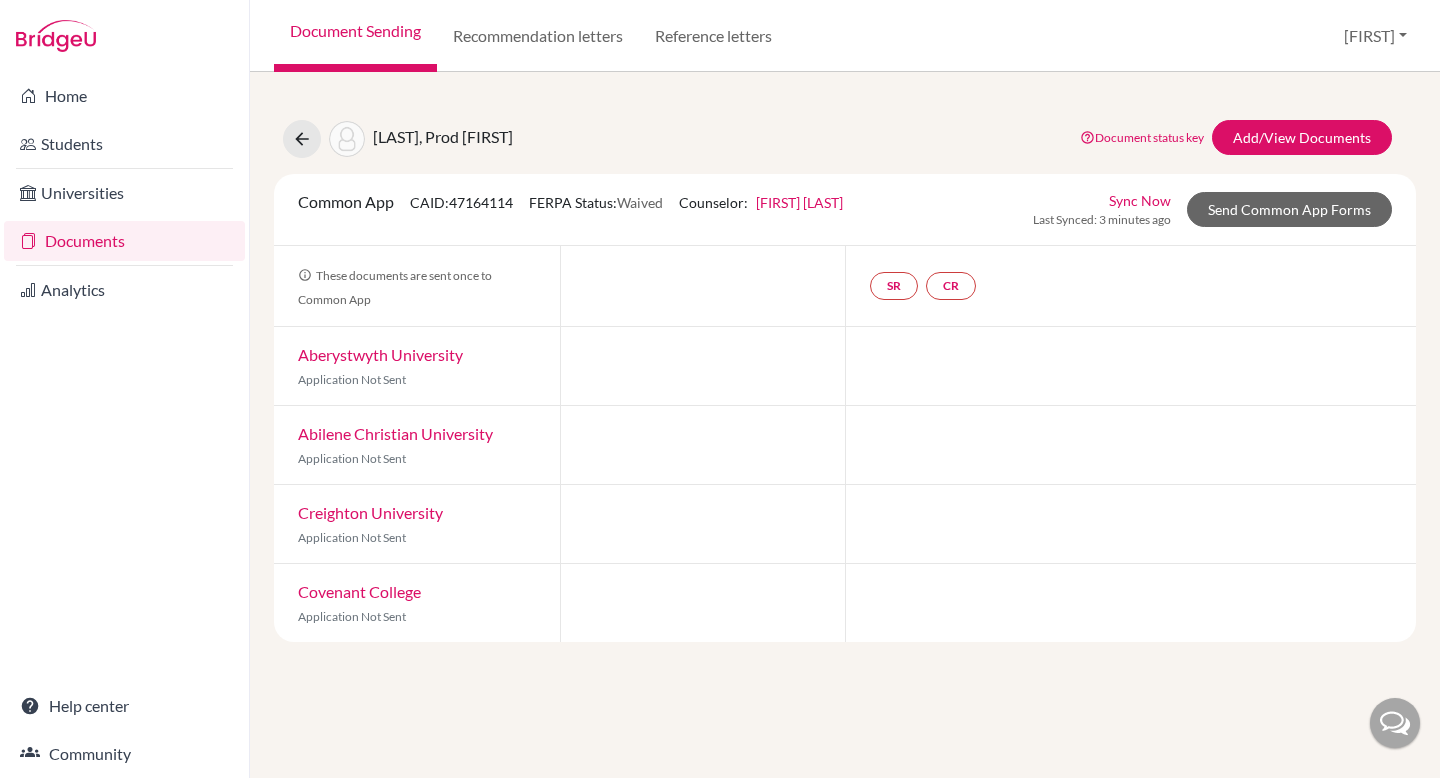 scroll, scrollTop: 0, scrollLeft: 0, axis: both 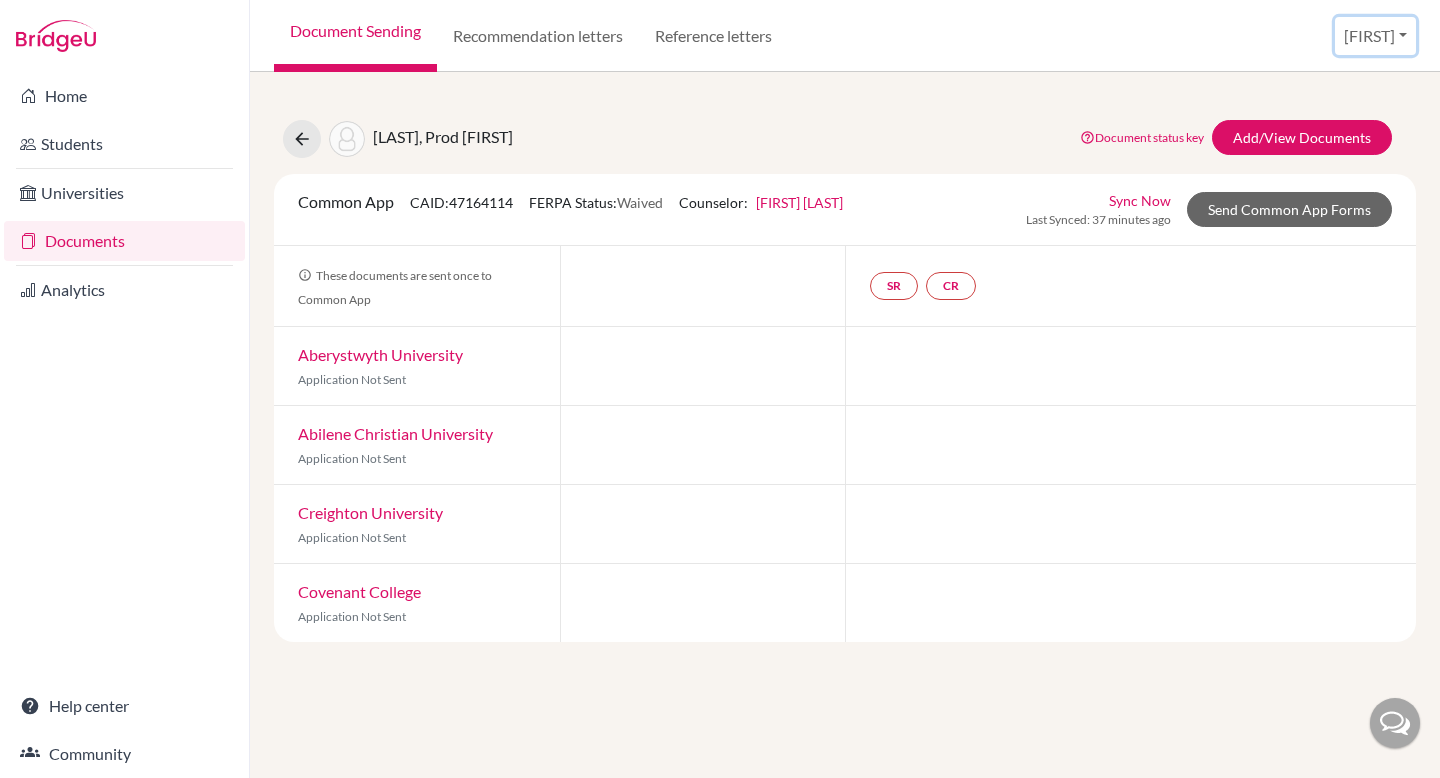 click on "[FIRST]" at bounding box center [1375, 36] 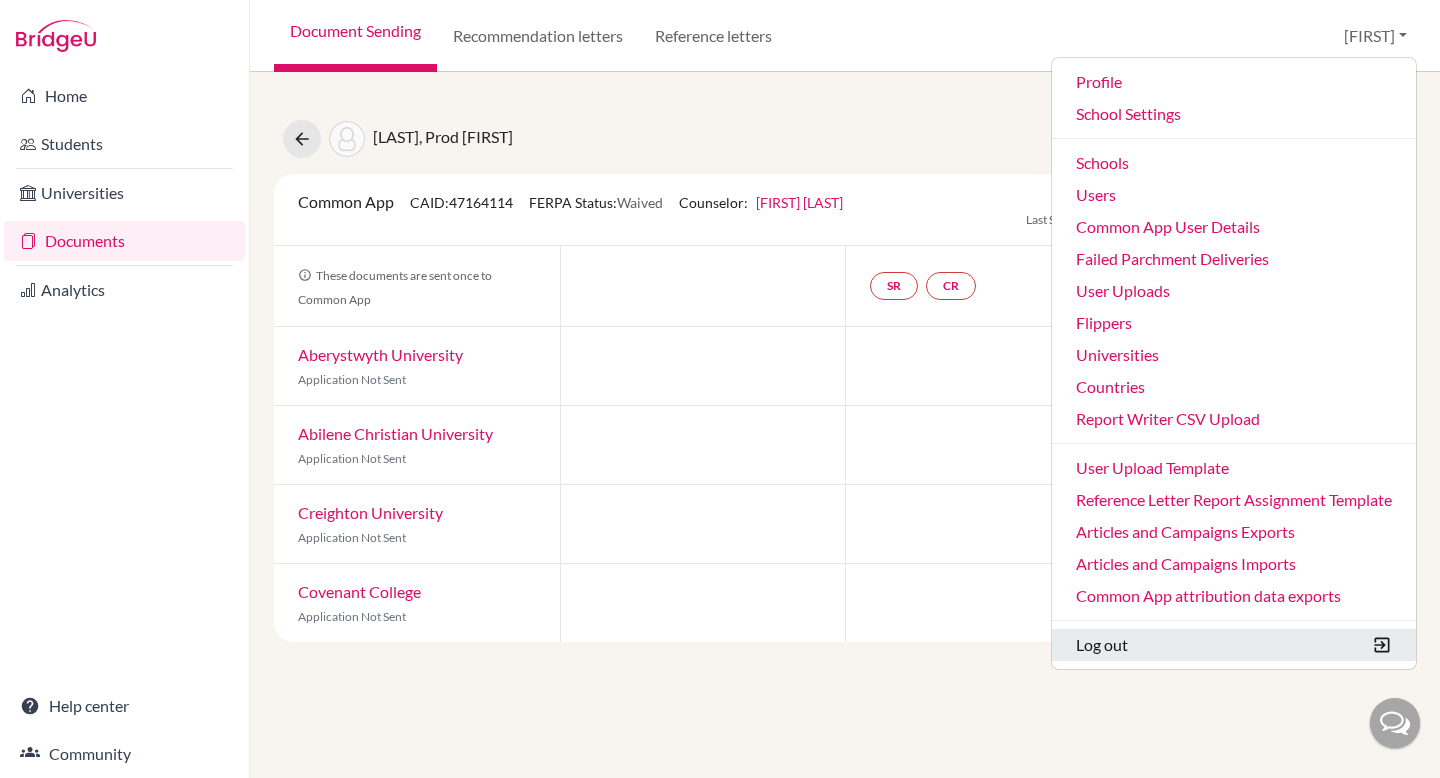 click on "Log out" at bounding box center (1234, 645) 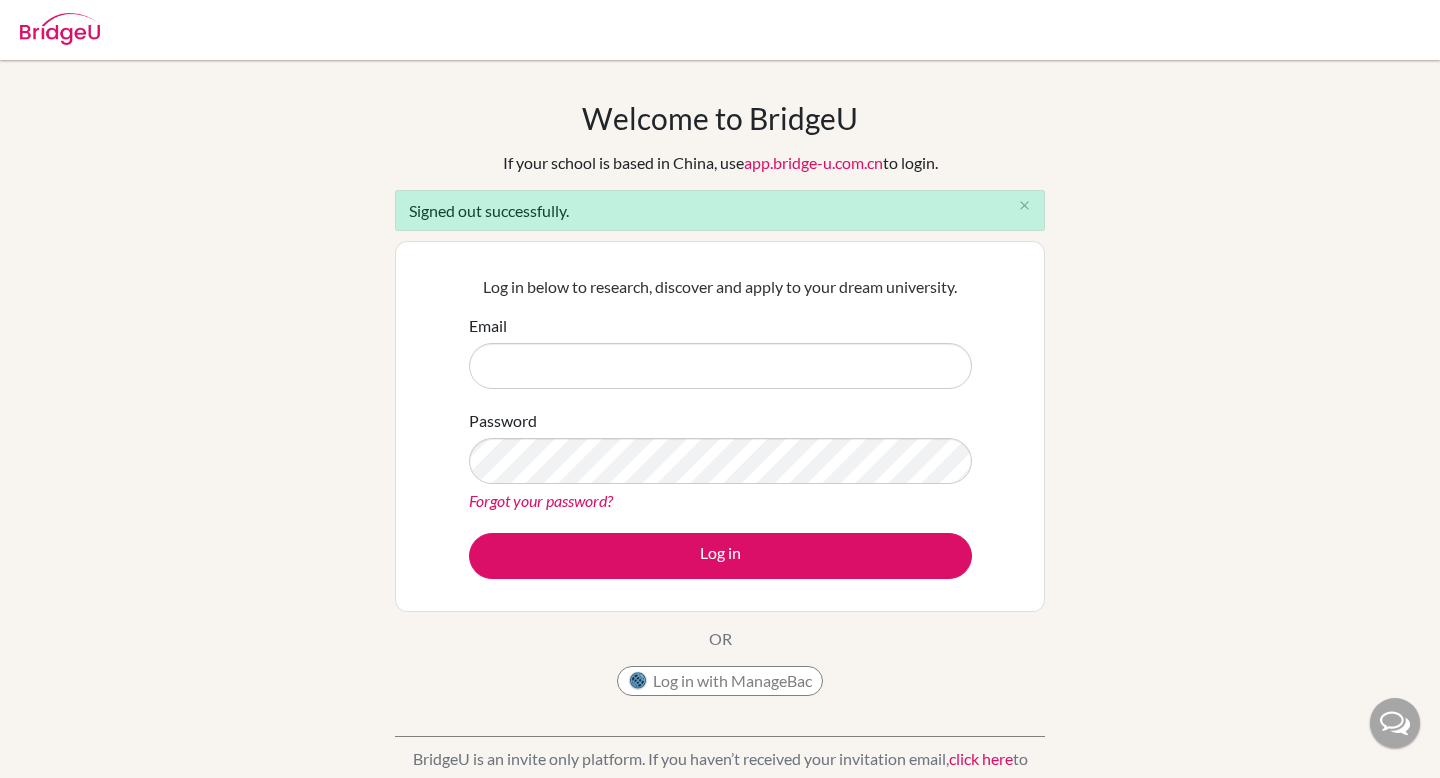 scroll, scrollTop: 0, scrollLeft: 0, axis: both 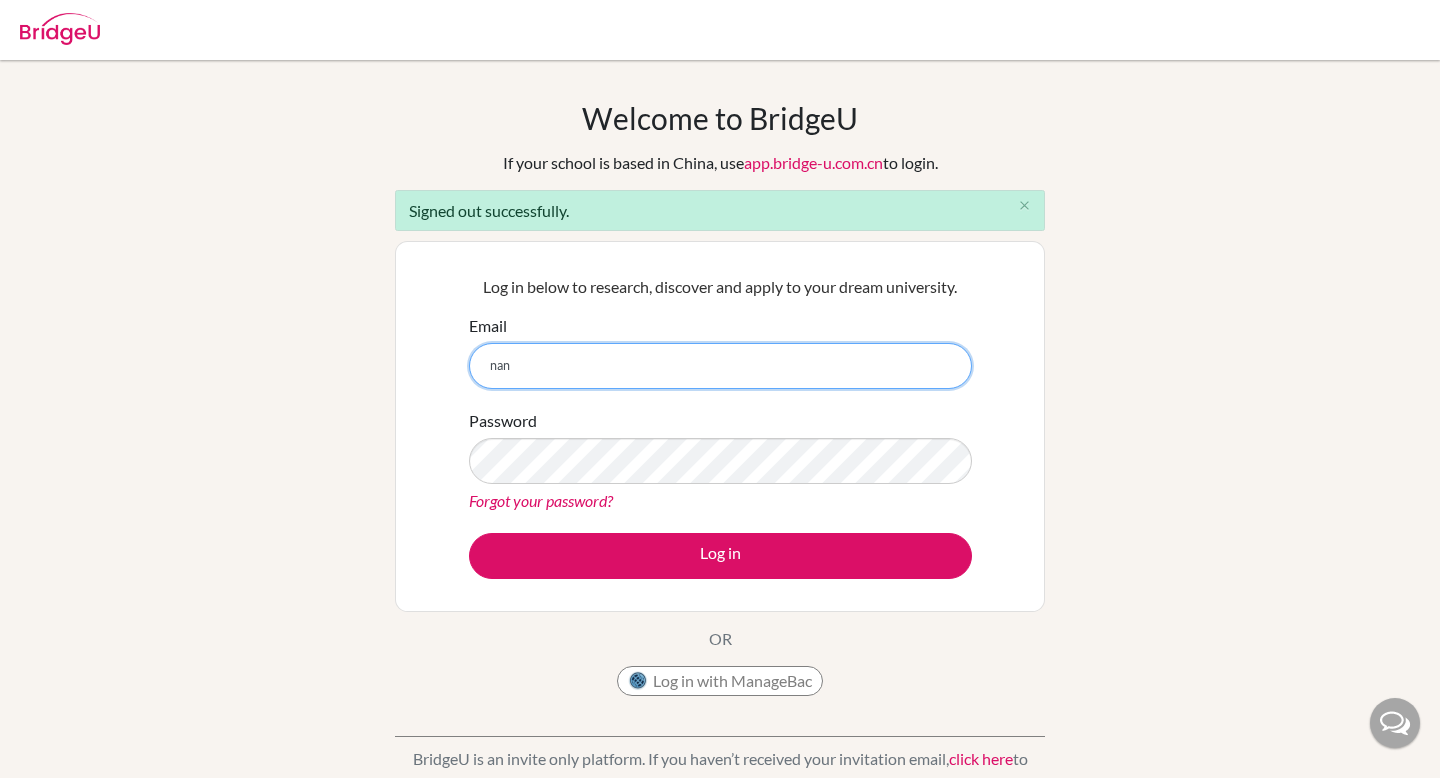 type on "[EMAIL]" 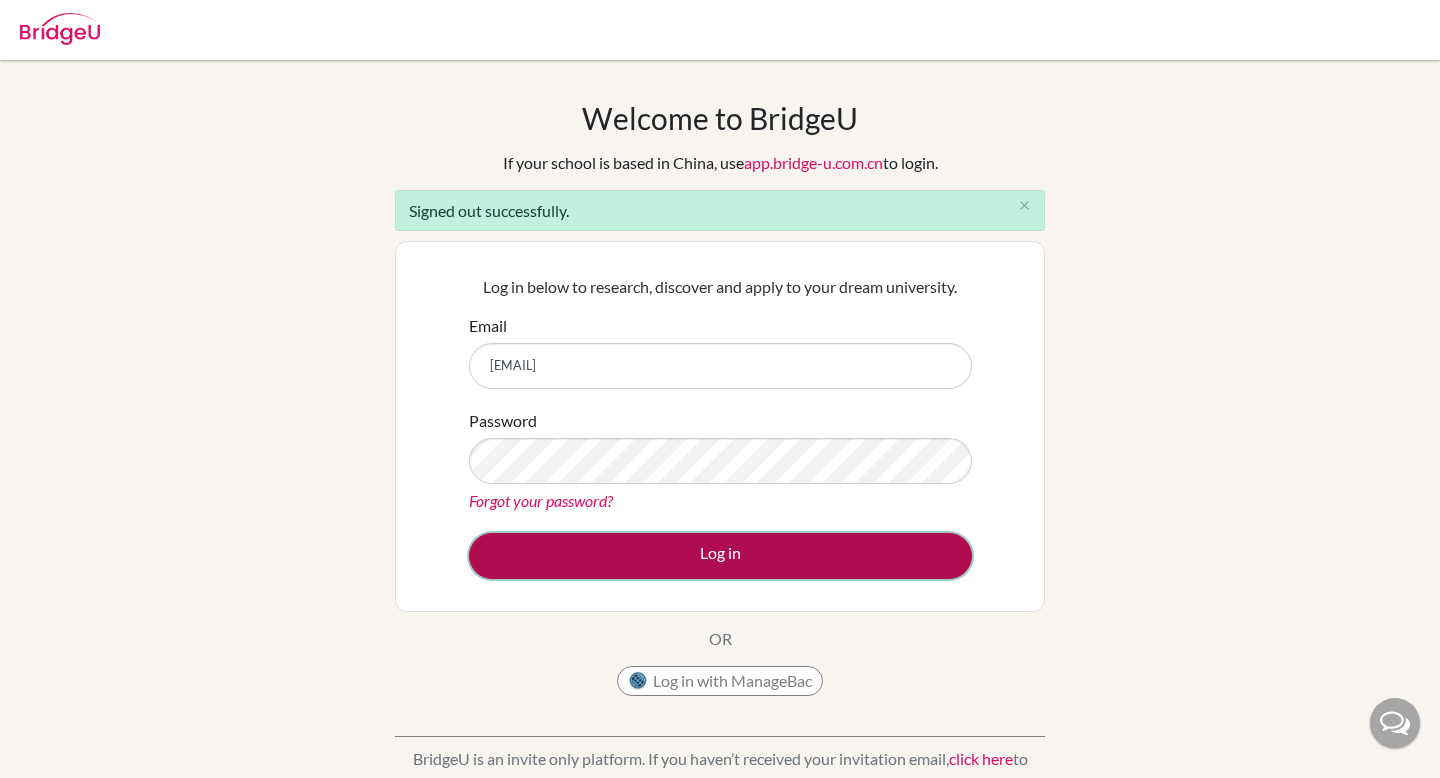 click on "Log in" at bounding box center (720, 556) 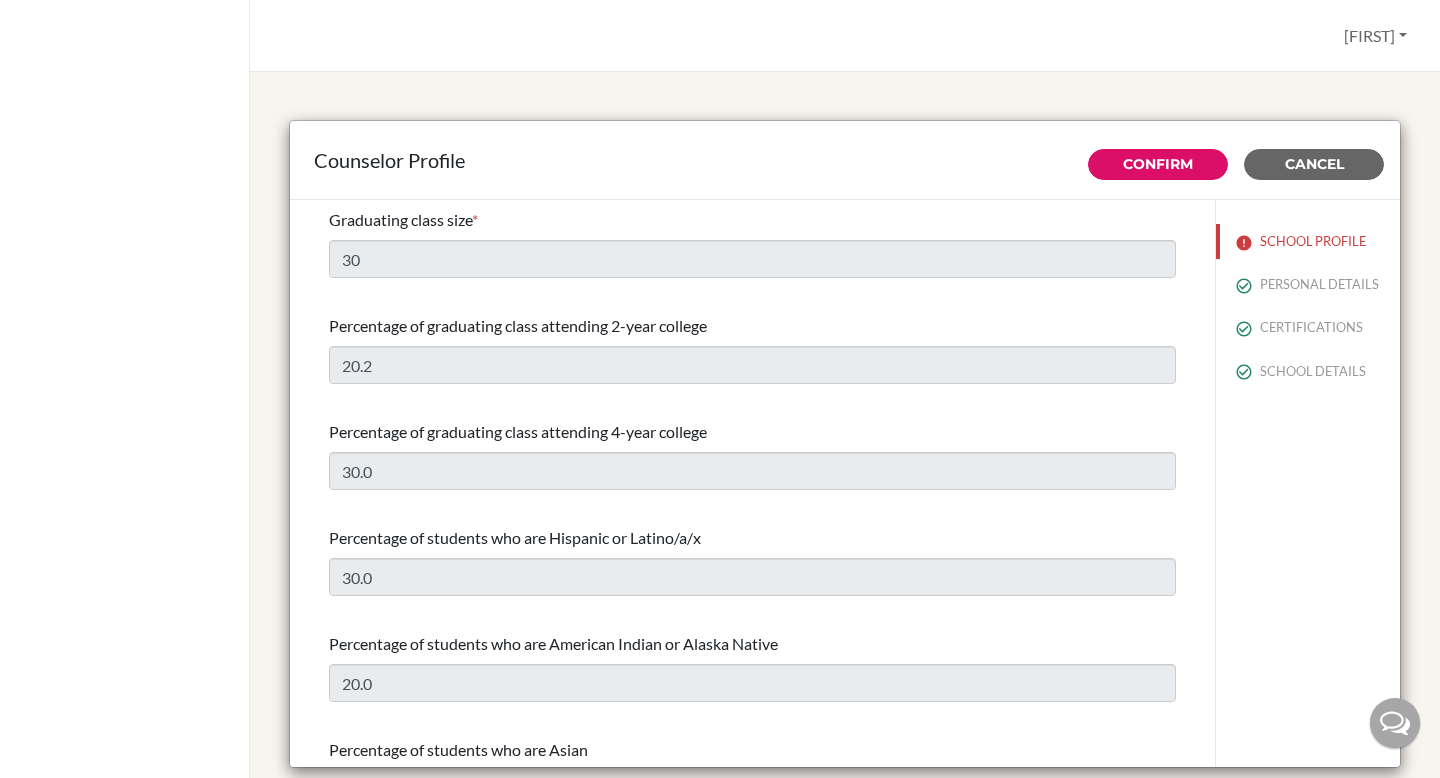 select on "0" 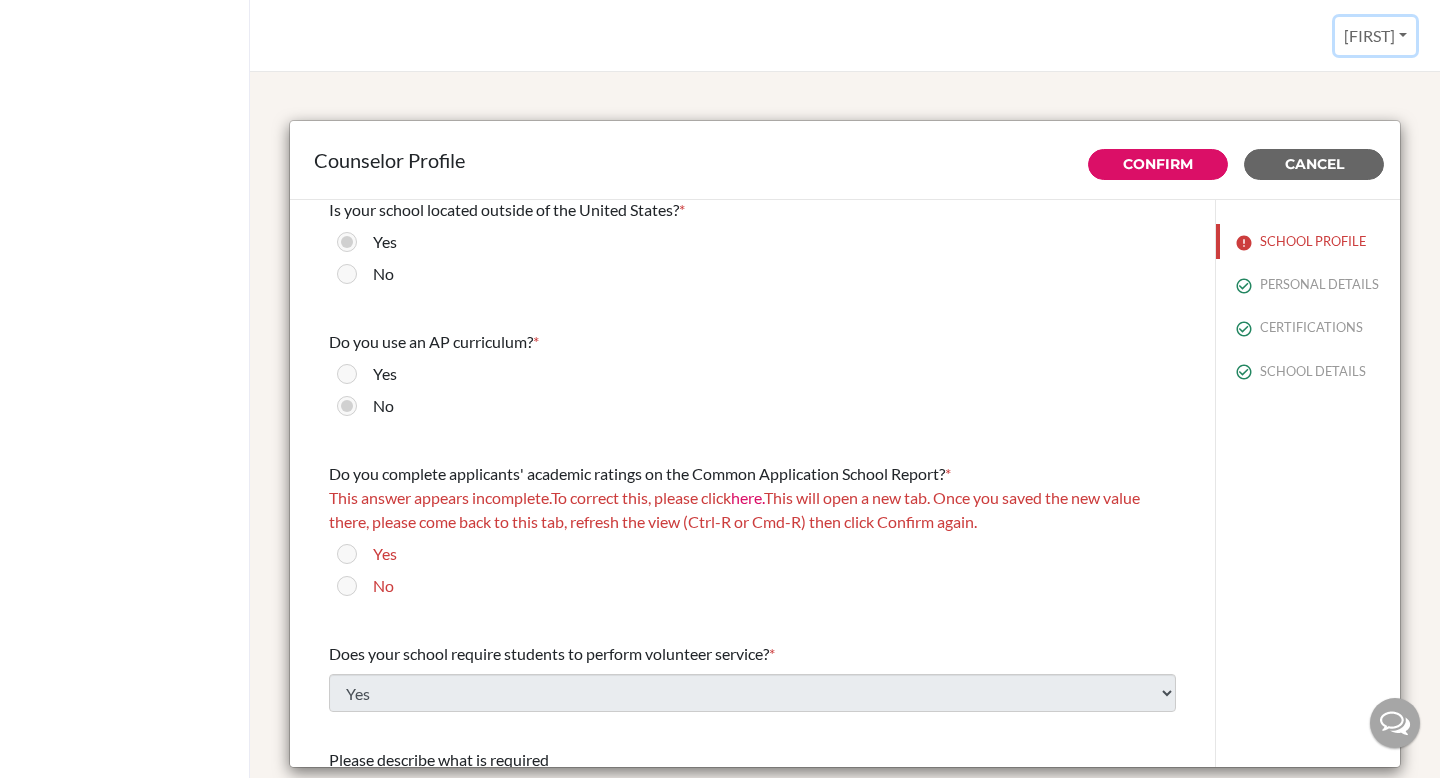click on "Nandini" at bounding box center [1375, 36] 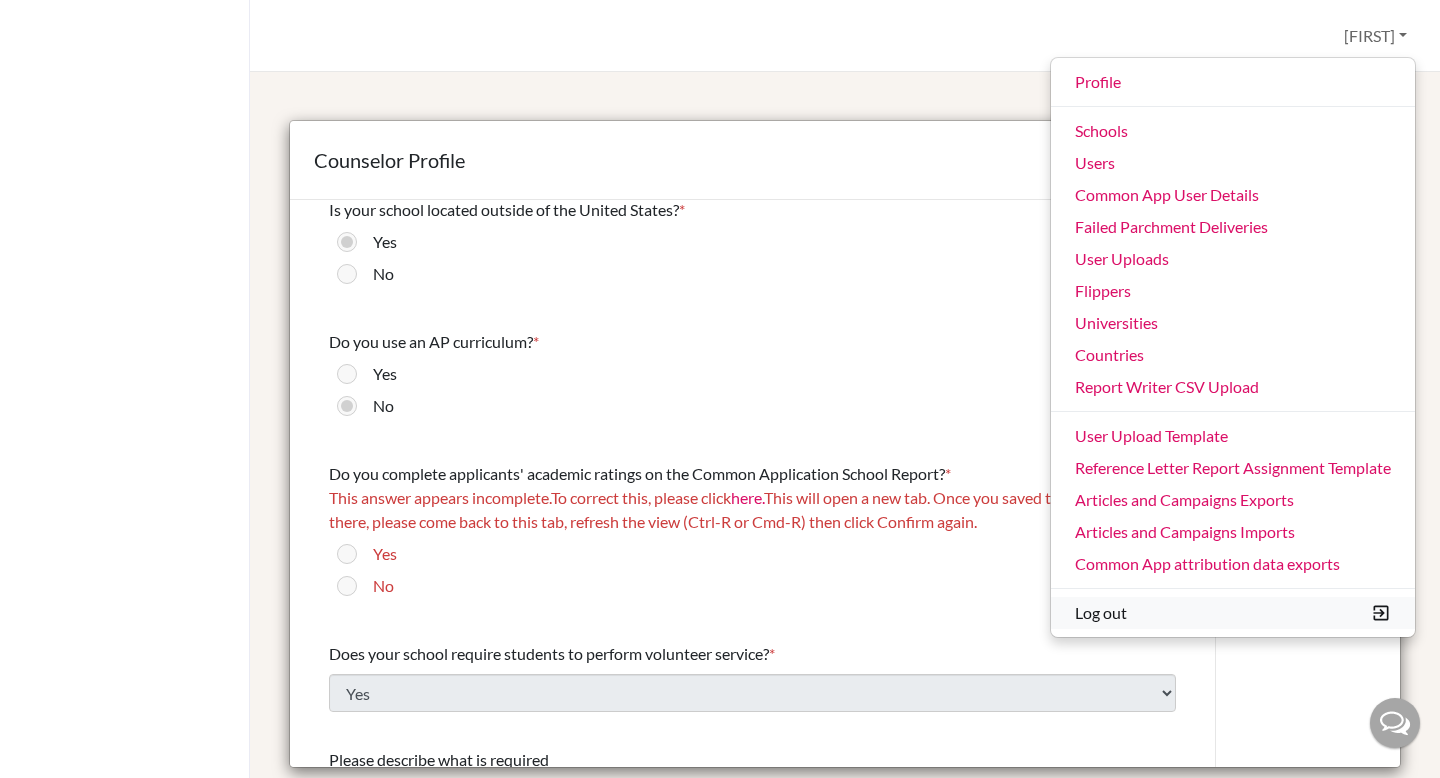 click on "Log out" at bounding box center [1233, 613] 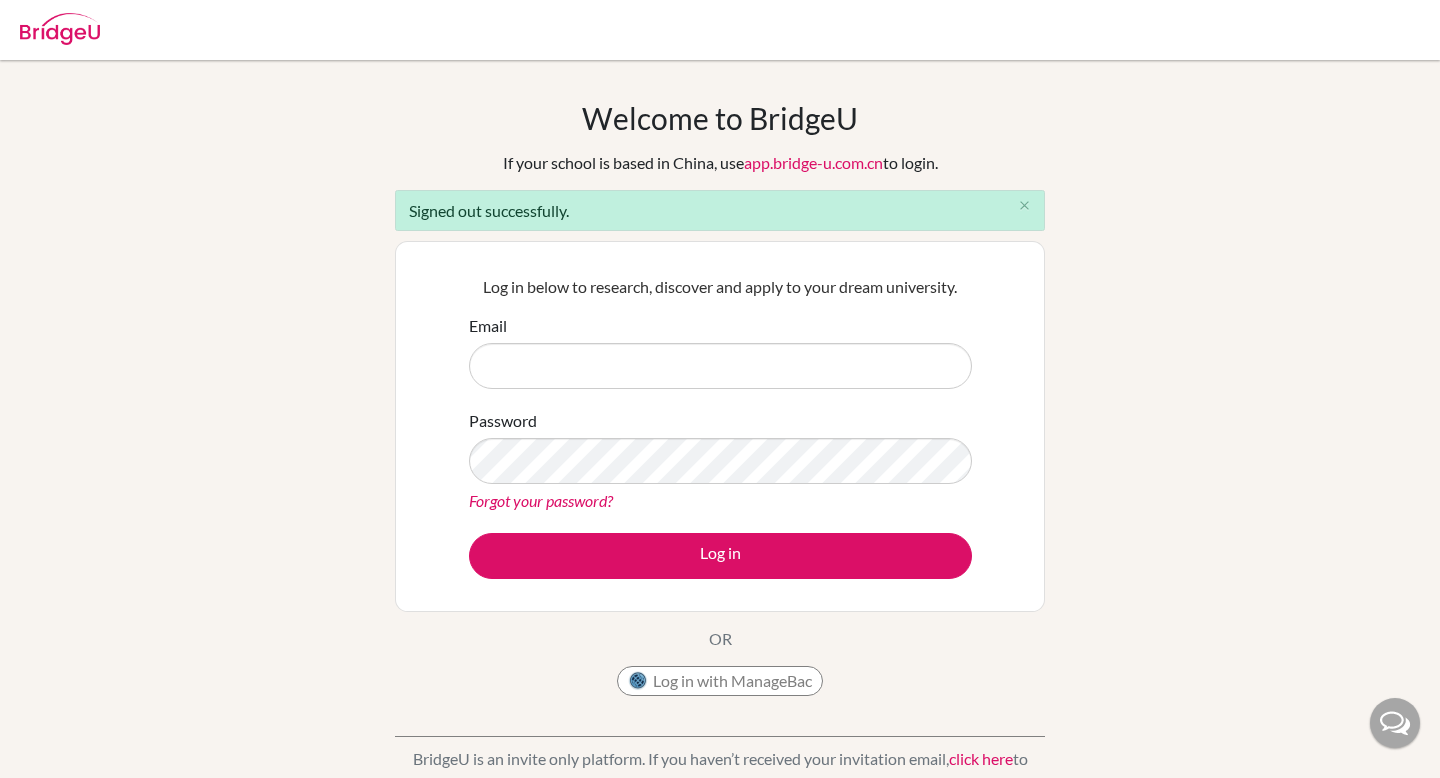 scroll, scrollTop: 0, scrollLeft: 0, axis: both 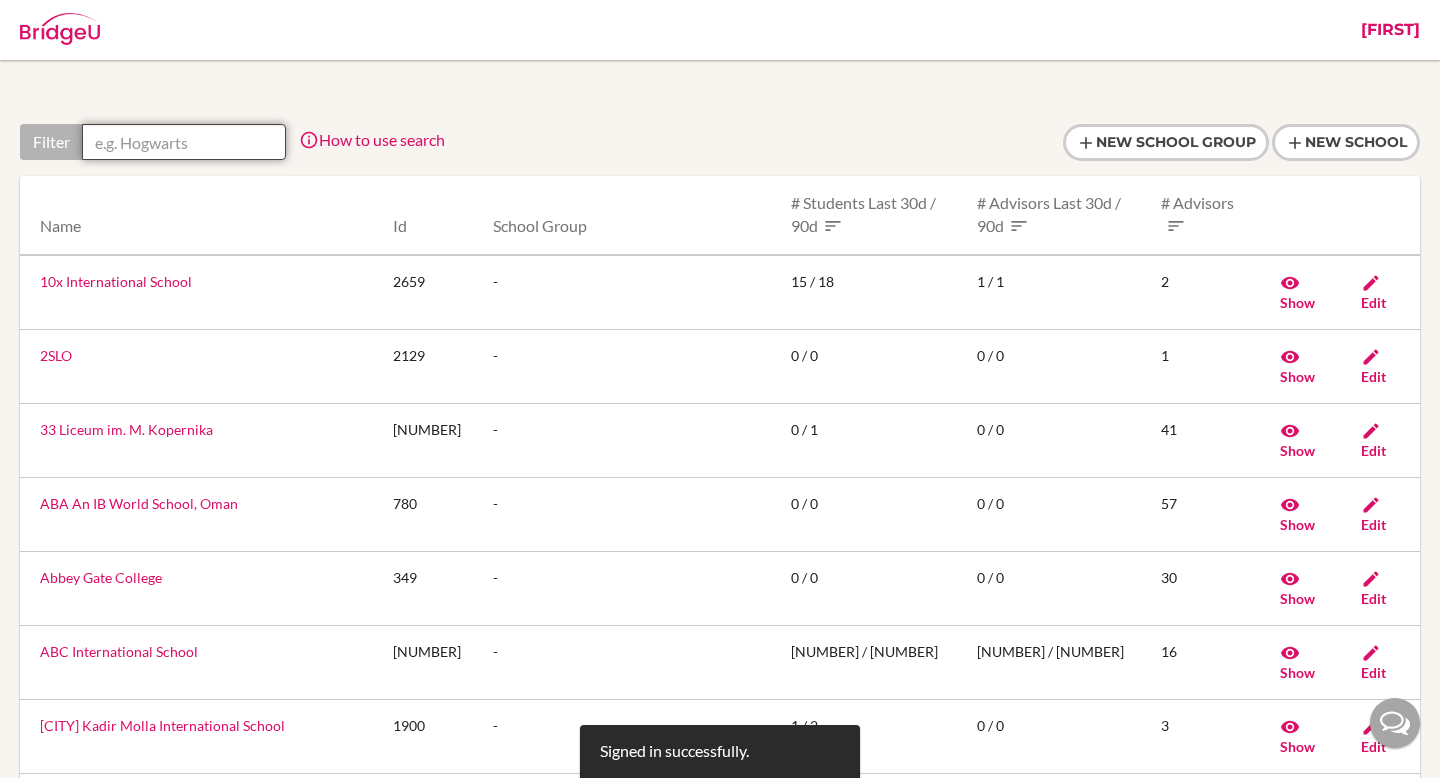 click at bounding box center (184, 142) 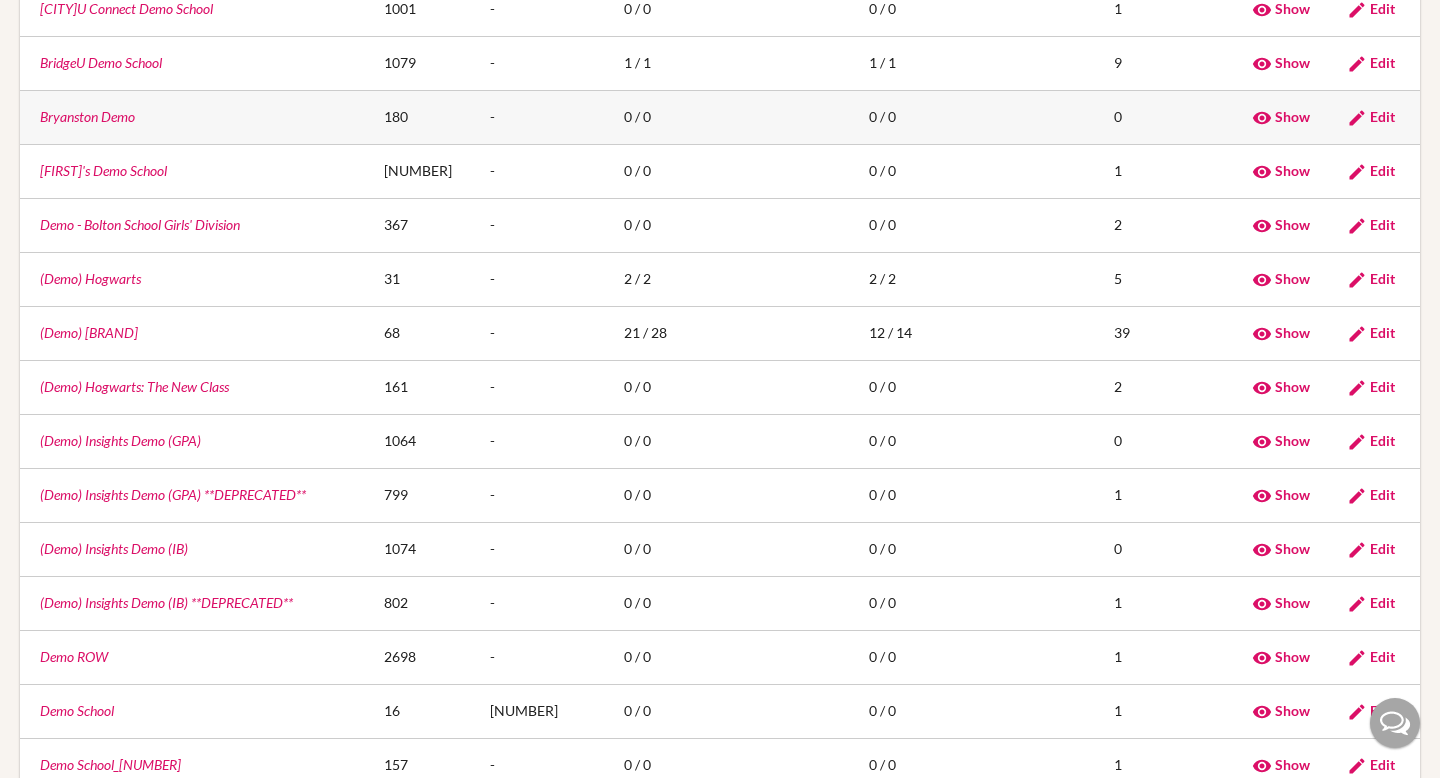 scroll, scrollTop: 209, scrollLeft: 0, axis: vertical 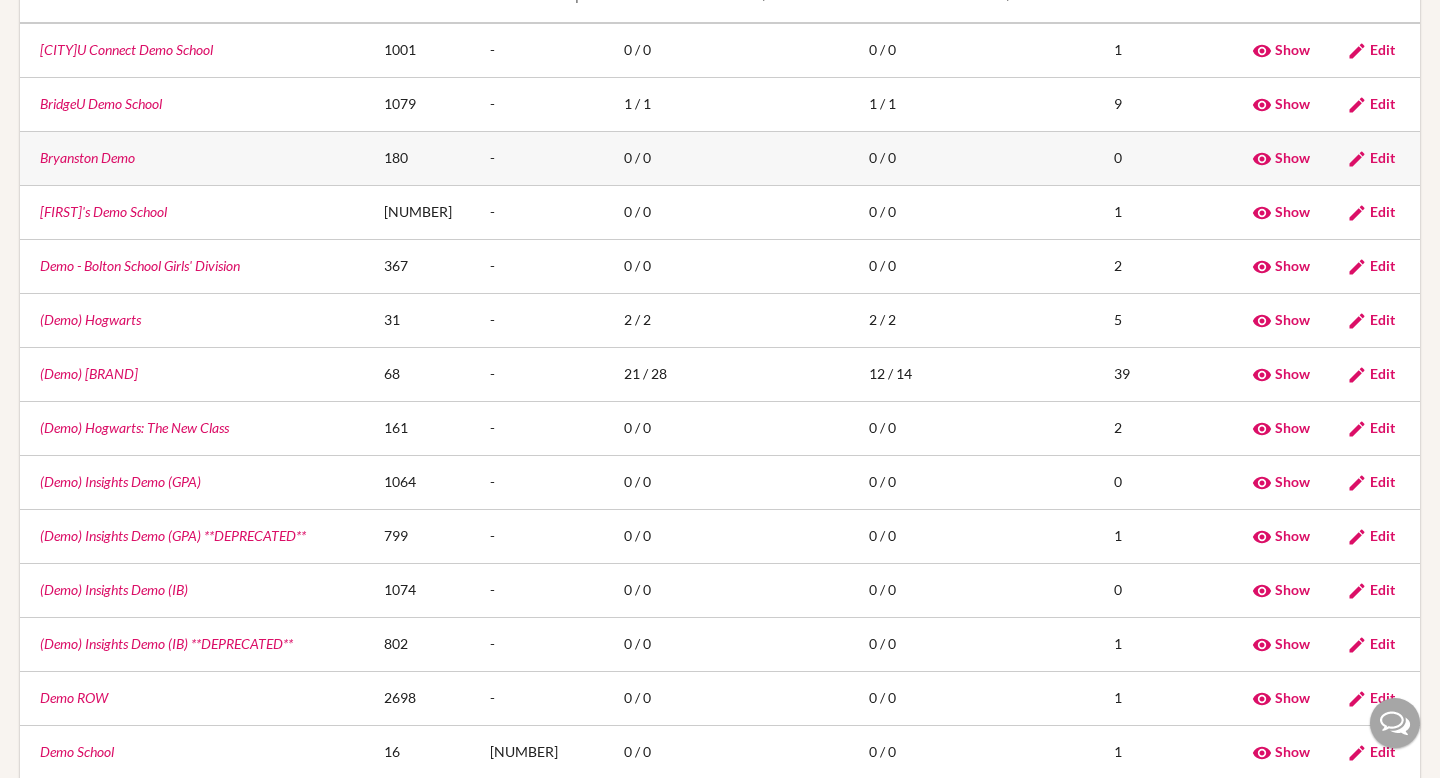 type on "demo" 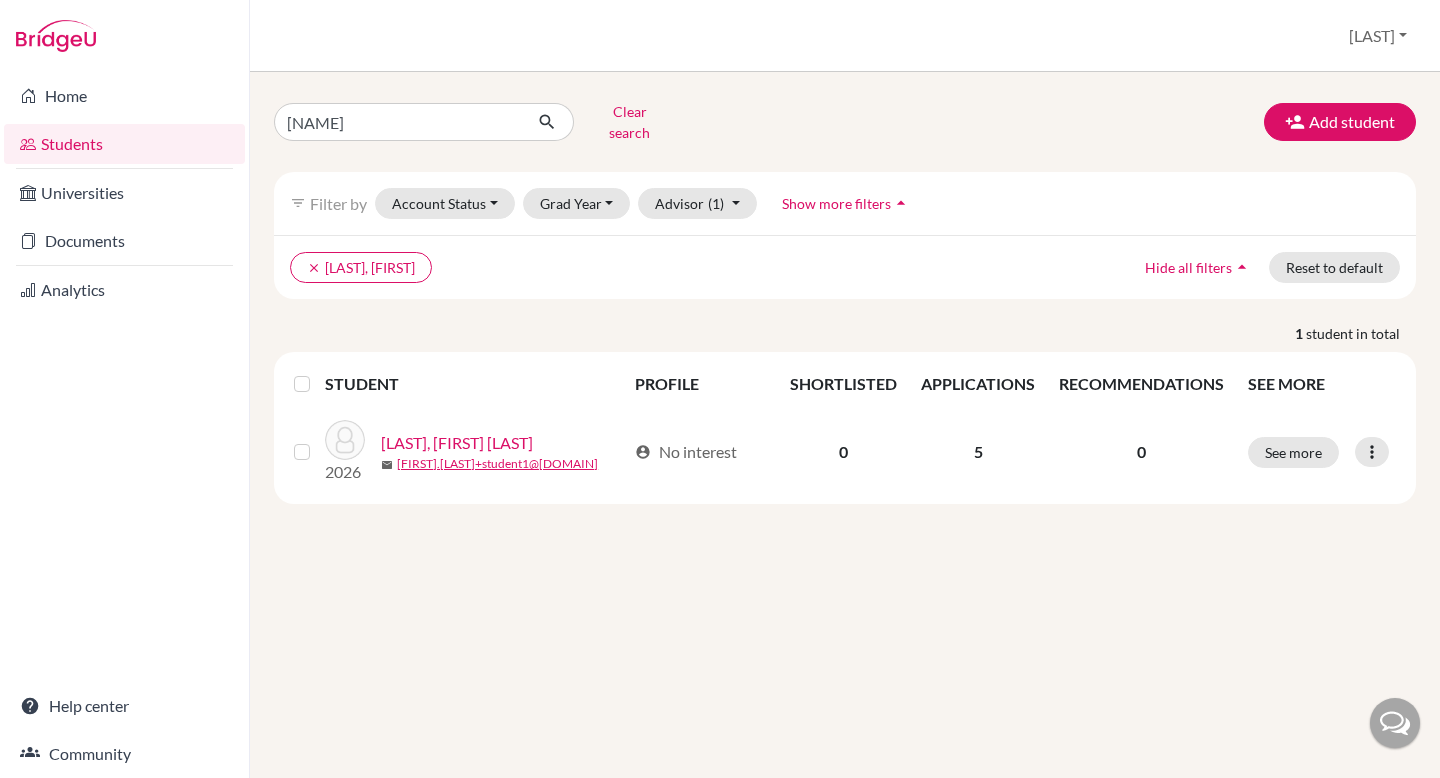scroll, scrollTop: 0, scrollLeft: 0, axis: both 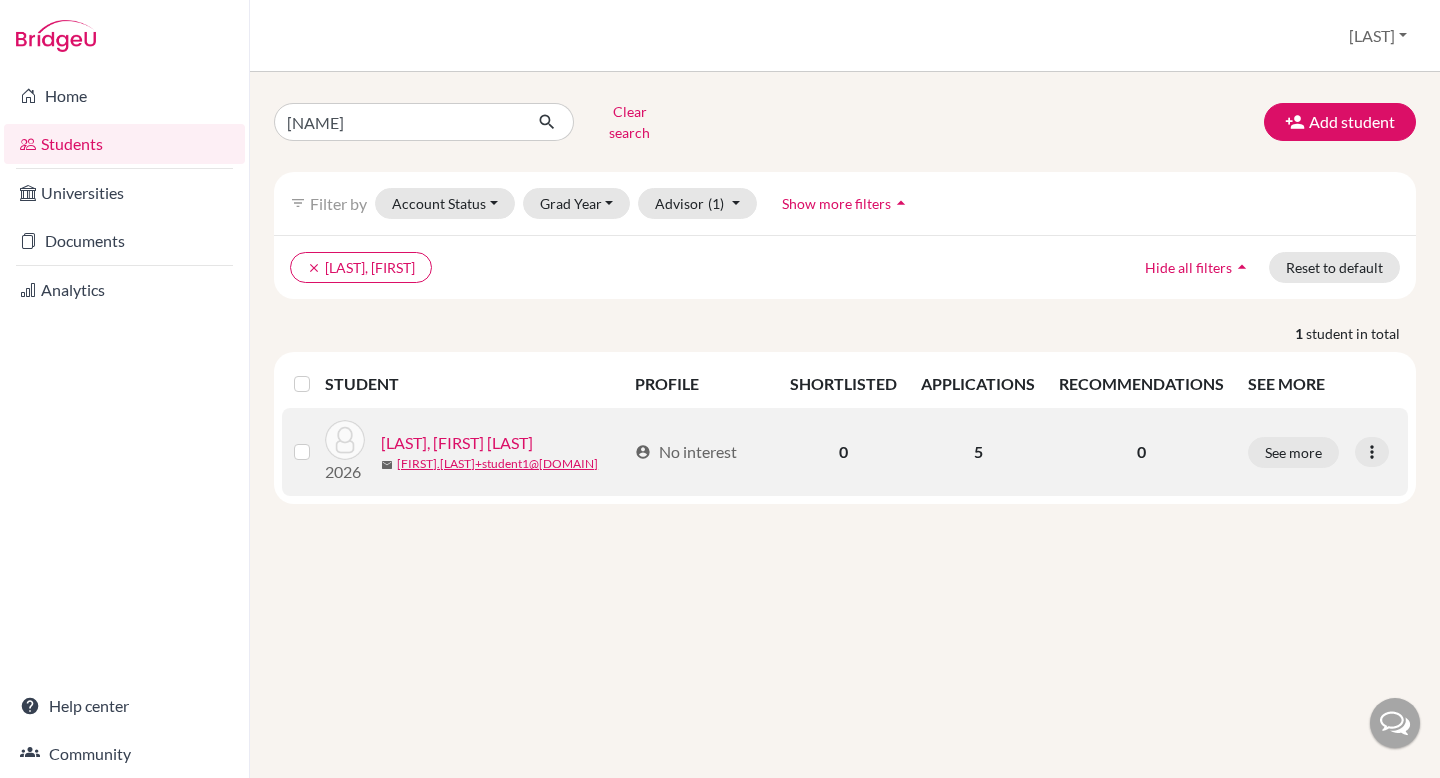 click on "[LAST], [FIRST] [LAST]" at bounding box center (457, 443) 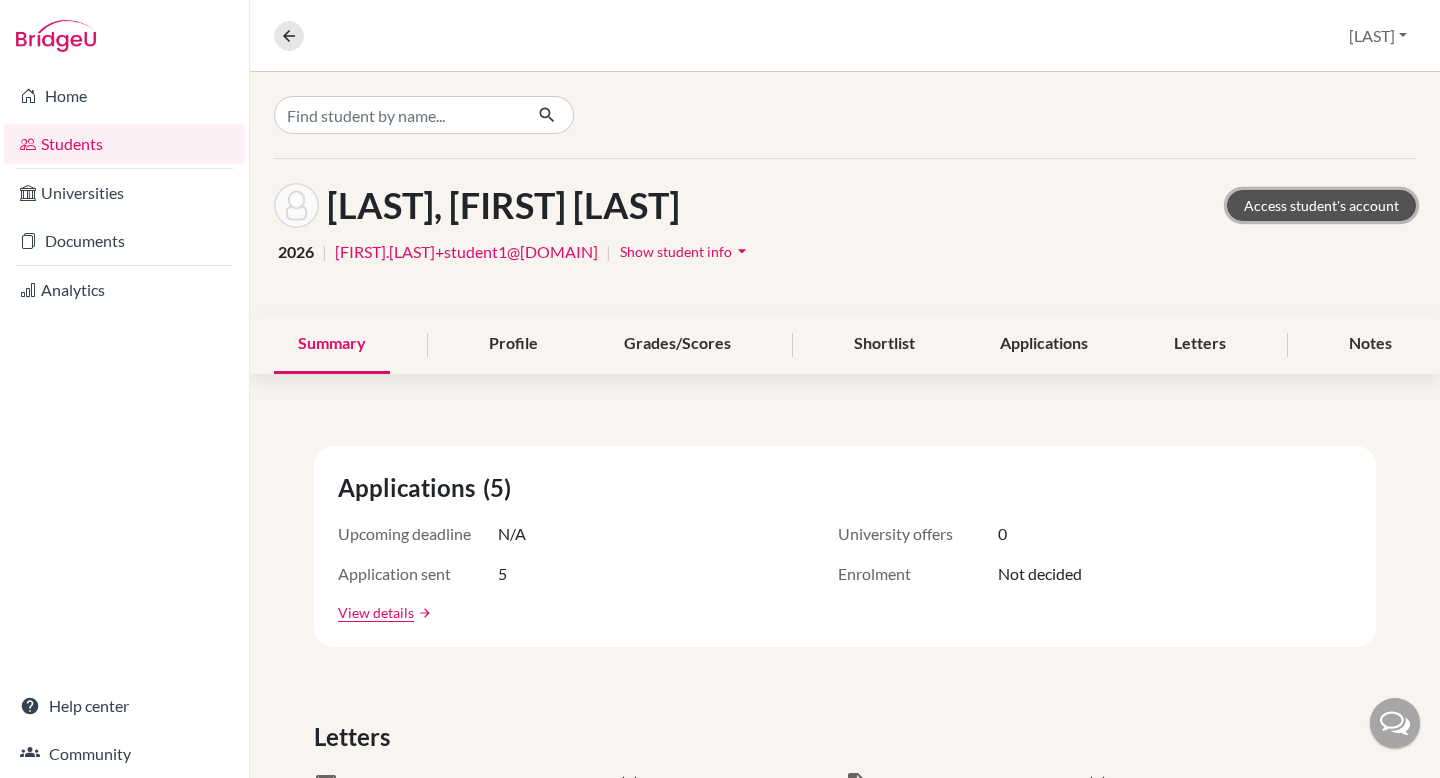 click on "Access student's account" at bounding box center [1321, 205] 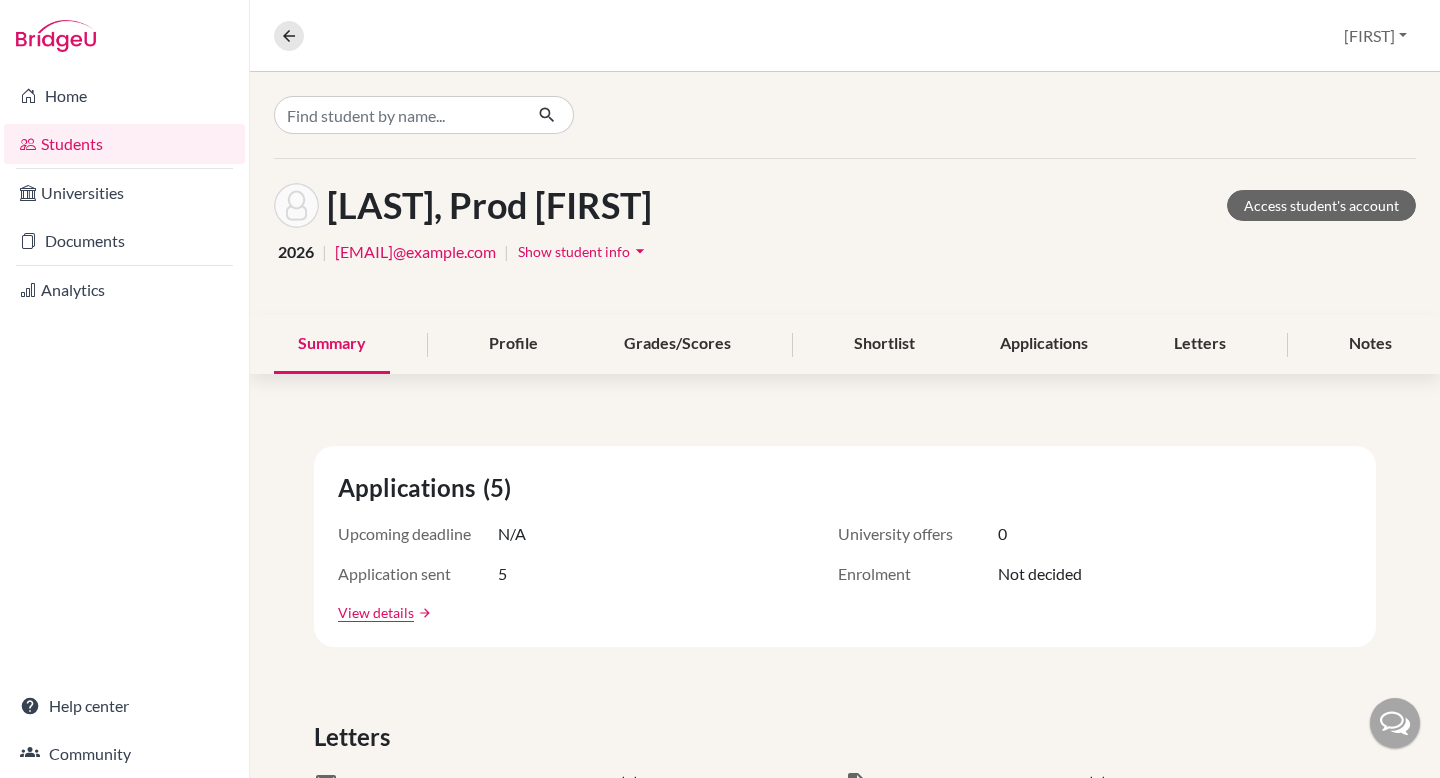 scroll, scrollTop: 0, scrollLeft: 0, axis: both 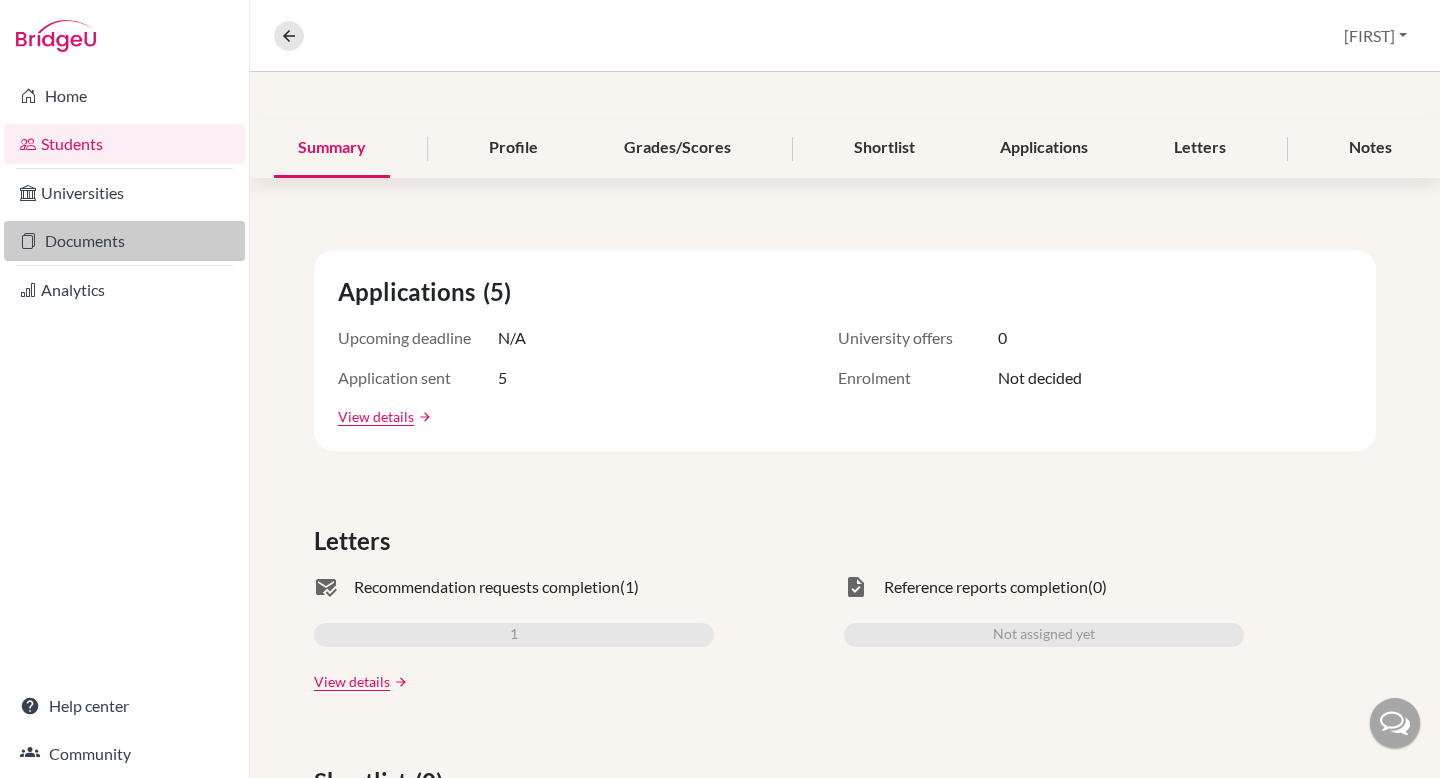 click on "Documents" at bounding box center (124, 241) 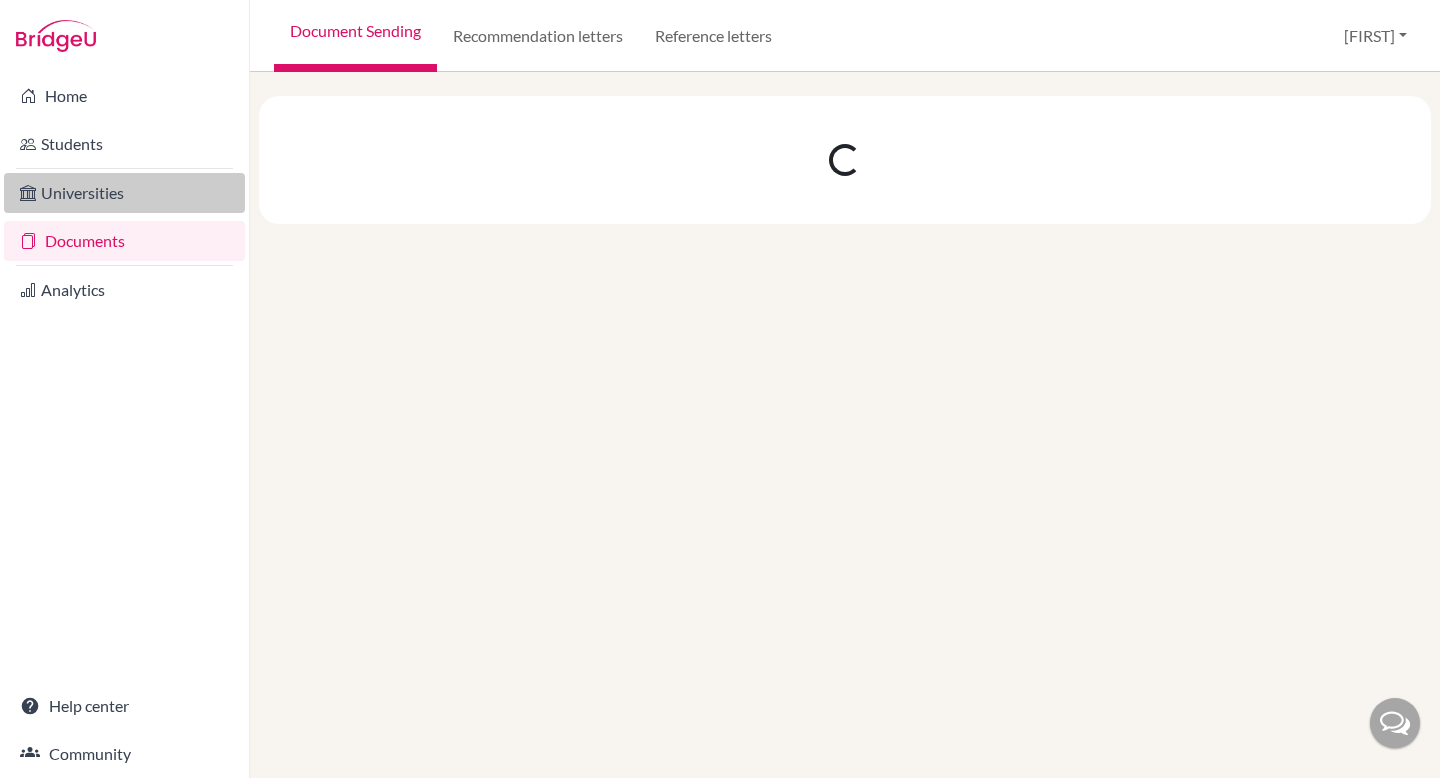 scroll, scrollTop: 0, scrollLeft: 0, axis: both 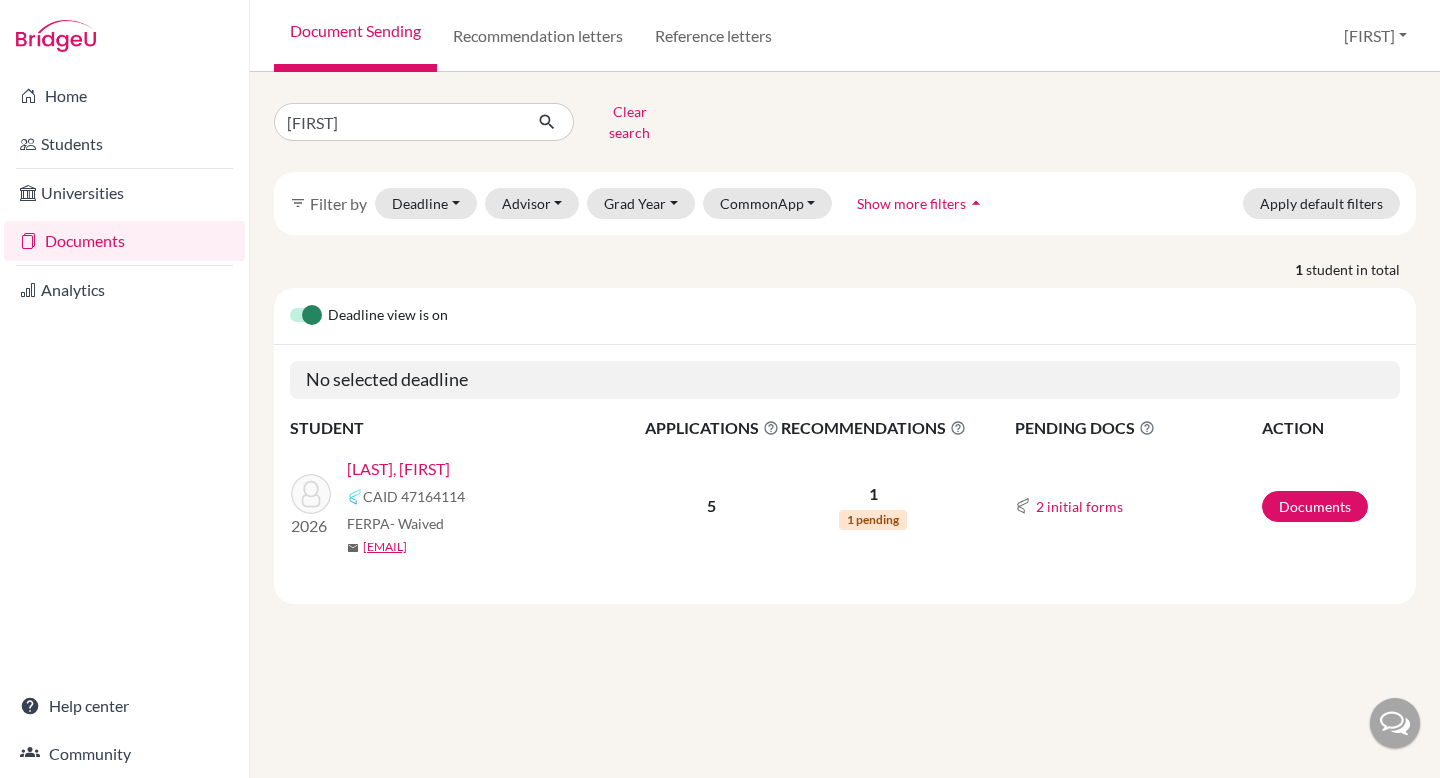 click on "SINGH, Prod Khushboo" at bounding box center (398, 469) 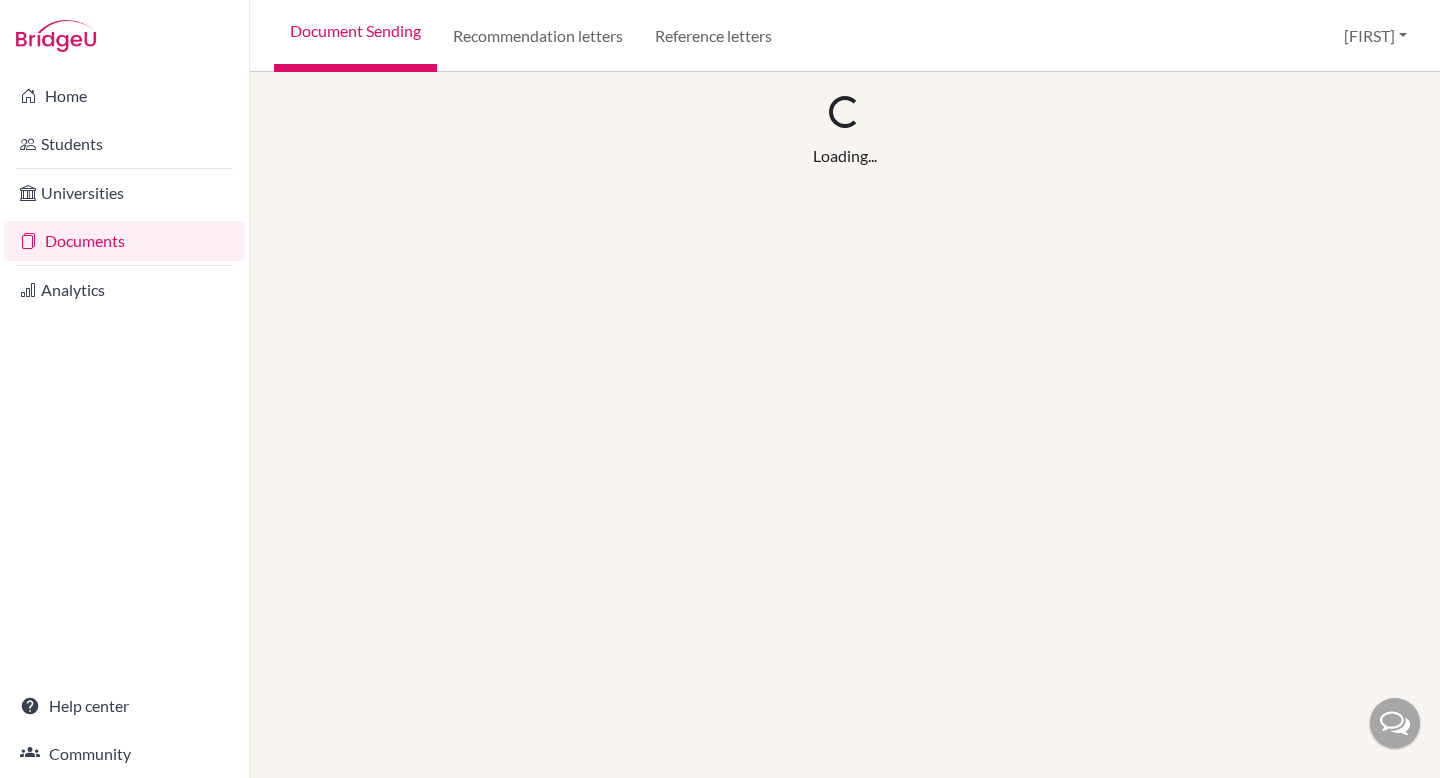 scroll, scrollTop: 0, scrollLeft: 0, axis: both 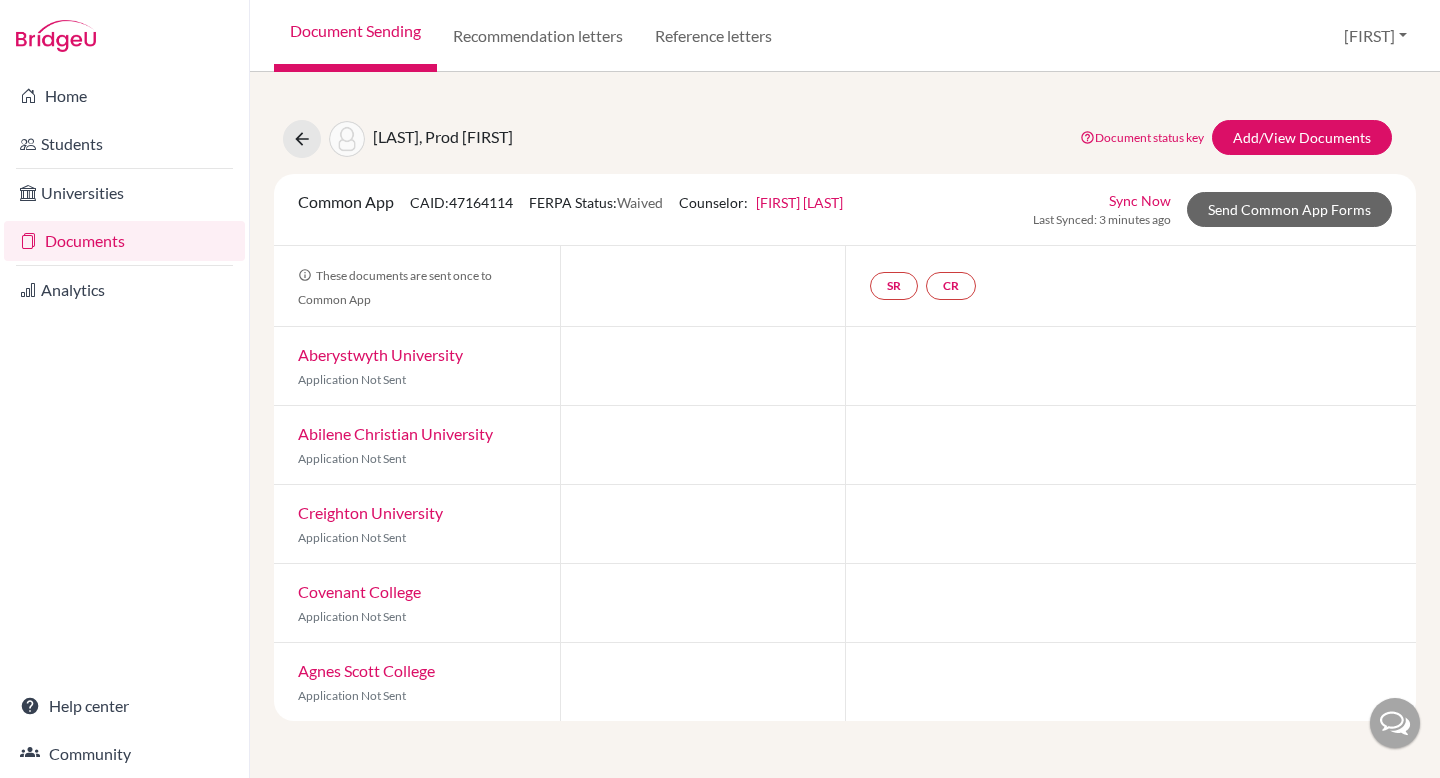 click on "Sync Now" at bounding box center [1140, 200] 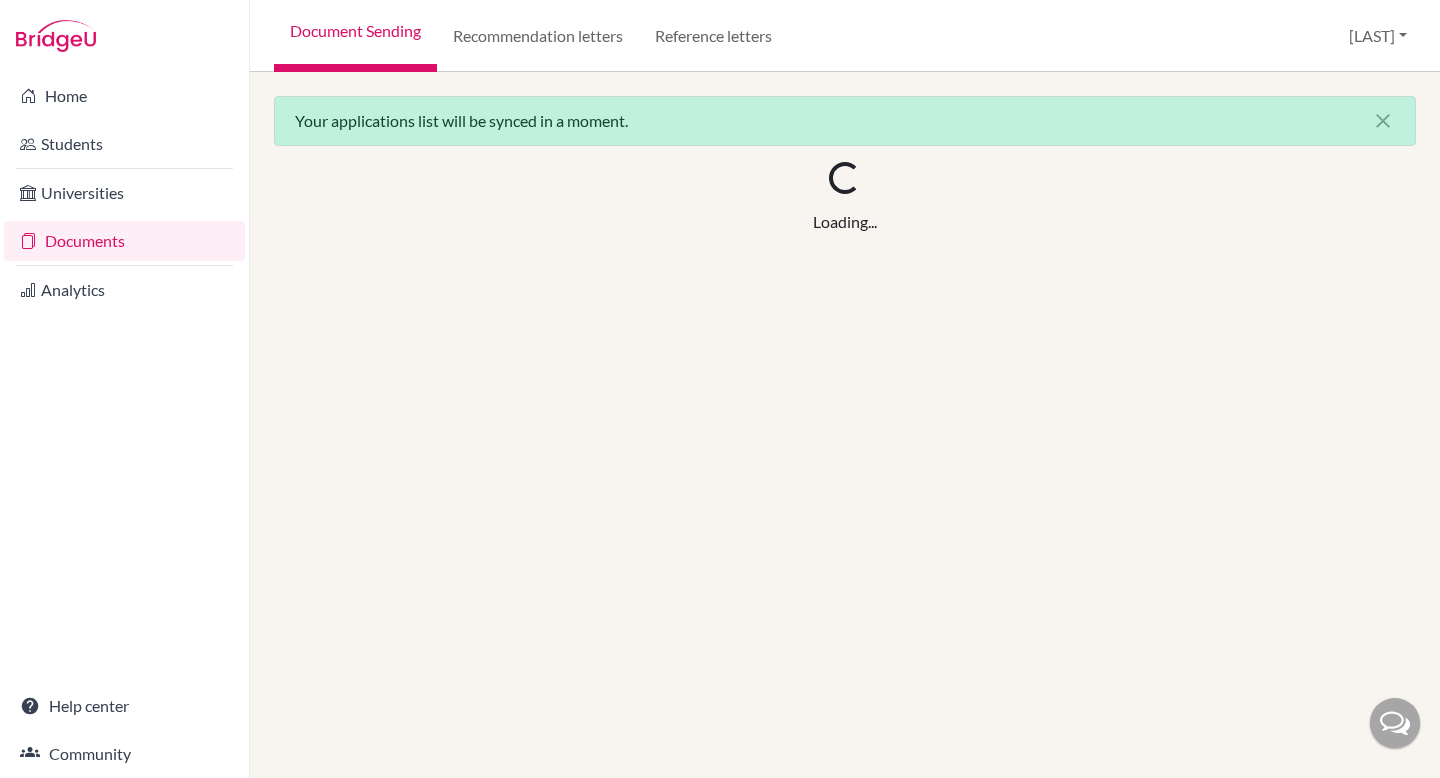 scroll, scrollTop: 0, scrollLeft: 0, axis: both 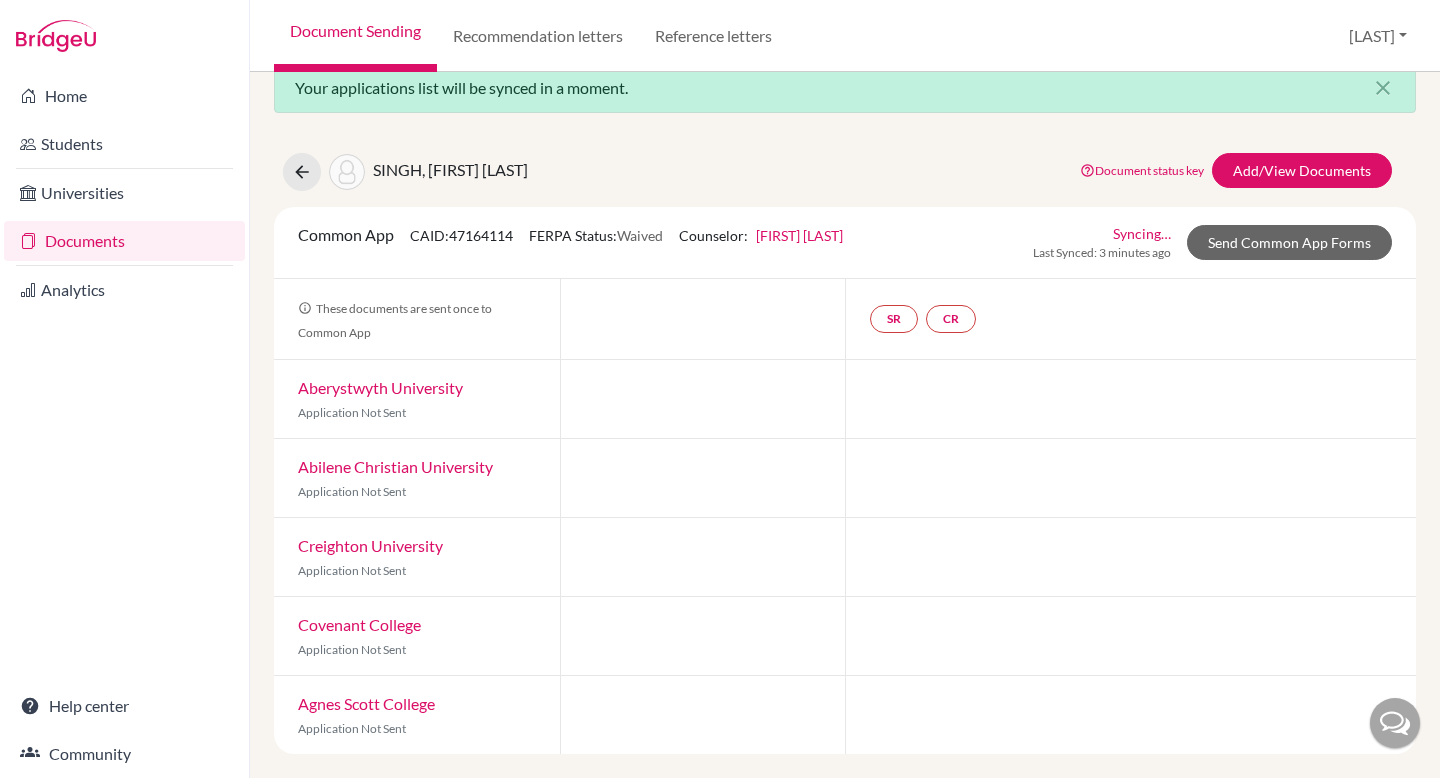 click on "Agnes Scott College Application Not Sent" at bounding box center [417, 715] 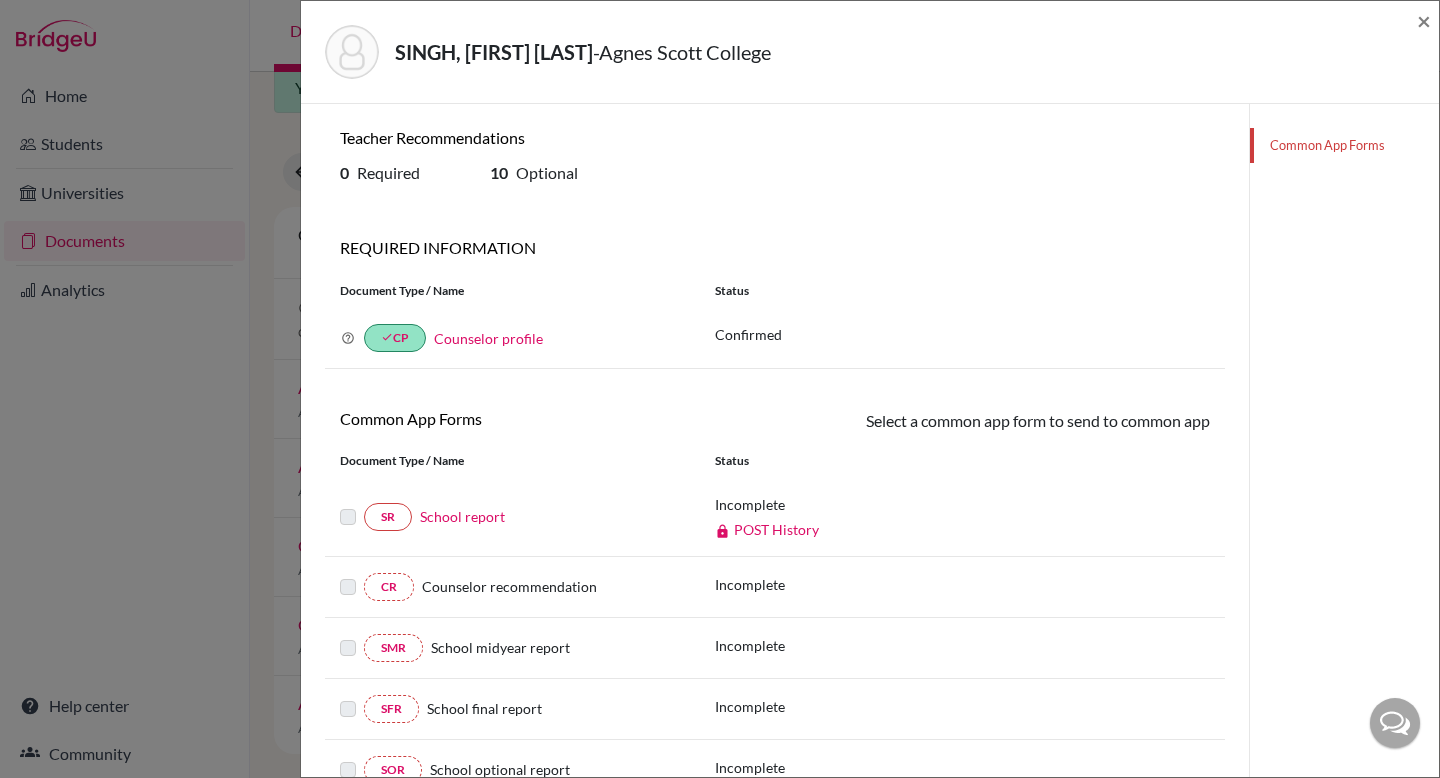 scroll, scrollTop: 48, scrollLeft: 0, axis: vertical 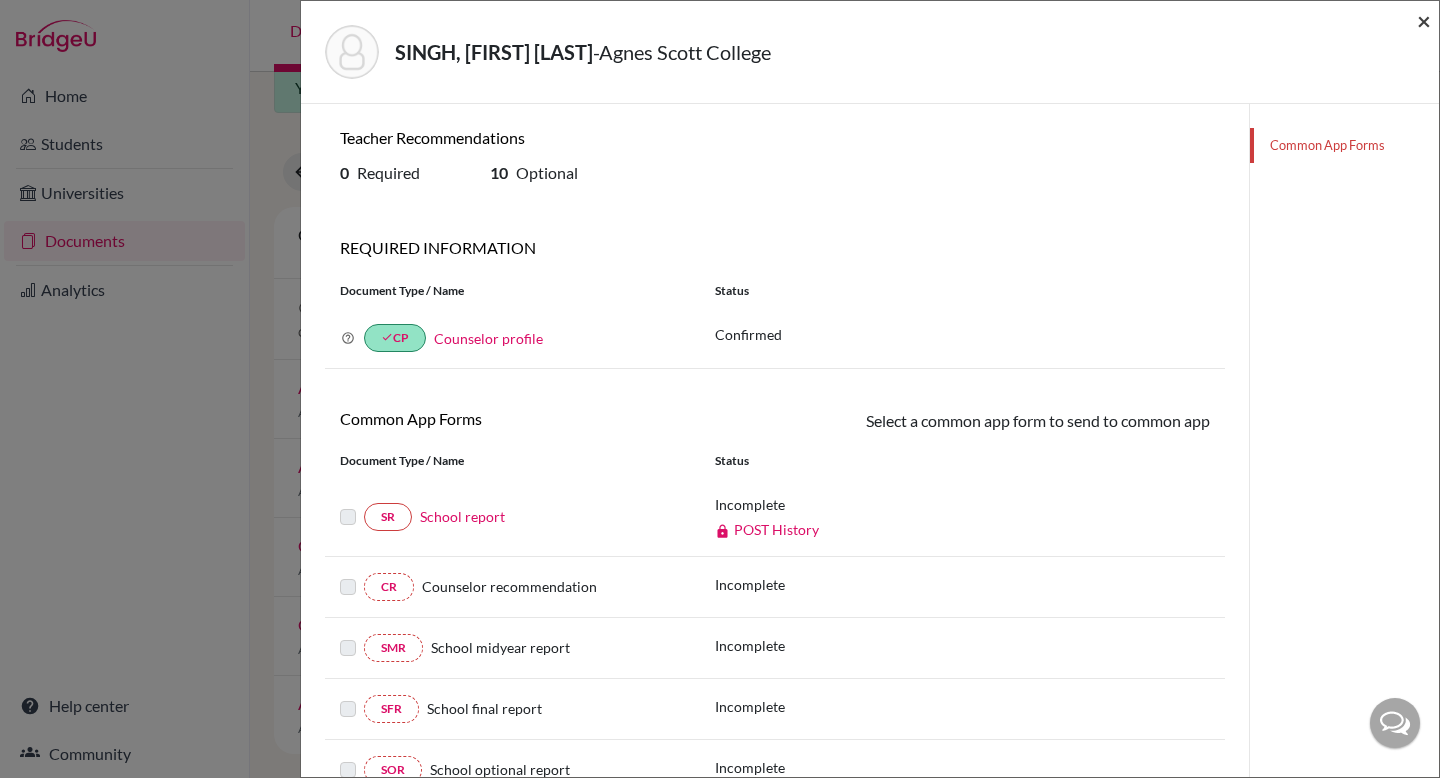 click on "×" at bounding box center [1424, 20] 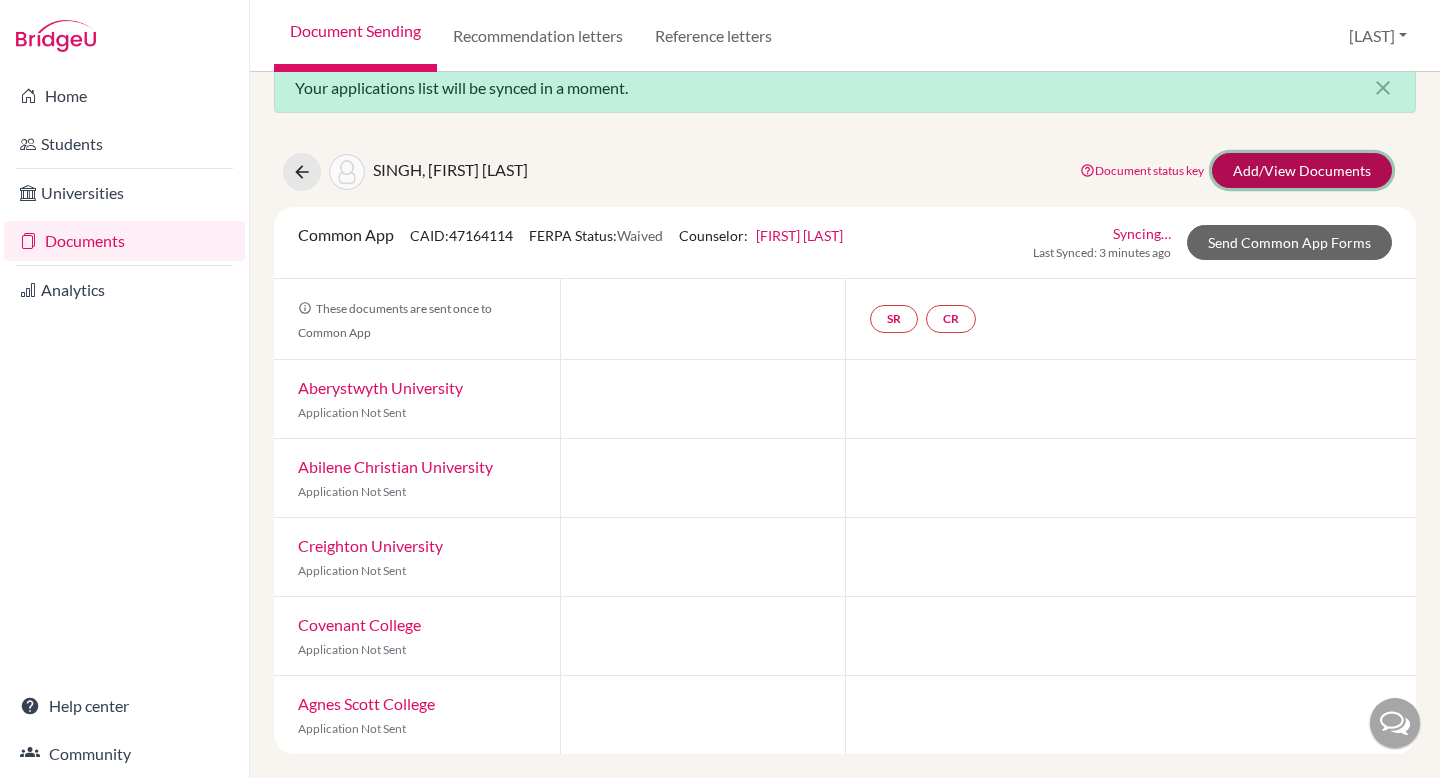 click on "Add/View Documents" at bounding box center (1302, 170) 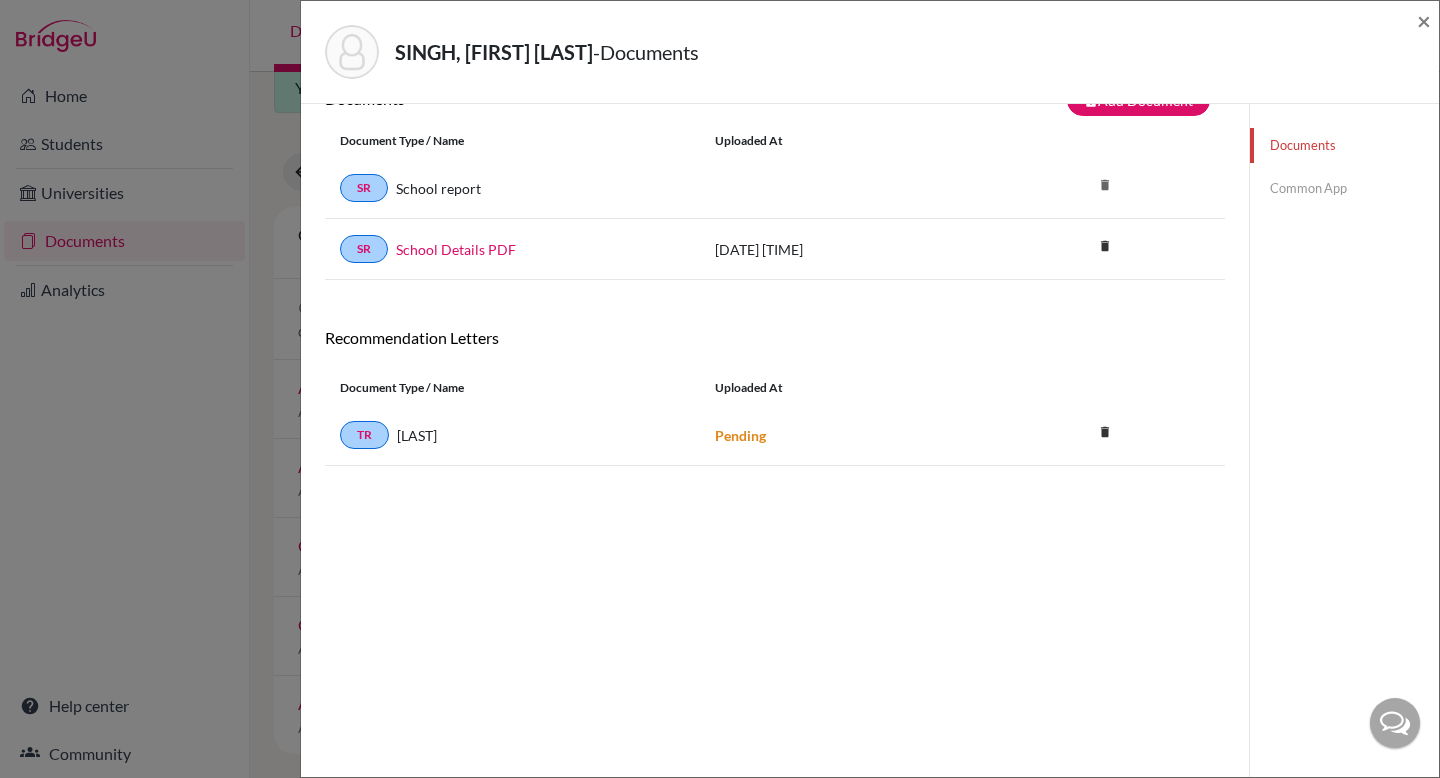 scroll, scrollTop: 48, scrollLeft: 0, axis: vertical 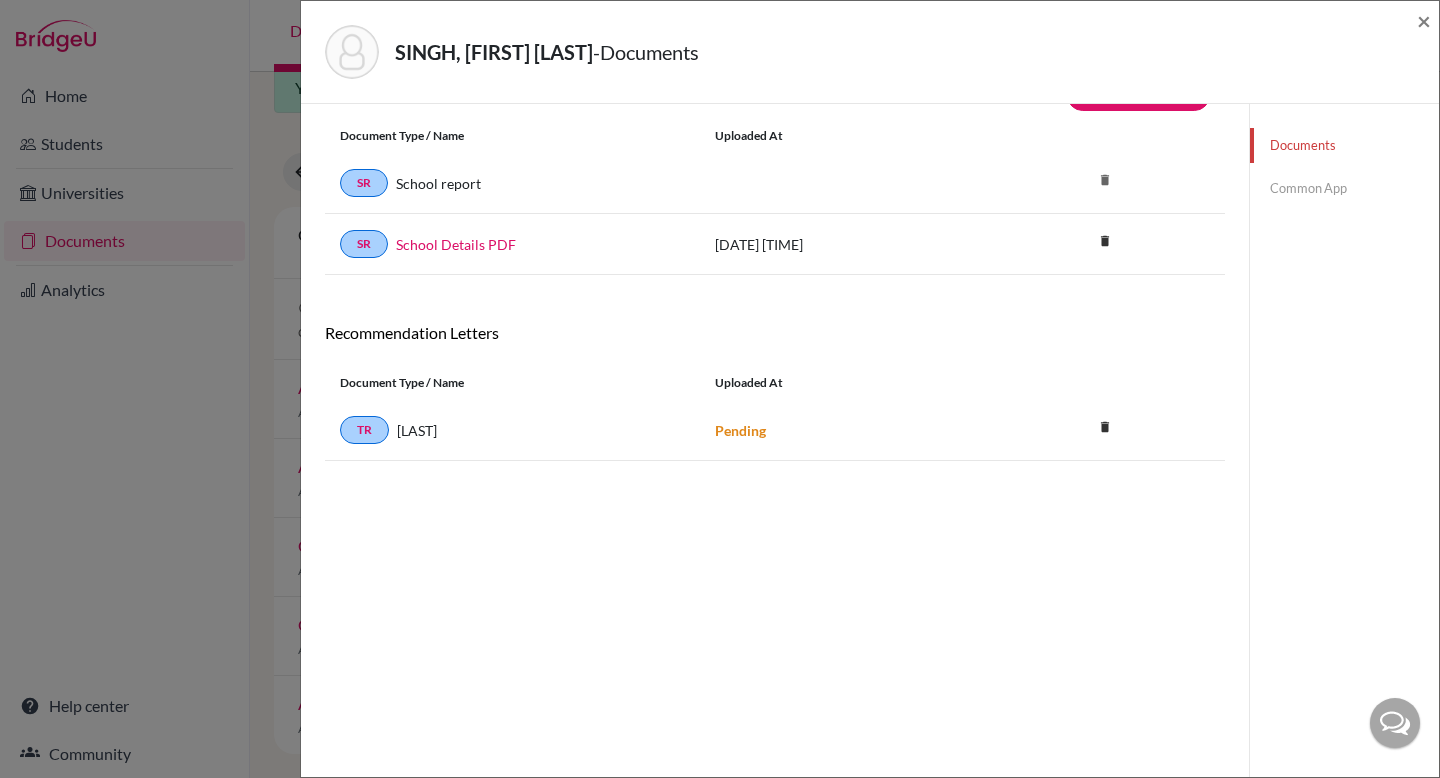 click on "Pending" at bounding box center [740, 430] 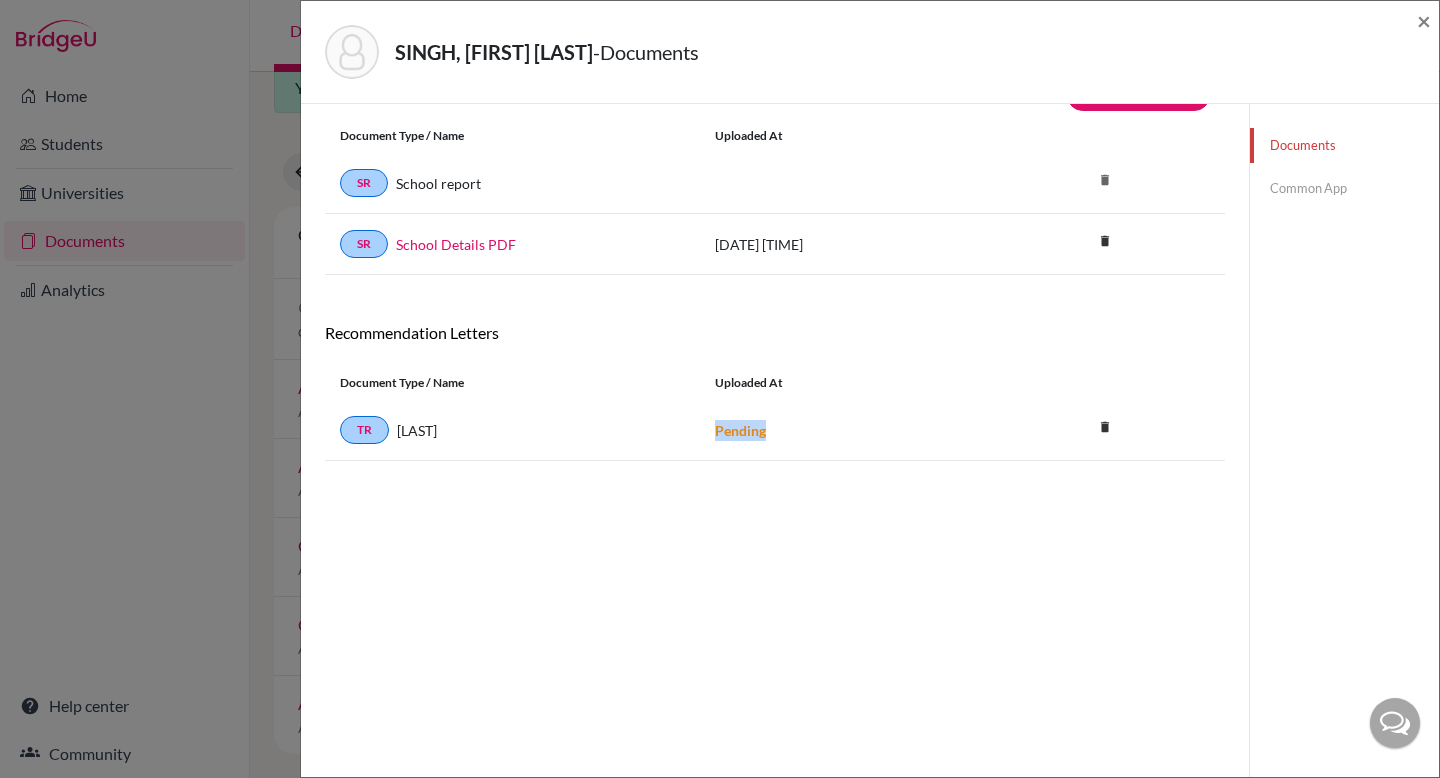 click on "Pending" at bounding box center (740, 430) 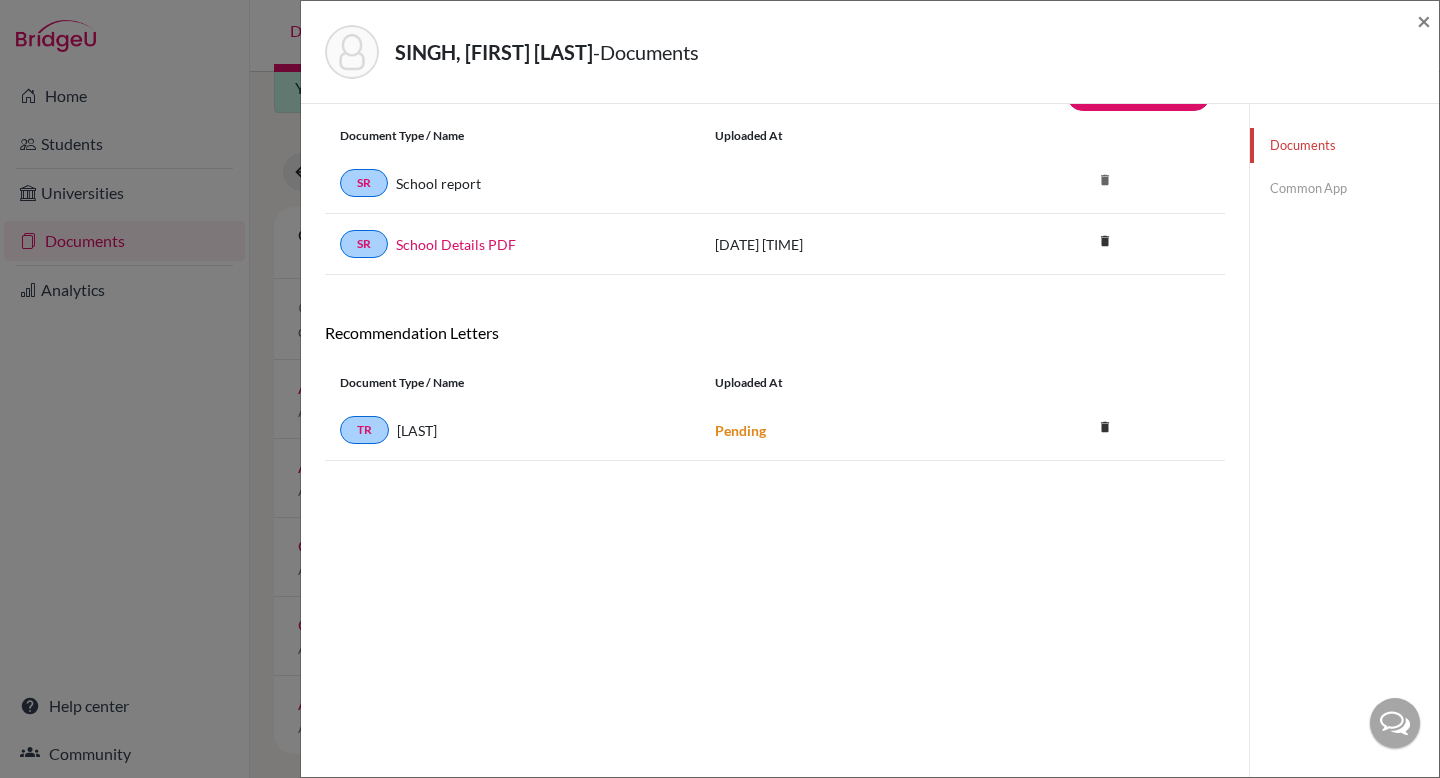 click on "TR" at bounding box center (364, 430) 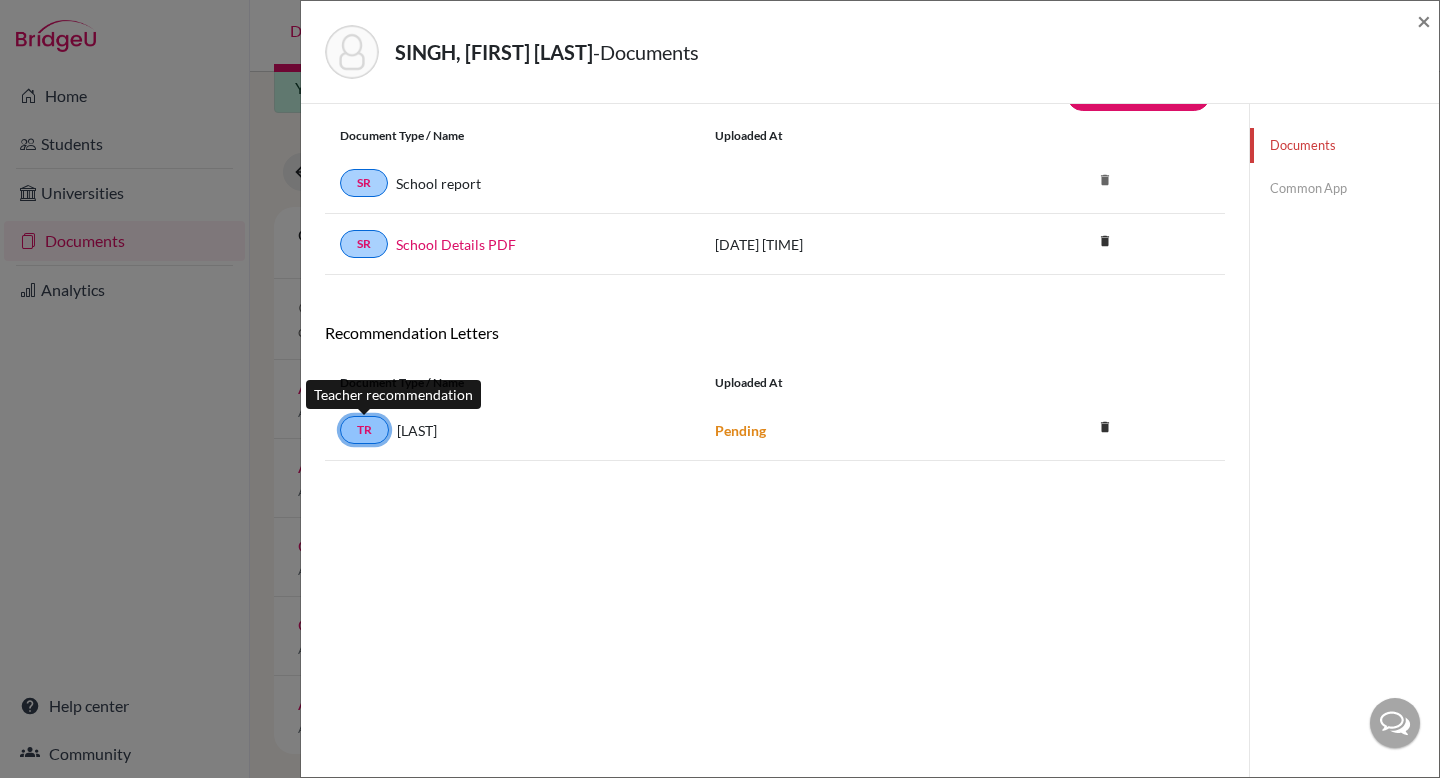 click on "TR" at bounding box center [364, 430] 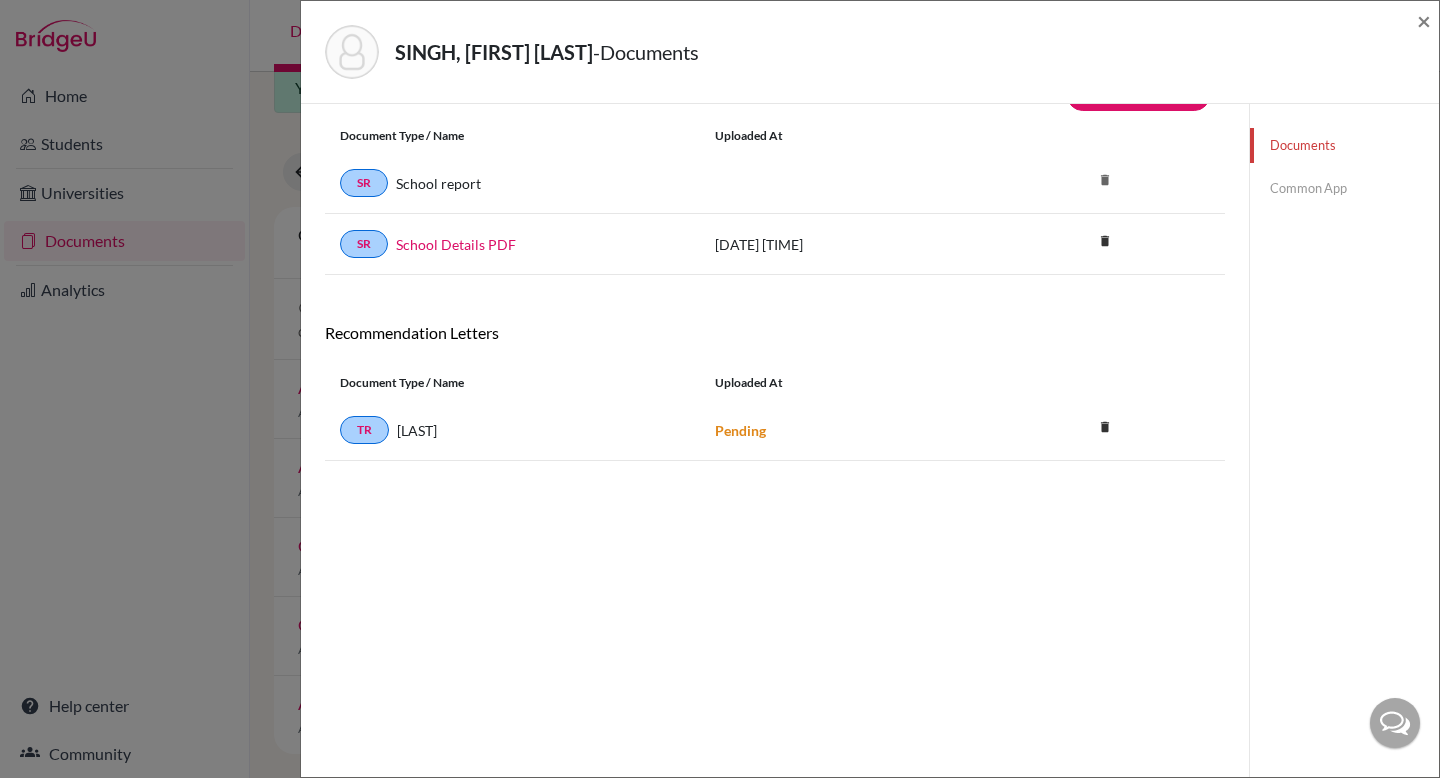 click on "SINGH, Prod Khushboo  -  Documents ×" at bounding box center (870, 52) 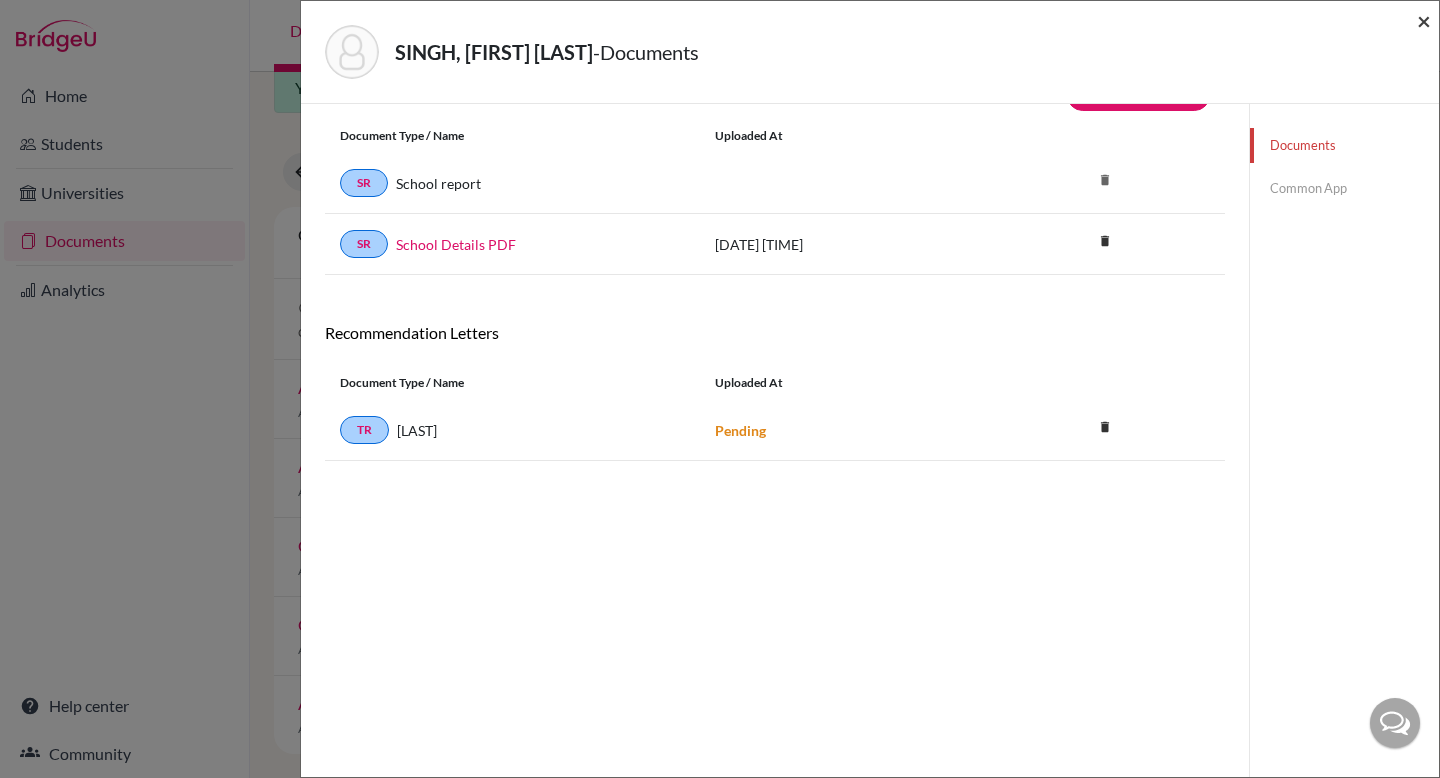click on "×" at bounding box center (1424, 20) 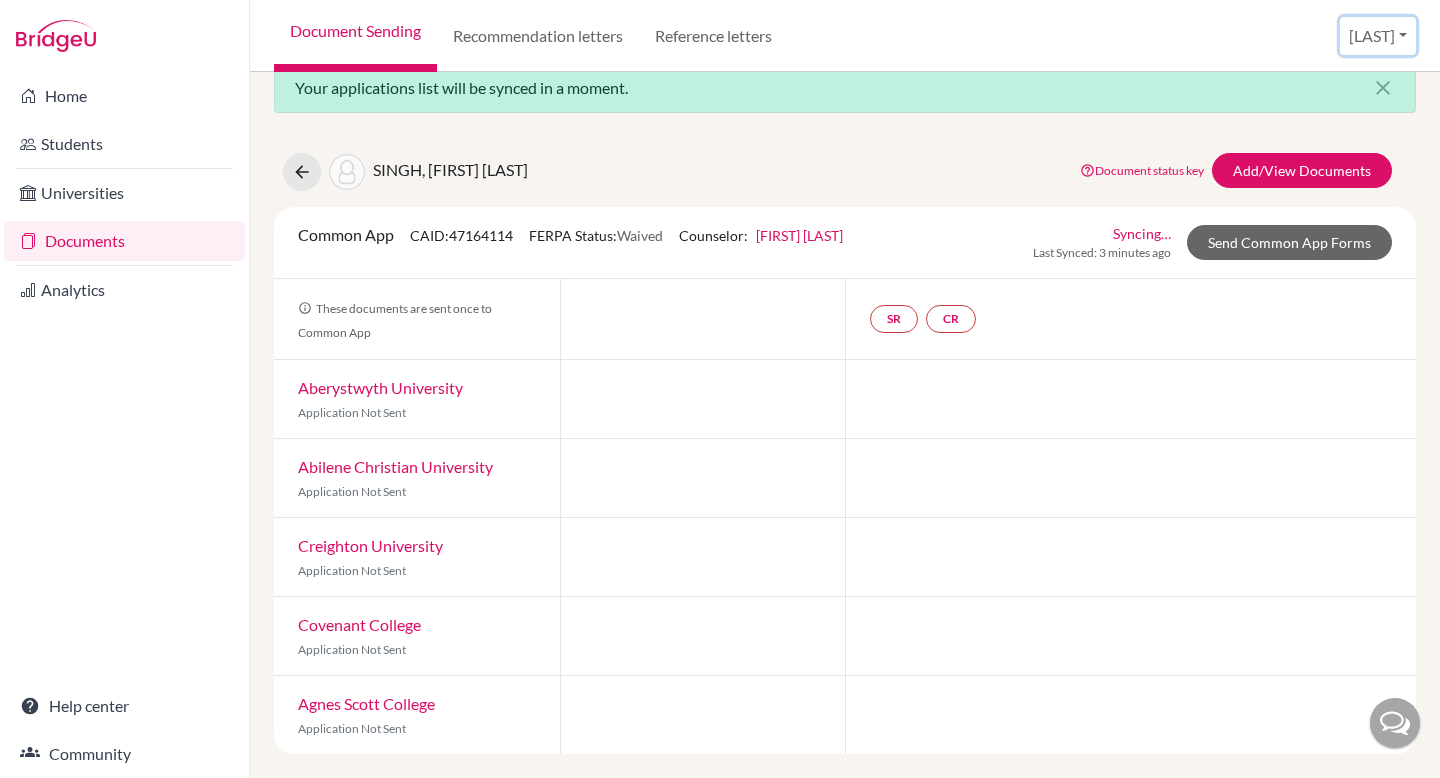 click on "Nandini" at bounding box center (1378, 36) 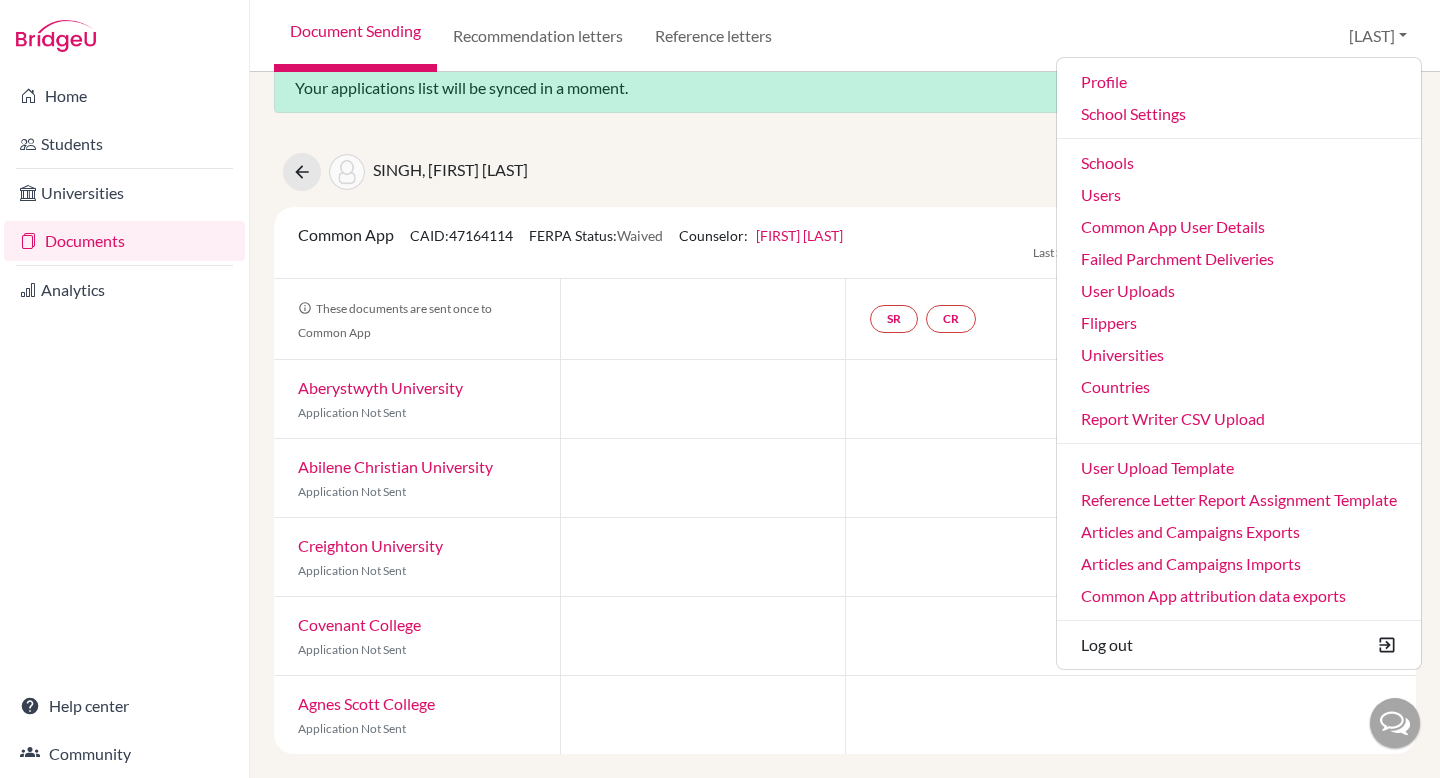 click on "SINGH, Prod Khushboo  Document status key TR Requirement. Document not uploaded yet. TR Document uploaded / form saved. Ready to send to universities. TR Document is "sending". TR Document has been sent. TR Document has failed to send. Contact our team via live chat or hi@bridge-u.com Add/View Documents" 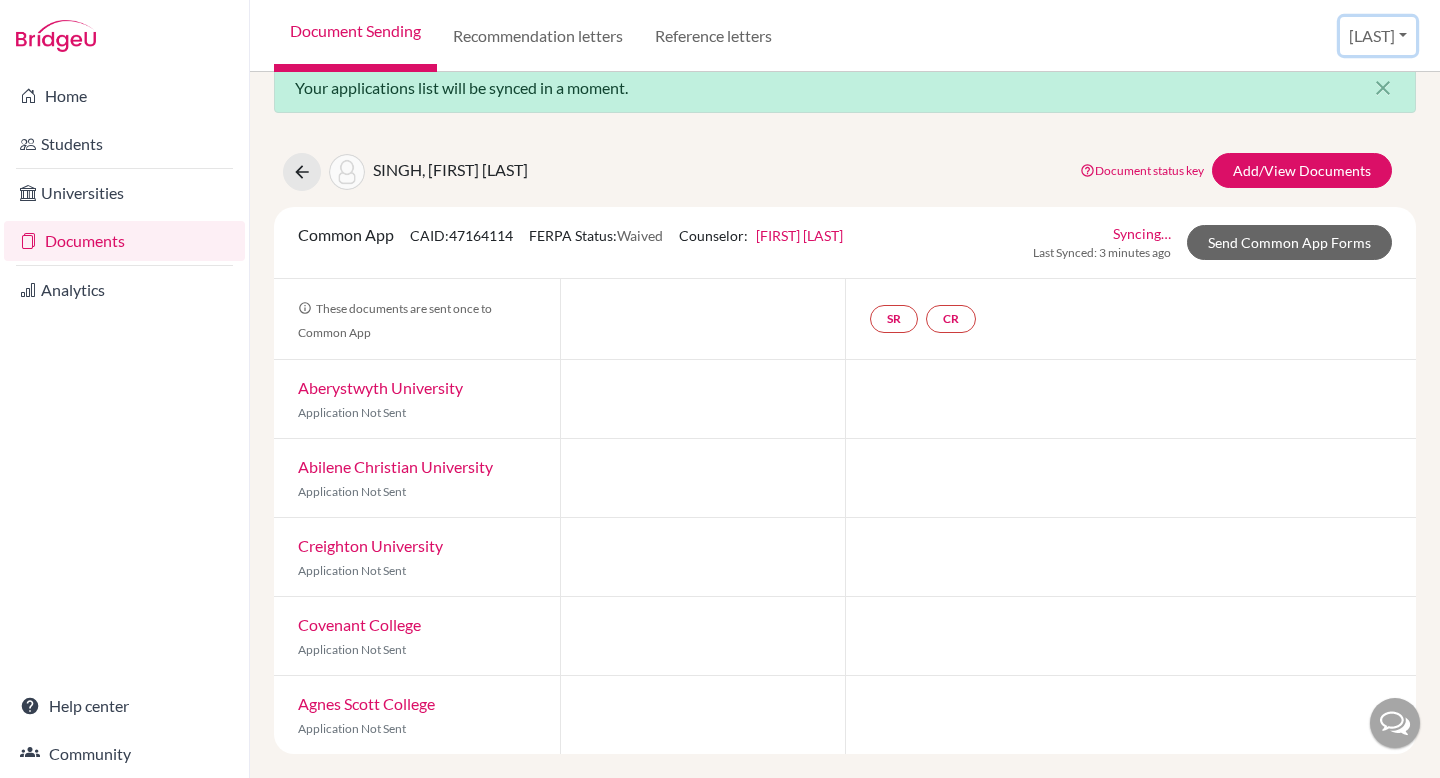 click on "Nandini" at bounding box center (1378, 36) 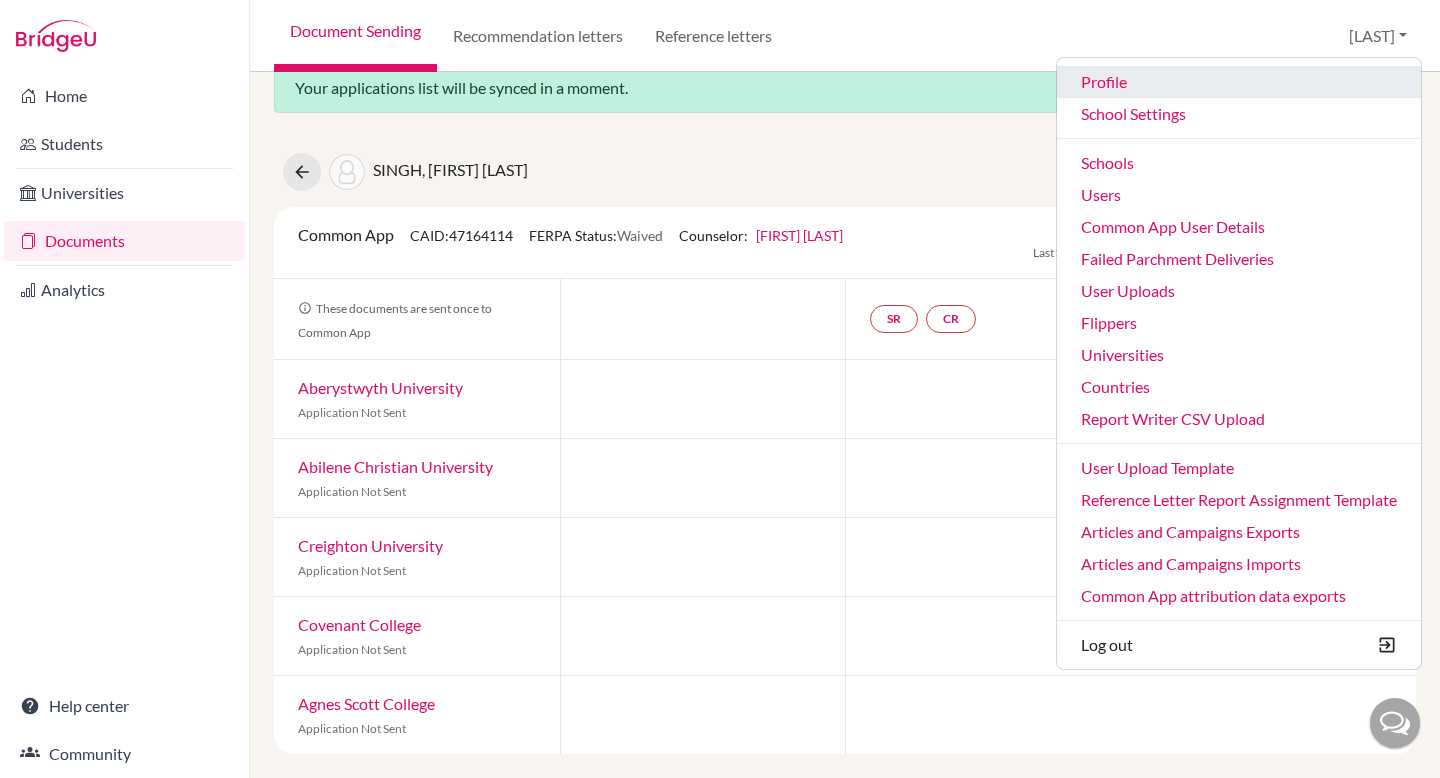 click on "Profile" at bounding box center (1239, 82) 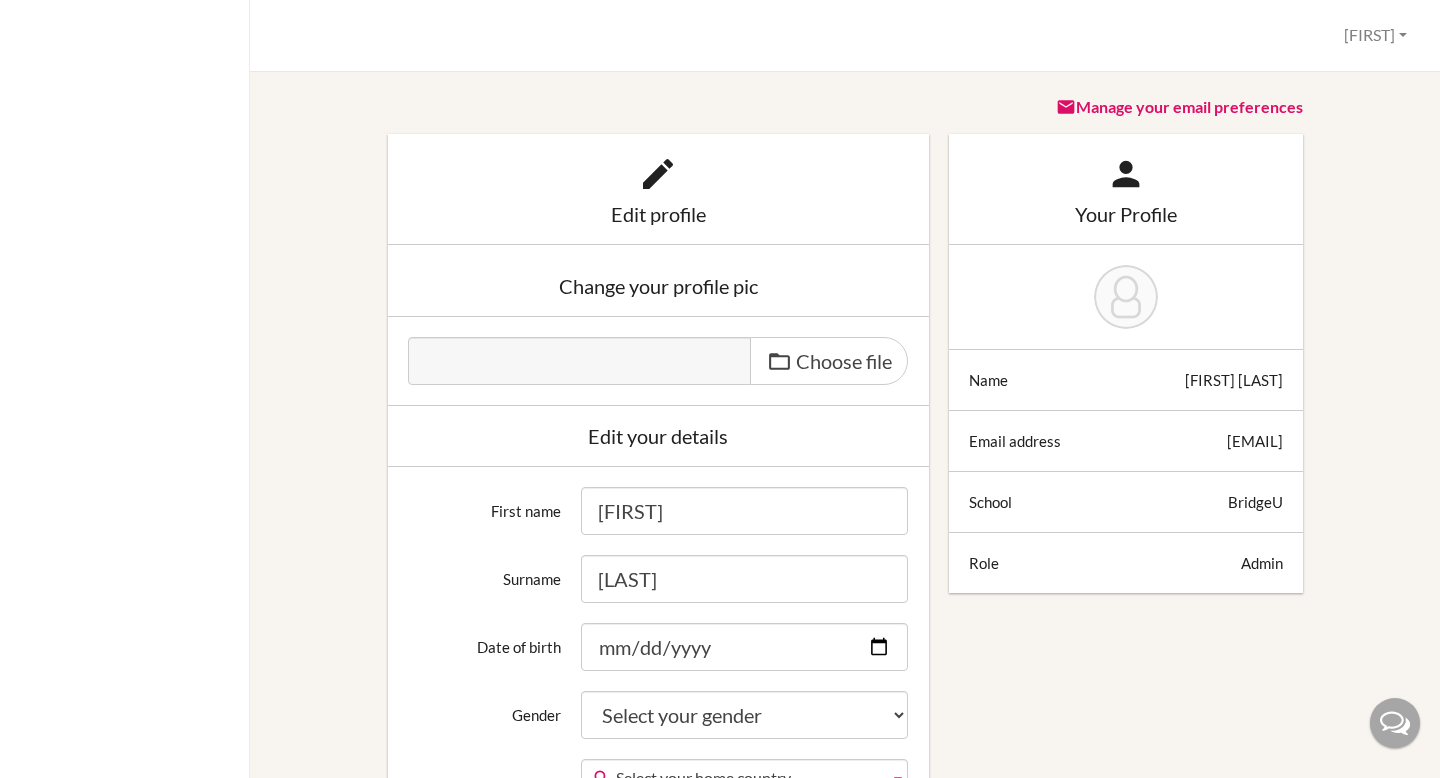 scroll, scrollTop: 0, scrollLeft: 0, axis: both 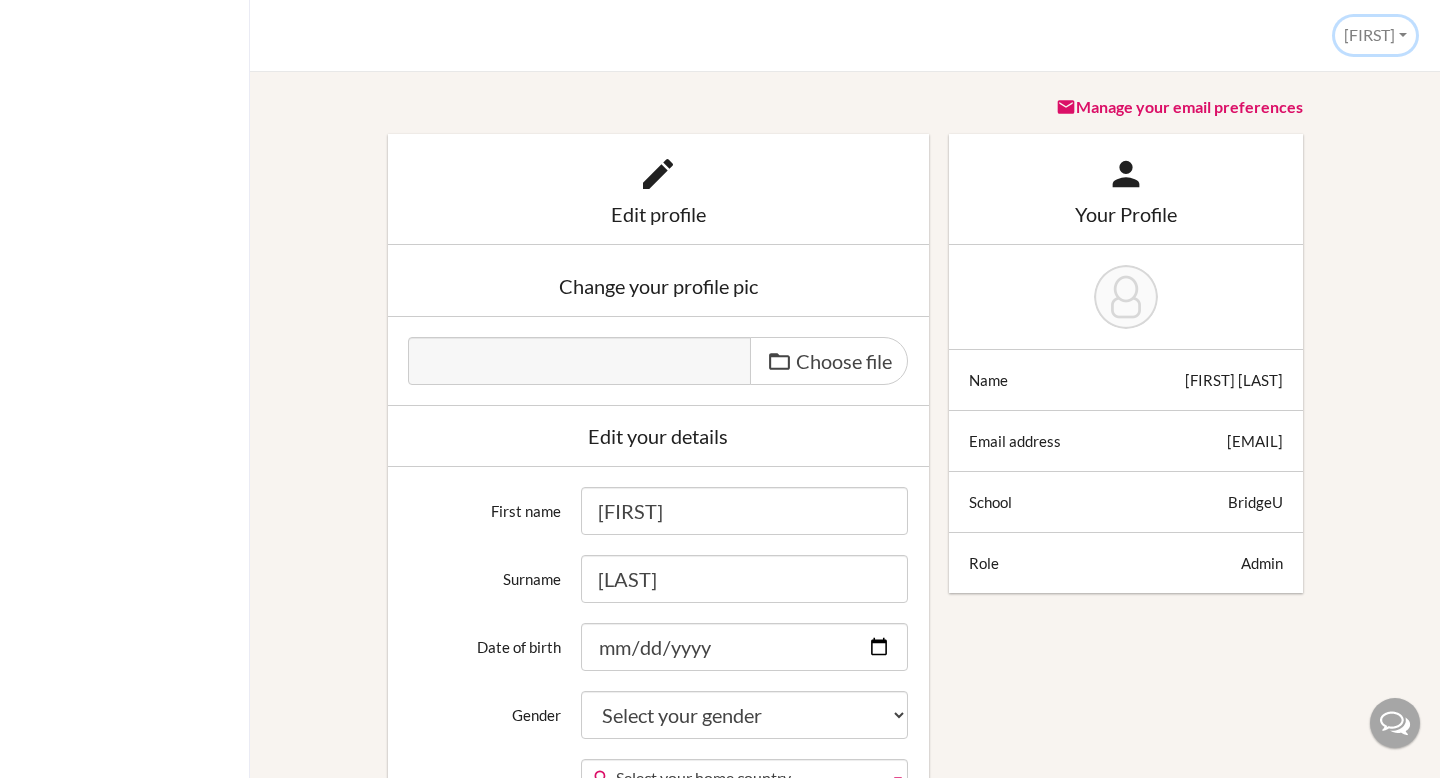 click on "[FIRST]" at bounding box center (1375, 35) 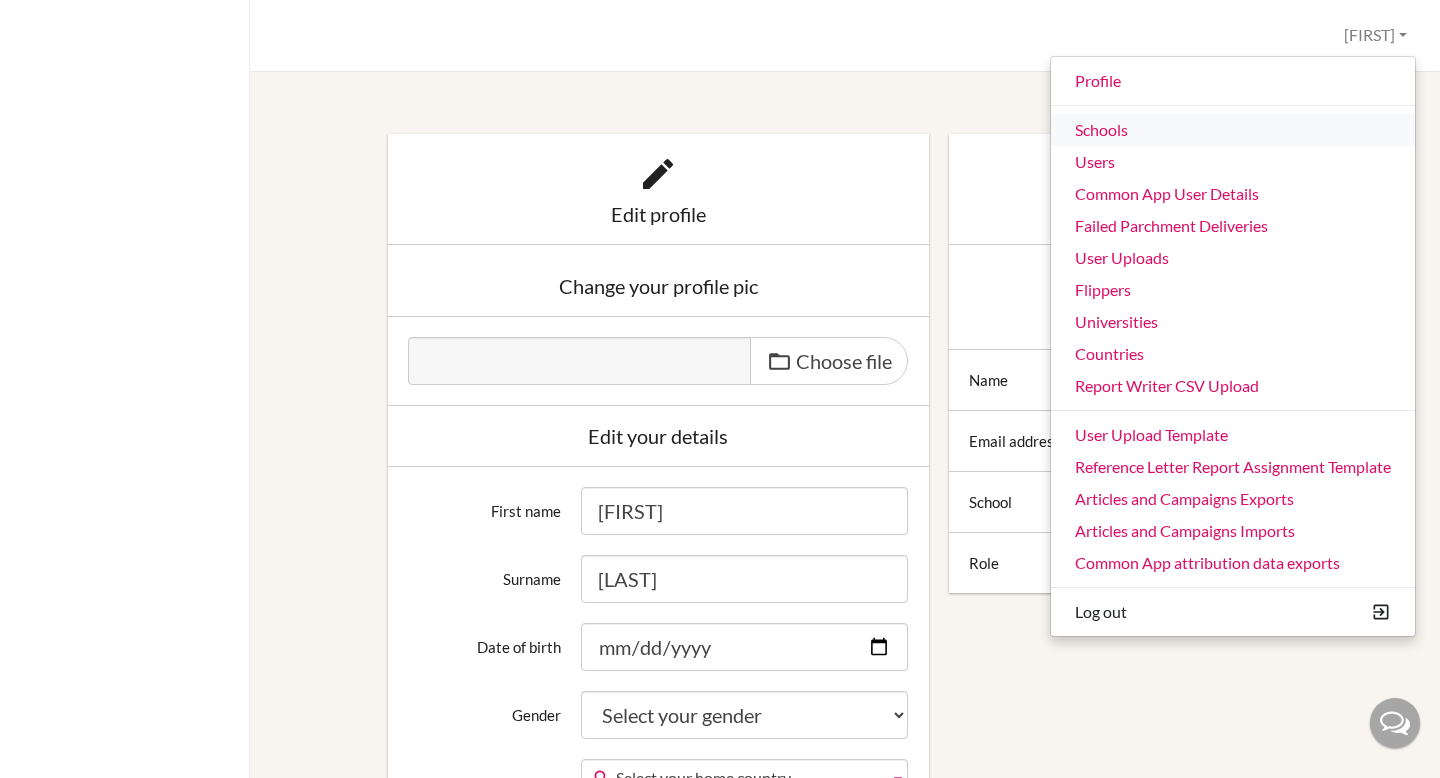 click on "Schools" at bounding box center (1233, 130) 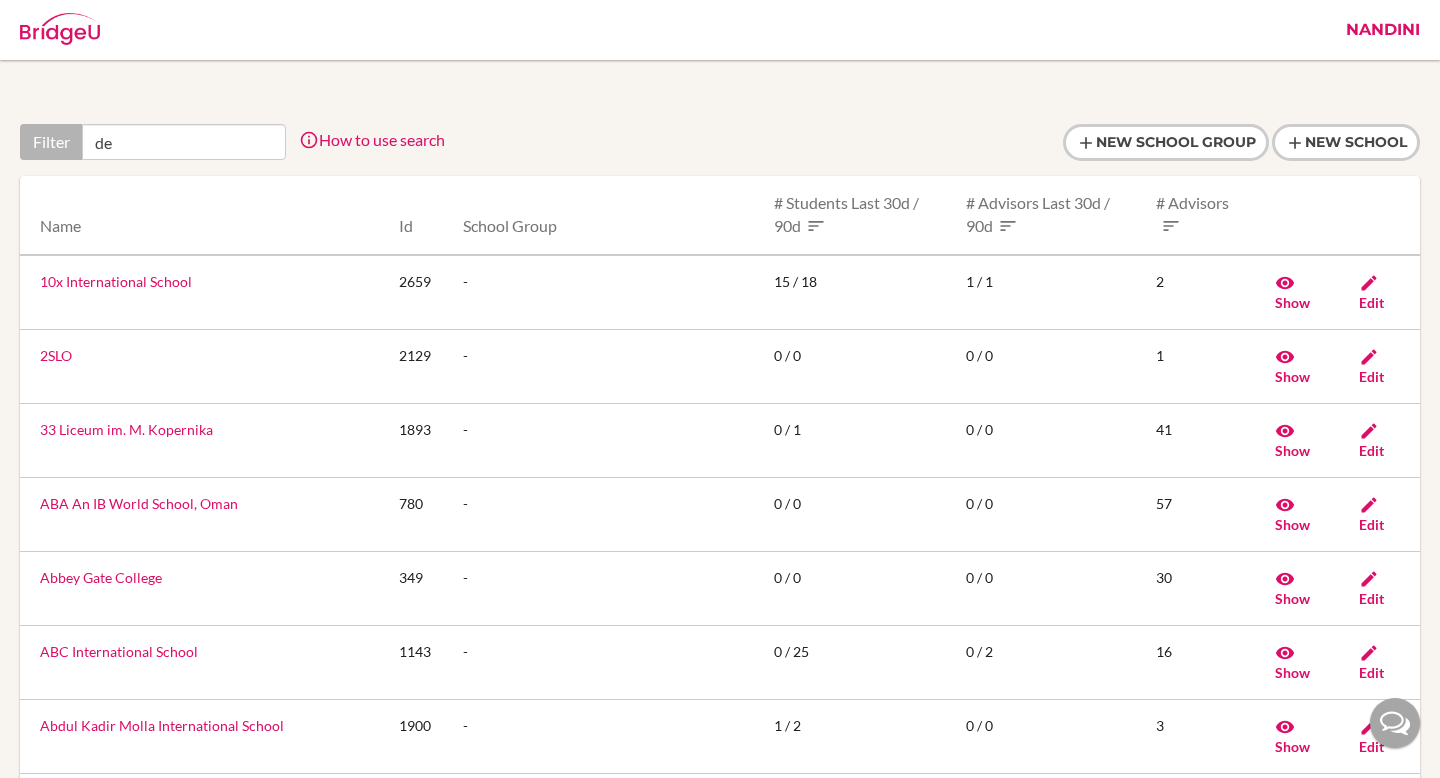 scroll, scrollTop: 0, scrollLeft: 0, axis: both 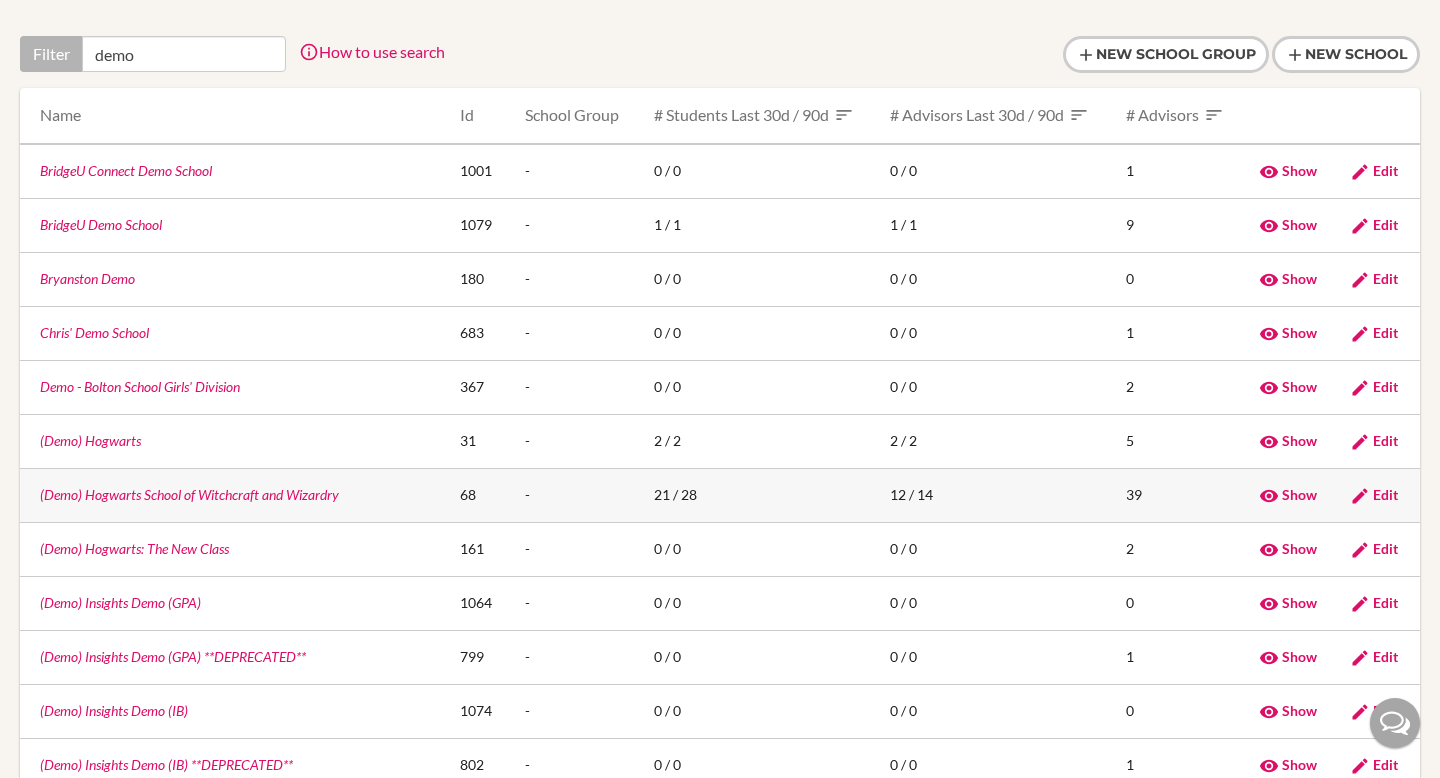 type on "demo" 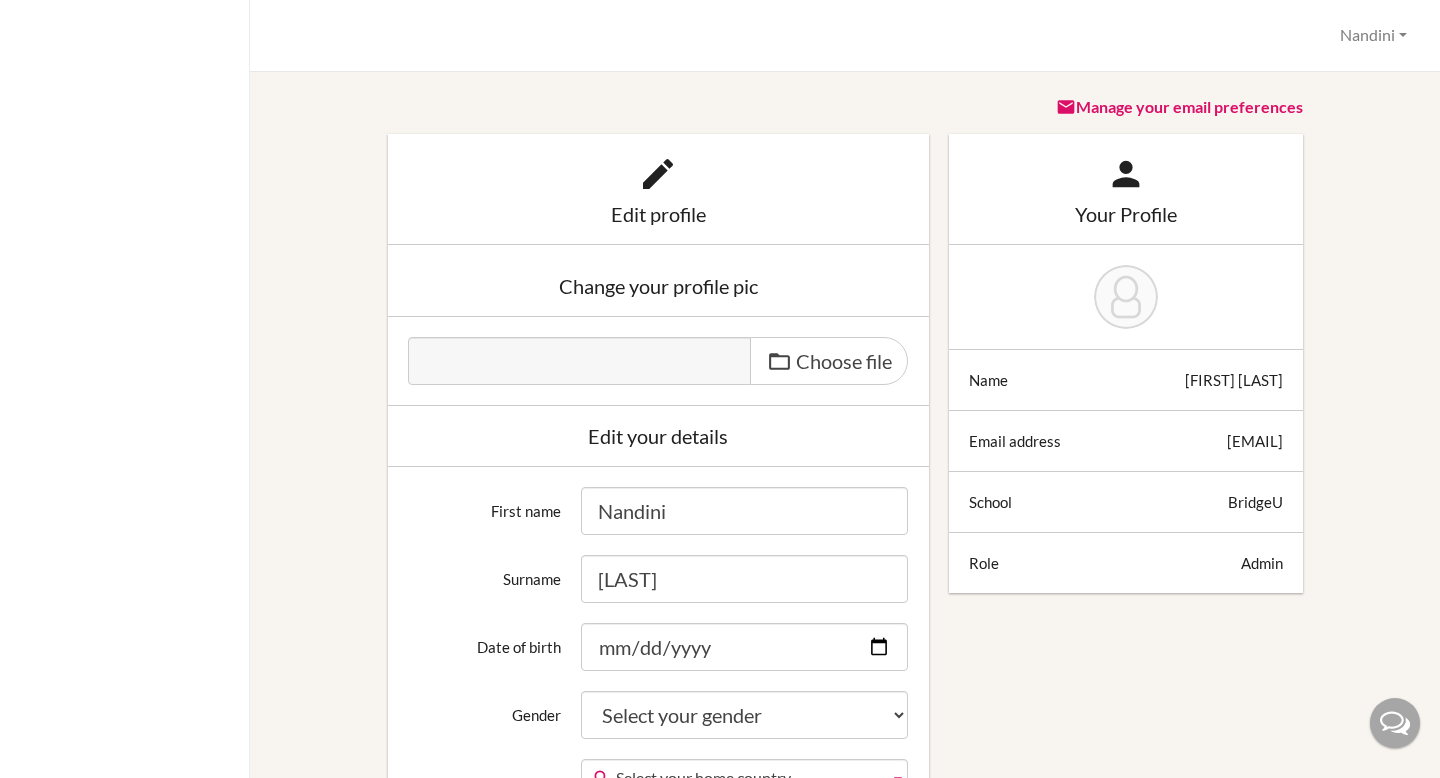 scroll, scrollTop: 0, scrollLeft: 0, axis: both 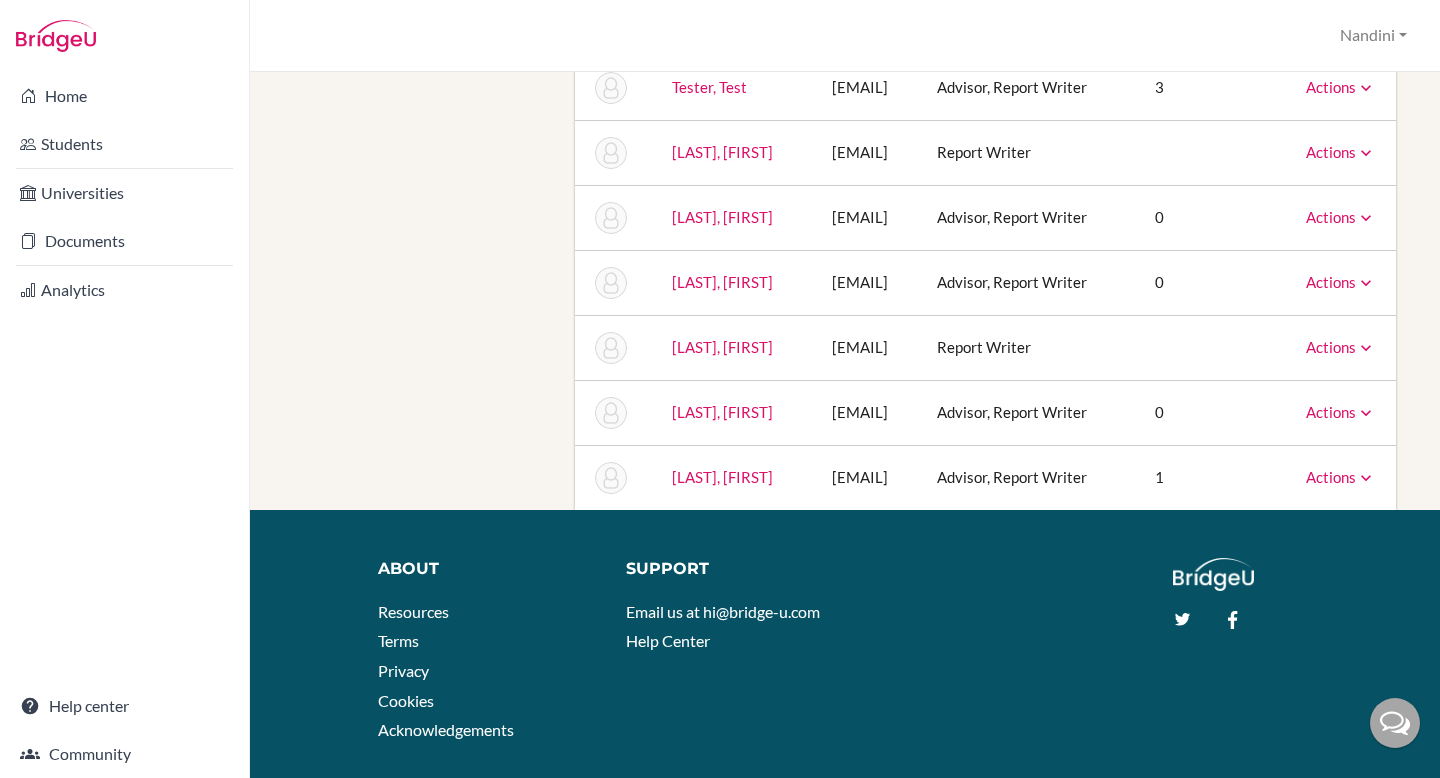 copy on "[EMAIL]" 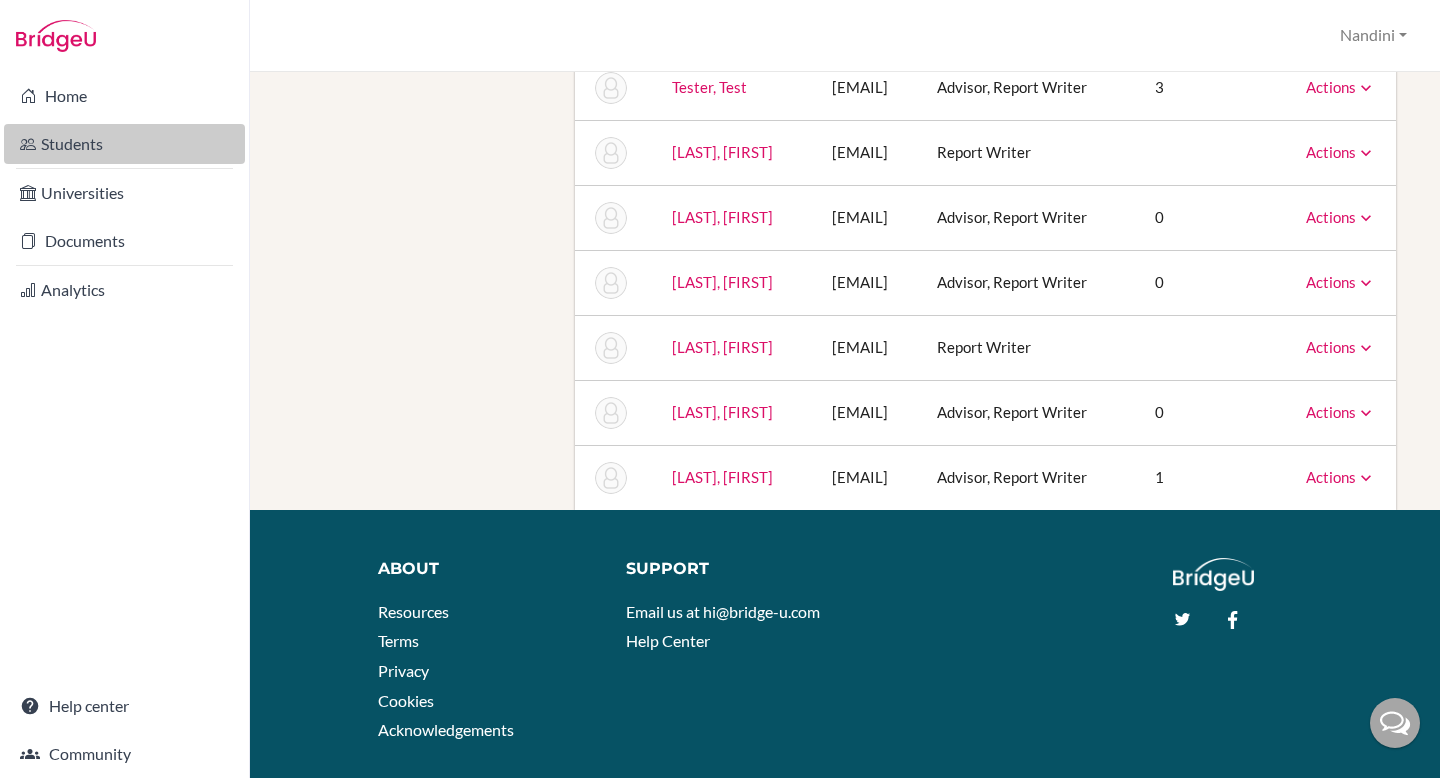 click on "Students" at bounding box center [124, 144] 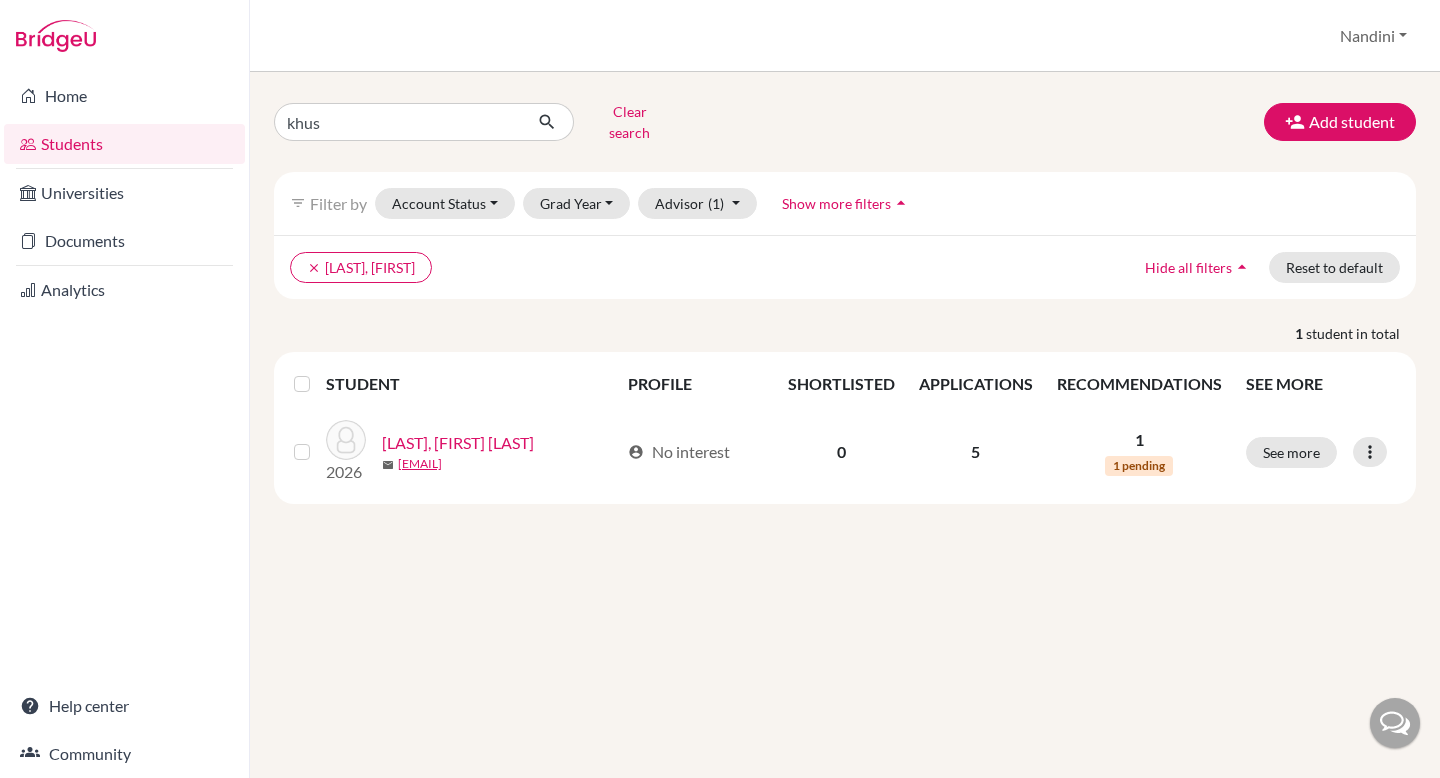 scroll, scrollTop: 0, scrollLeft: 0, axis: both 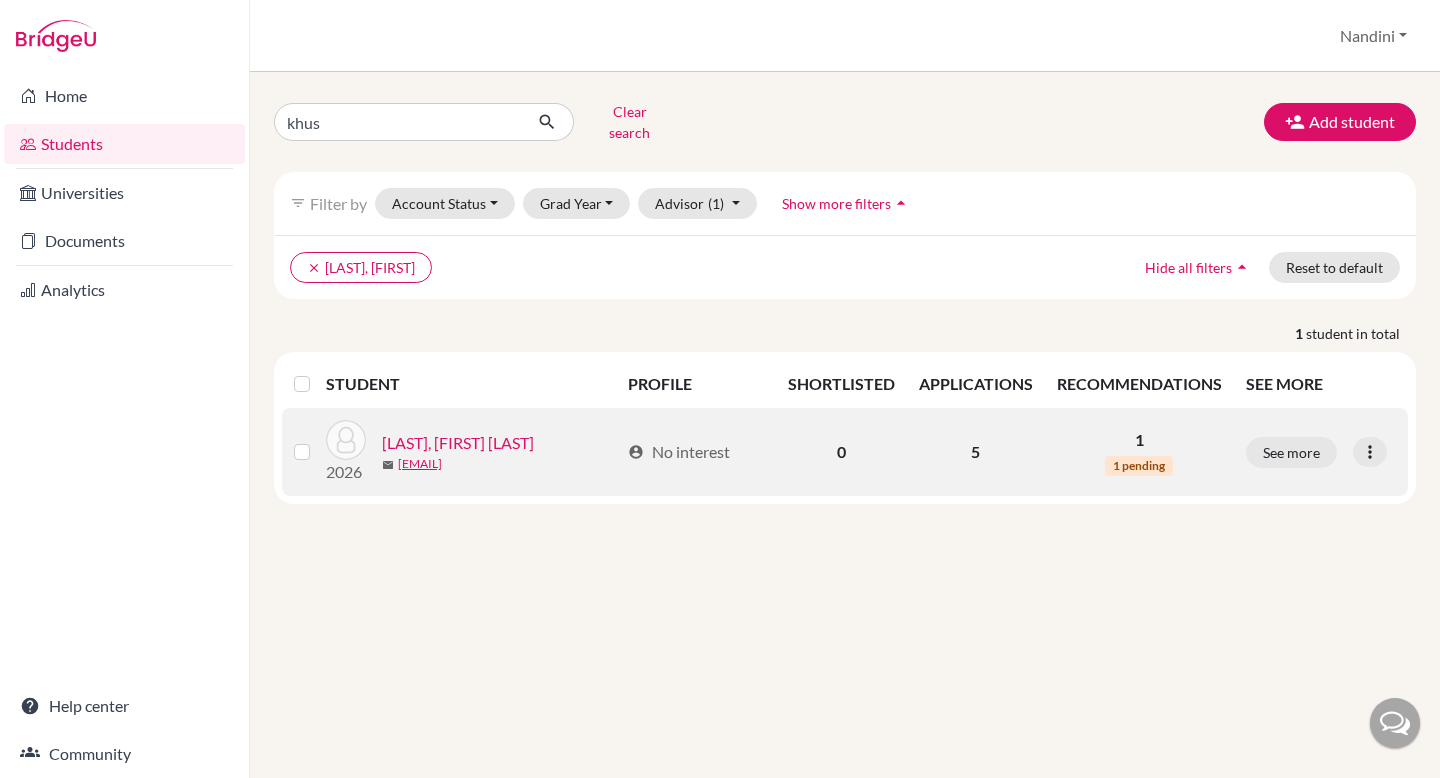 click on "[LAST], [FIRST] [LAST]" at bounding box center (458, 443) 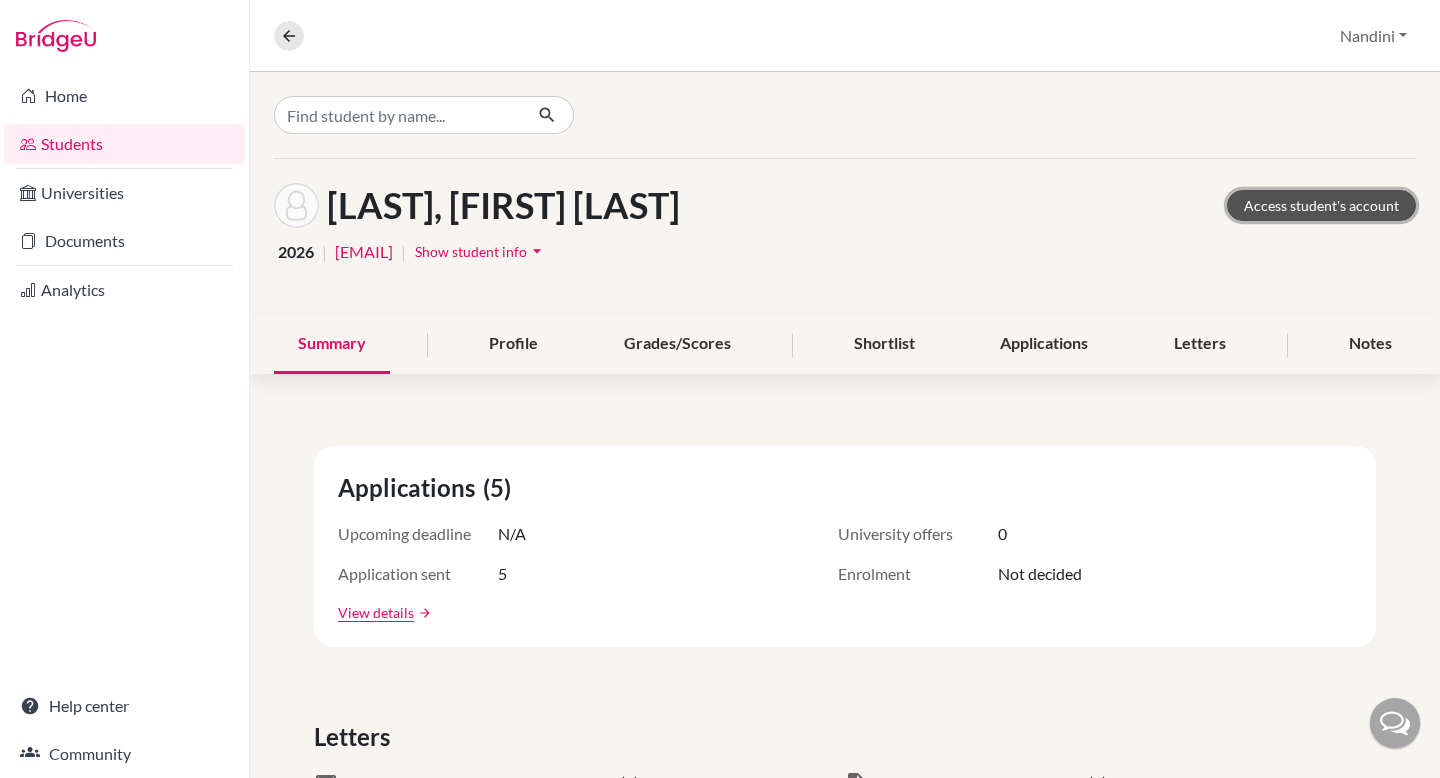 click on "Access student's account" at bounding box center (1321, 205) 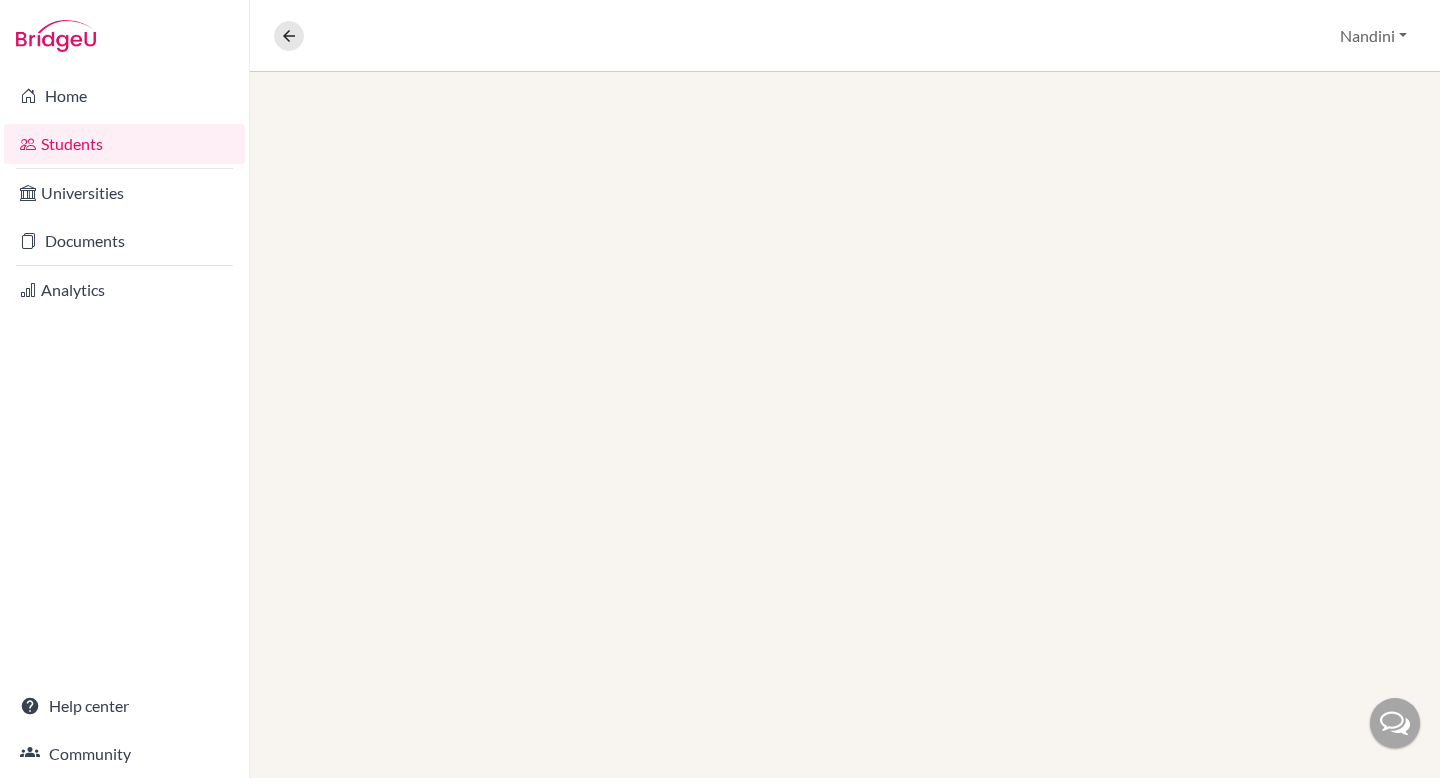 scroll, scrollTop: 0, scrollLeft: 0, axis: both 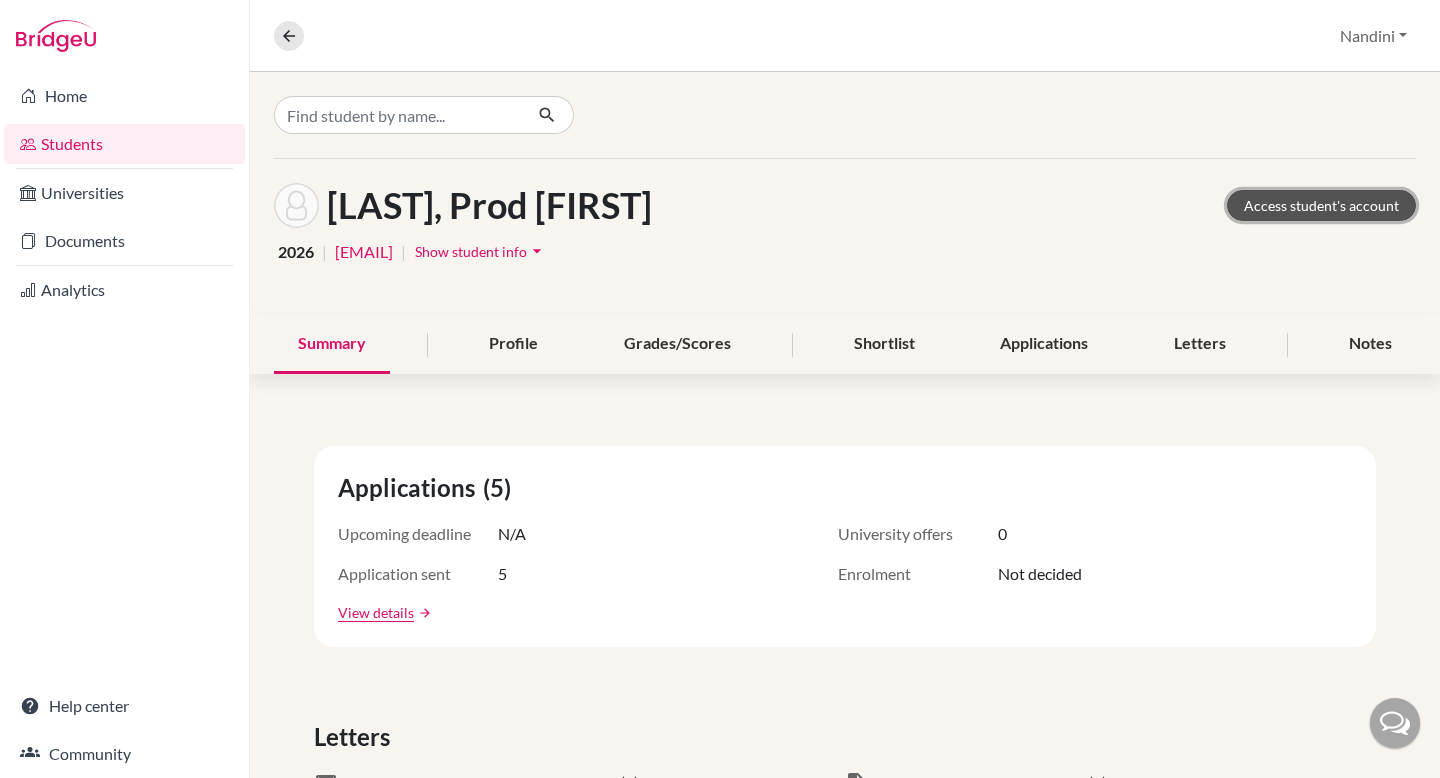 click on "Access student's account" at bounding box center [1321, 205] 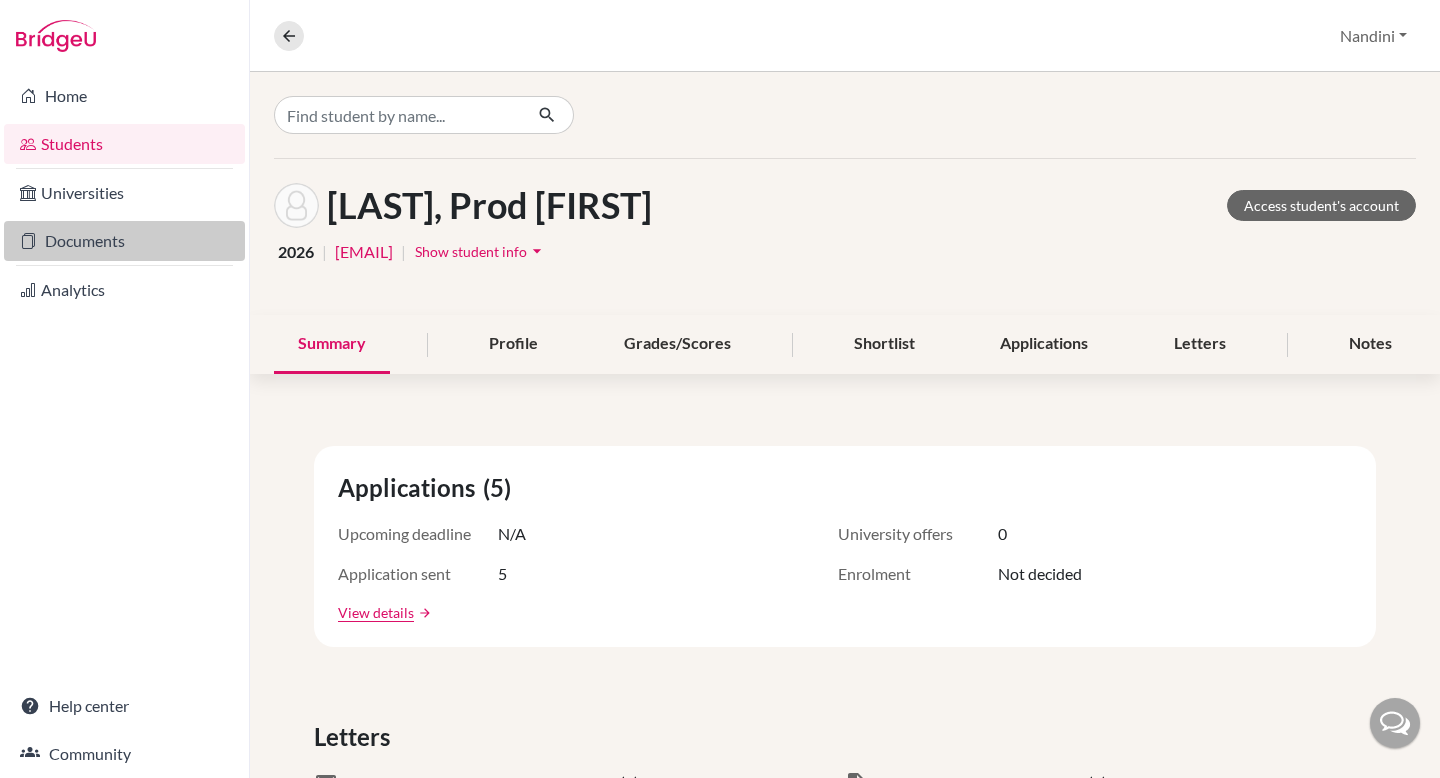 scroll, scrollTop: 0, scrollLeft: 0, axis: both 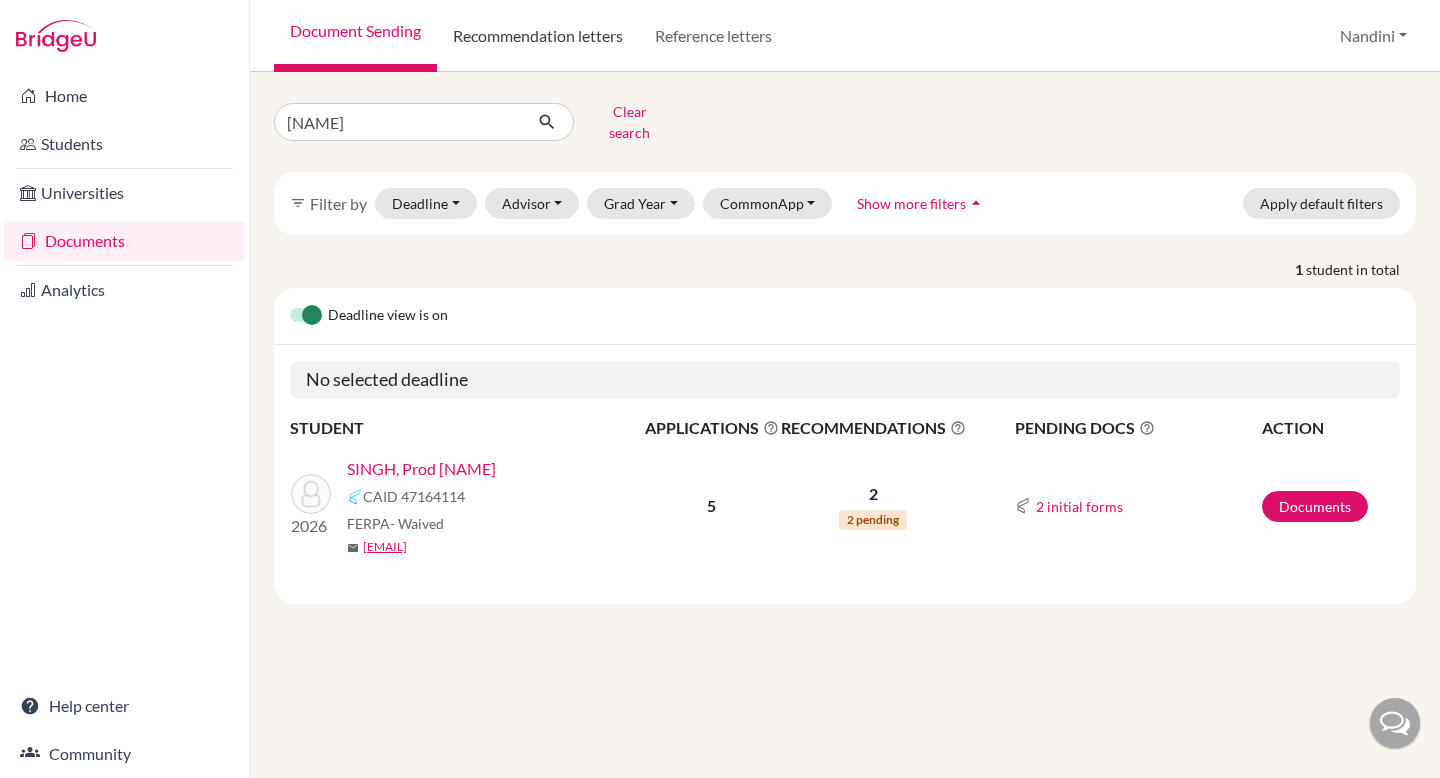 click on "Recommendation letters" at bounding box center (538, 36) 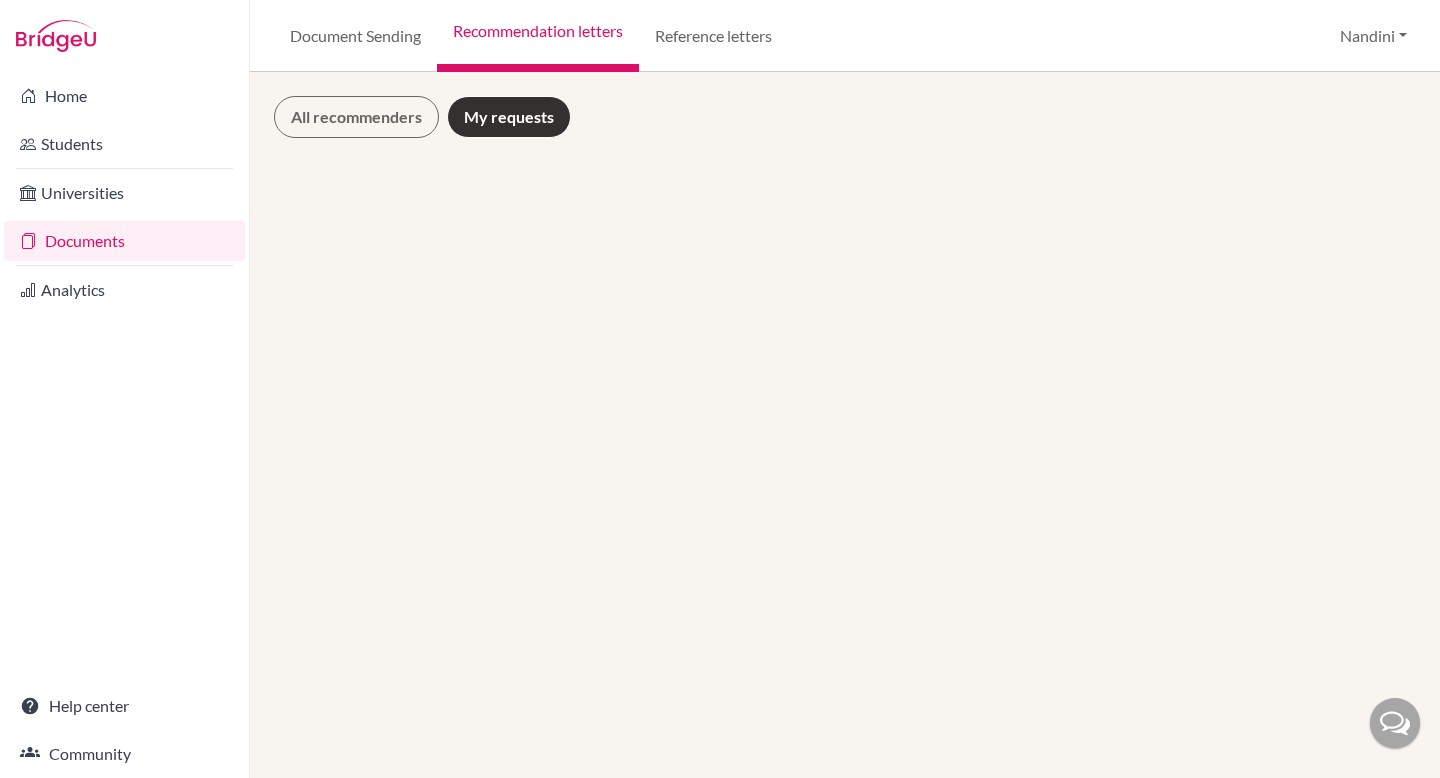 scroll, scrollTop: 0, scrollLeft: 0, axis: both 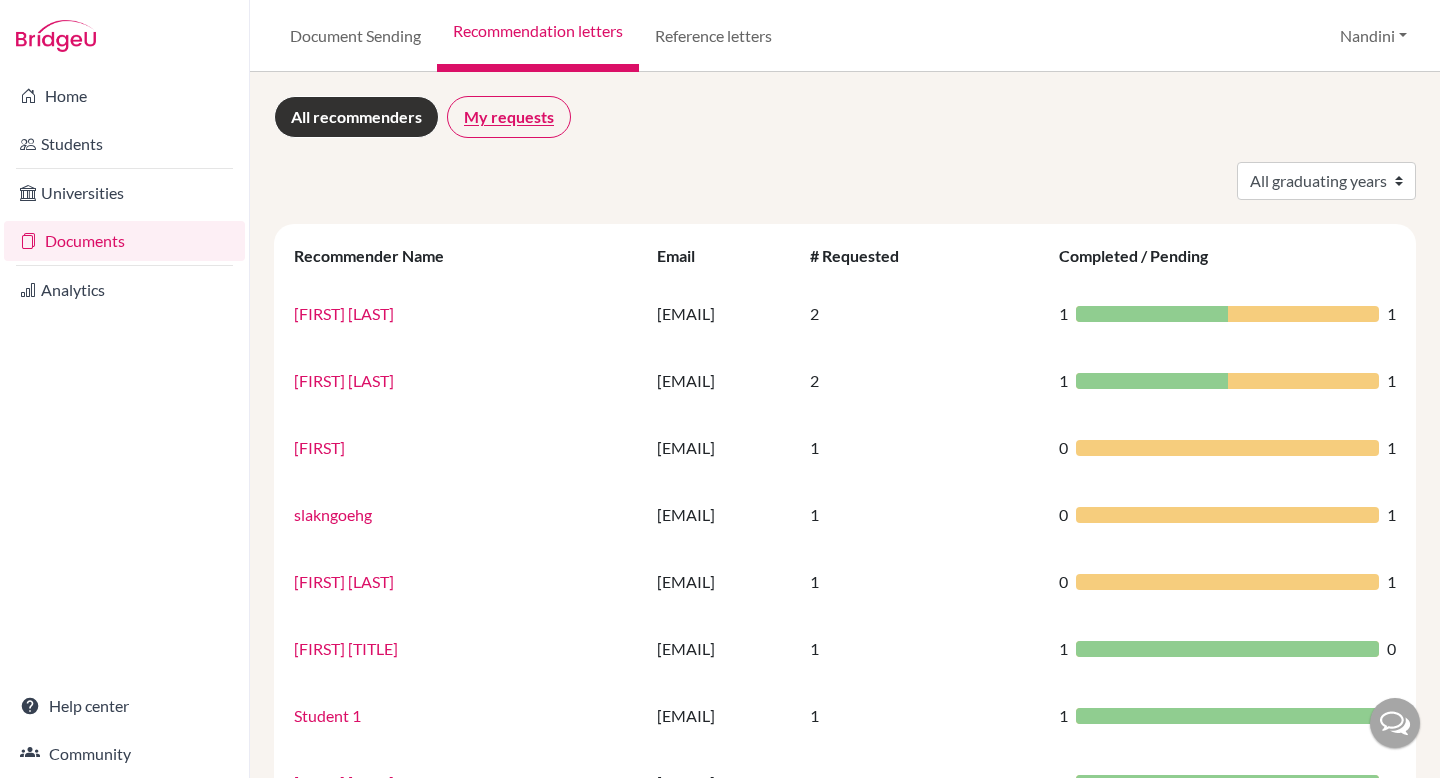 click on "My requests" at bounding box center [509, 117] 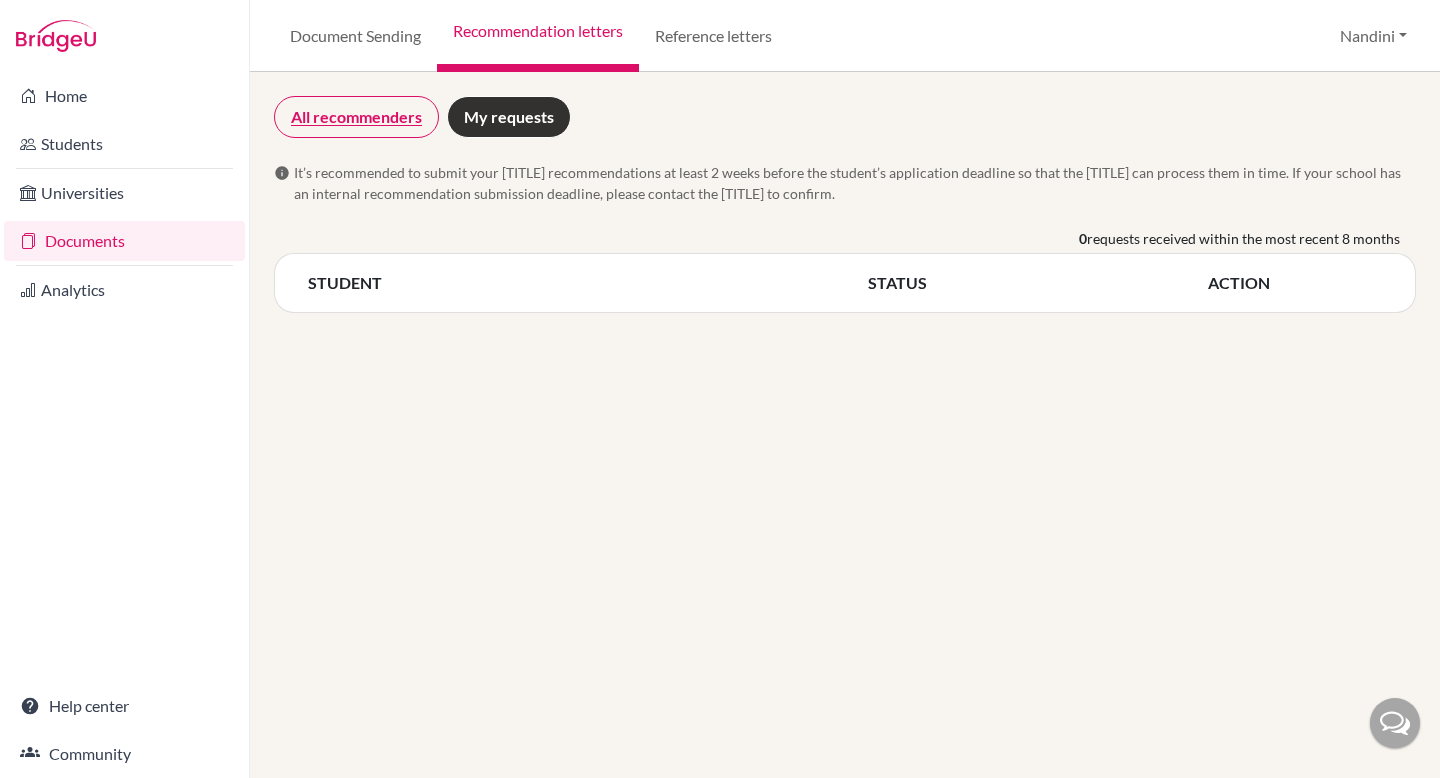 click on "All recommenders" at bounding box center (356, 117) 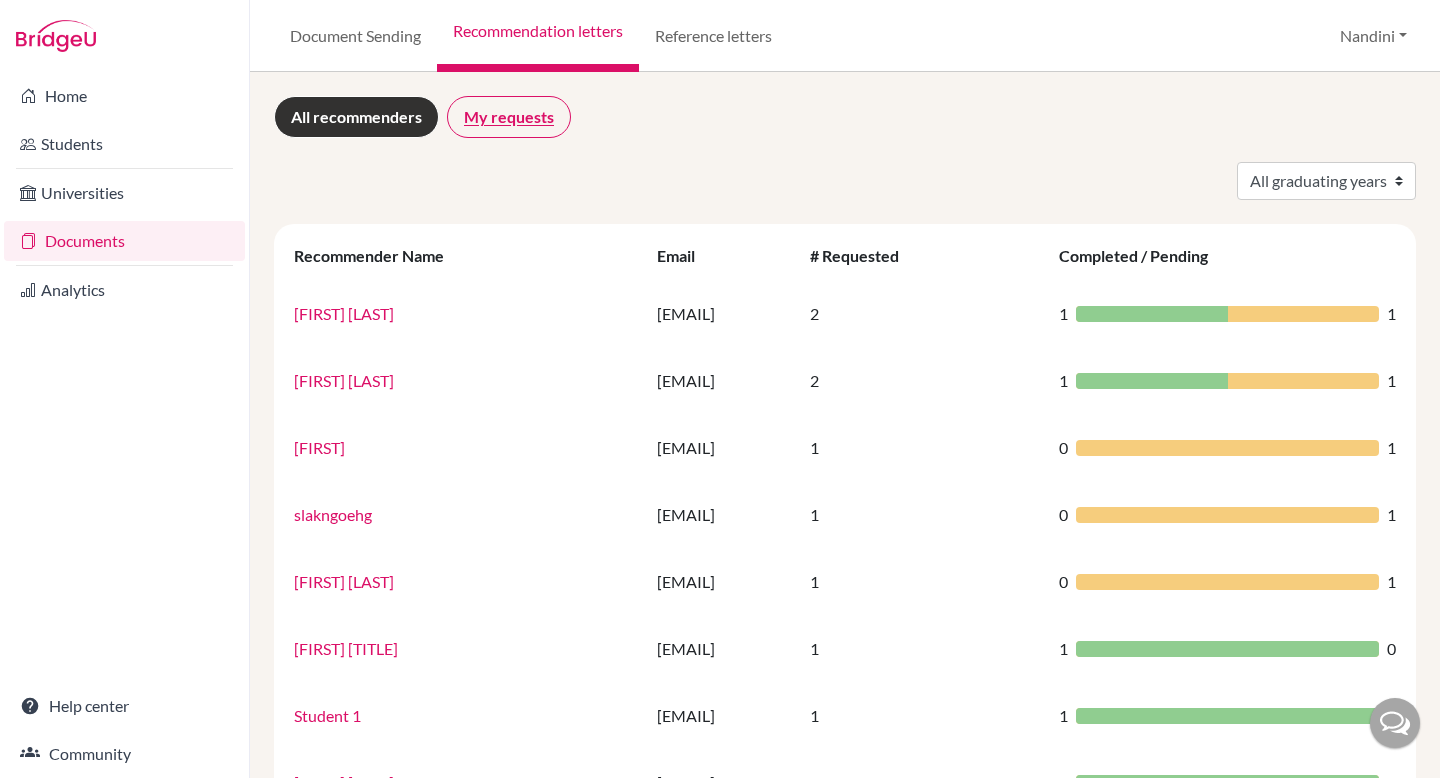 click on "My requests" at bounding box center (509, 117) 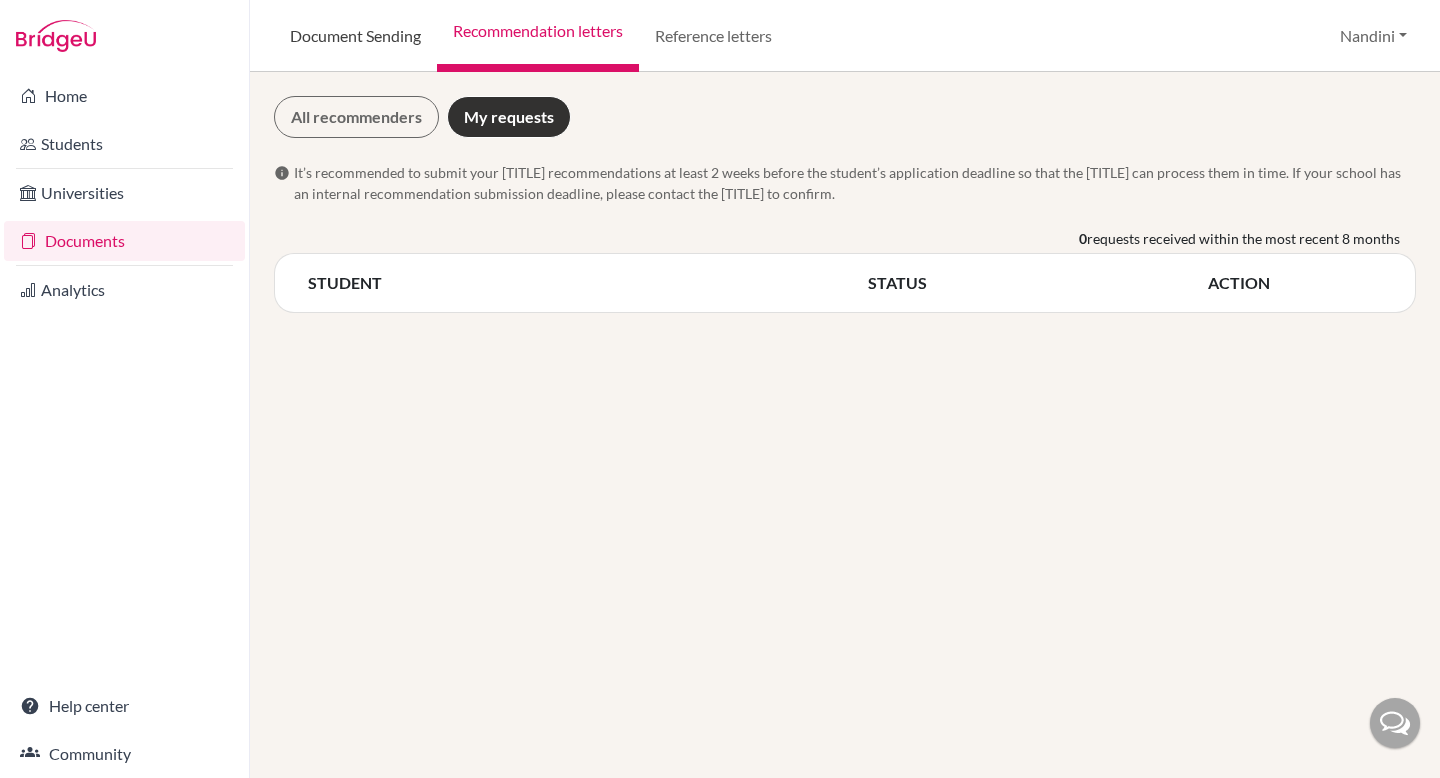 click on "Document Sending" at bounding box center (355, 36) 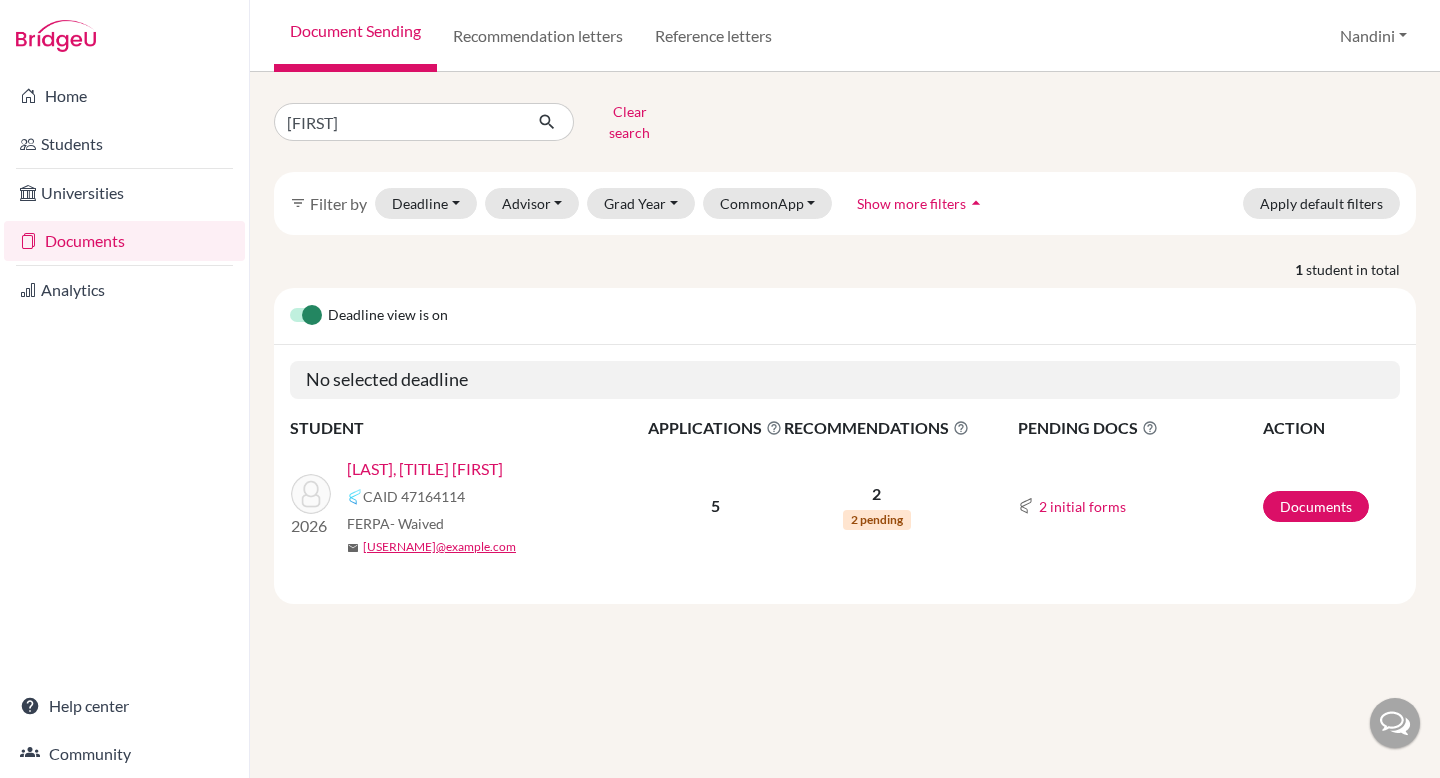 scroll, scrollTop: 0, scrollLeft: 0, axis: both 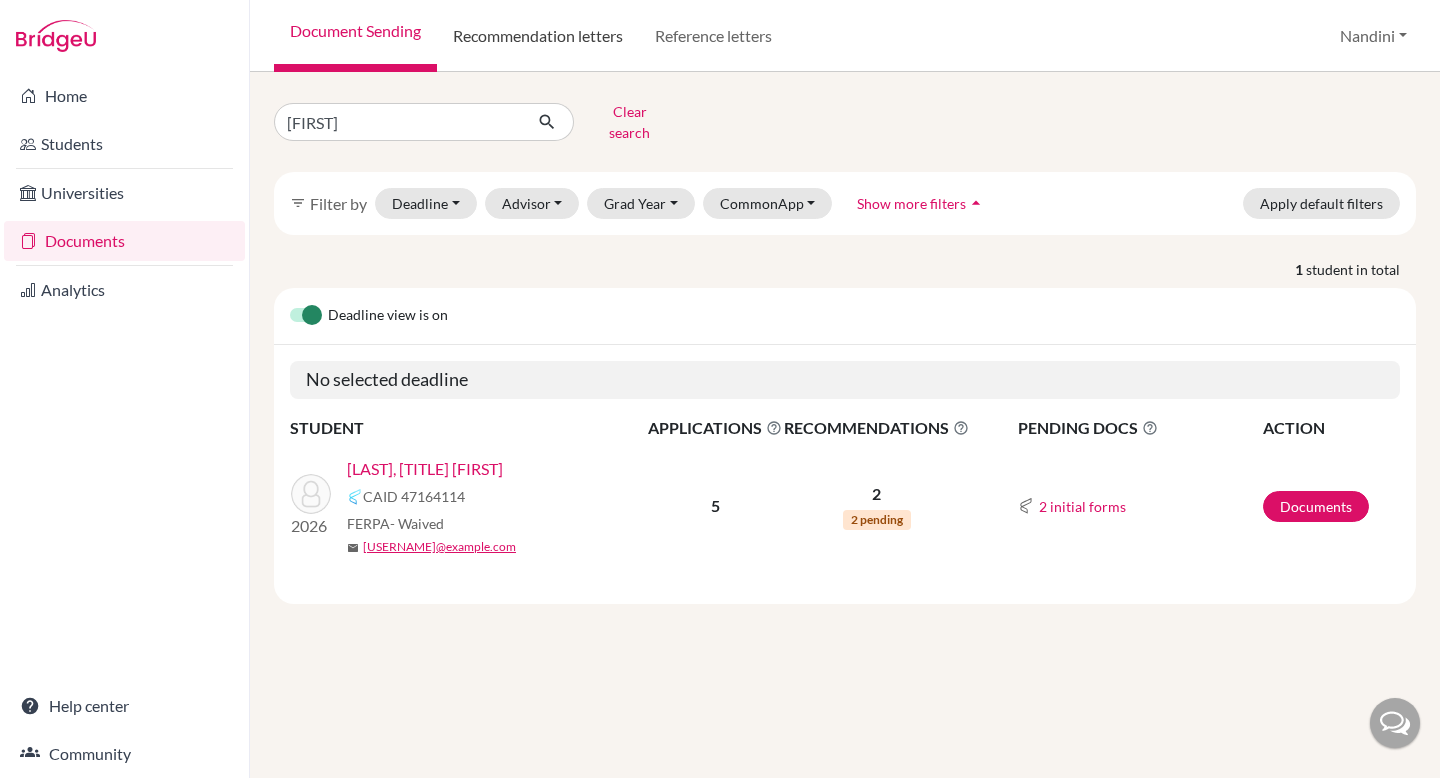 click on "Recommendation letters" at bounding box center [538, 36] 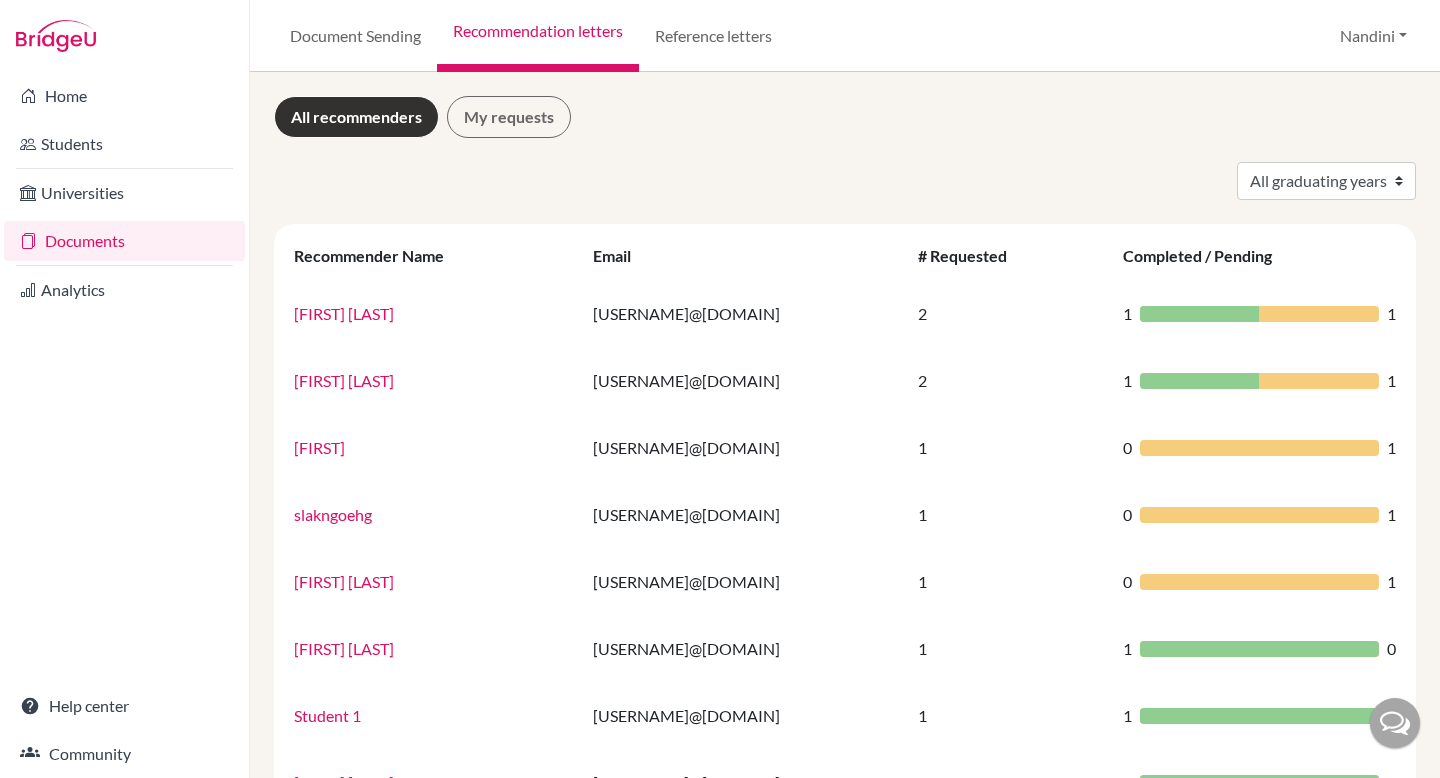scroll, scrollTop: 0, scrollLeft: 0, axis: both 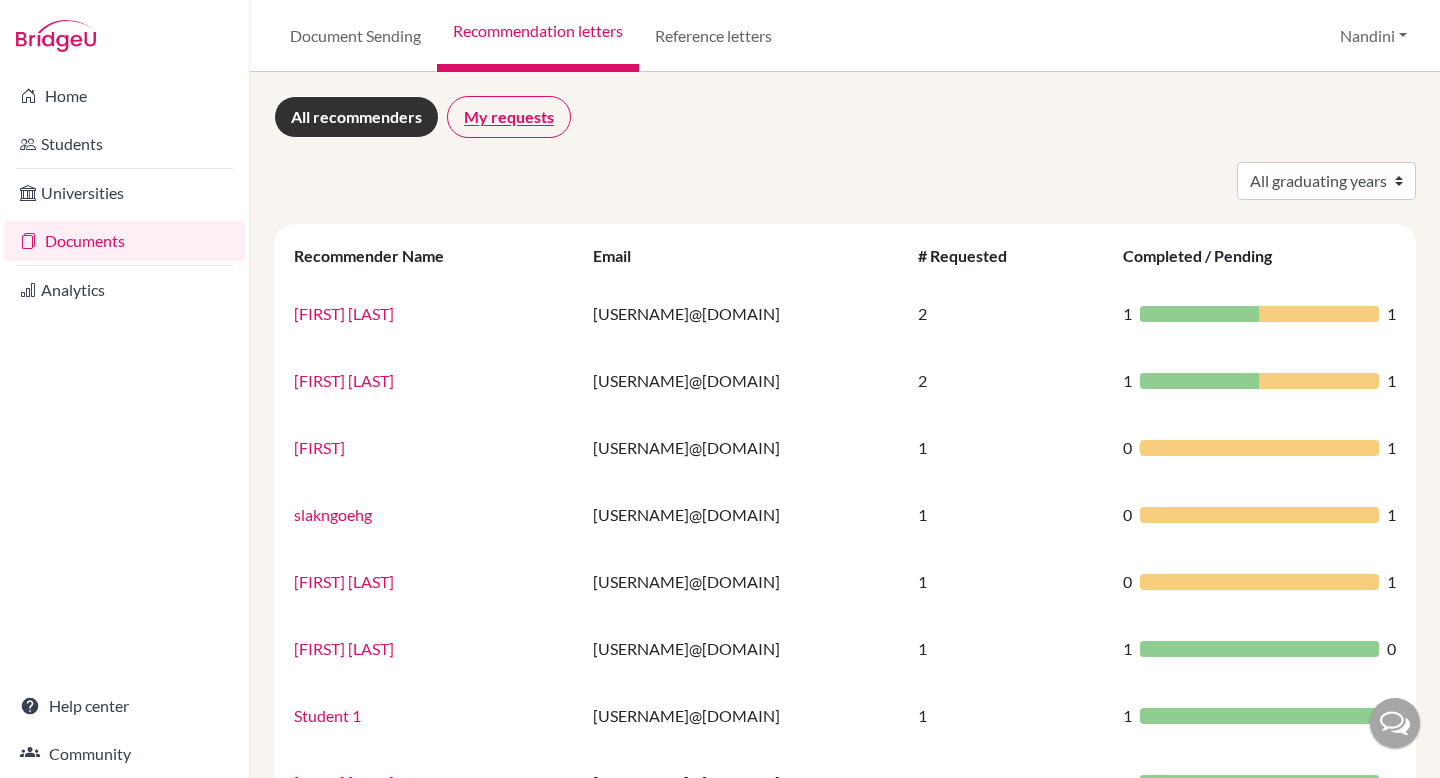 click on "My requests" at bounding box center (509, 117) 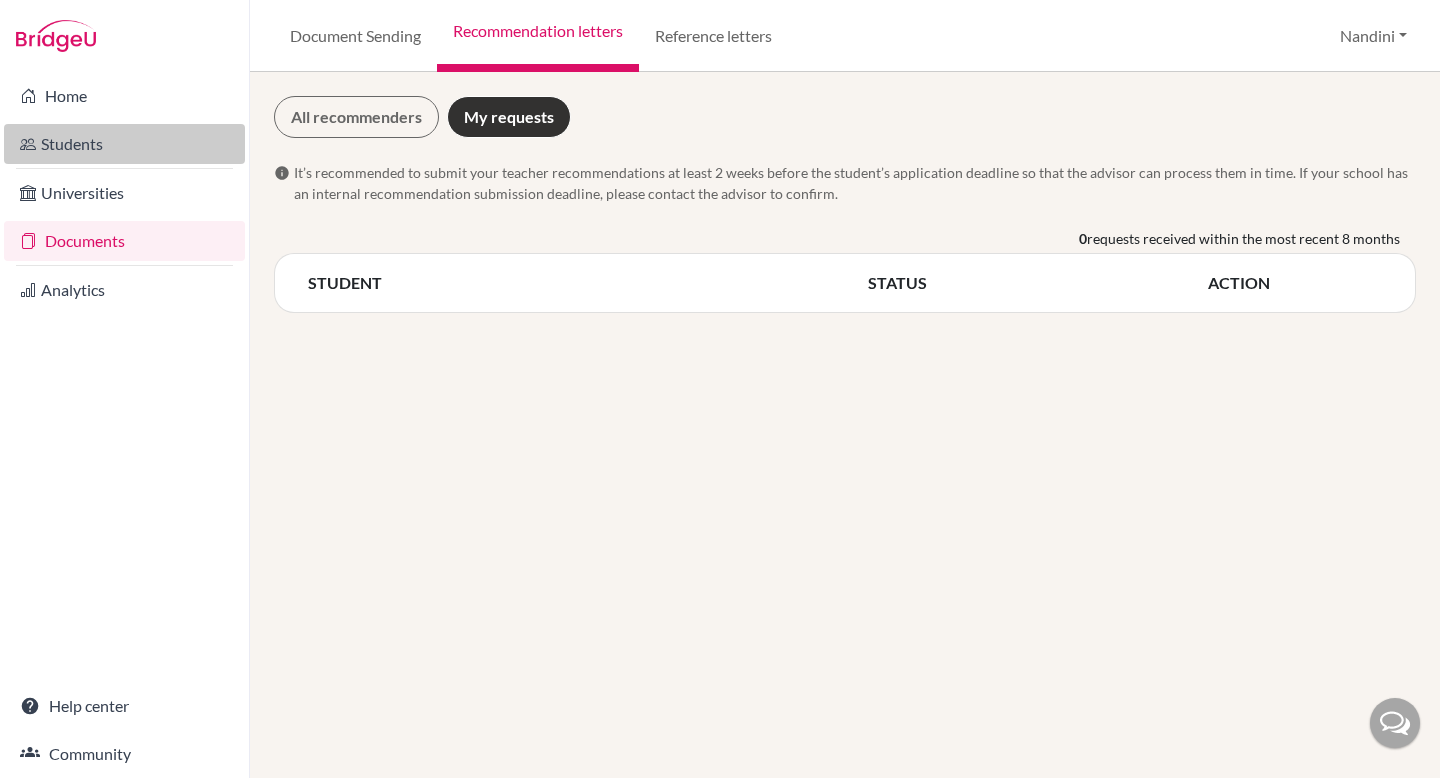 click on "Students" at bounding box center (124, 144) 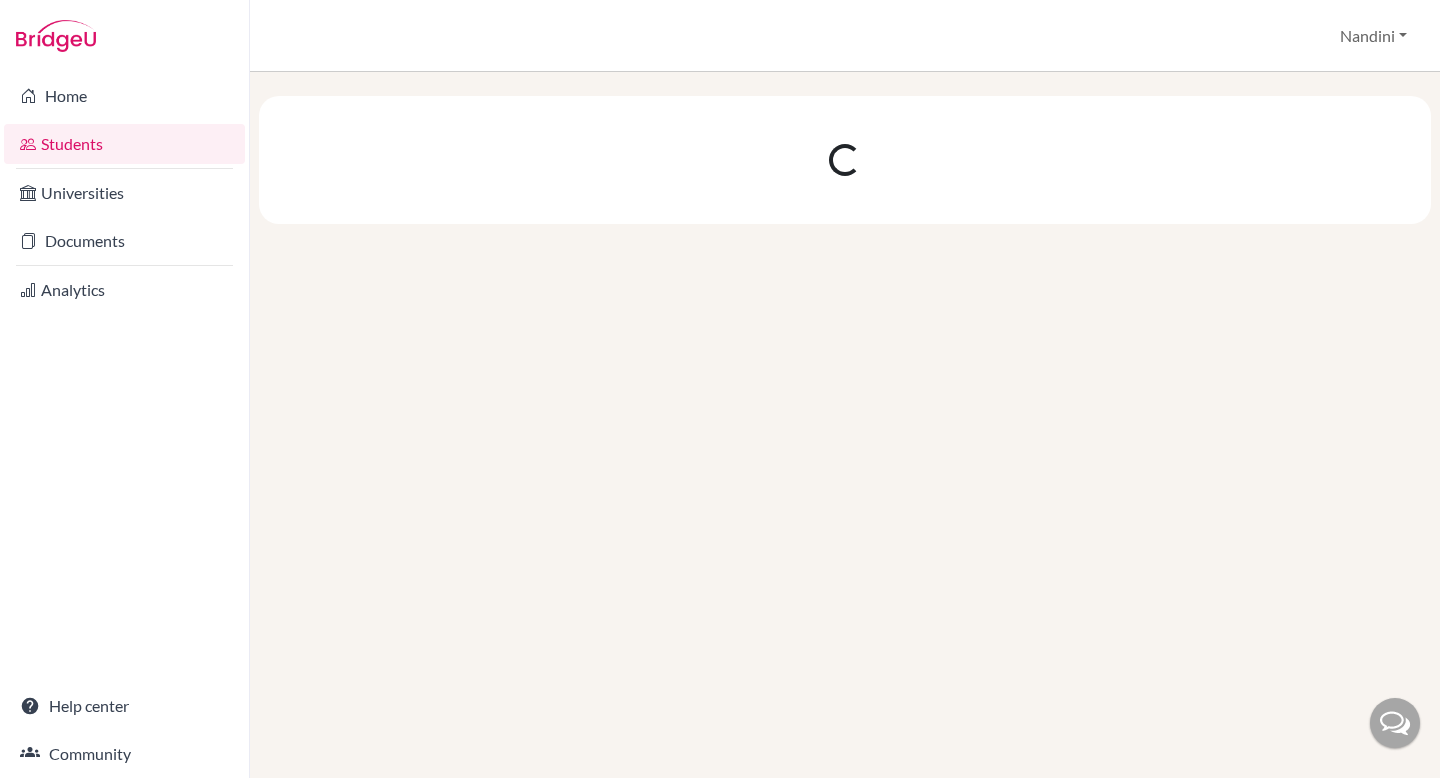 scroll, scrollTop: 0, scrollLeft: 0, axis: both 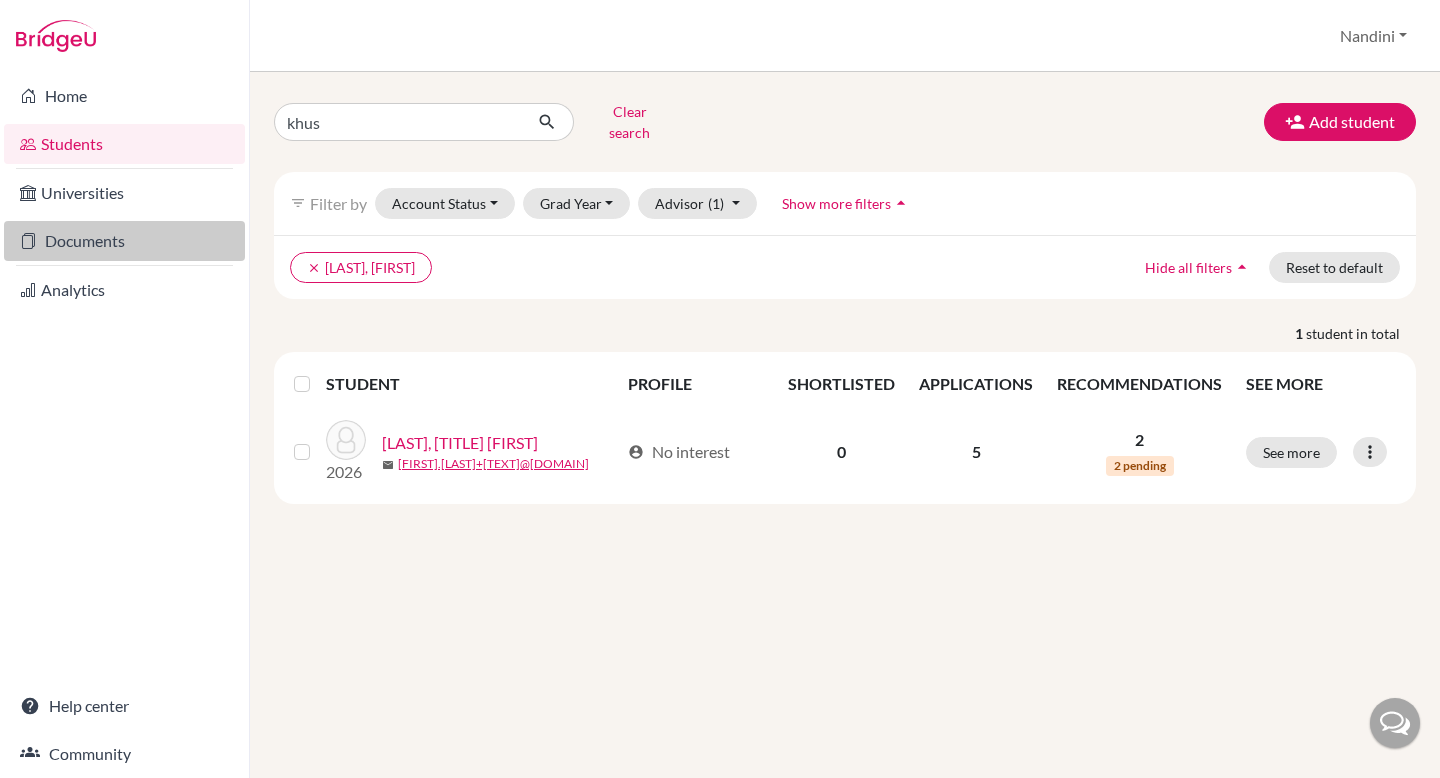 click on "Documents" at bounding box center (124, 241) 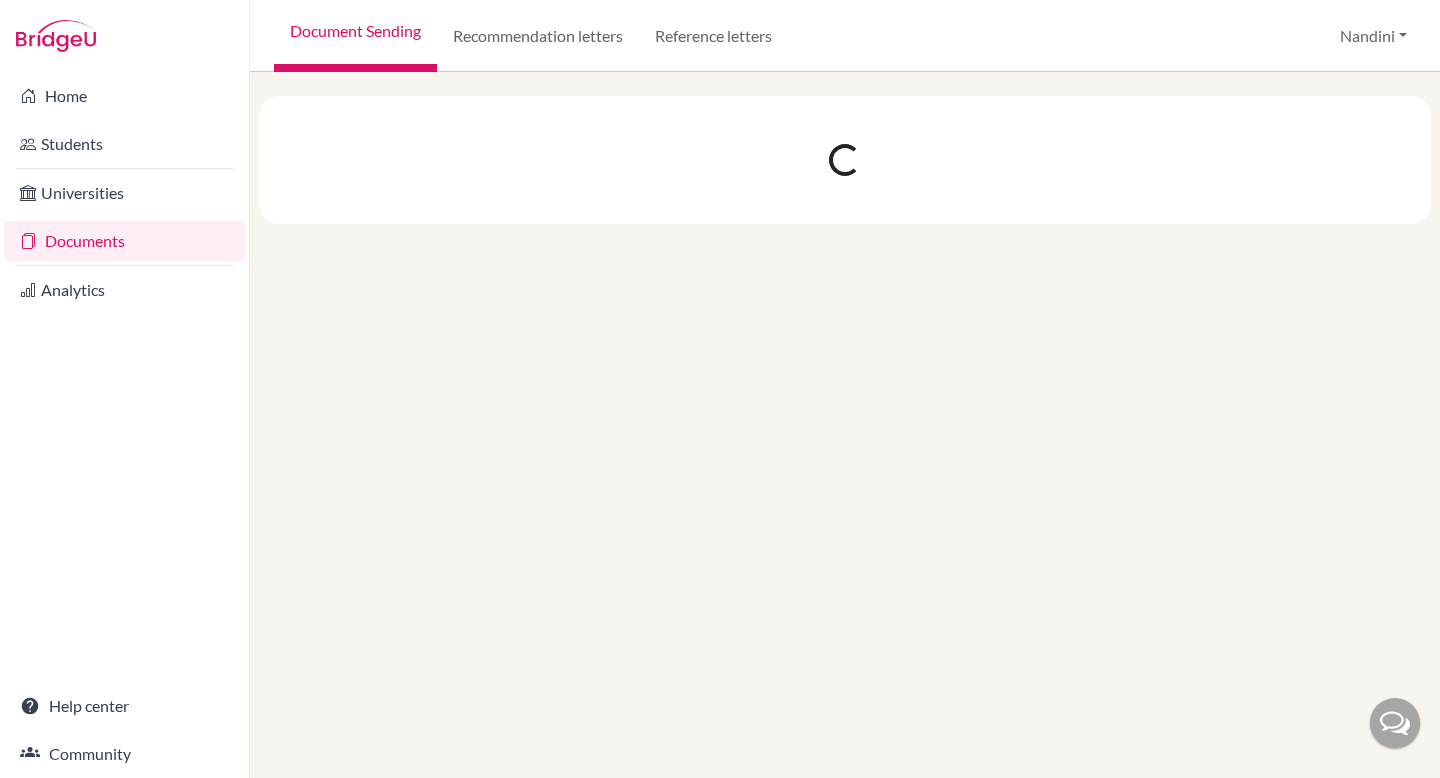 scroll, scrollTop: 0, scrollLeft: 0, axis: both 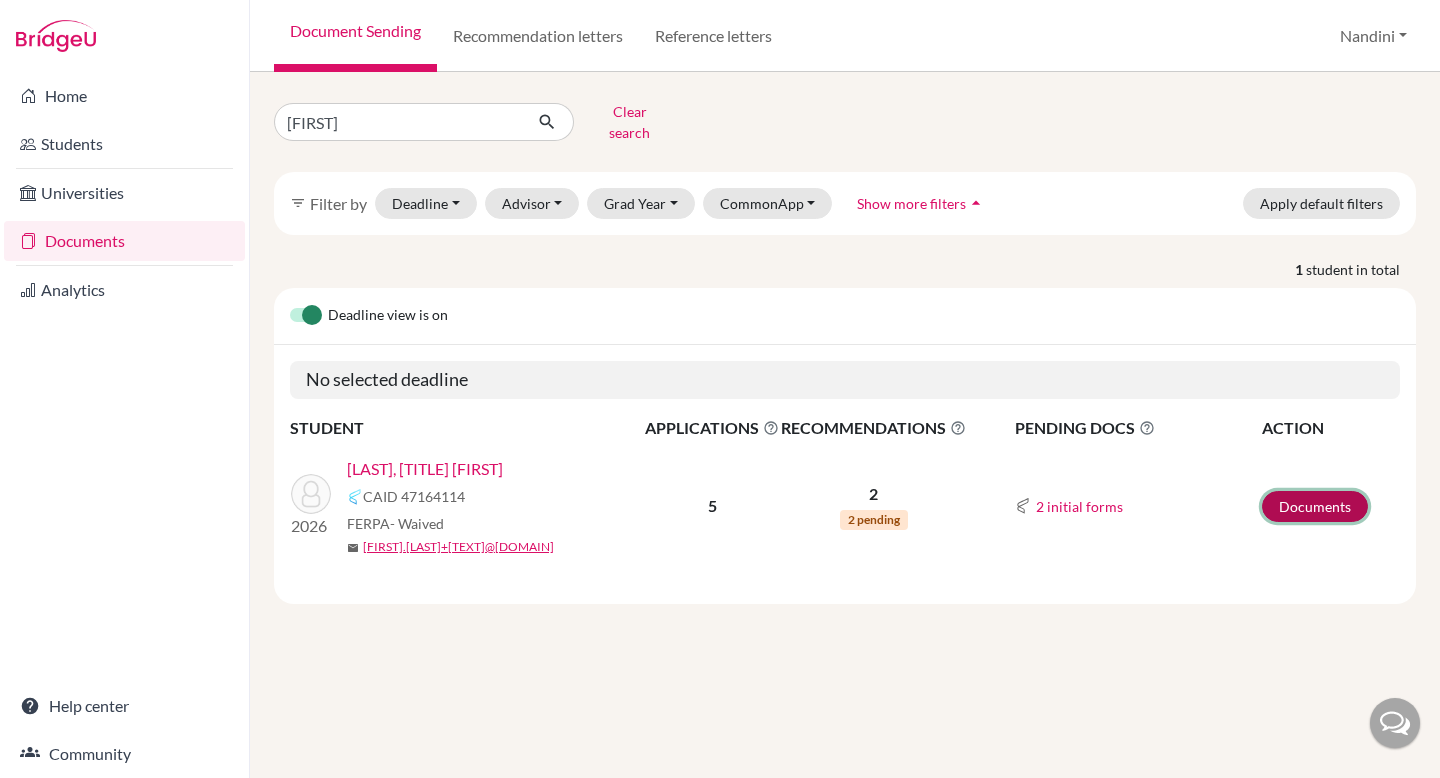 click on "Documents" at bounding box center [1315, 506] 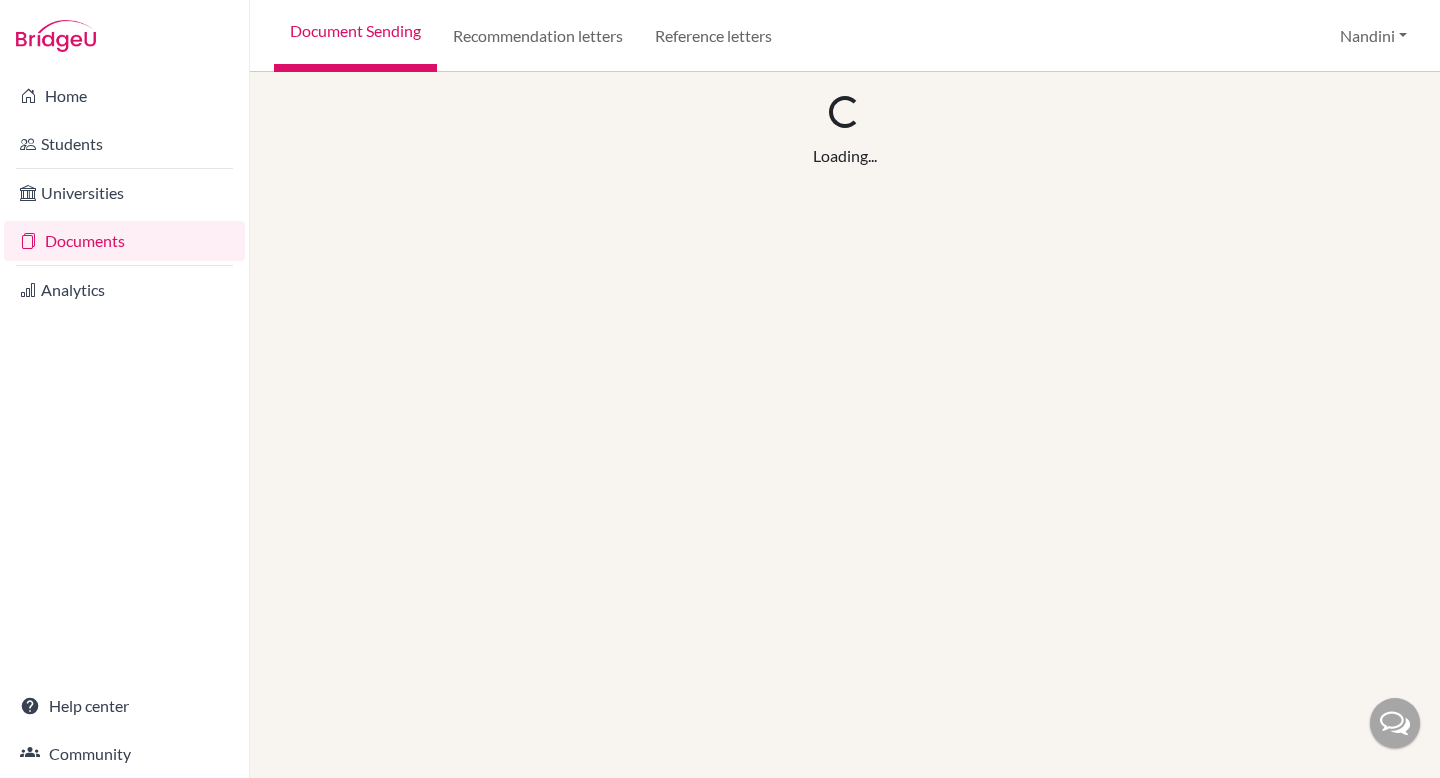 scroll, scrollTop: 0, scrollLeft: 0, axis: both 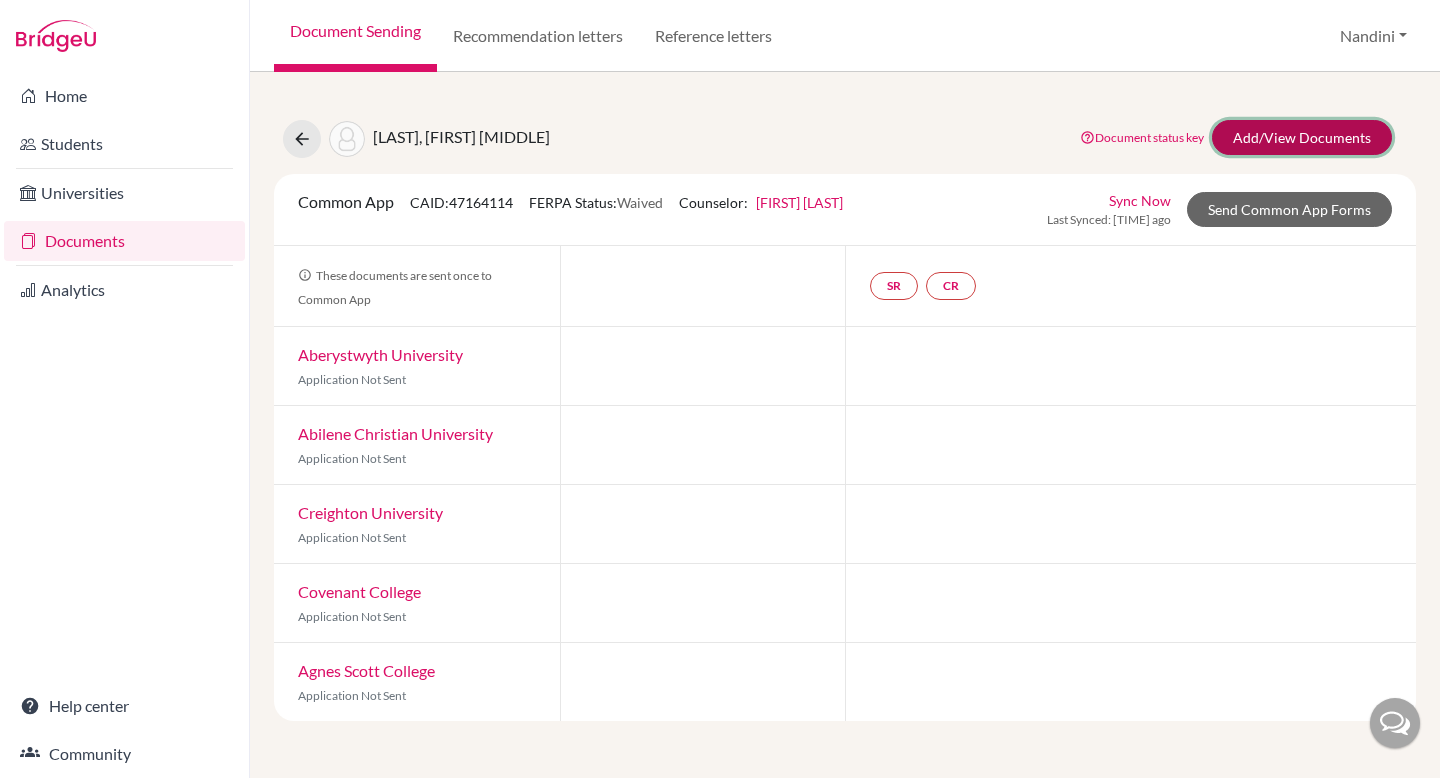click on "Add/View Documents" at bounding box center (1302, 137) 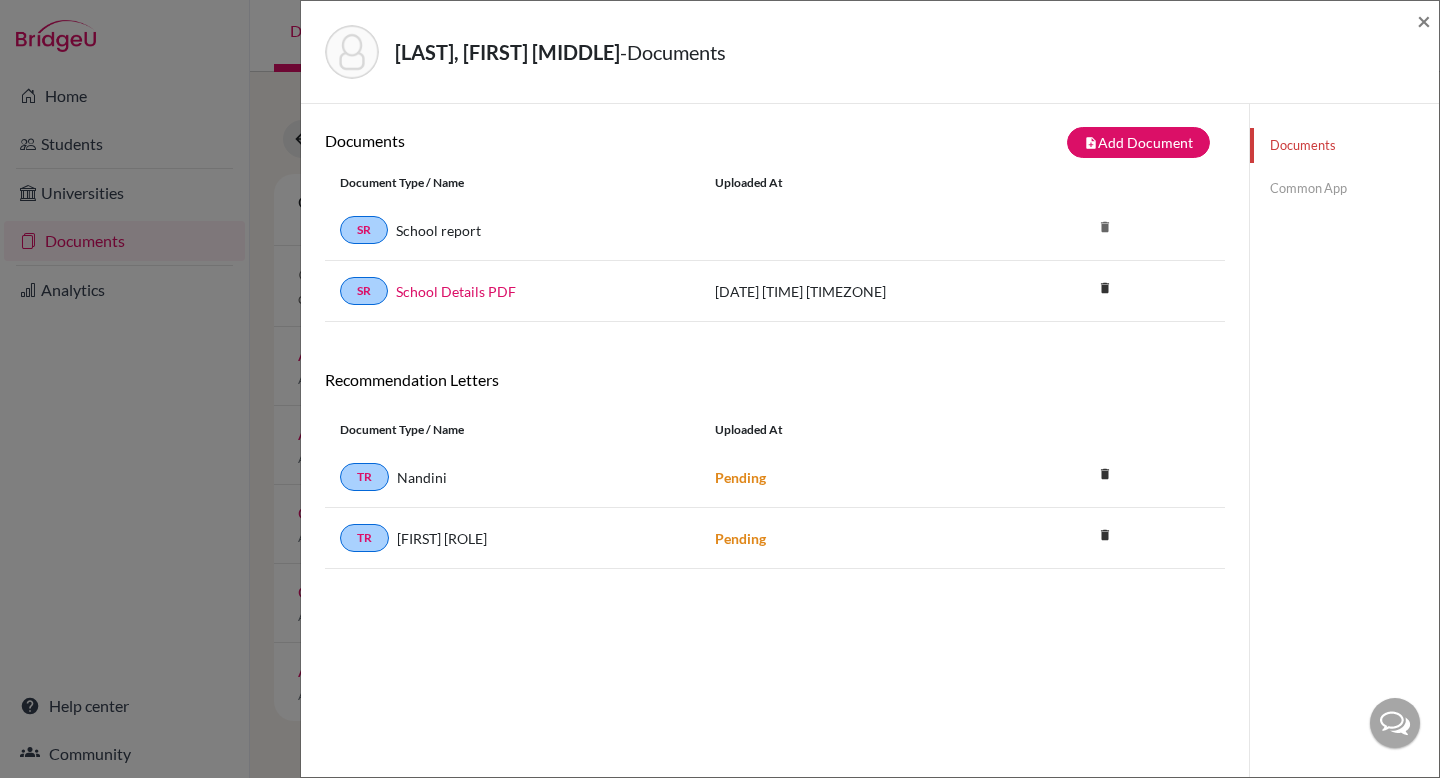 scroll, scrollTop: 0, scrollLeft: 0, axis: both 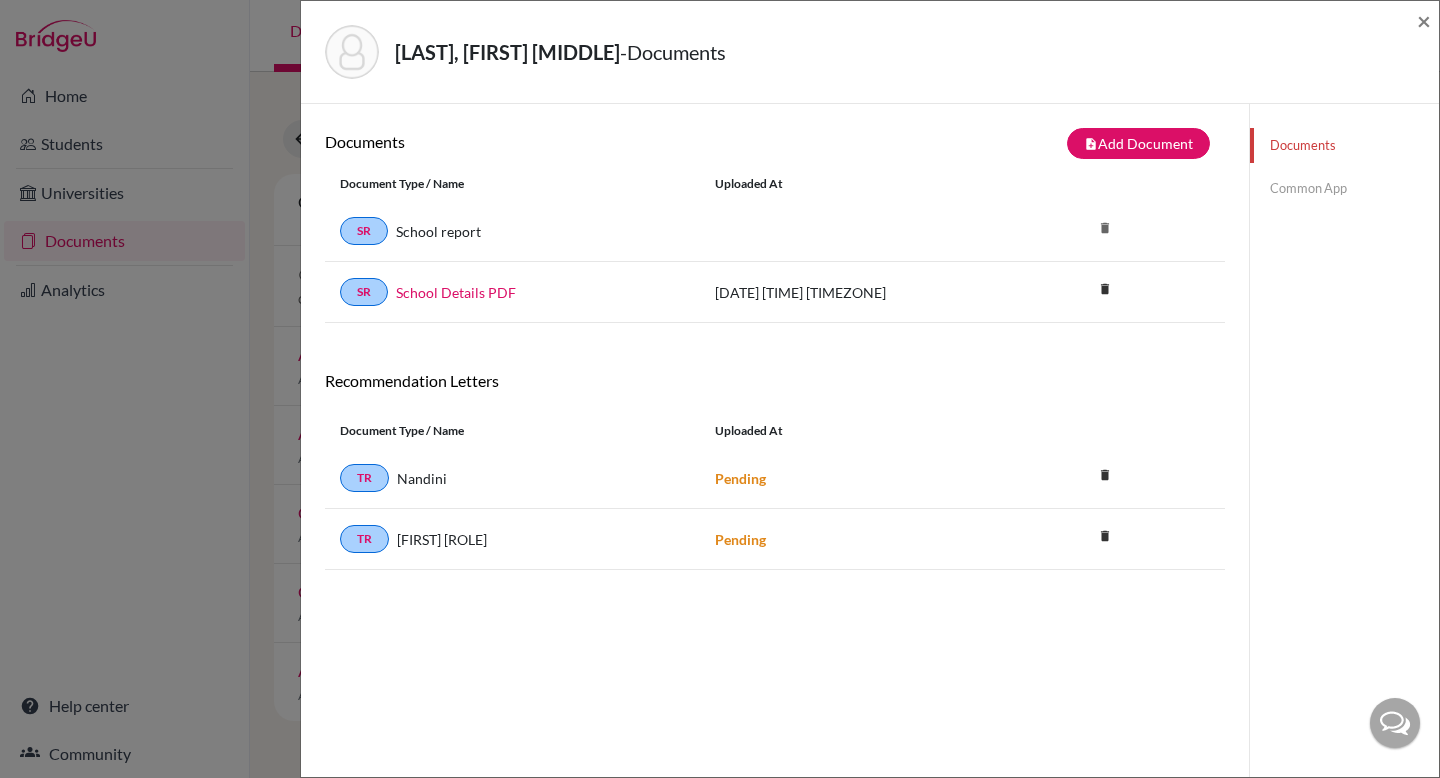 click on "Common App" 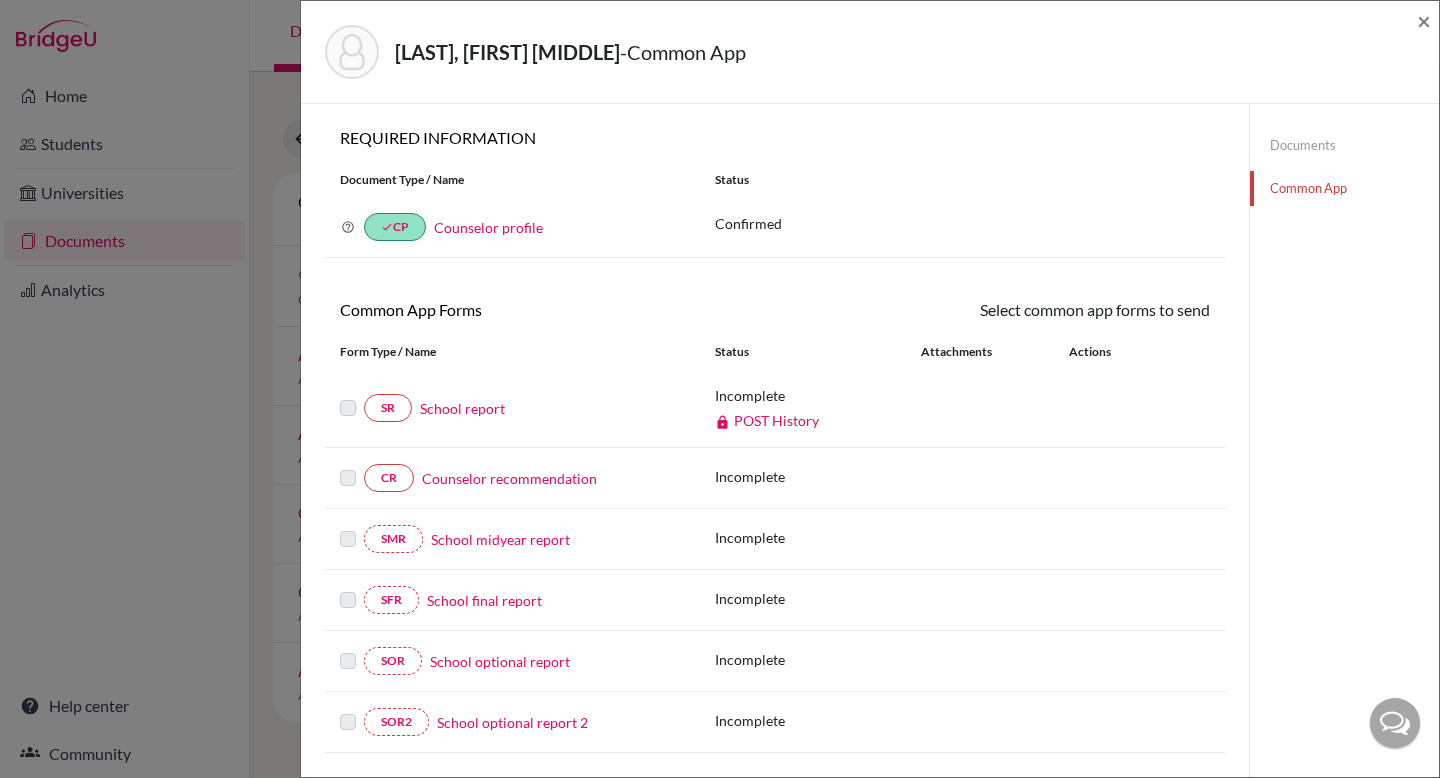 scroll, scrollTop: 440, scrollLeft: 0, axis: vertical 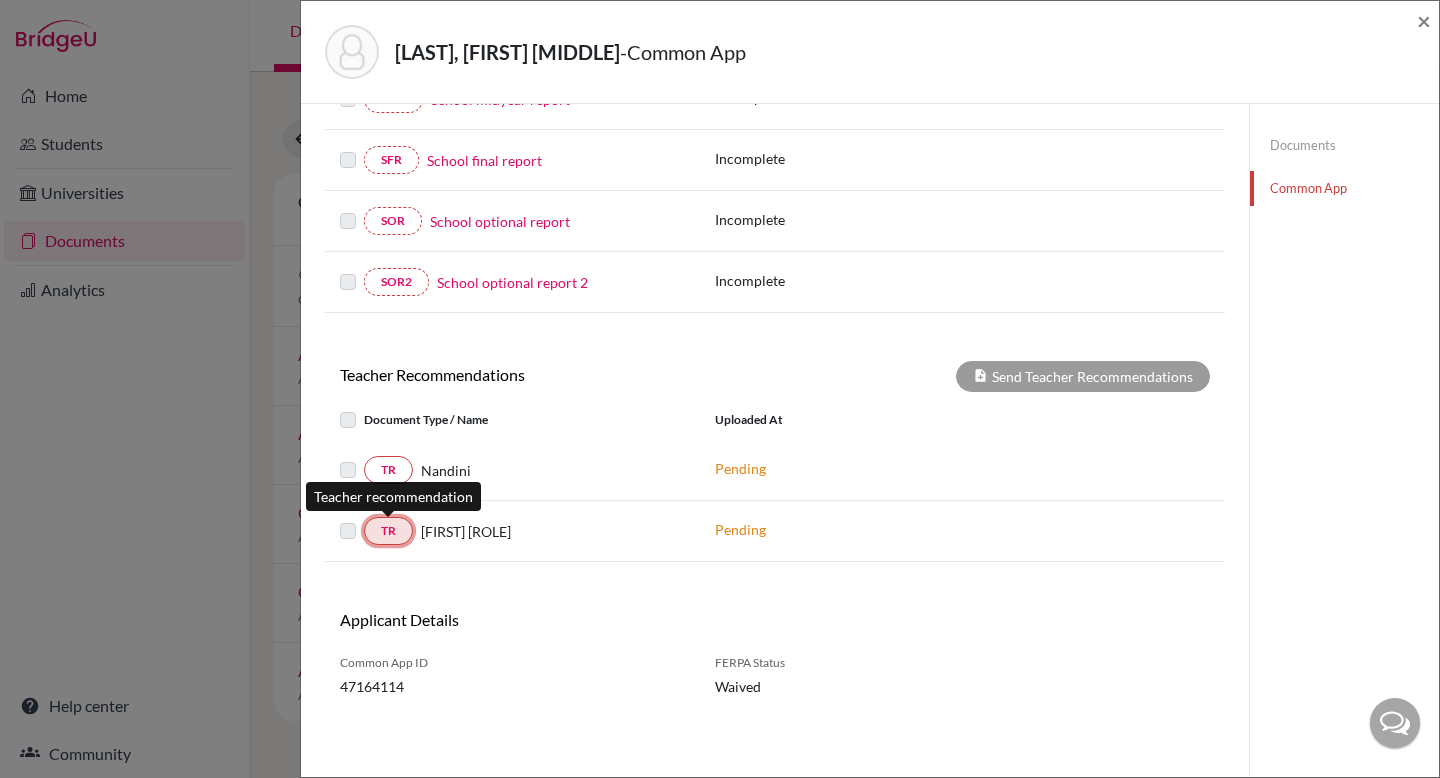 click on "TR" at bounding box center (388, 531) 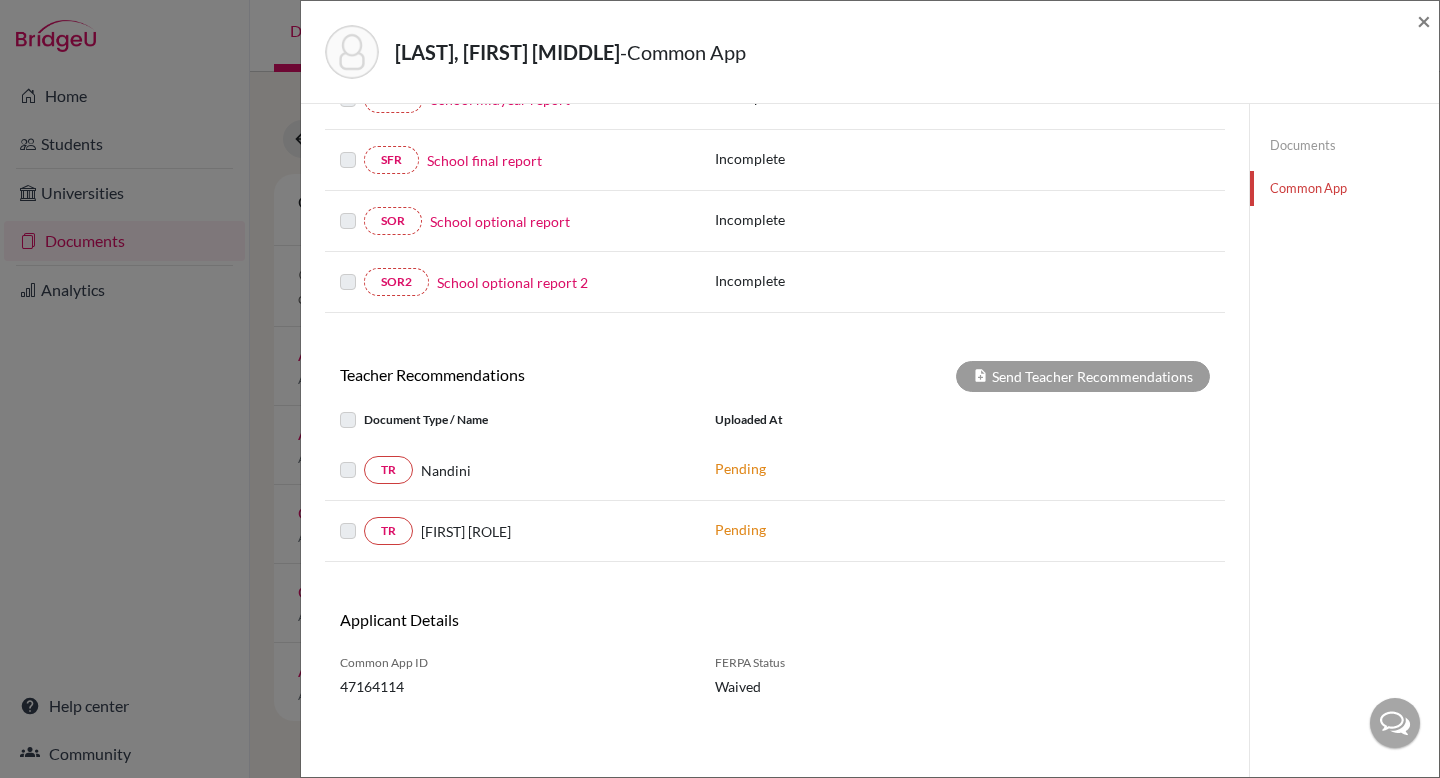 click on "Khushboo Advisor" at bounding box center [549, 531] 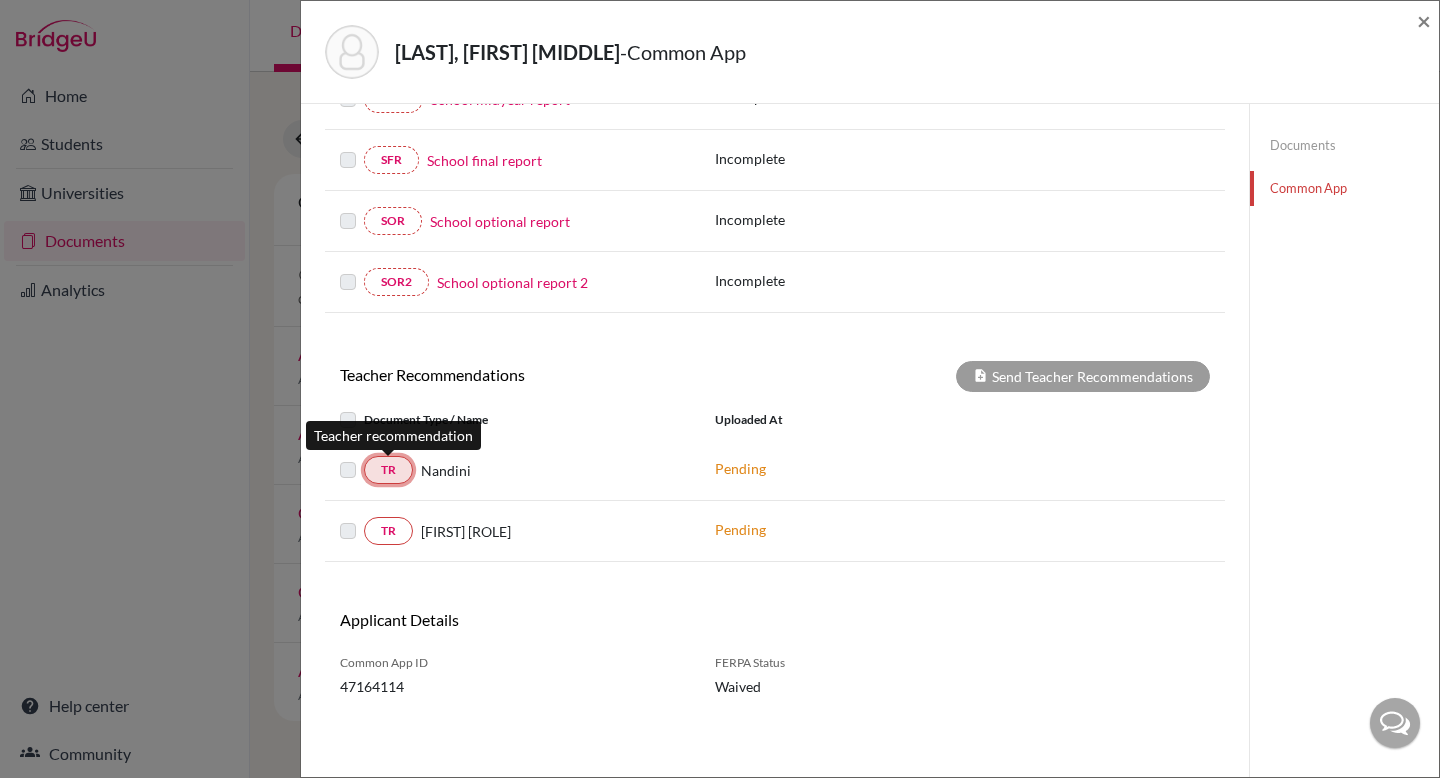 click on "TR" at bounding box center (388, 470) 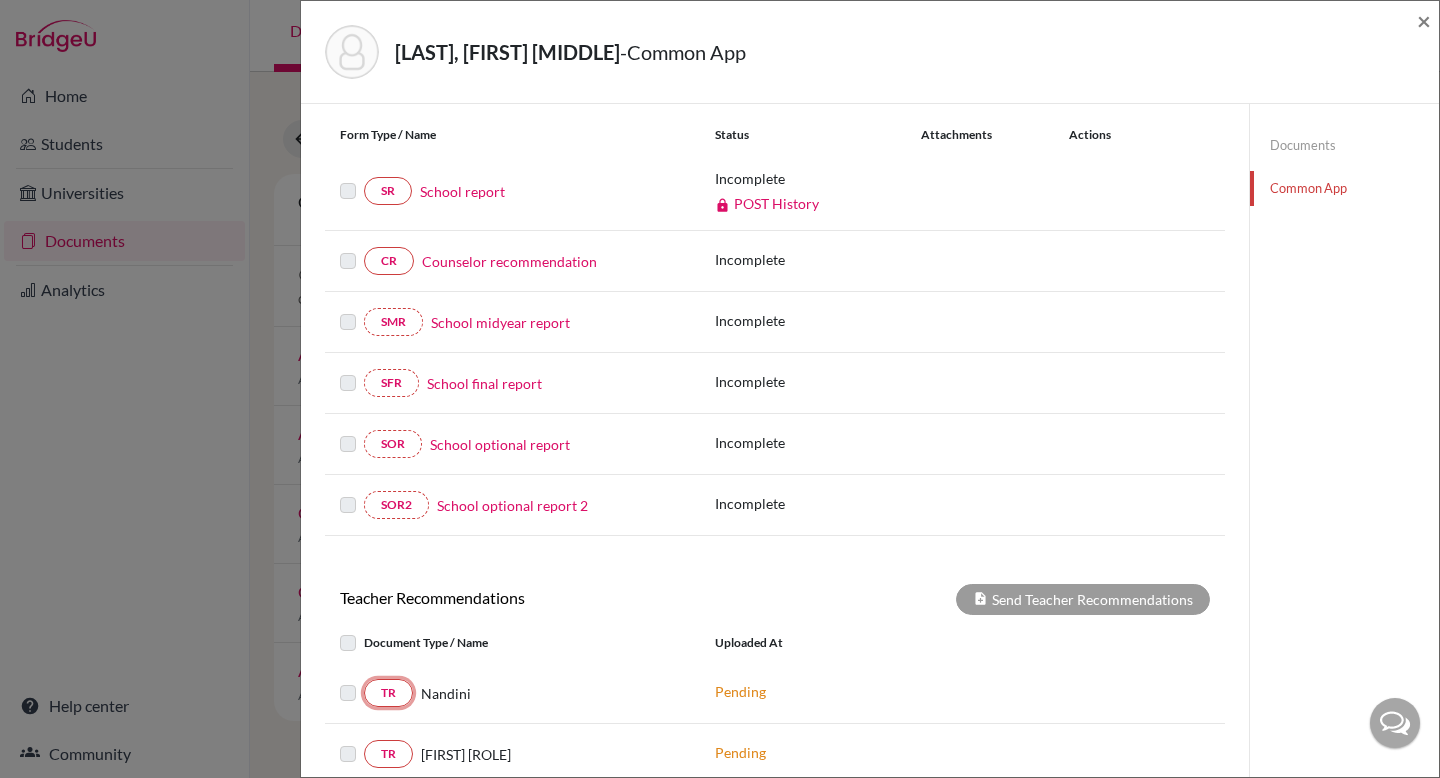 scroll, scrollTop: 440, scrollLeft: 0, axis: vertical 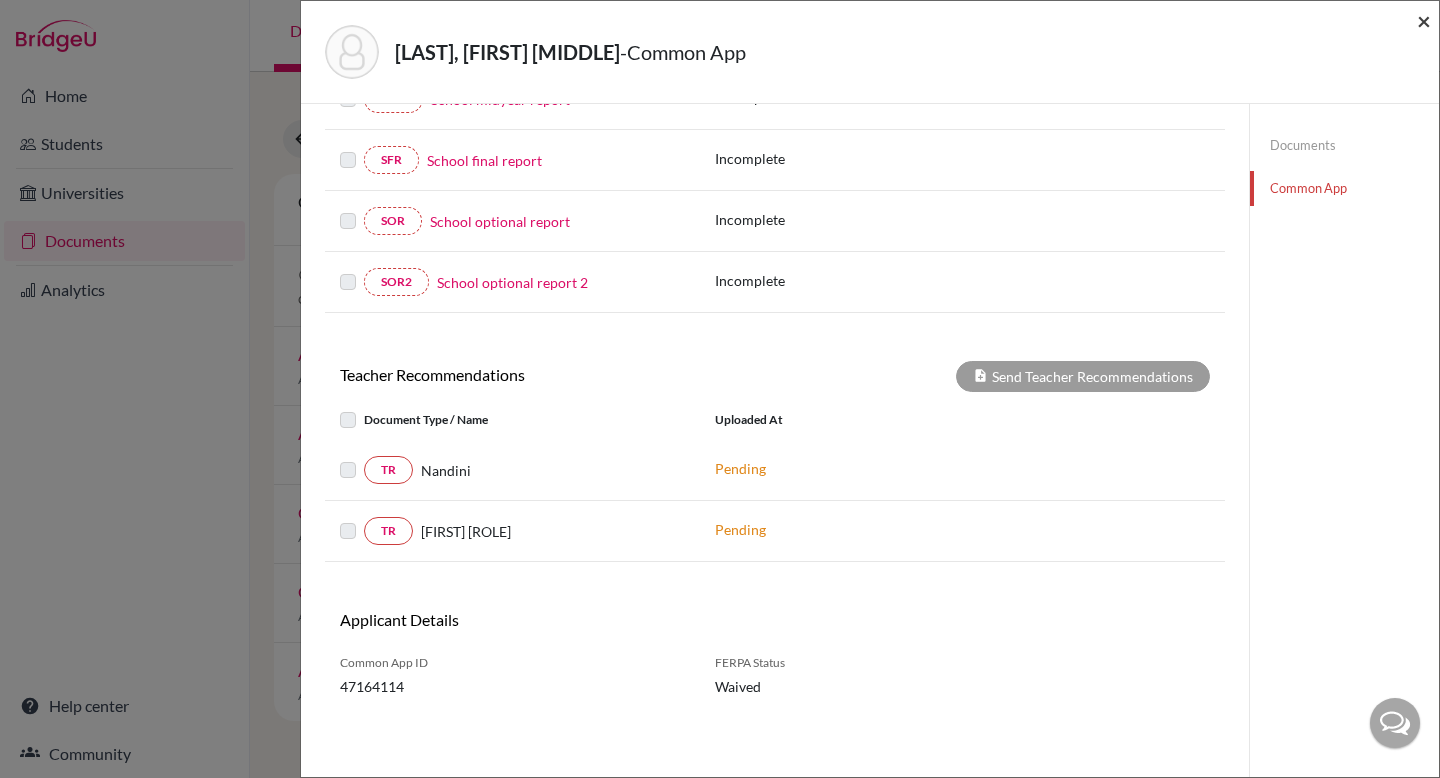 click on "×" at bounding box center (1424, 20) 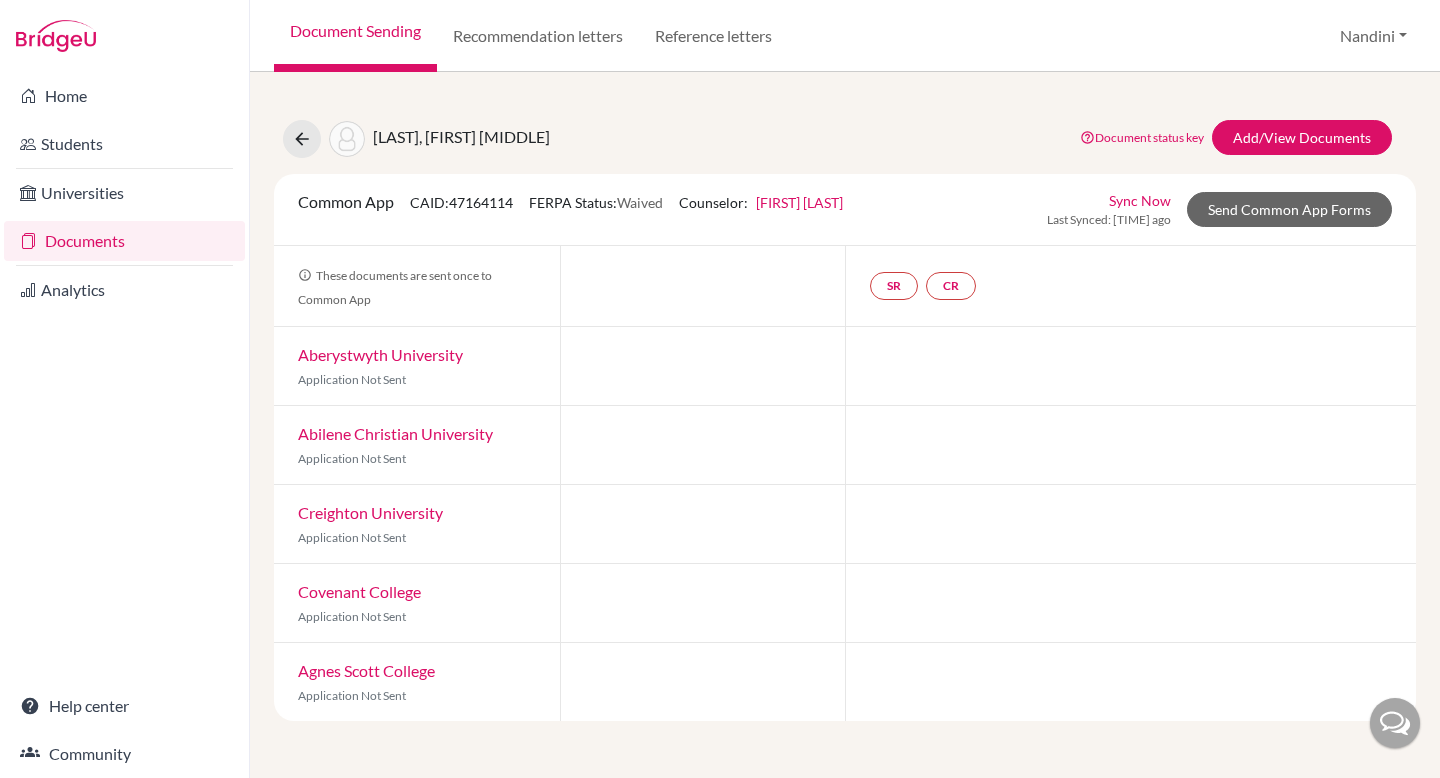 click on "Agnes Scott College" at bounding box center (366, 670) 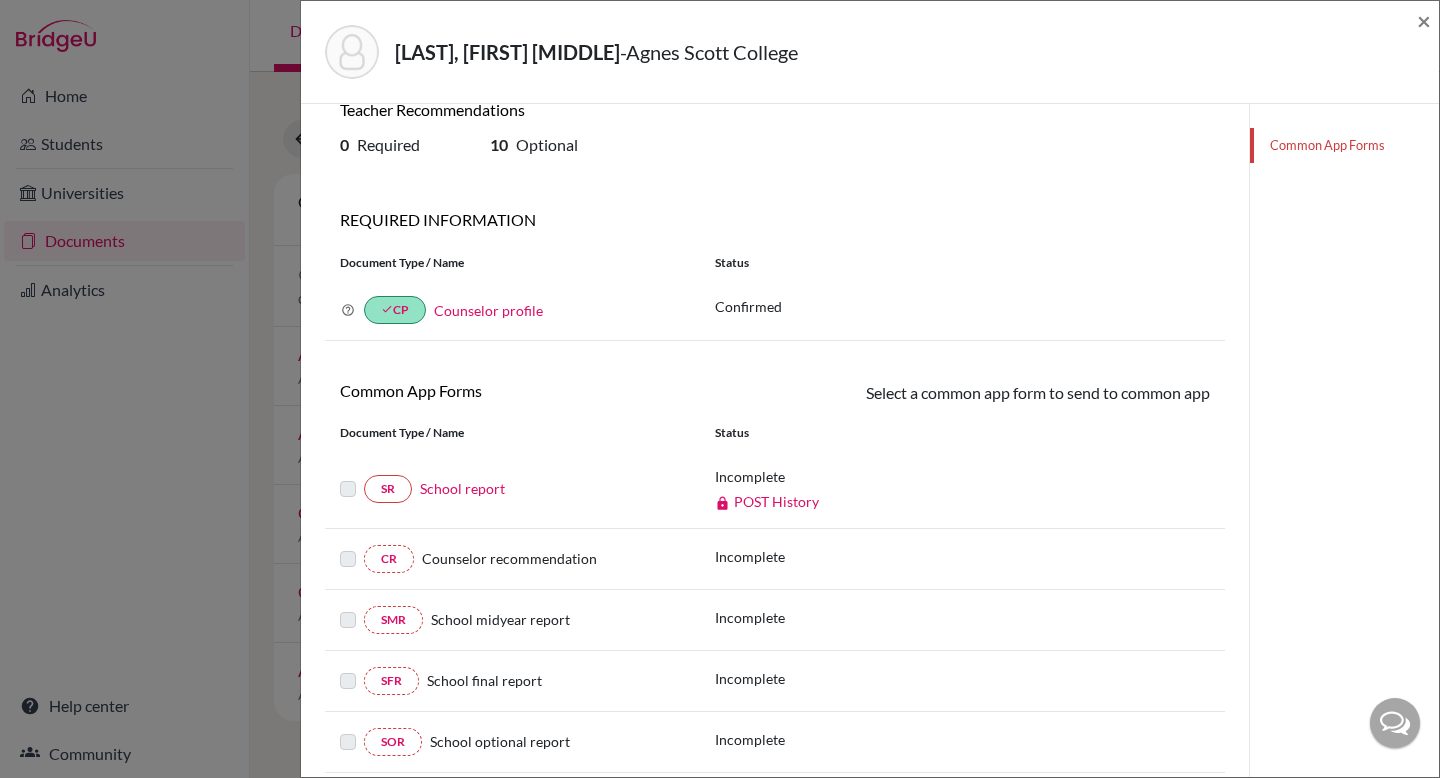 scroll, scrollTop: 48, scrollLeft: 0, axis: vertical 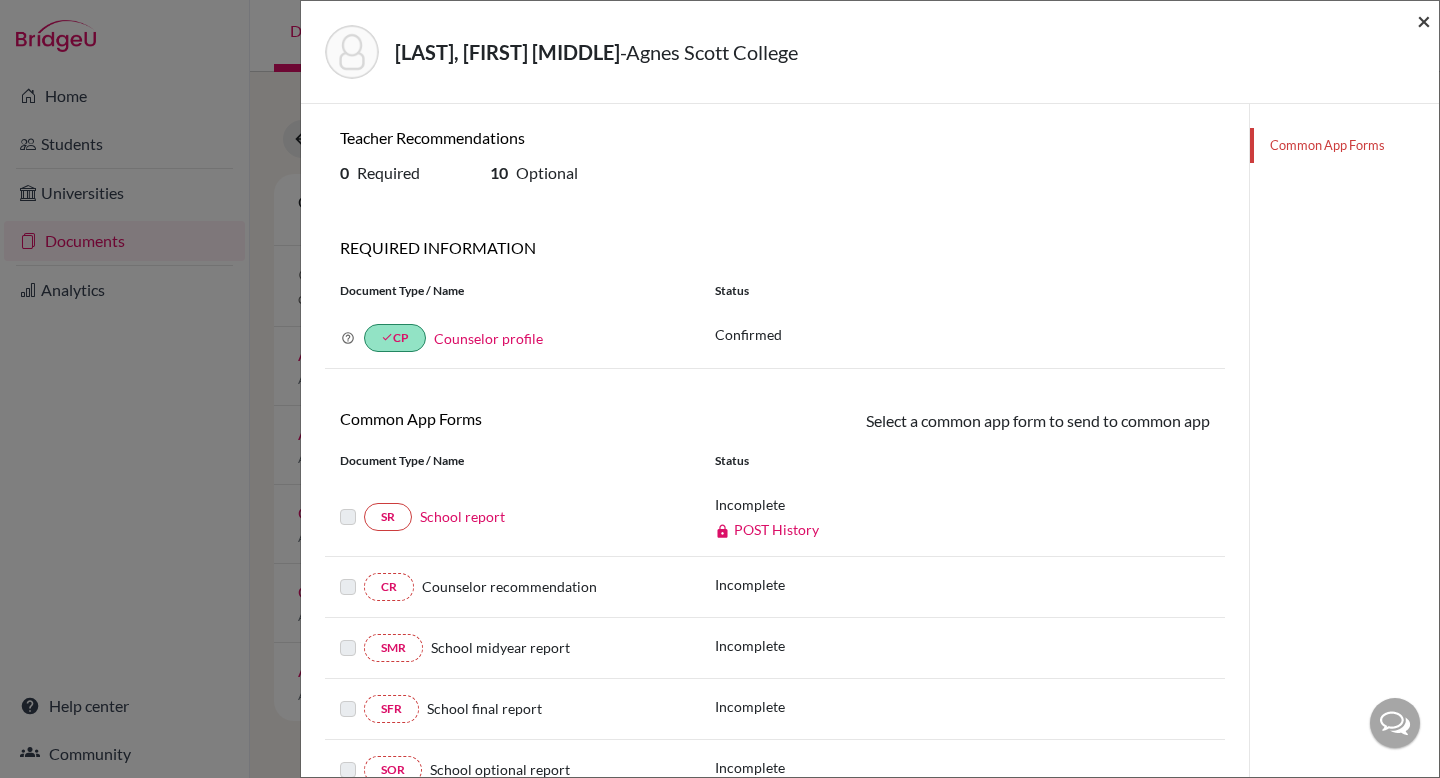 click on "×" at bounding box center (1424, 20) 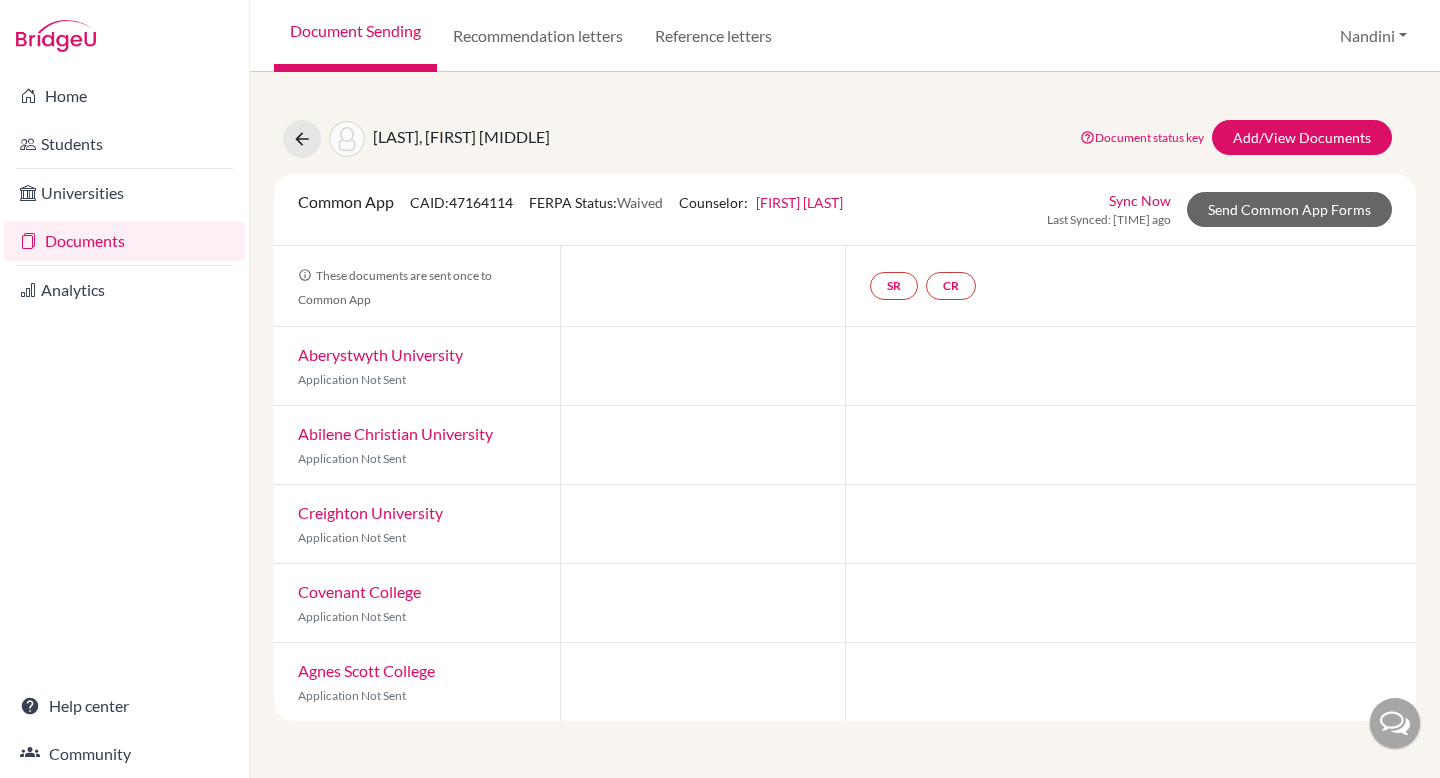 click on "Covenant College" at bounding box center (359, 591) 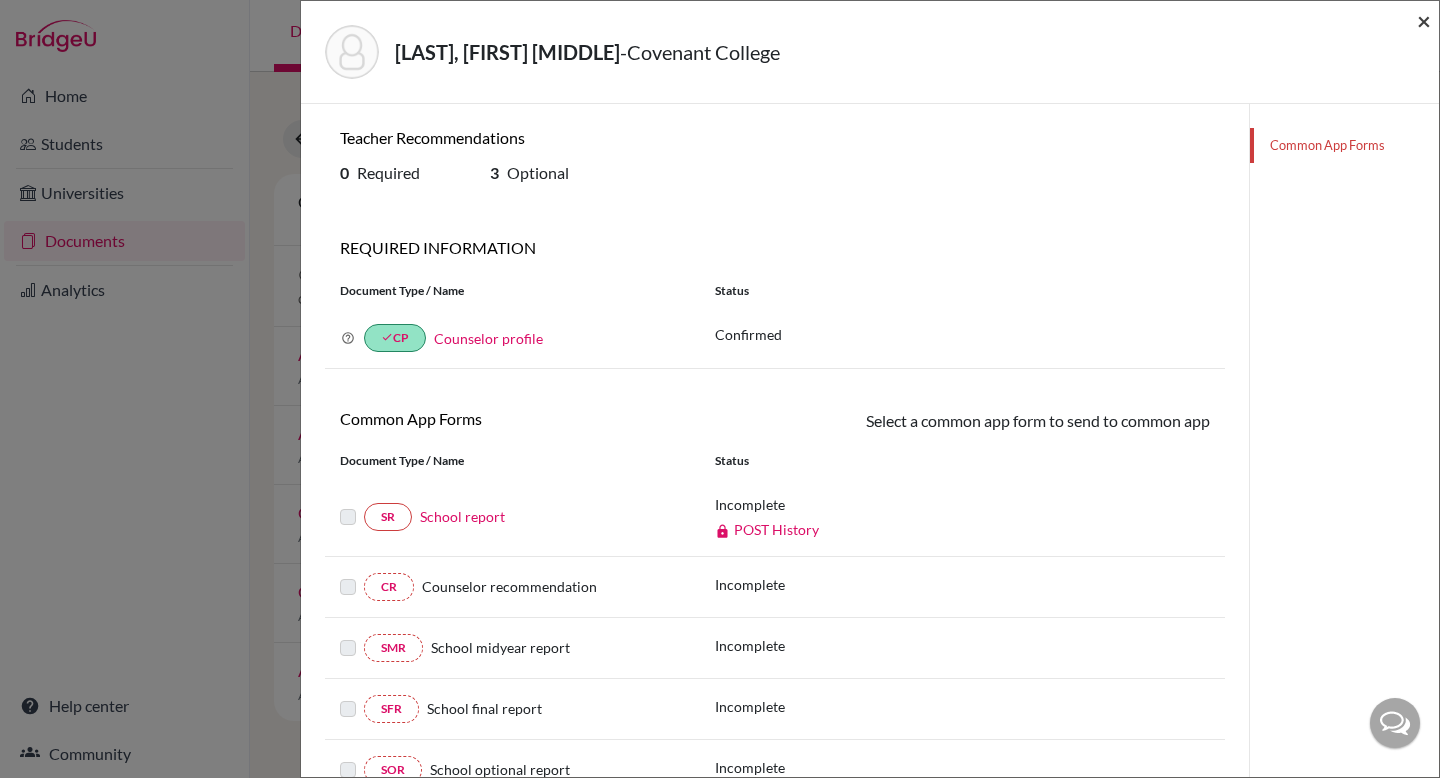 click on "×" at bounding box center (1424, 20) 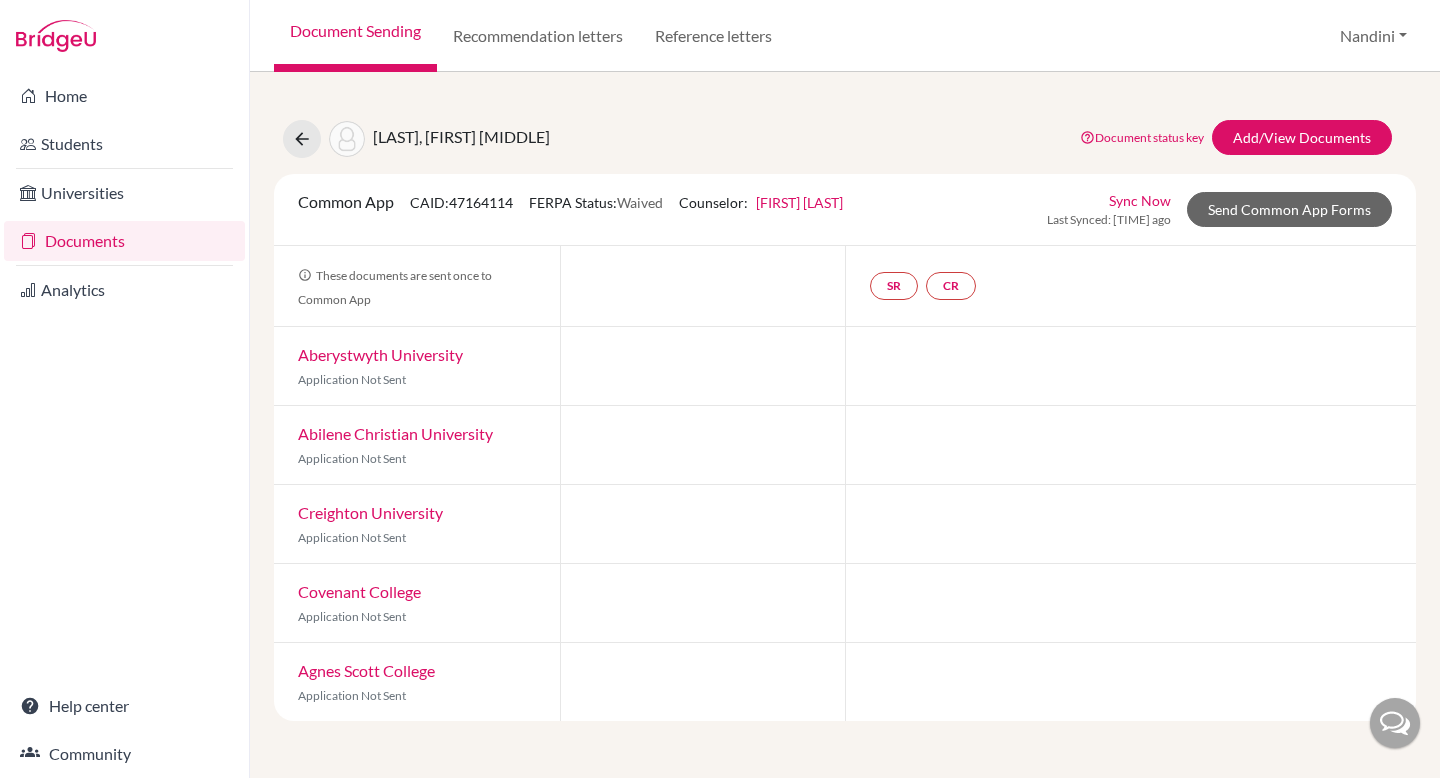 click on "Sync Now" at bounding box center (1140, 200) 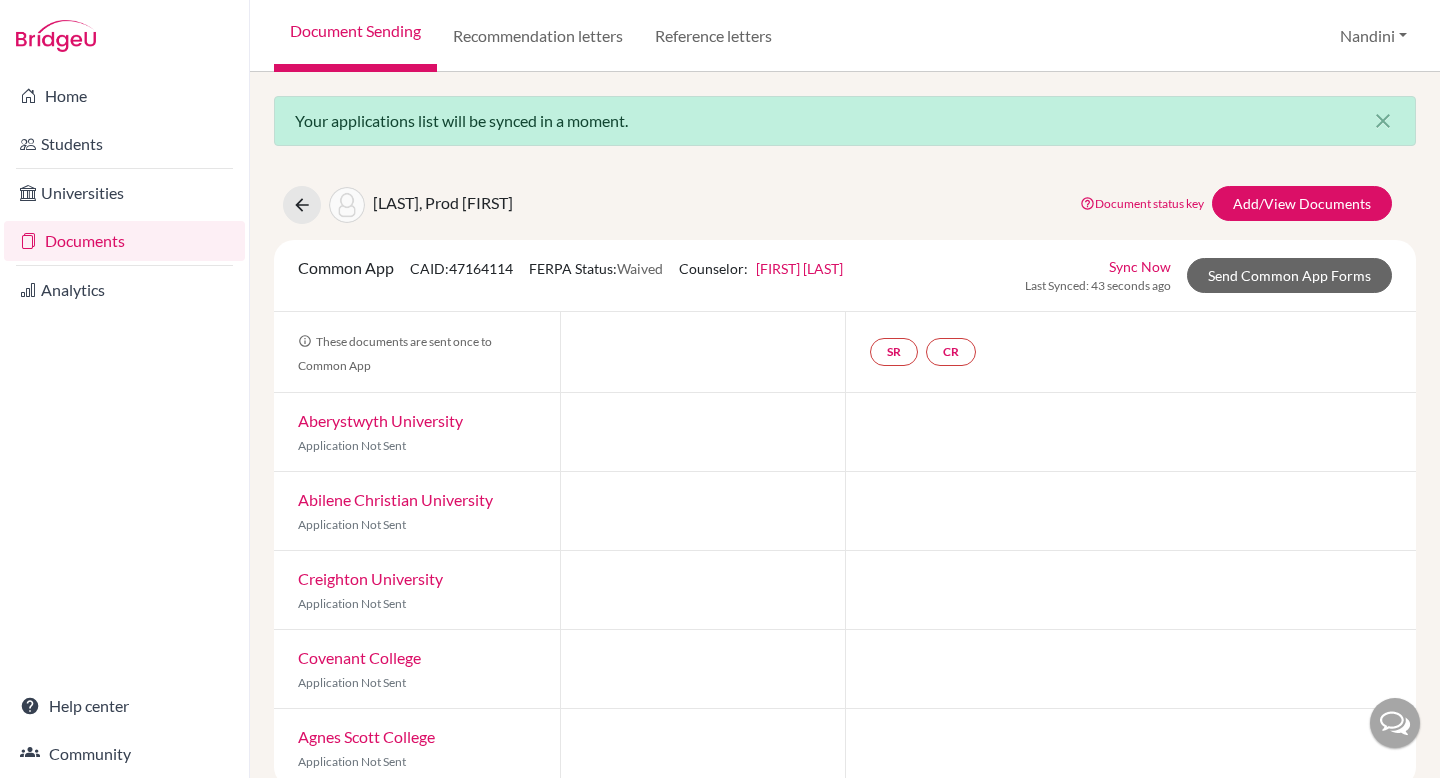 scroll, scrollTop: 0, scrollLeft: 0, axis: both 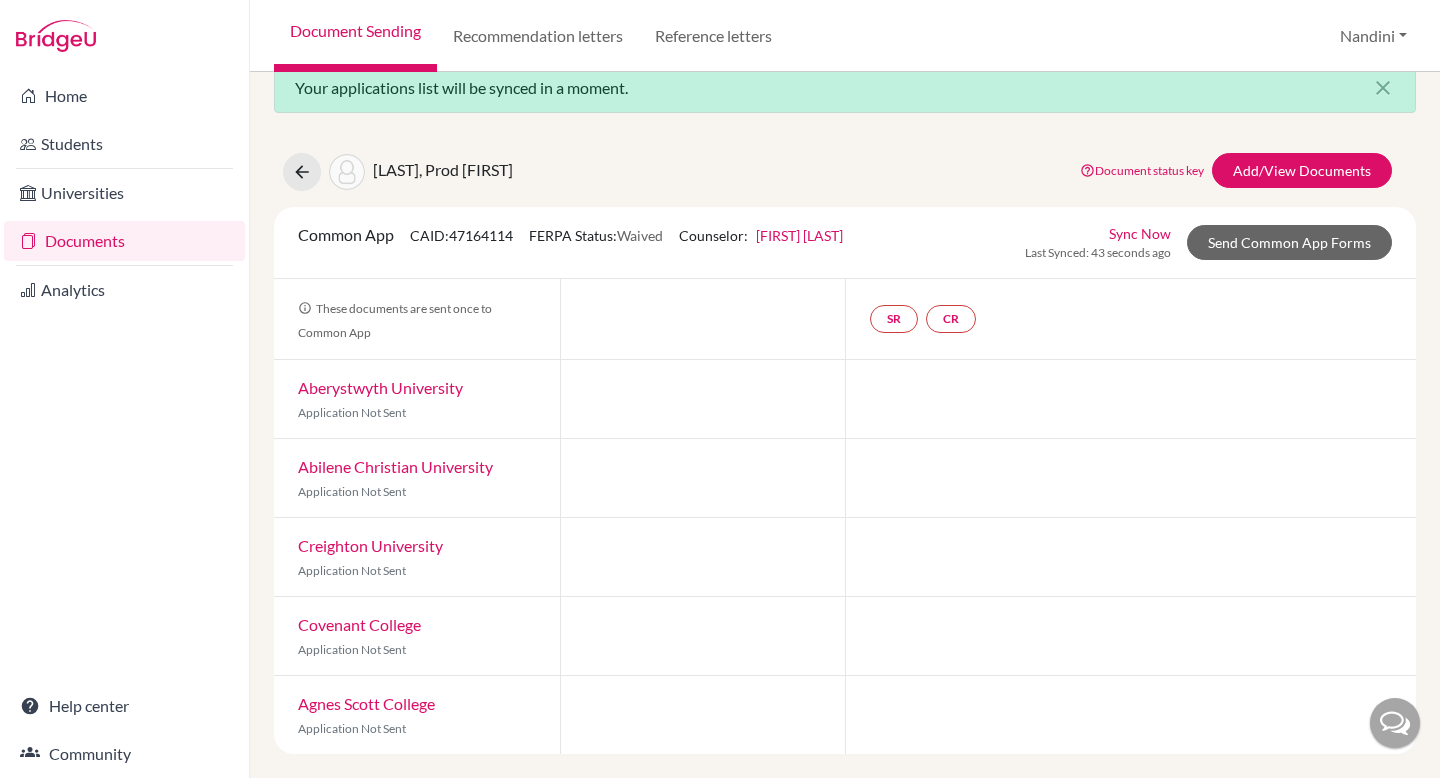 click on "Agnes Scott College" at bounding box center [366, 703] 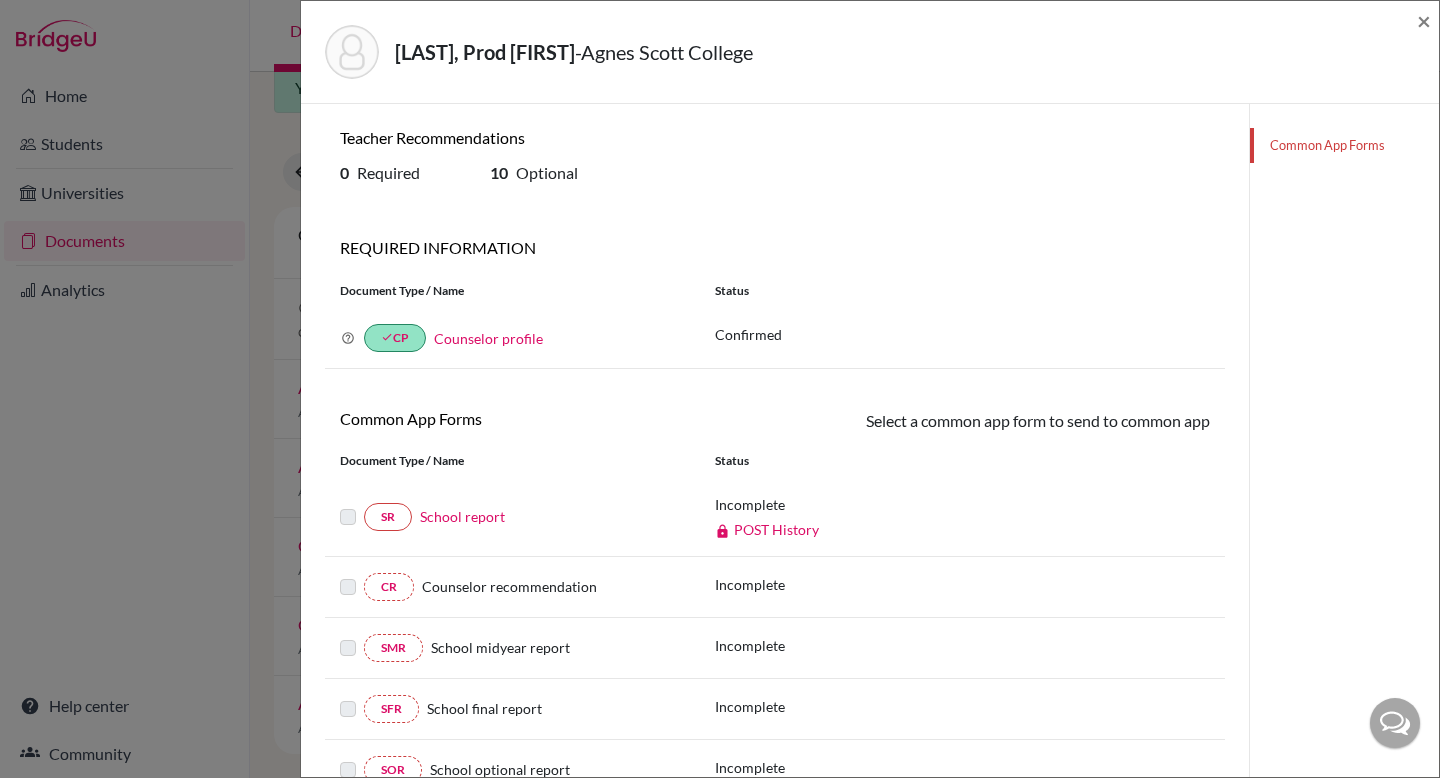 click on "Optional" at bounding box center (547, 172) 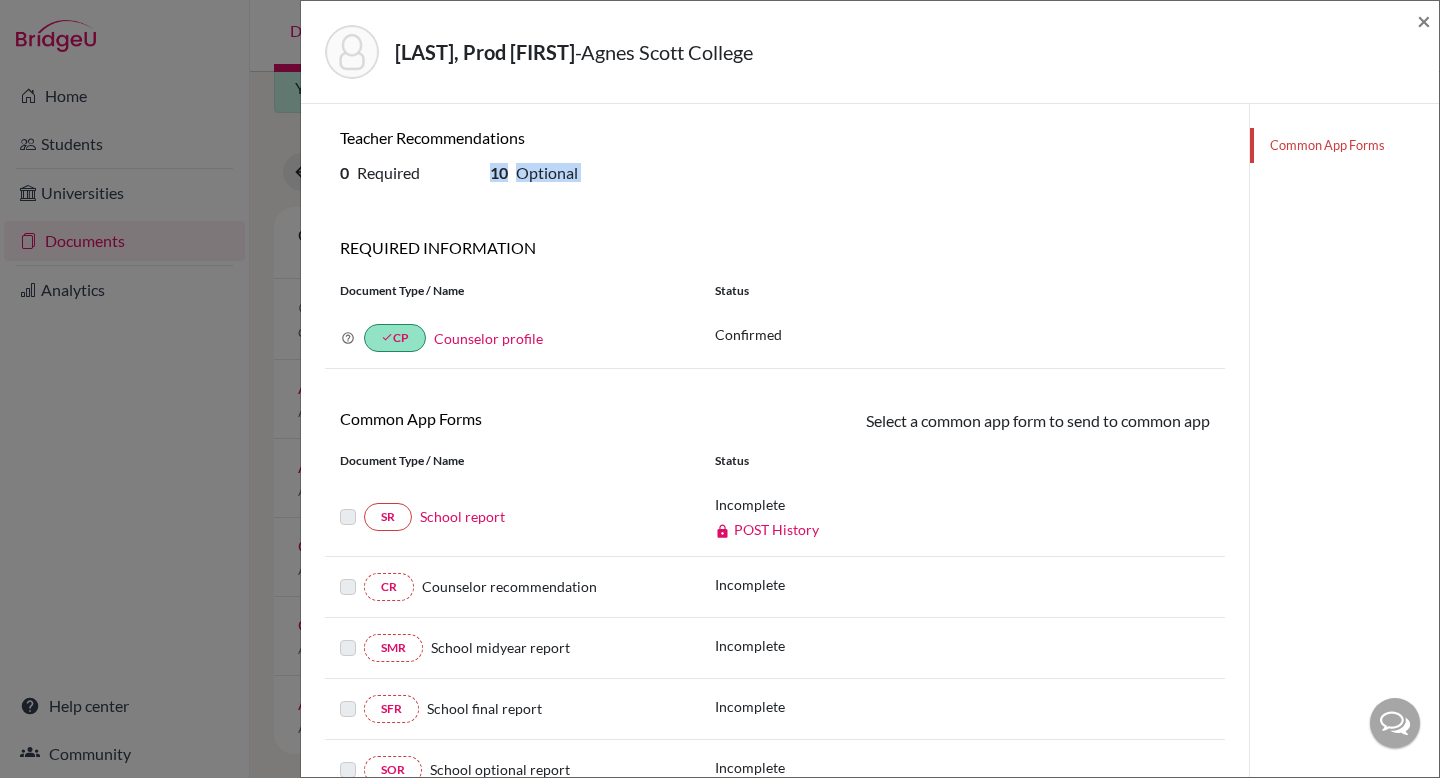 click on "Optional" at bounding box center (547, 172) 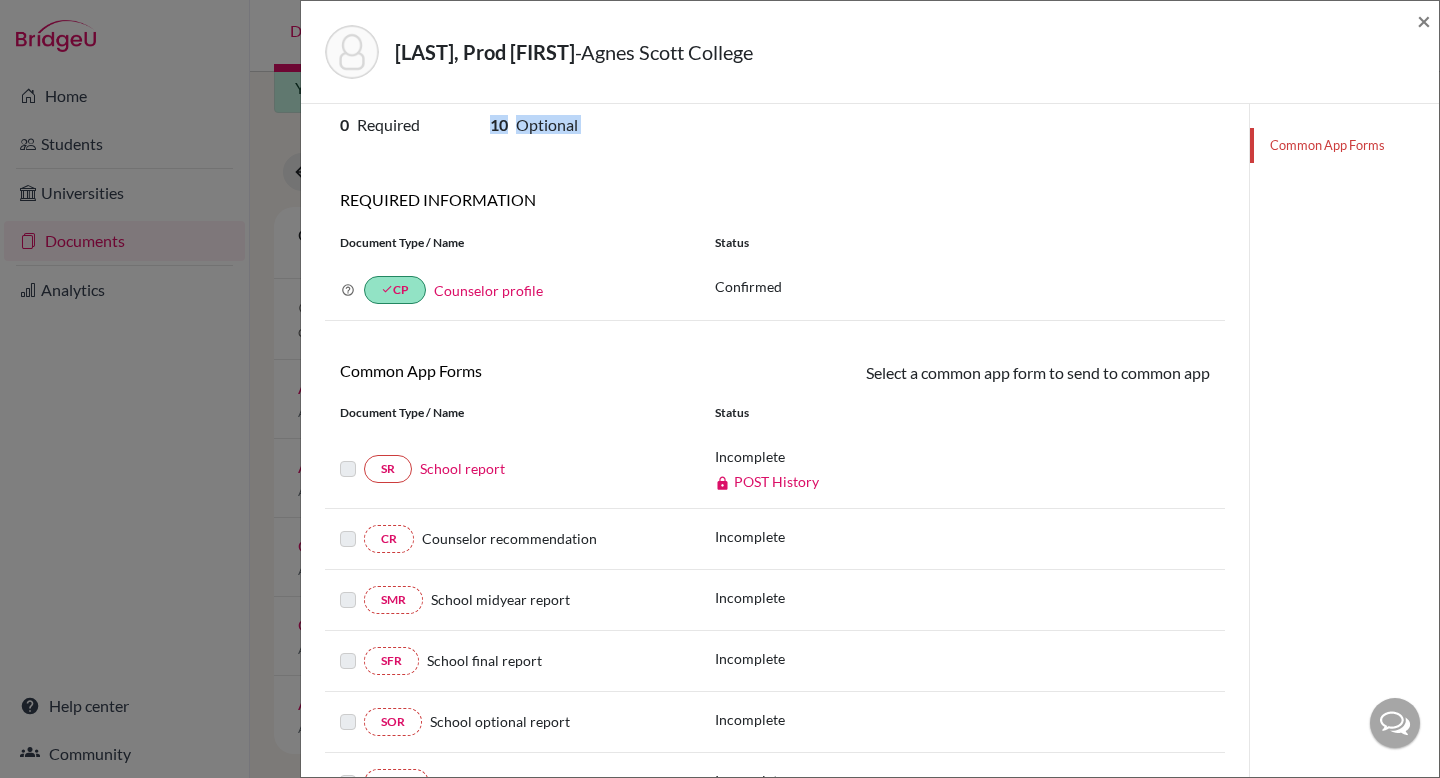 scroll, scrollTop: 0, scrollLeft: 0, axis: both 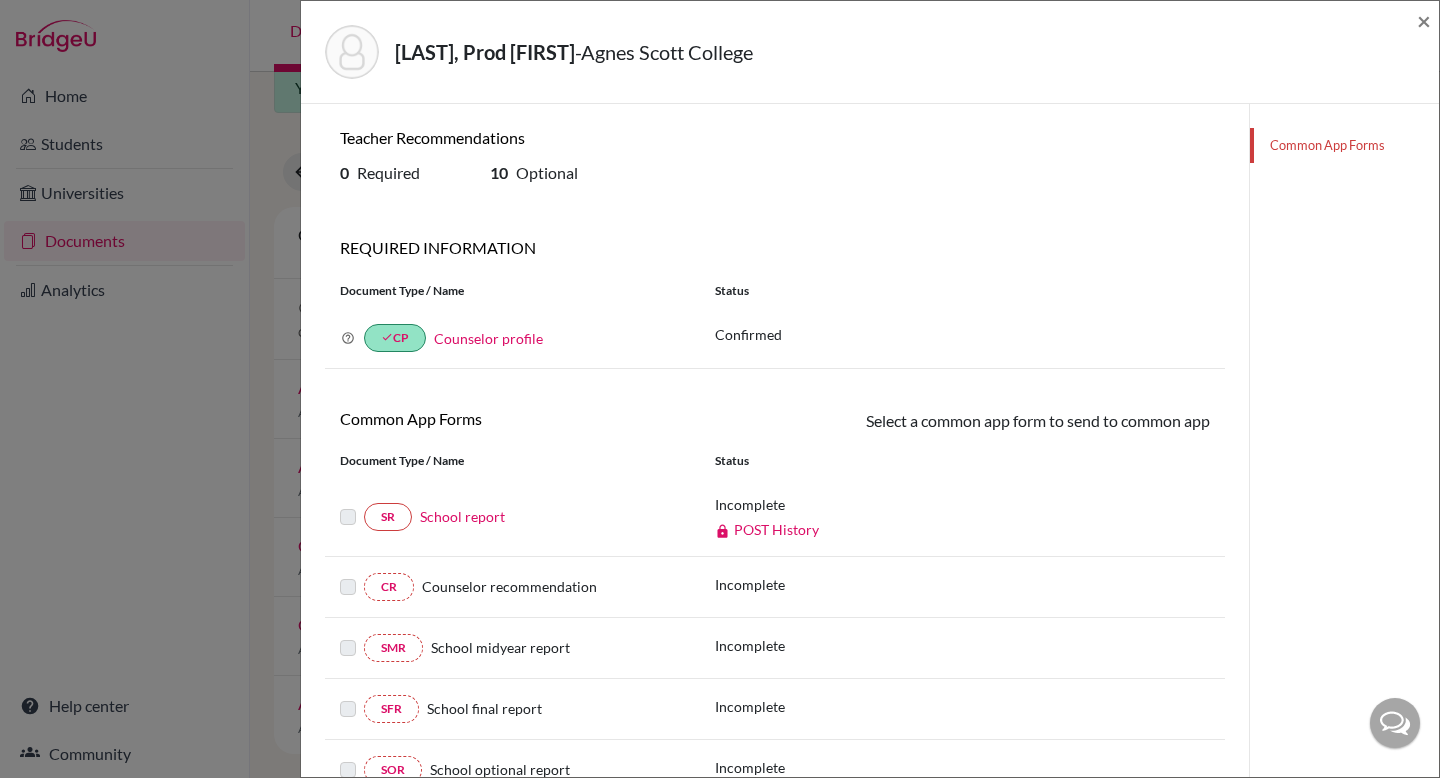 click on "Required" at bounding box center [388, 172] 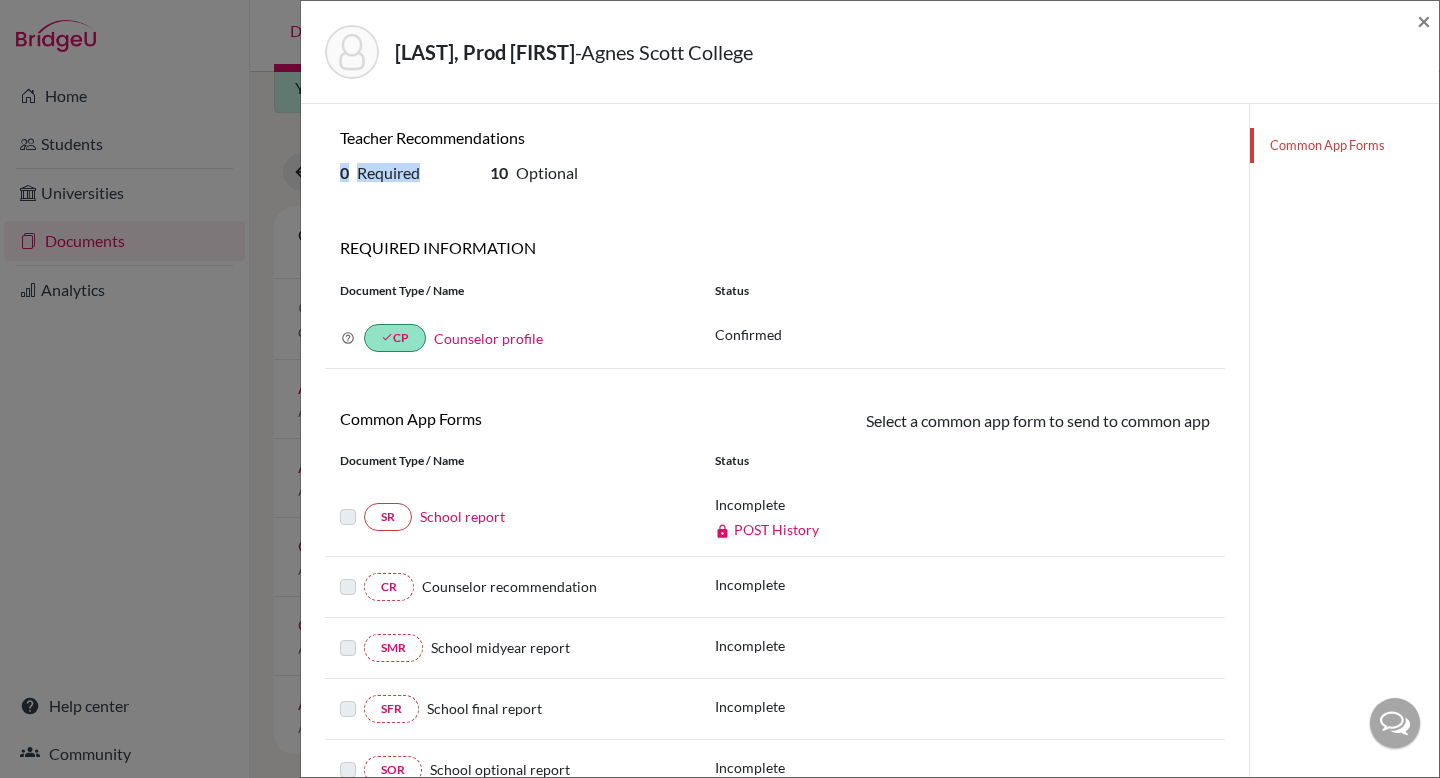 click on "Required" at bounding box center [388, 172] 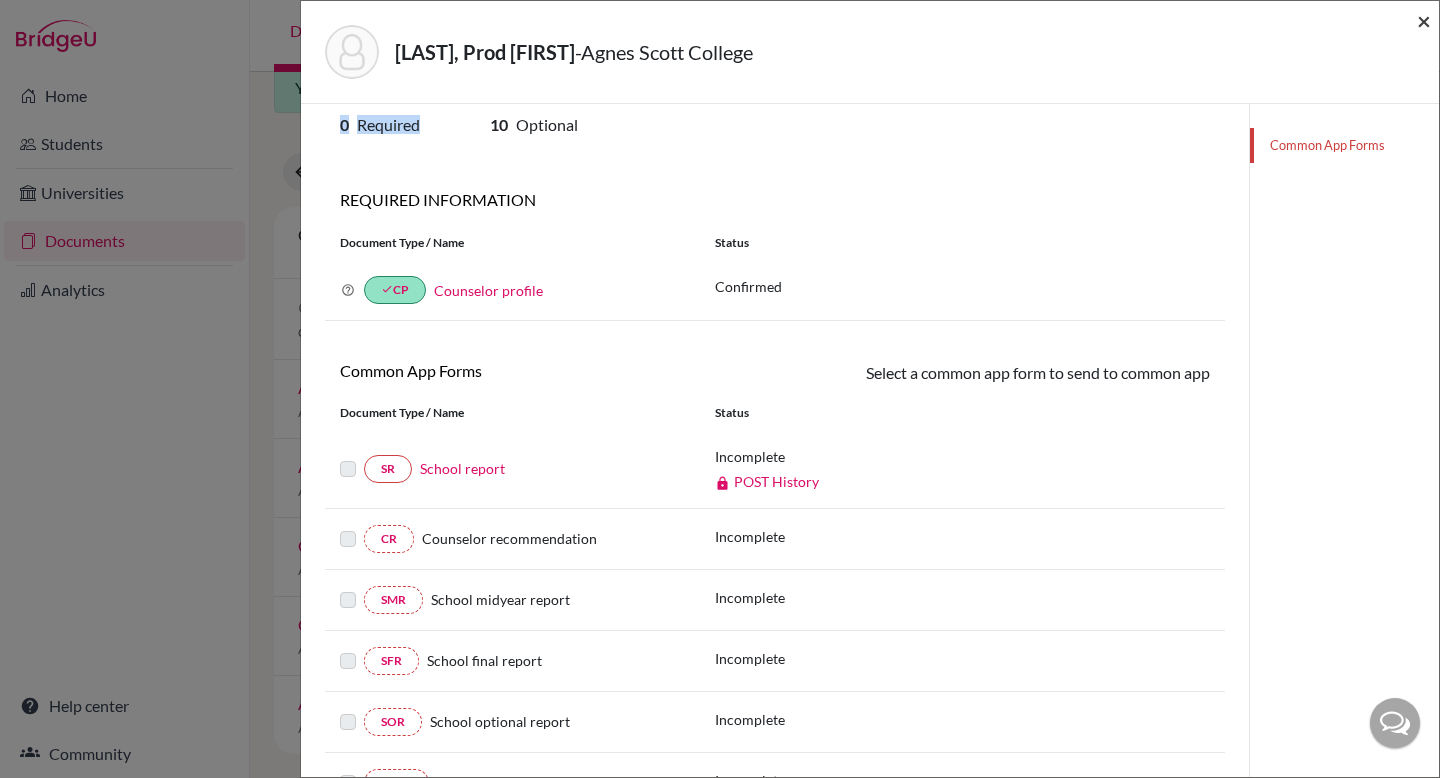 click on "×" at bounding box center (1424, 20) 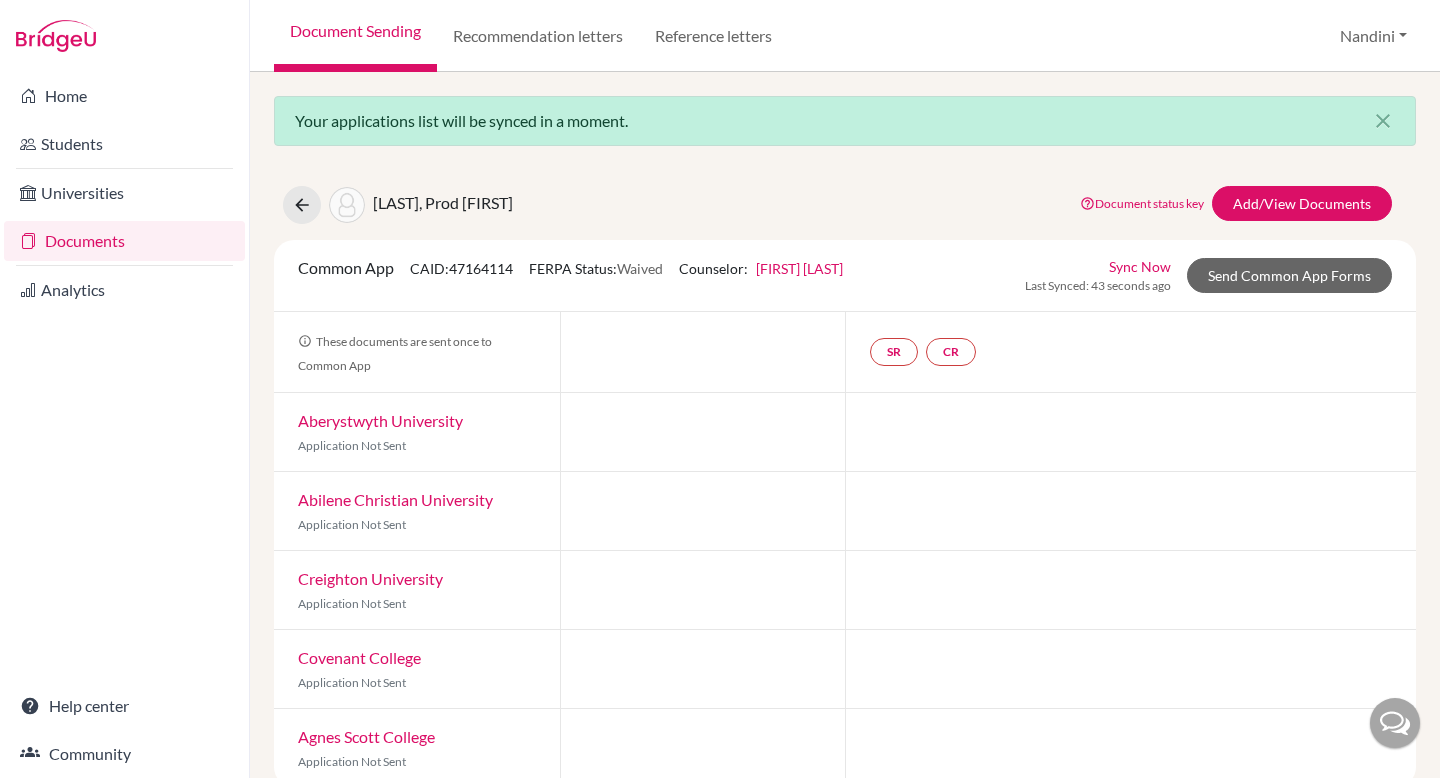 scroll, scrollTop: 33, scrollLeft: 0, axis: vertical 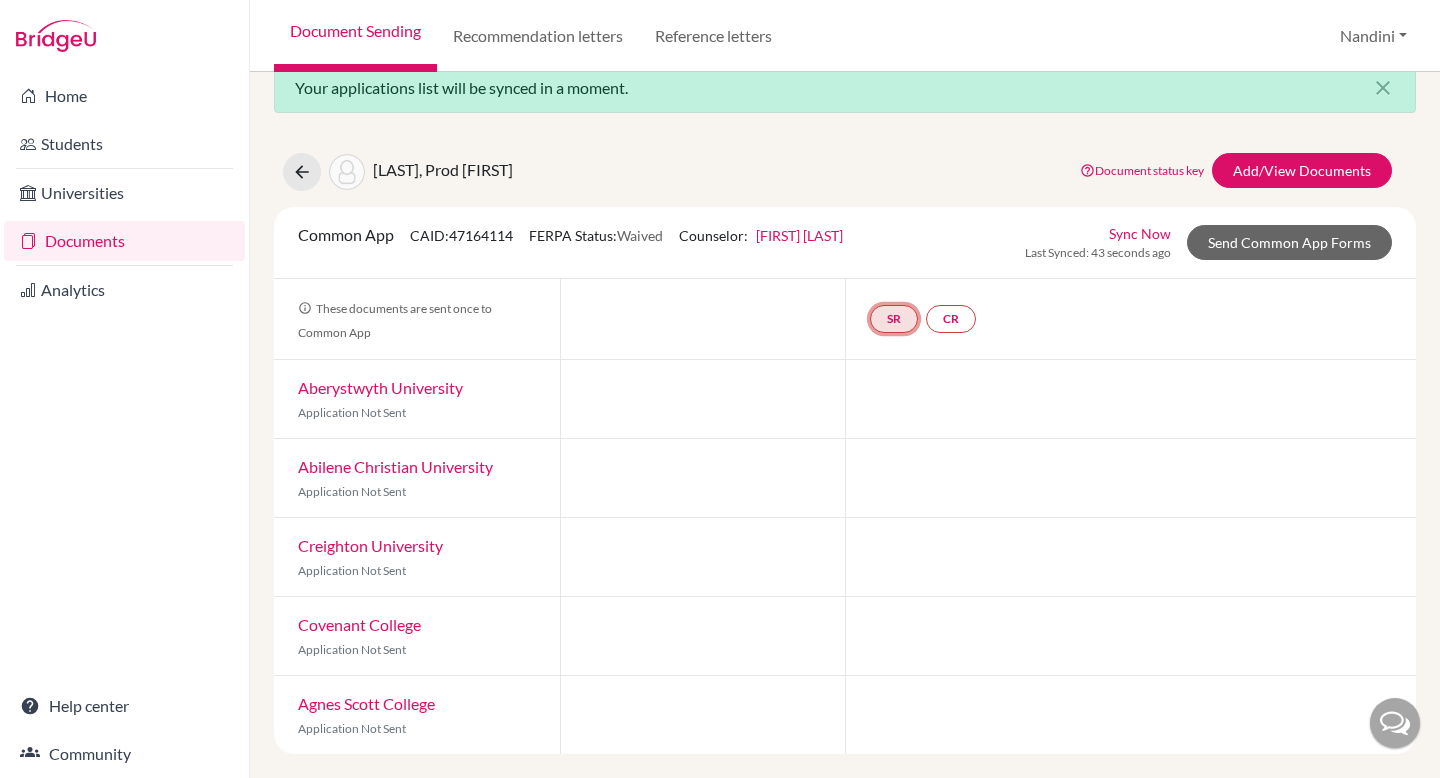 click on "SR" 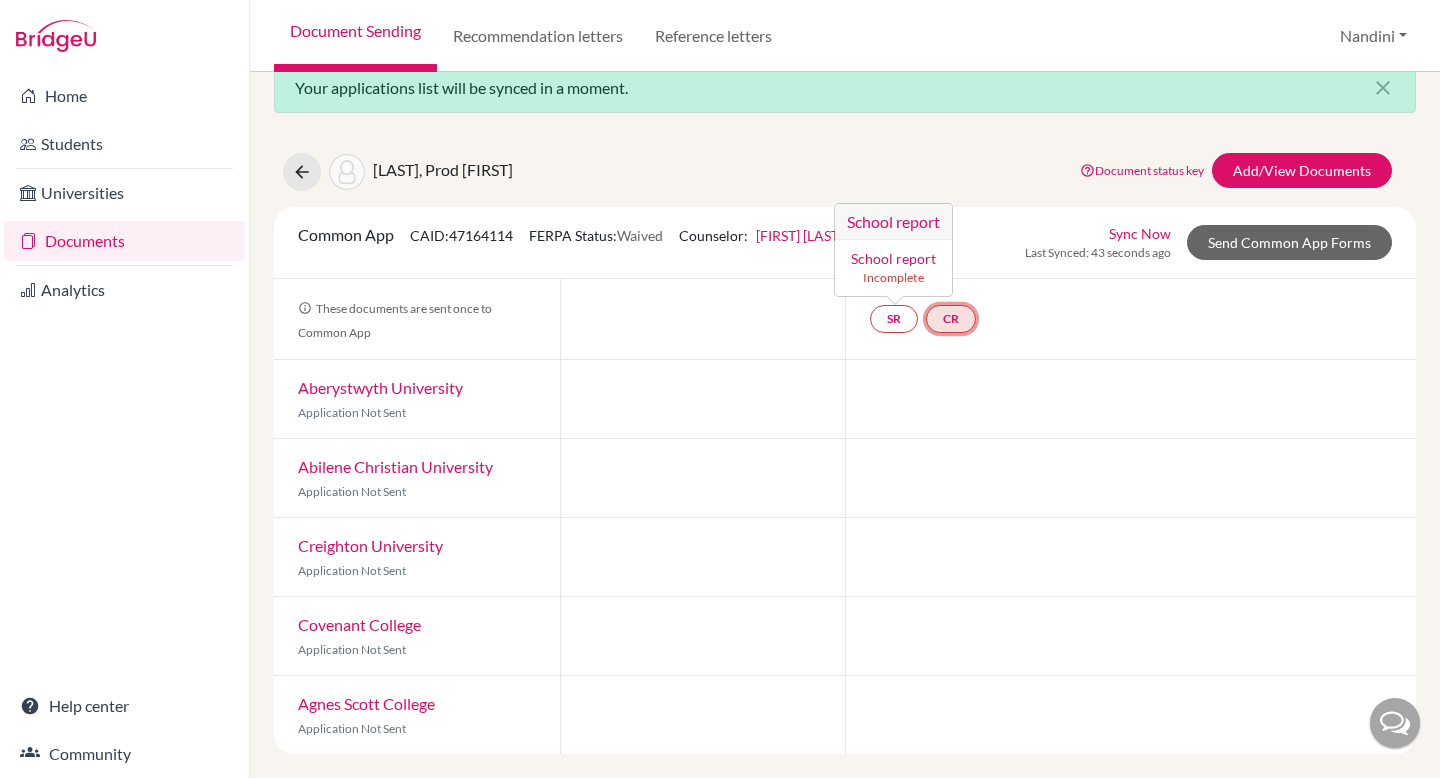 click on "CR" 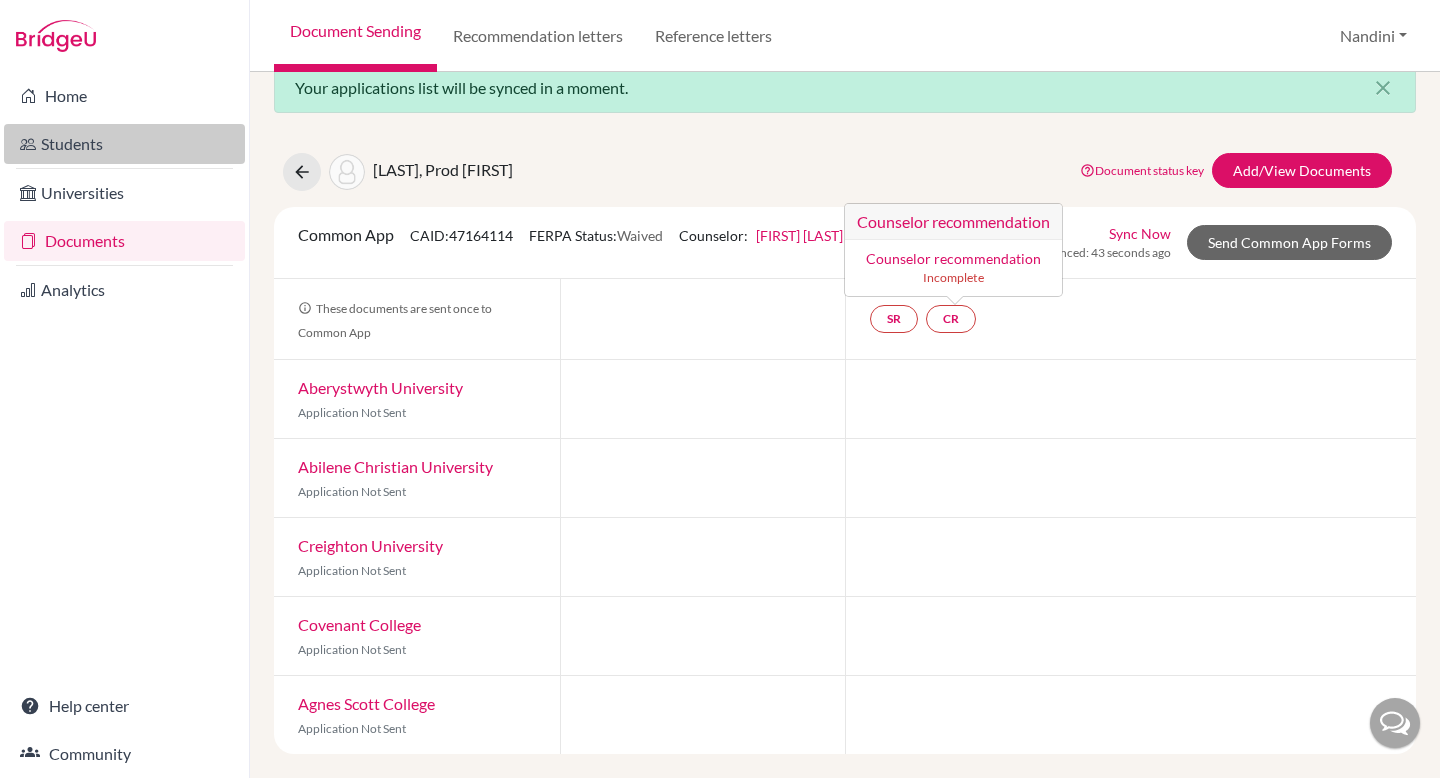 click on "Students" at bounding box center [124, 144] 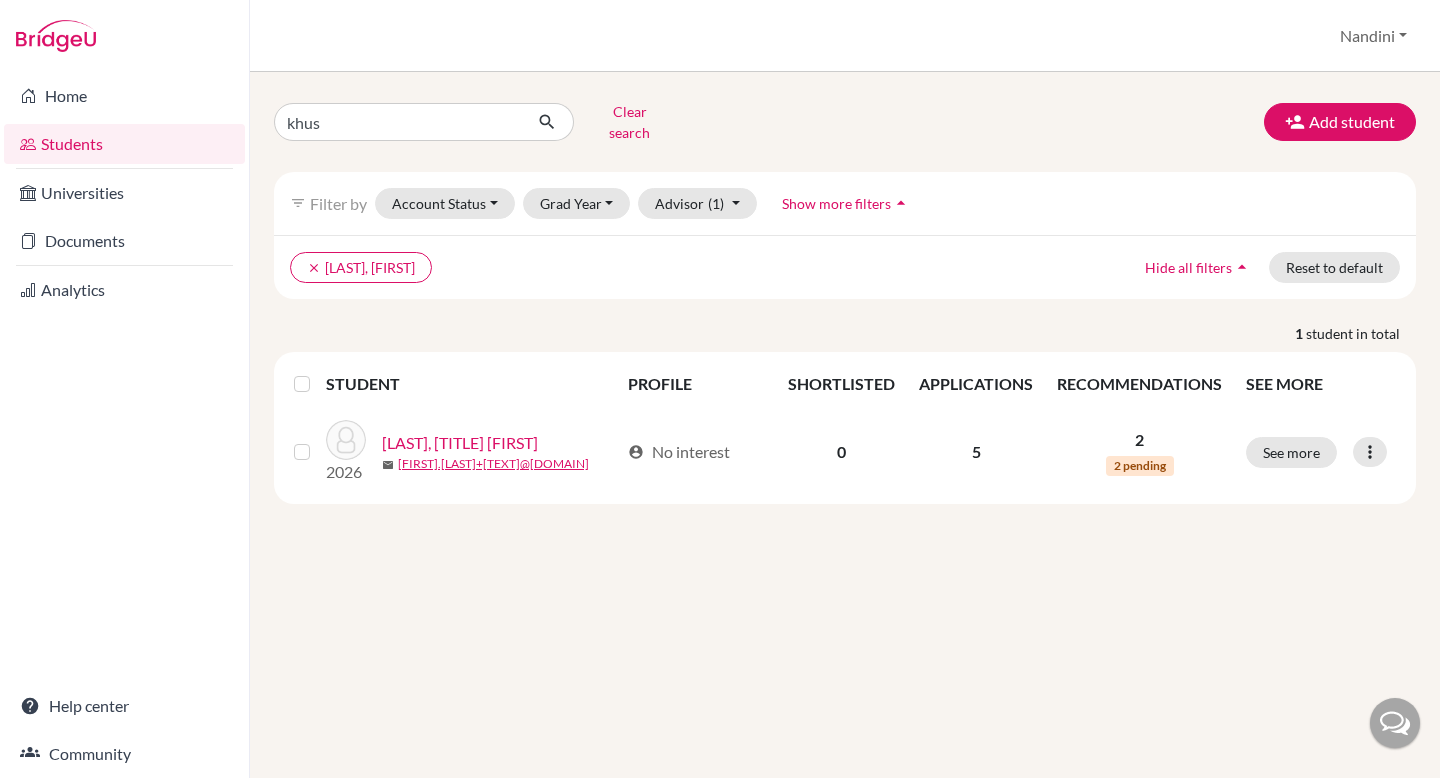 scroll, scrollTop: 0, scrollLeft: 0, axis: both 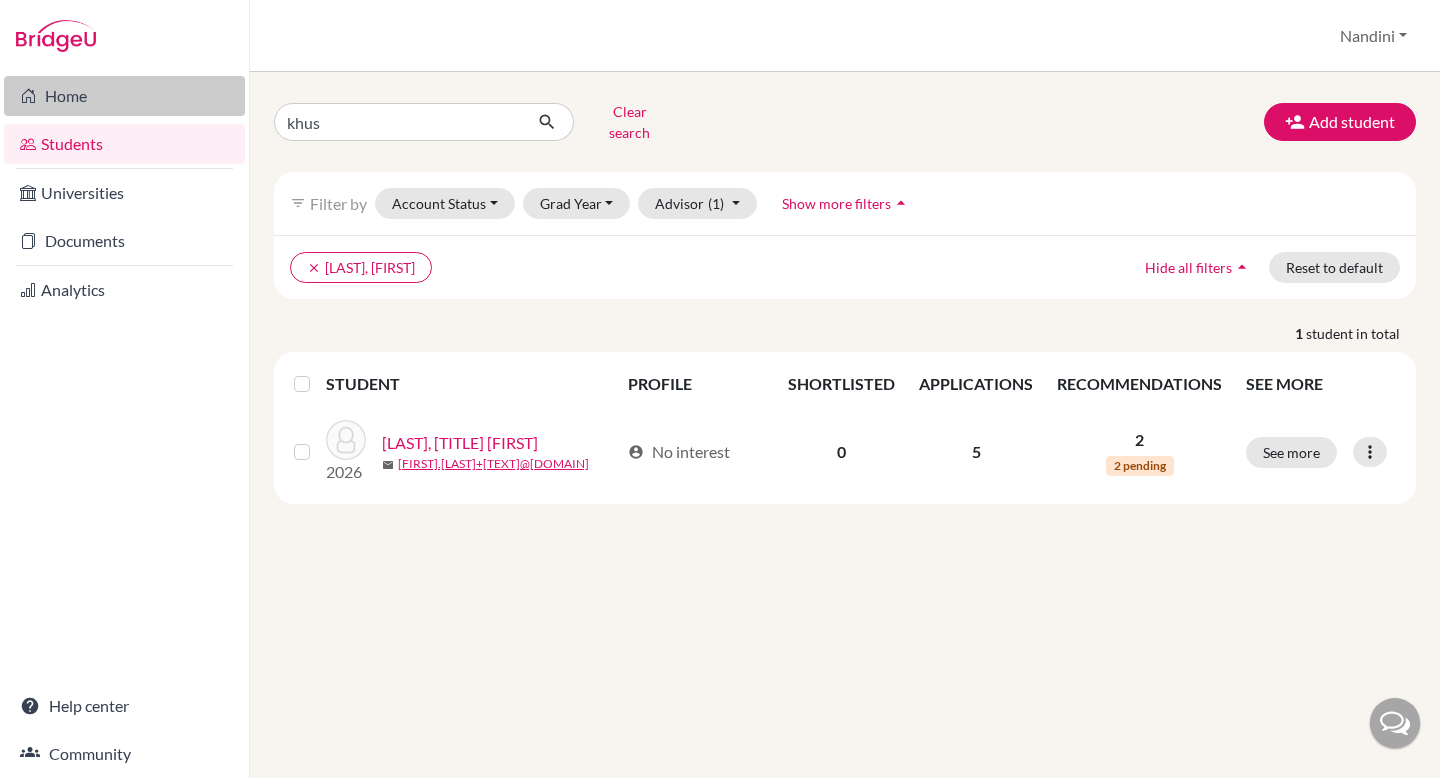click on "Home" at bounding box center [124, 96] 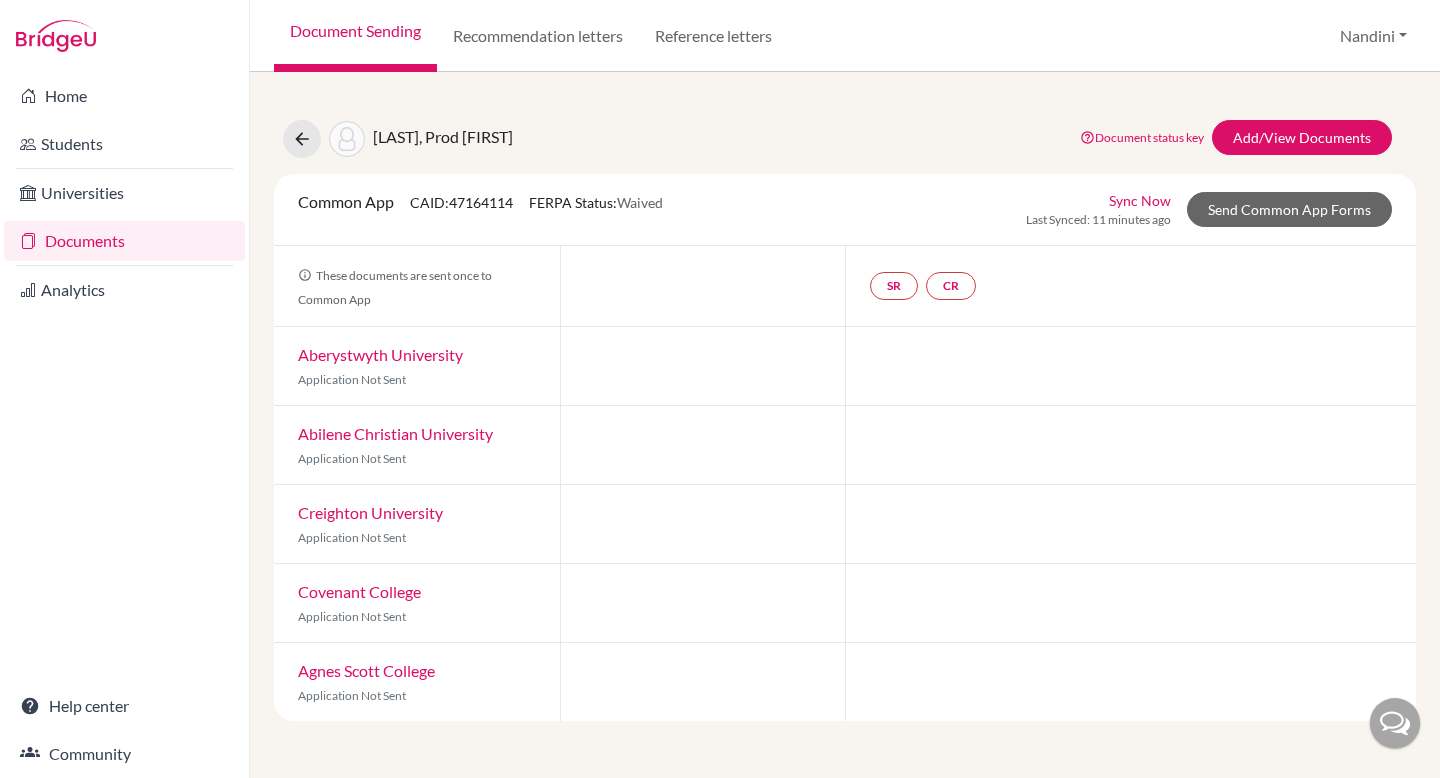 scroll, scrollTop: 0, scrollLeft: 0, axis: both 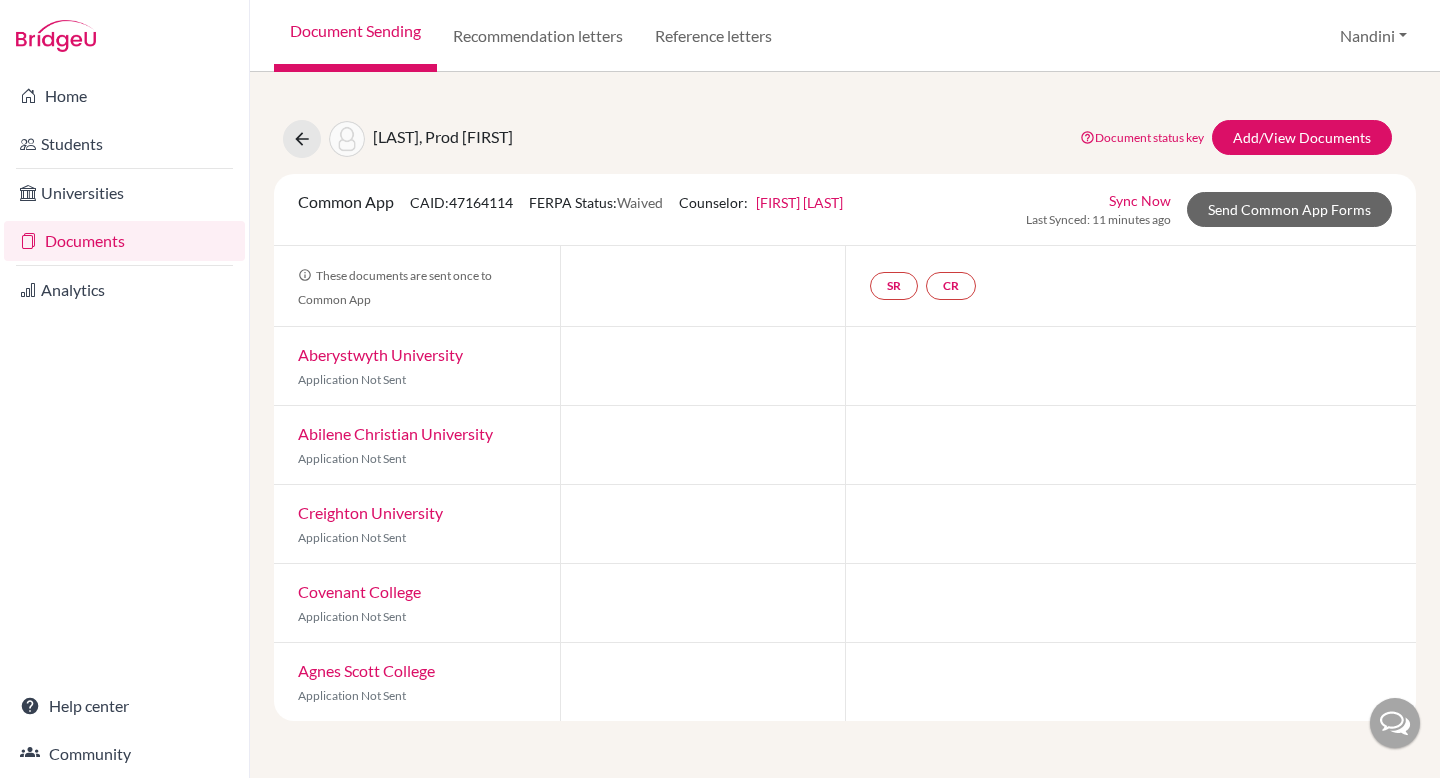 click on "Agnes Scott College" at bounding box center (366, 670) 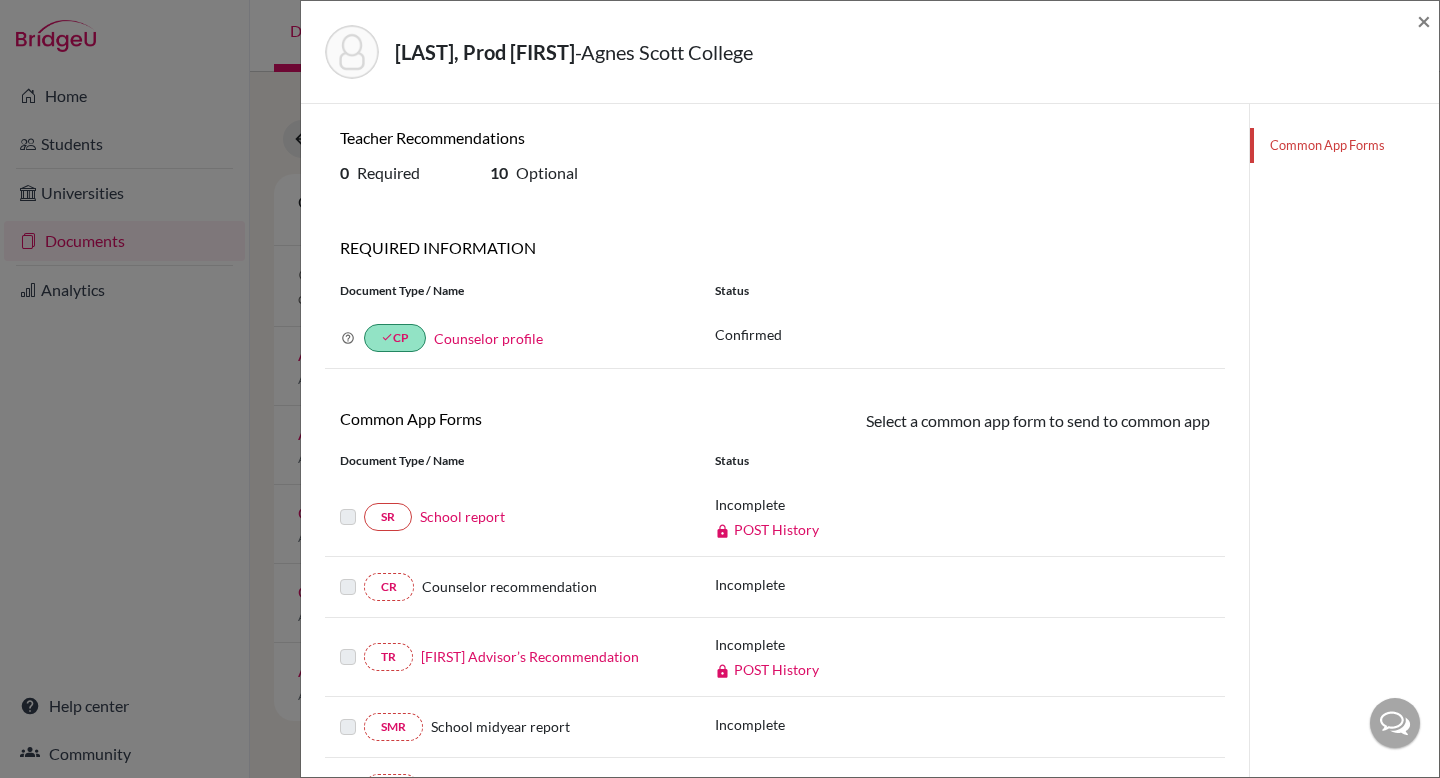 scroll, scrollTop: 48, scrollLeft: 0, axis: vertical 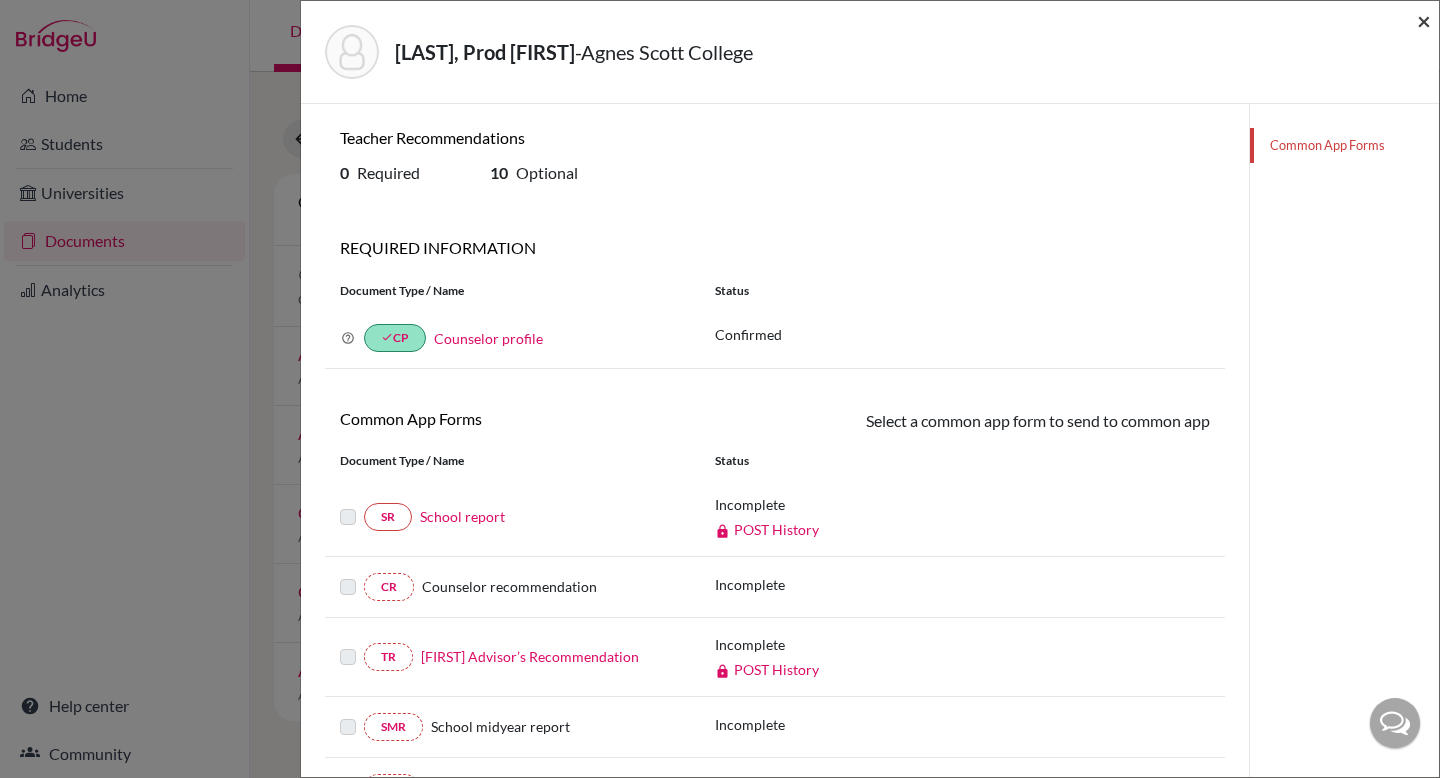 click on "×" at bounding box center [1424, 20] 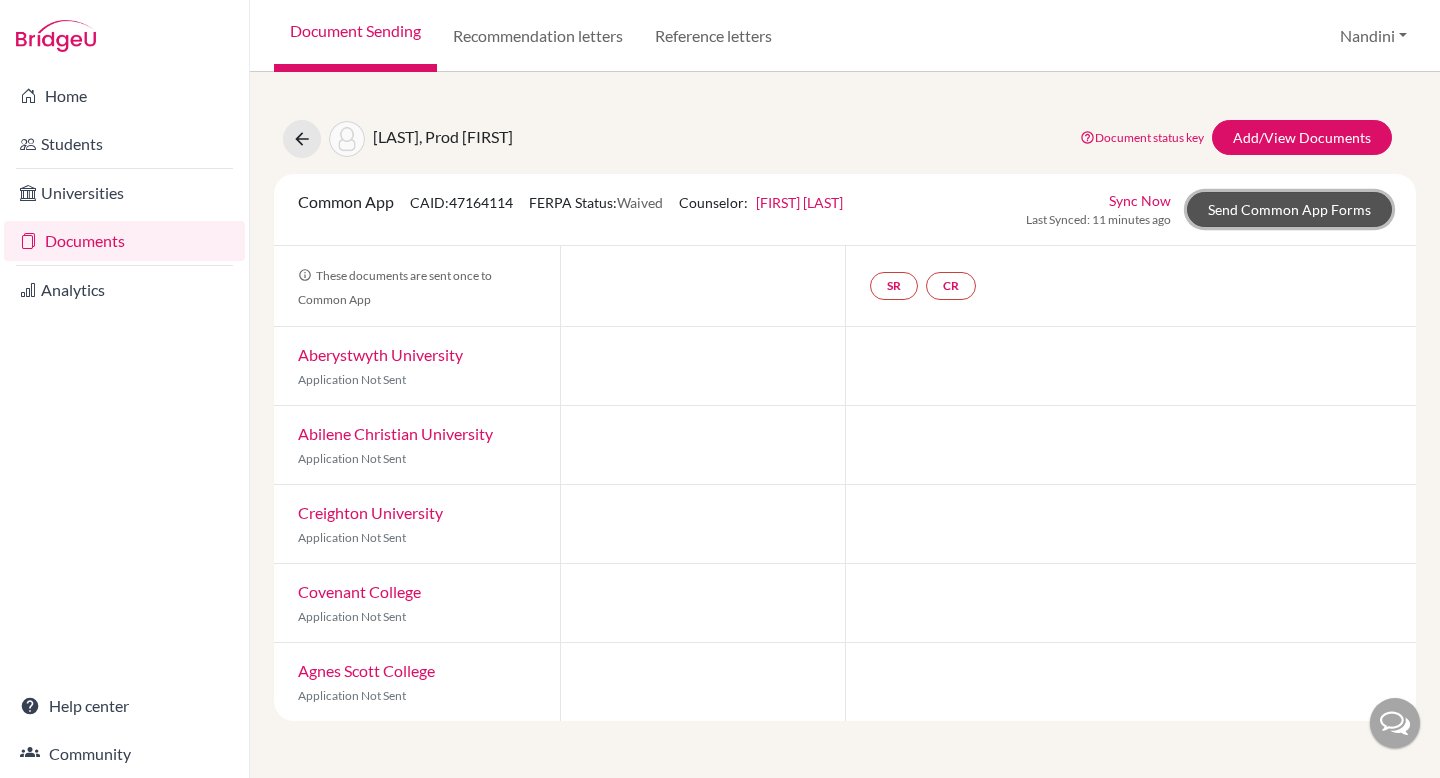 click on "Send Common App Forms" at bounding box center (1289, 209) 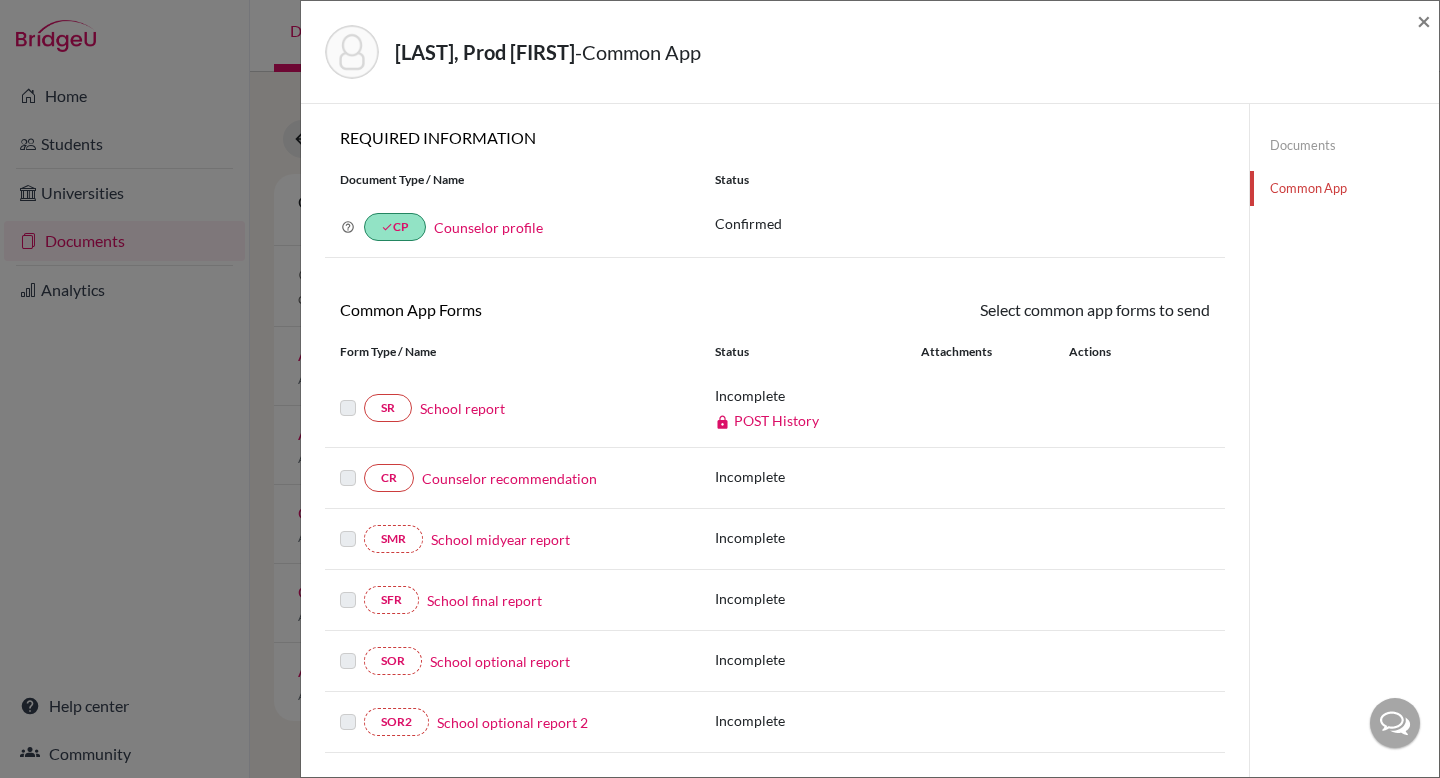 scroll, scrollTop: 458, scrollLeft: 0, axis: vertical 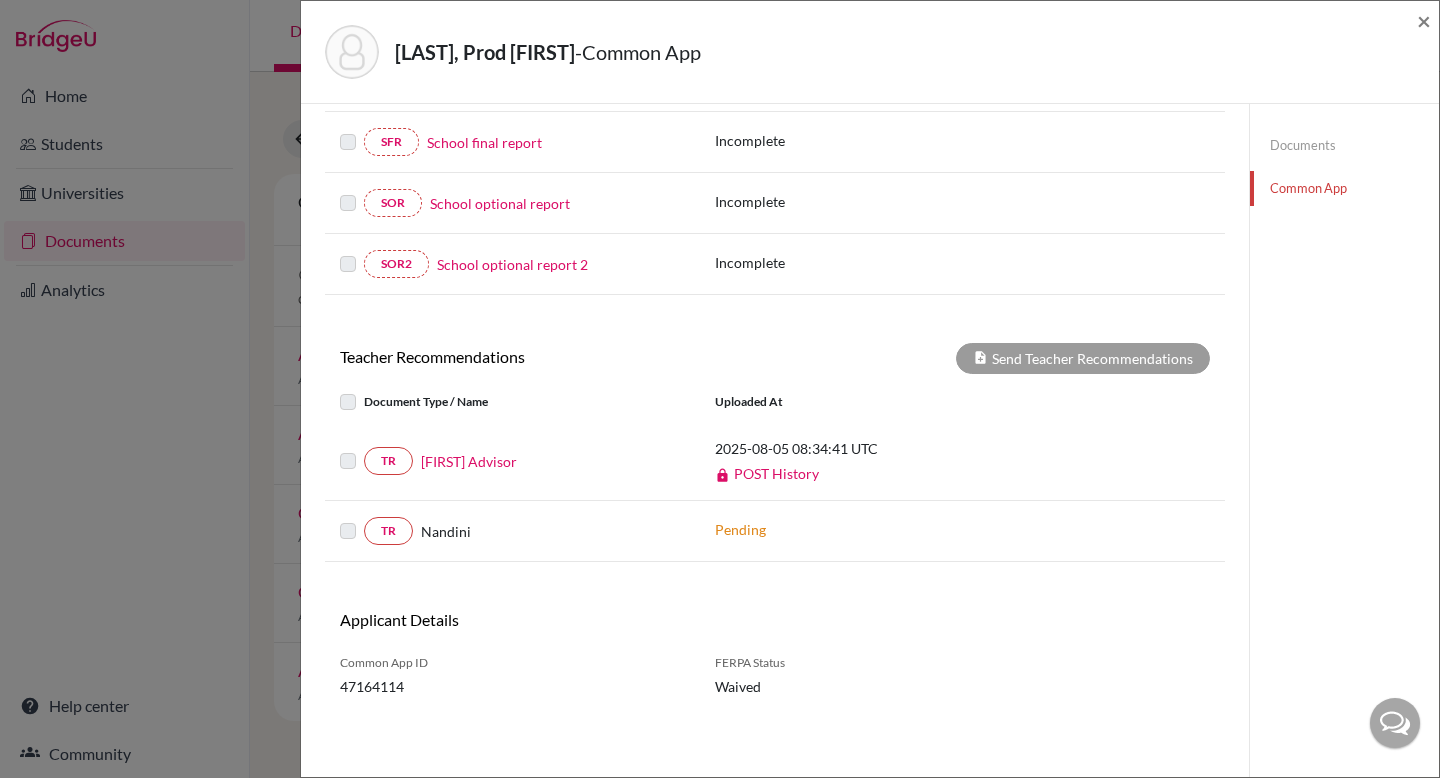 click at bounding box center (364, 449) 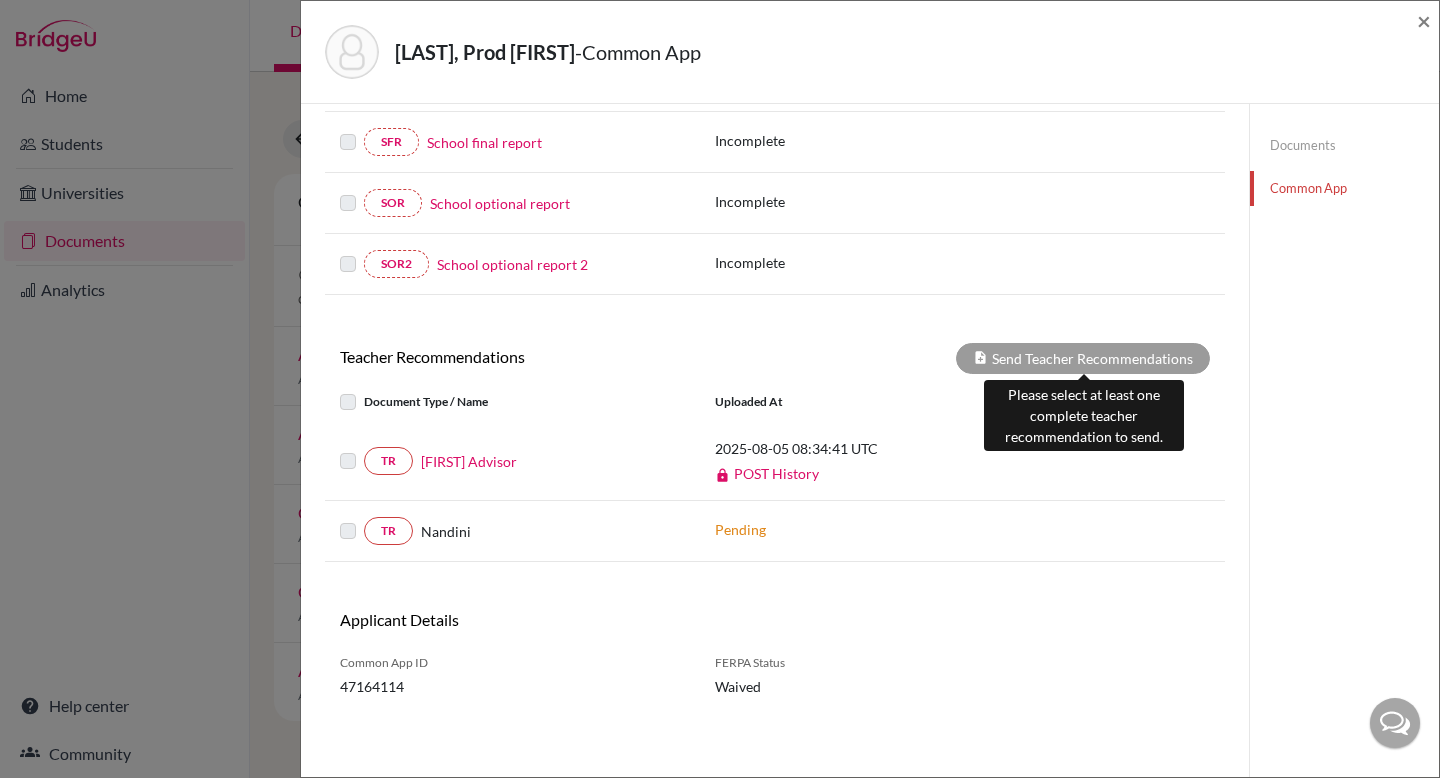 click on "Send Teacher Recommendations" at bounding box center [1083, 358] 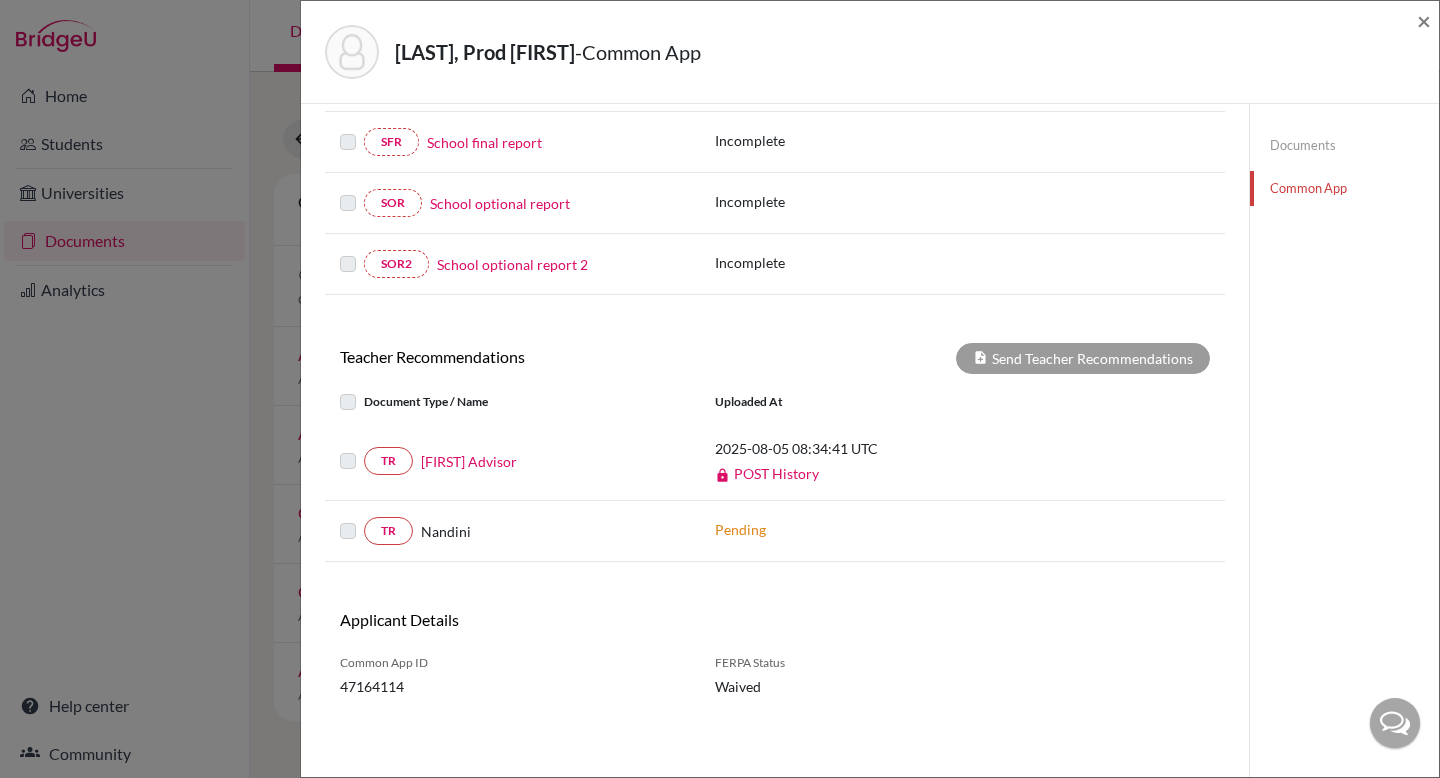 click at bounding box center (364, 449) 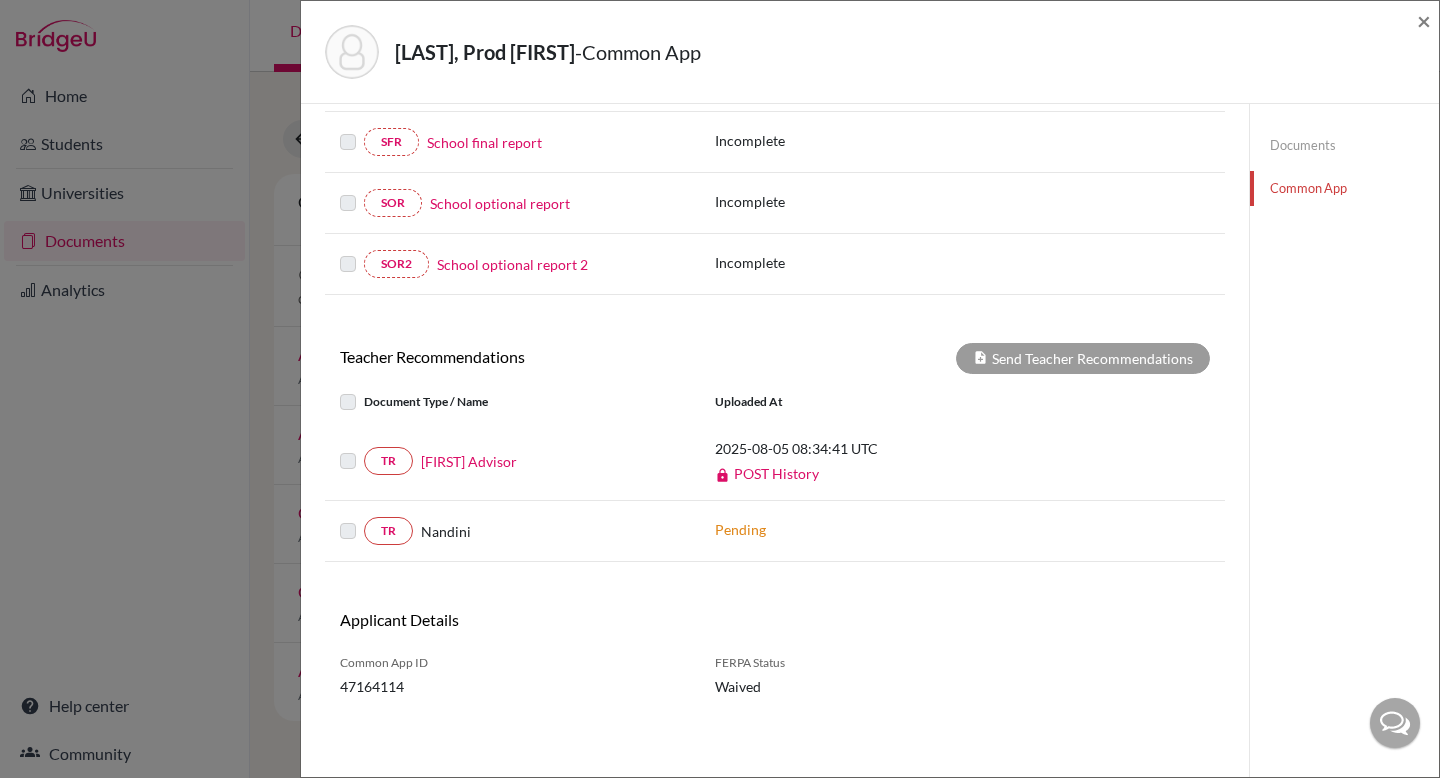 click at bounding box center [364, 449] 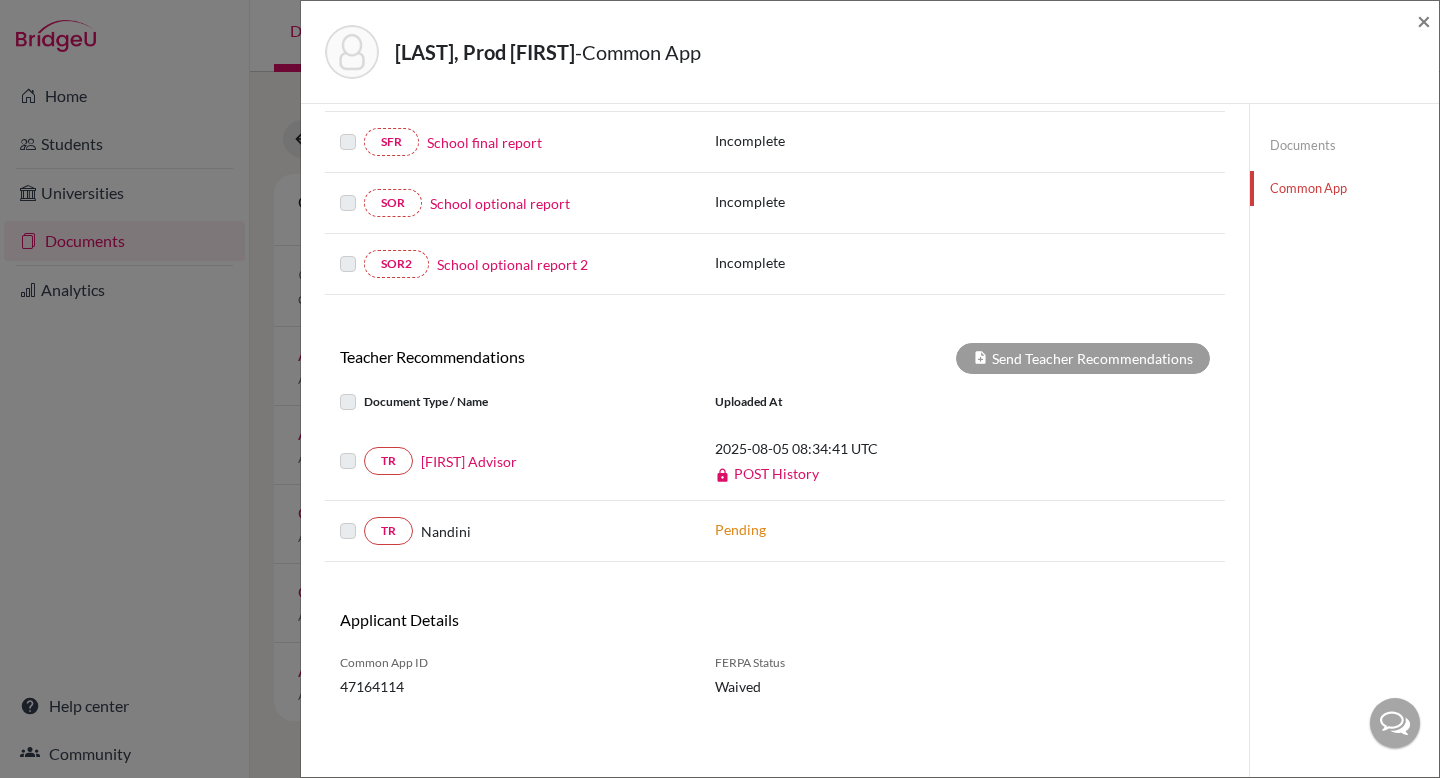click at bounding box center [364, 390] 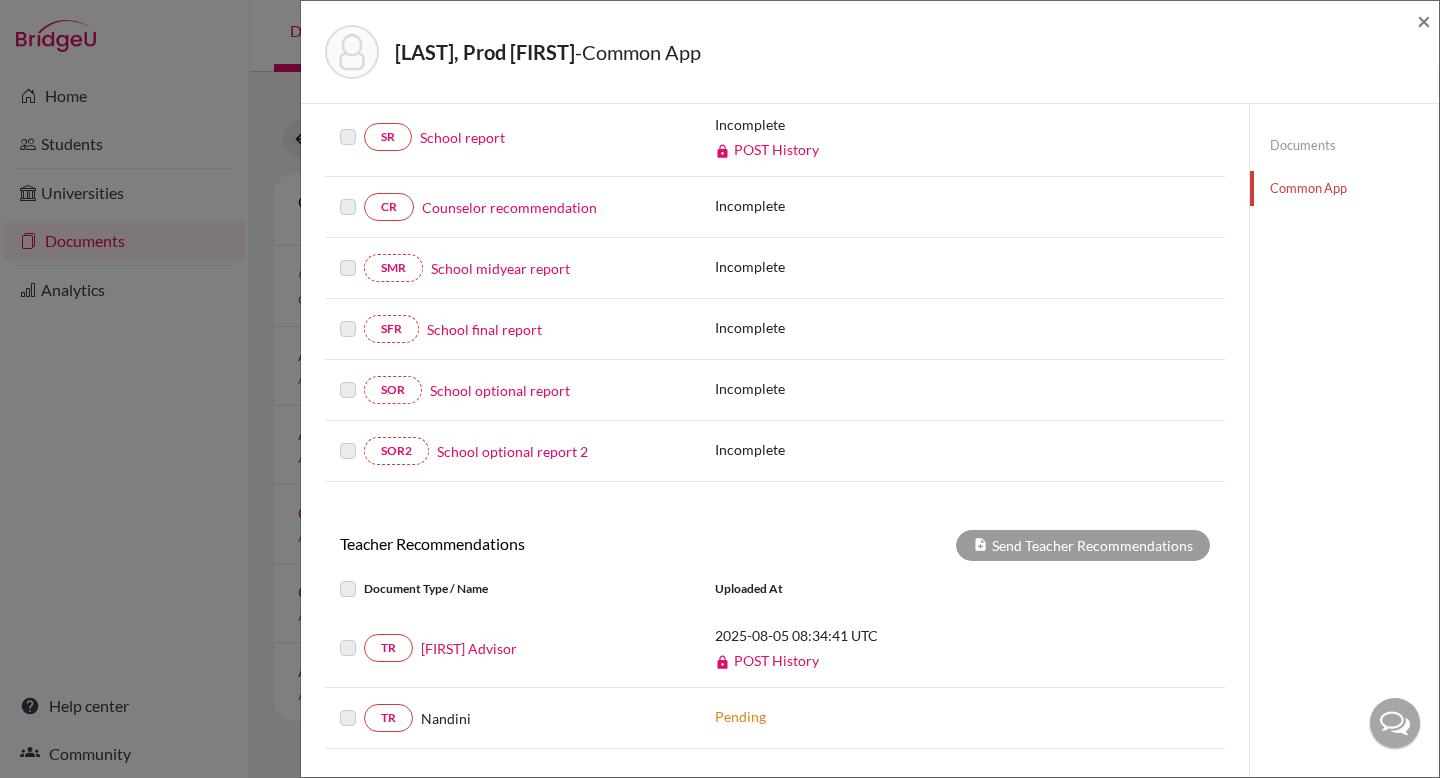 scroll, scrollTop: 458, scrollLeft: 0, axis: vertical 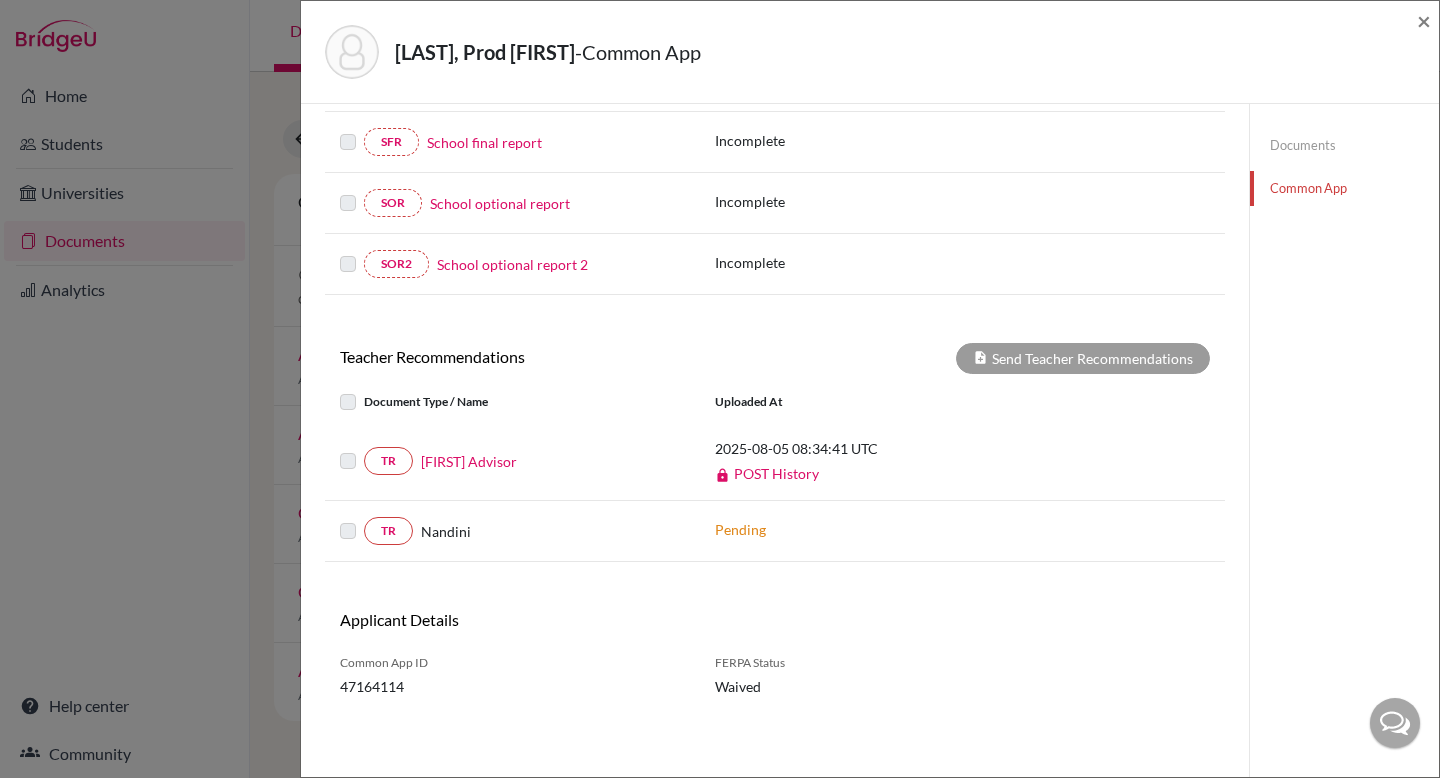 click at bounding box center [364, 390] 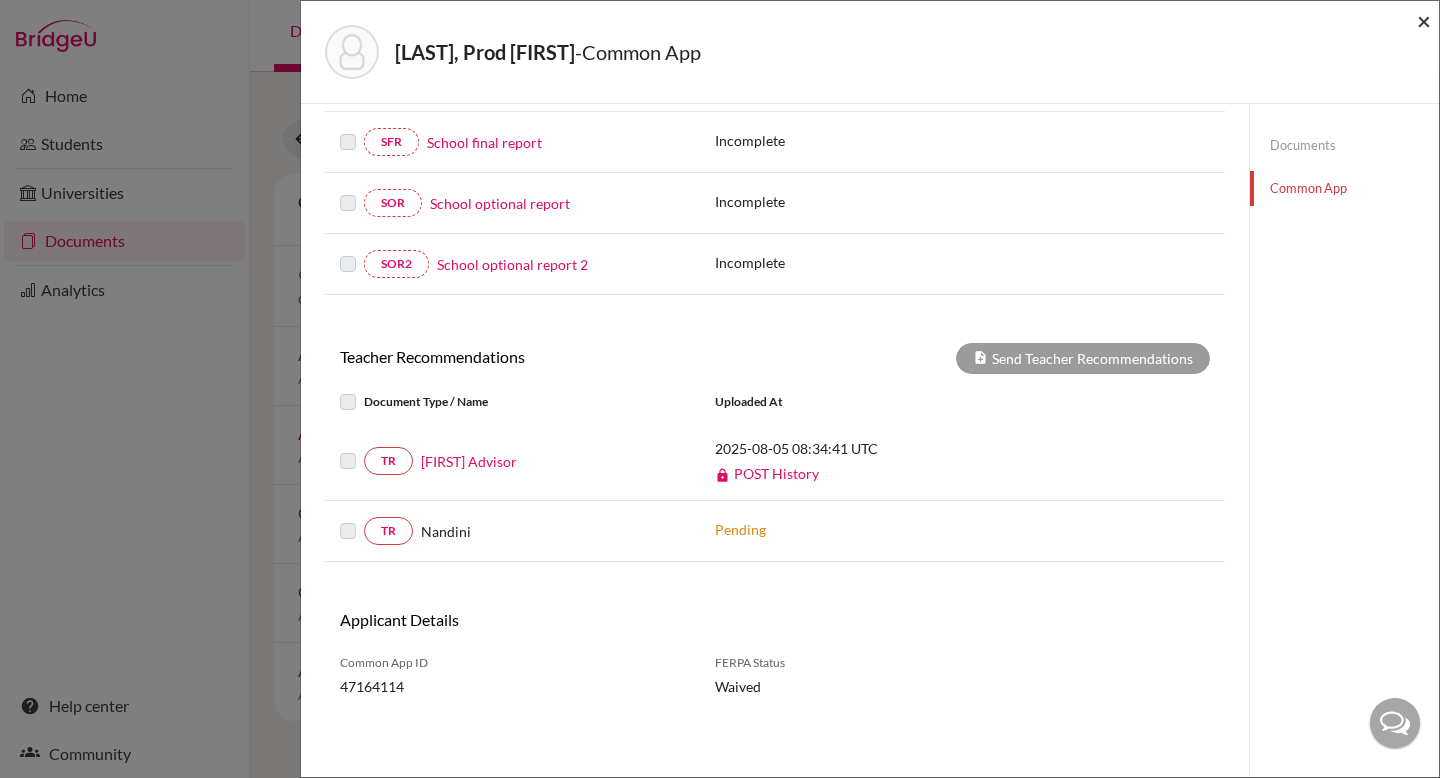 click on "×" at bounding box center (1424, 20) 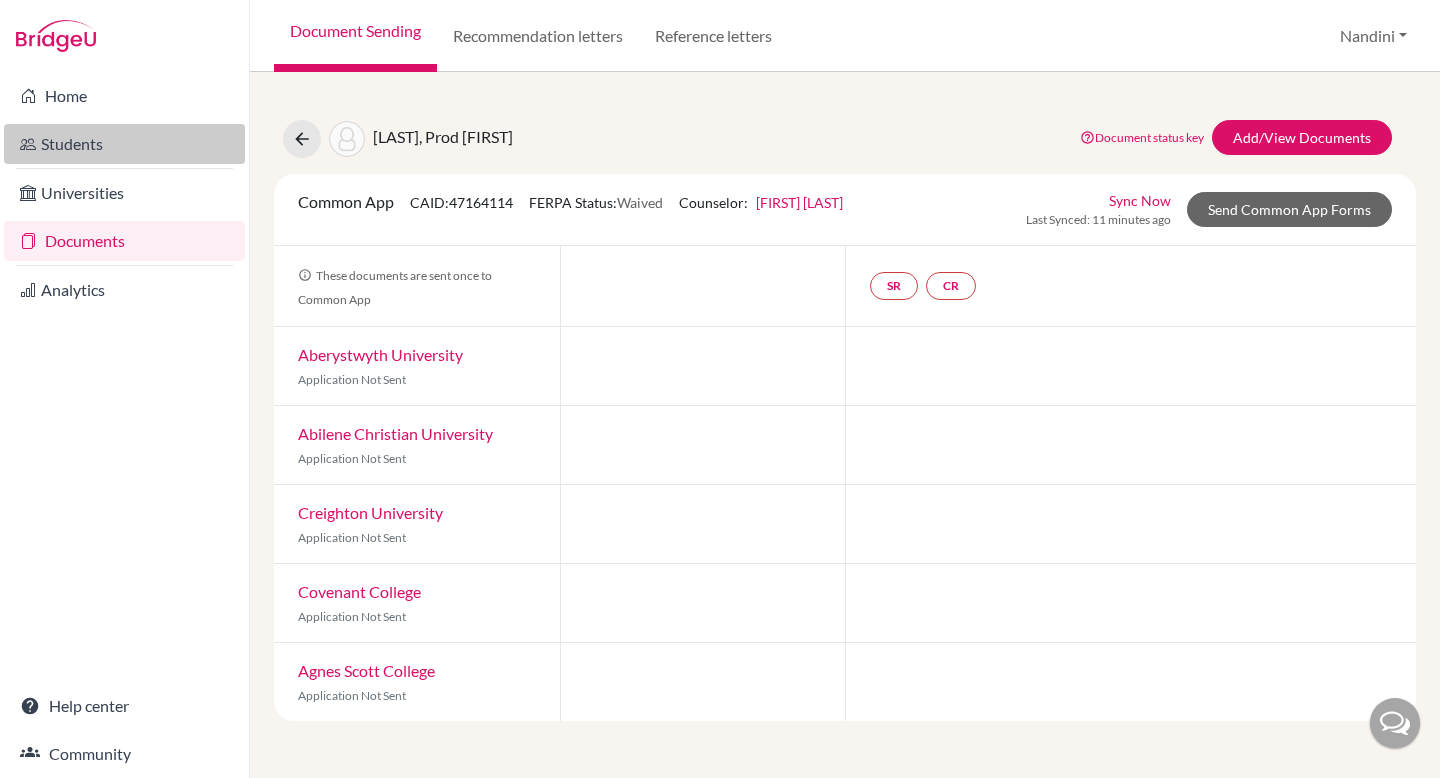 click on "Students" at bounding box center [124, 144] 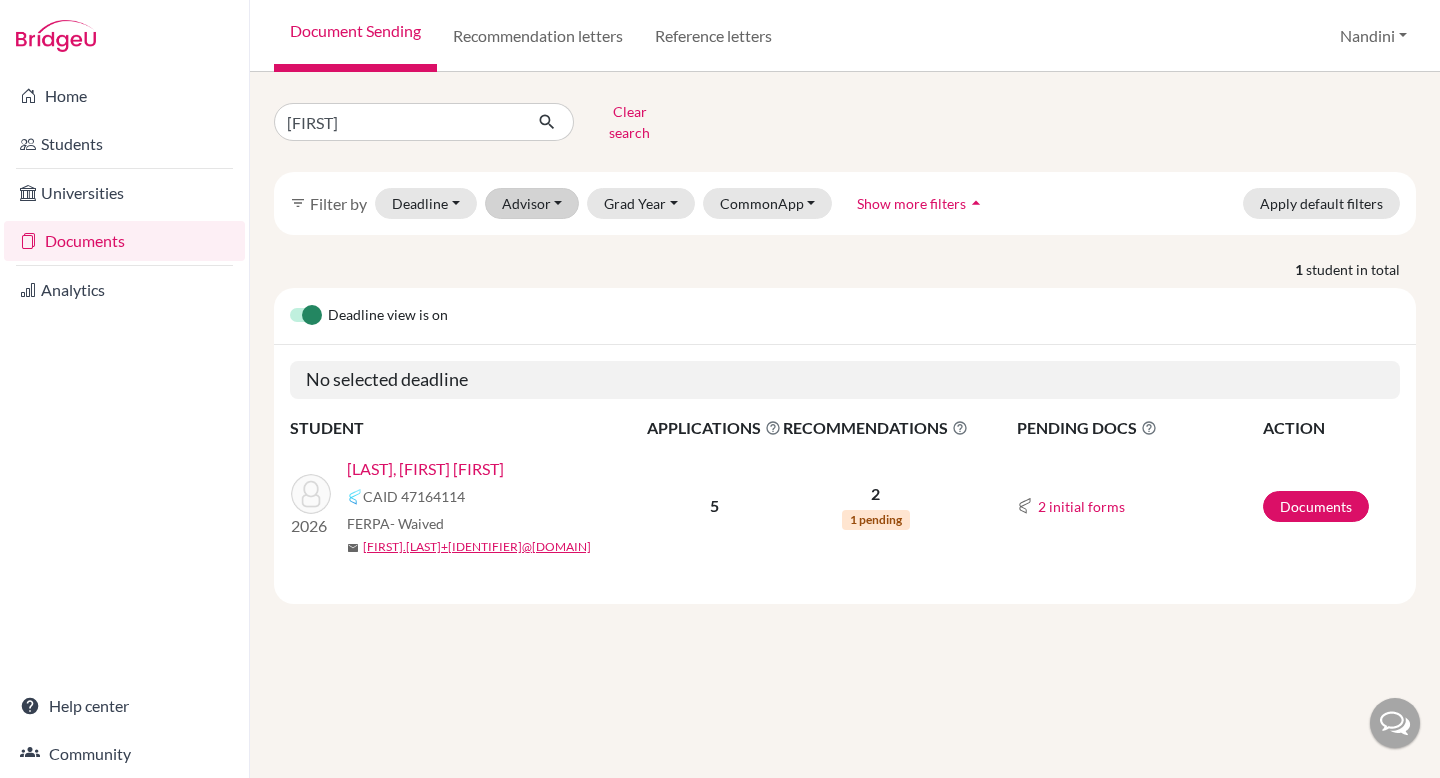 scroll, scrollTop: 0, scrollLeft: 0, axis: both 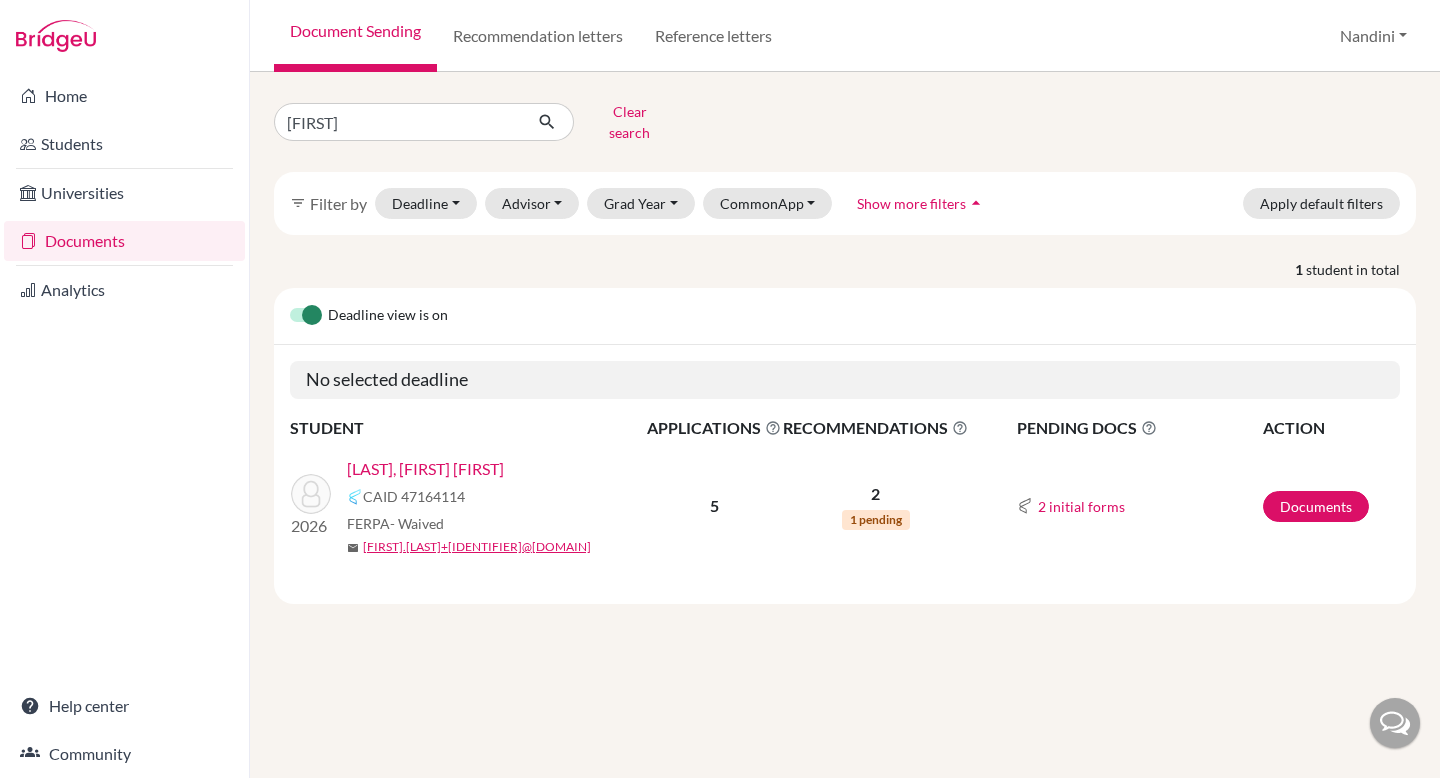 click on "[YEAR] [LAST], [FIRST] [FIRST] [IDENTIFIER] [IDENTIFIER] [IDENTIFIER] [IDENTIFIER] [IDENTIFIER] - [IDENTIFIER] [IDENTIFIER] [FIRST].[LAST]+[IDENTIFIER]@[DOMAIN]" at bounding box center [468, 506] 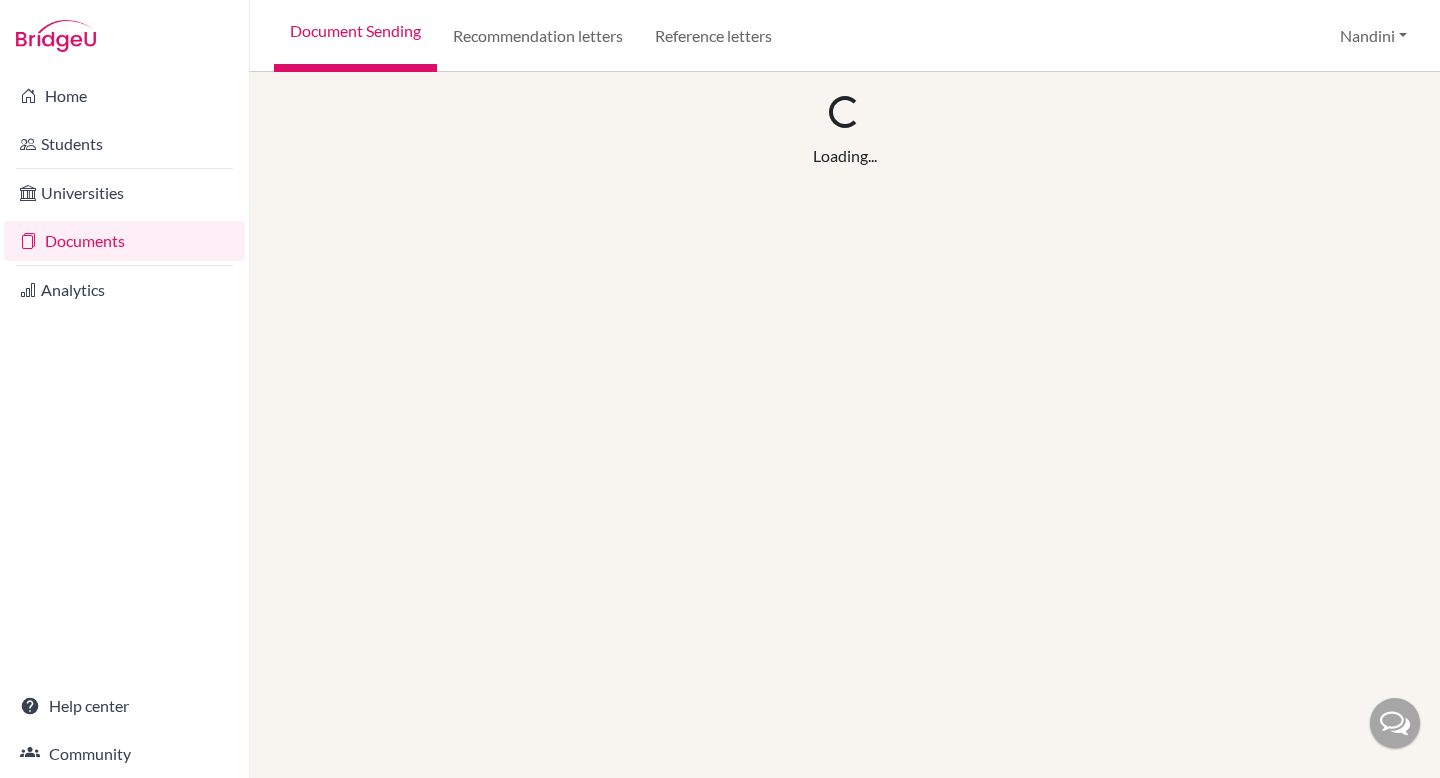 scroll, scrollTop: 0, scrollLeft: 0, axis: both 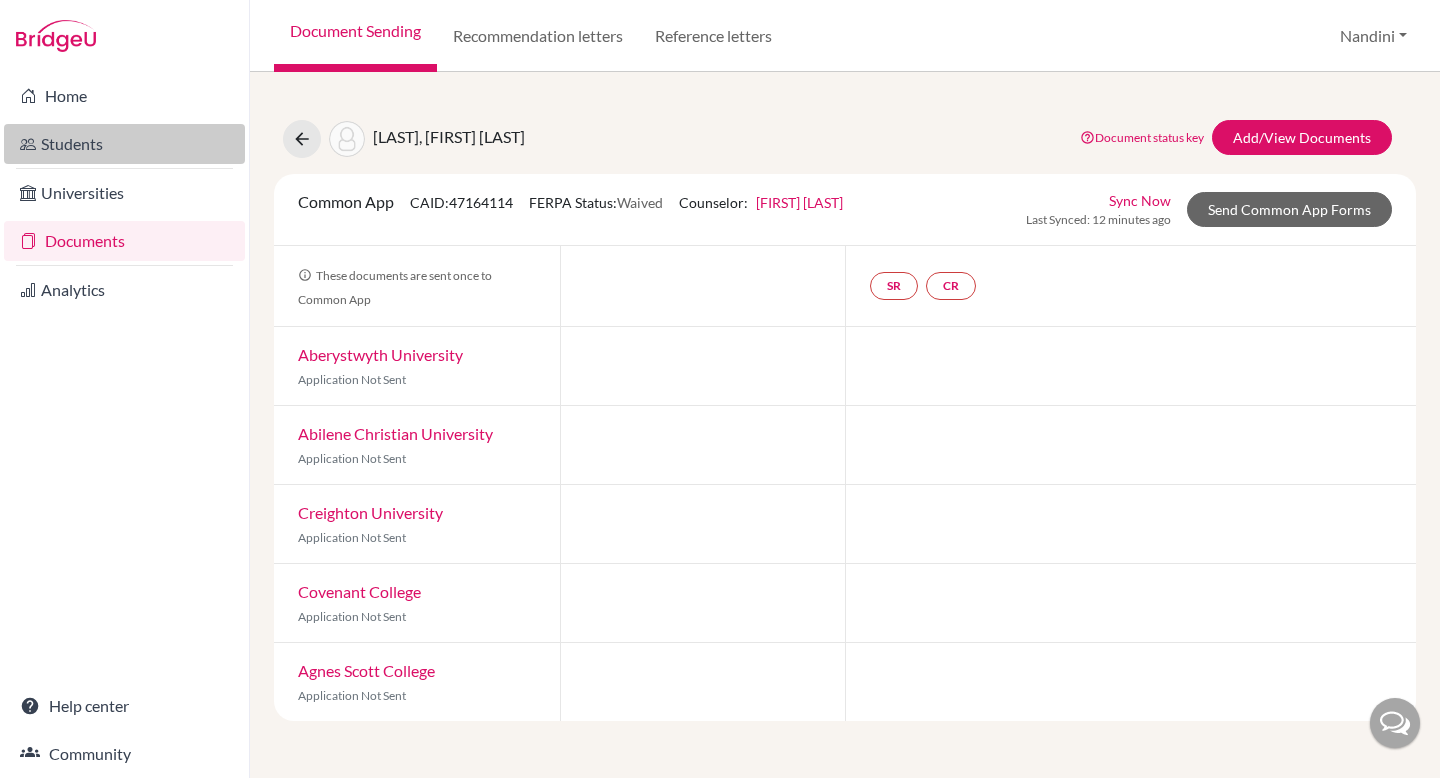 click on "Students" at bounding box center (124, 144) 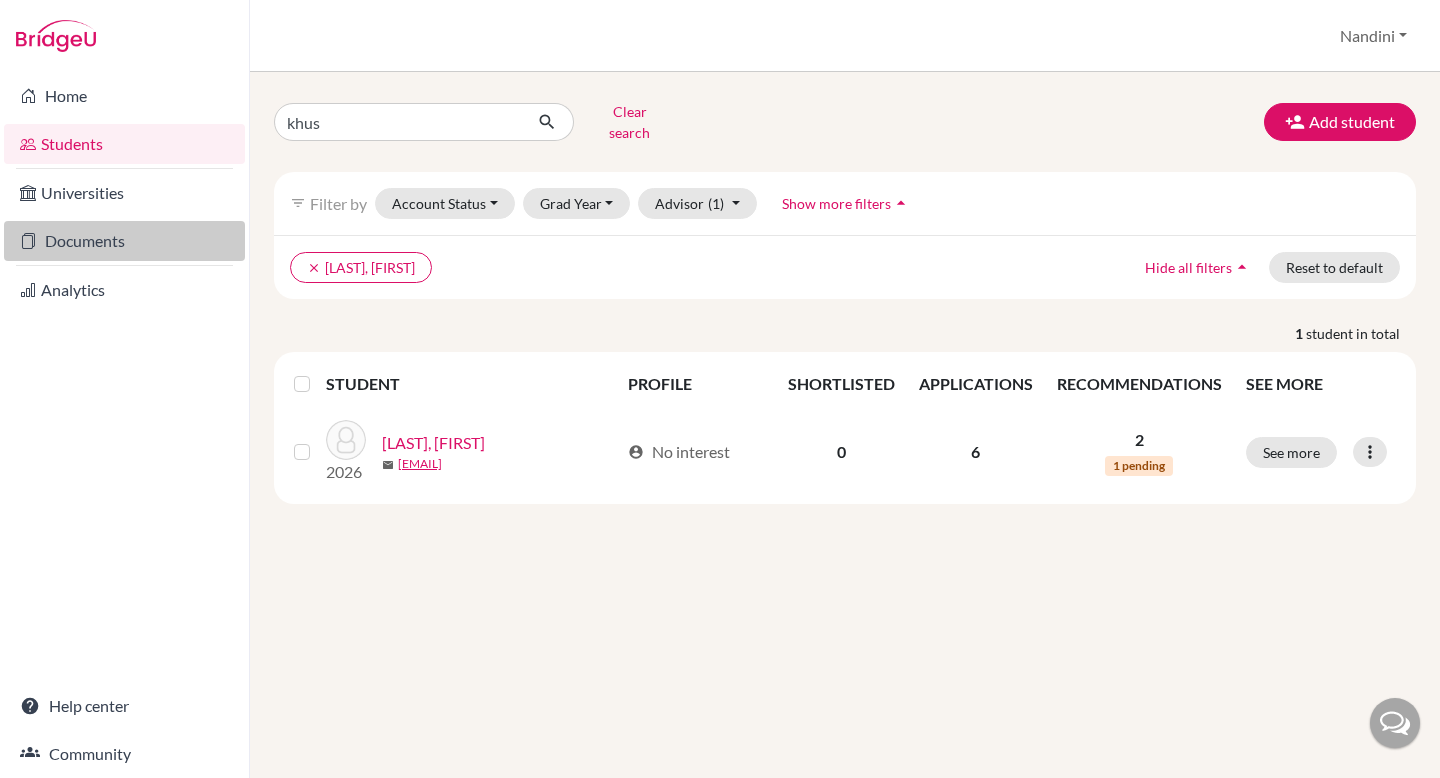 scroll, scrollTop: 0, scrollLeft: 0, axis: both 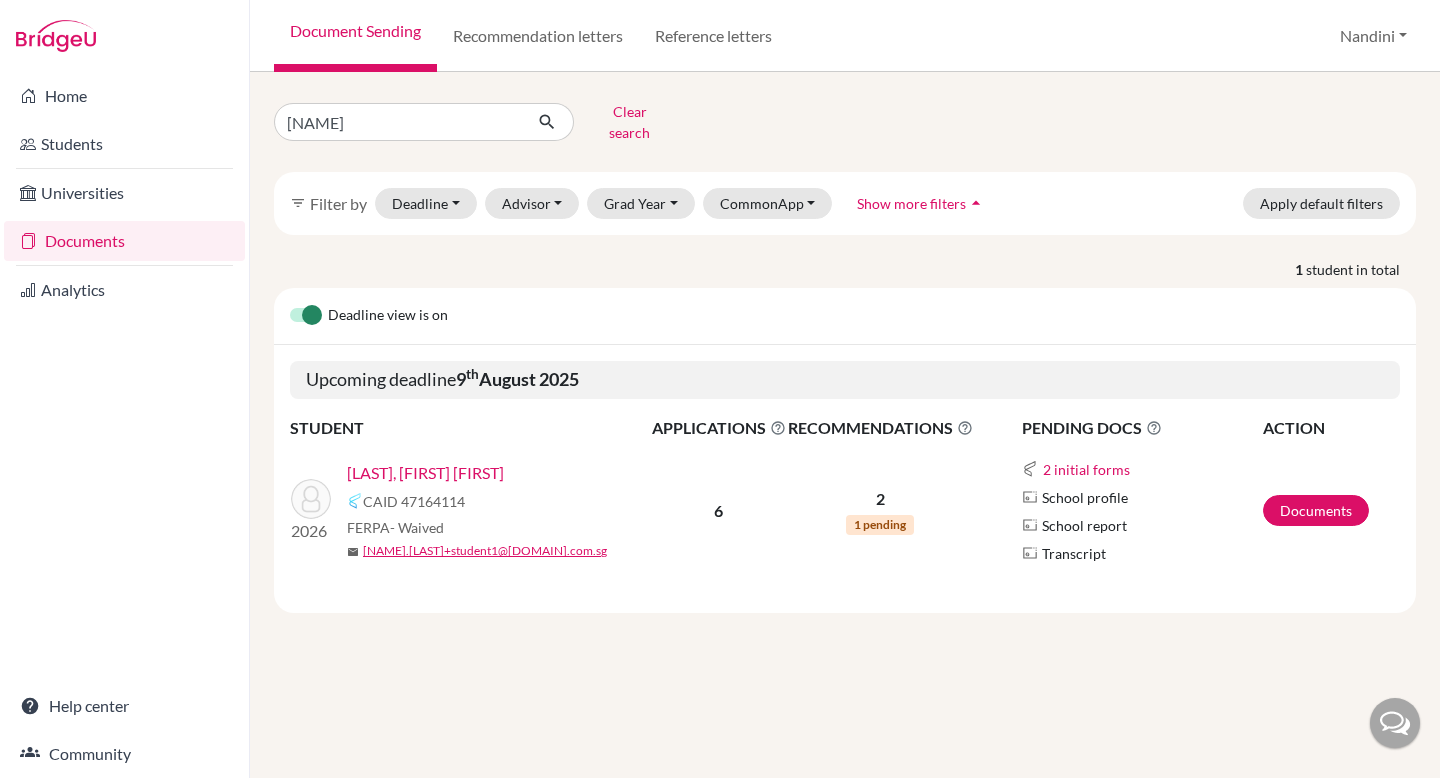 click on "SINGH, Prod Khushboo" at bounding box center (425, 473) 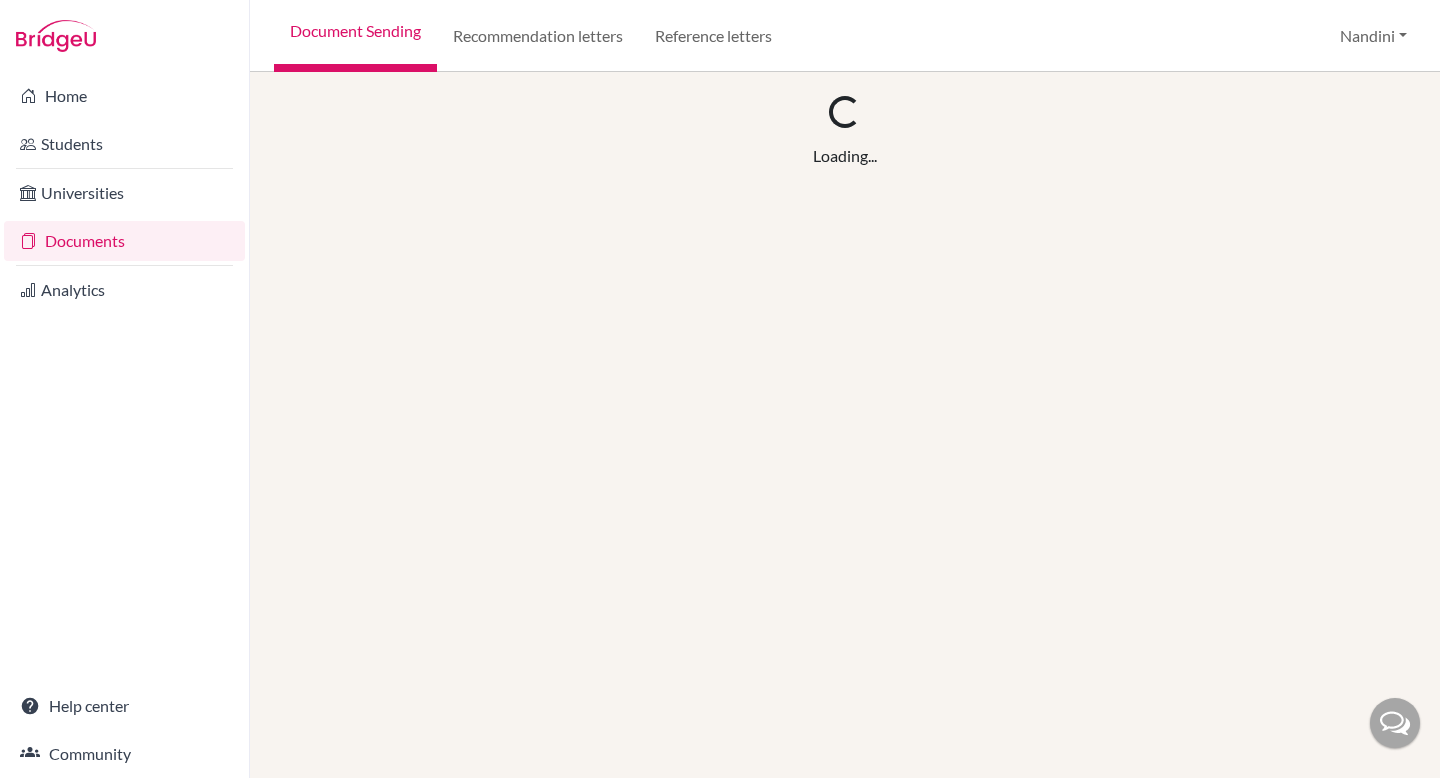 scroll, scrollTop: 0, scrollLeft: 0, axis: both 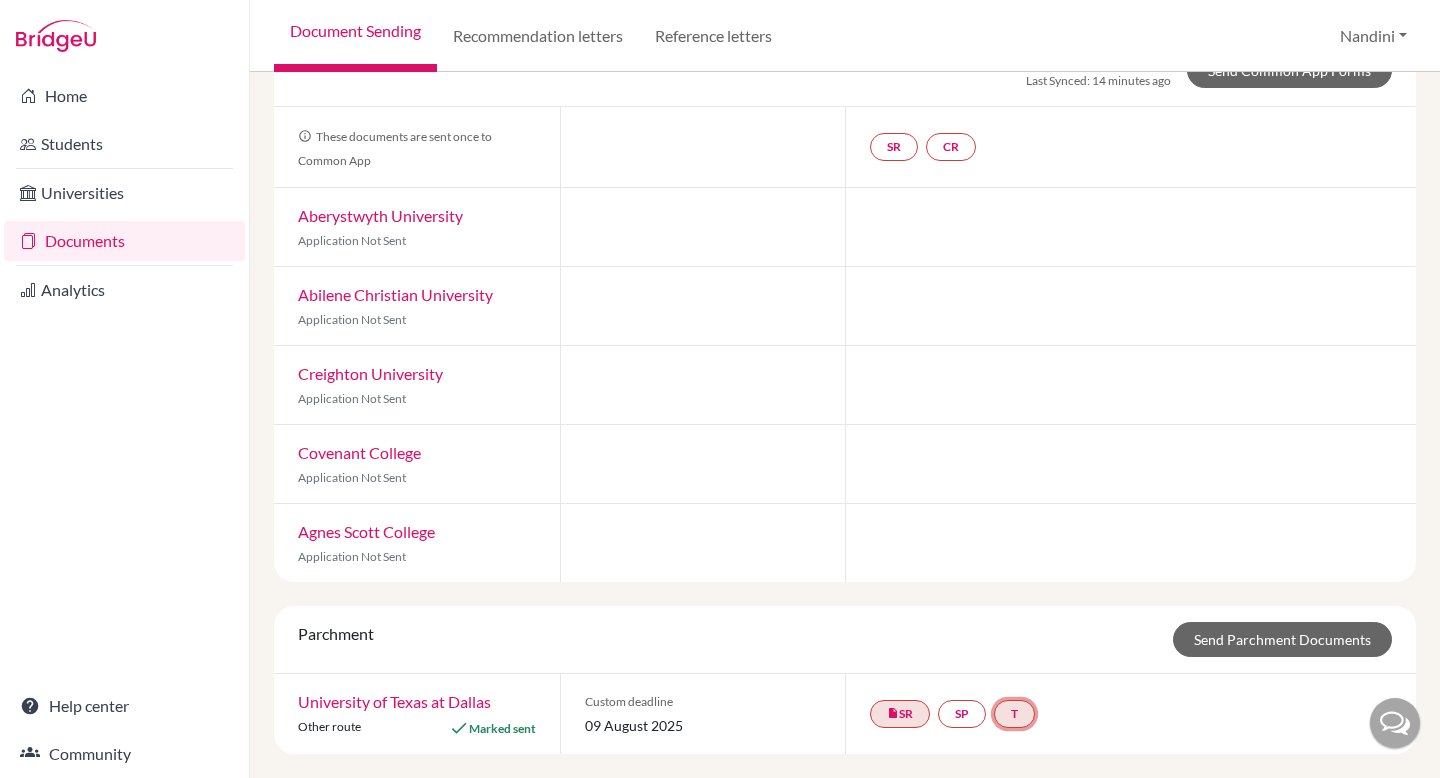 click on "T" 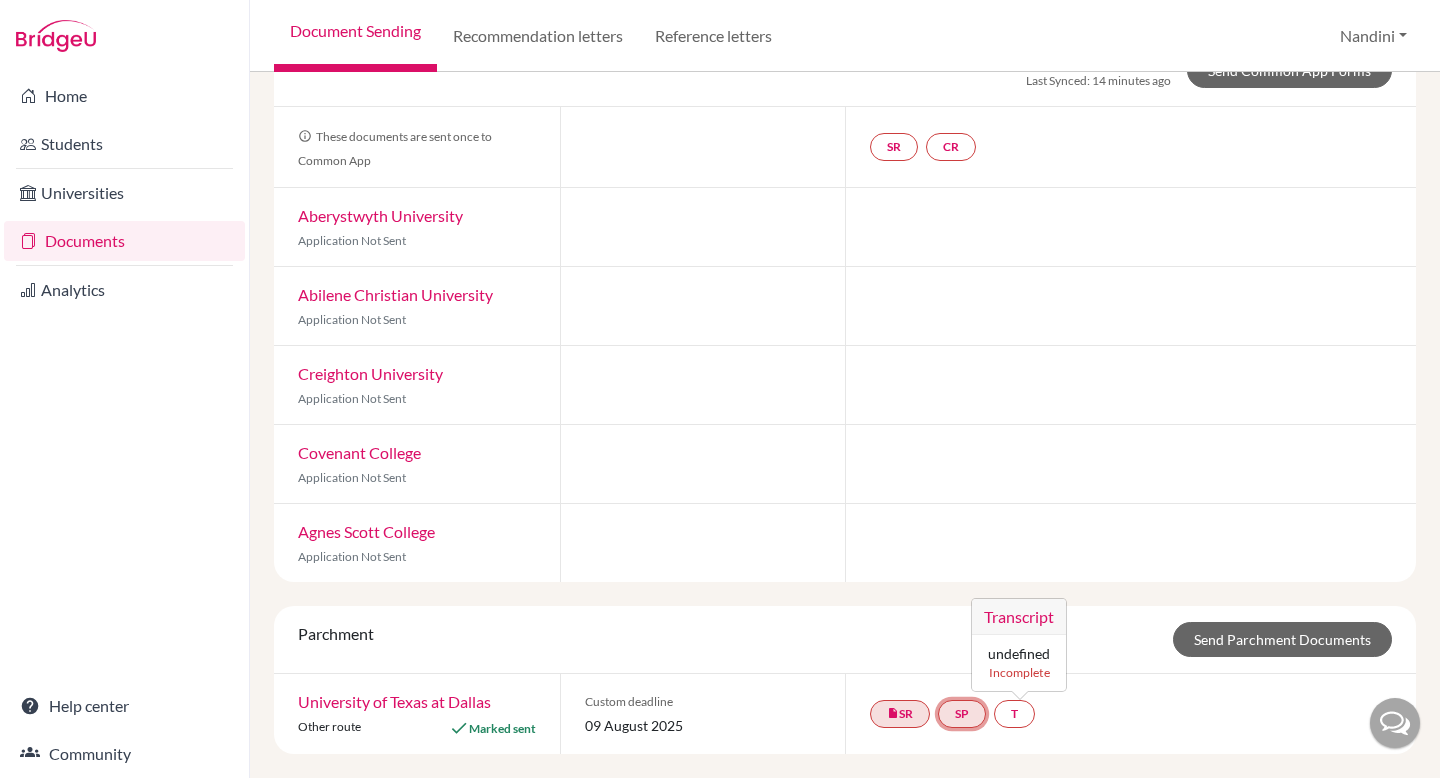 click on "SP" 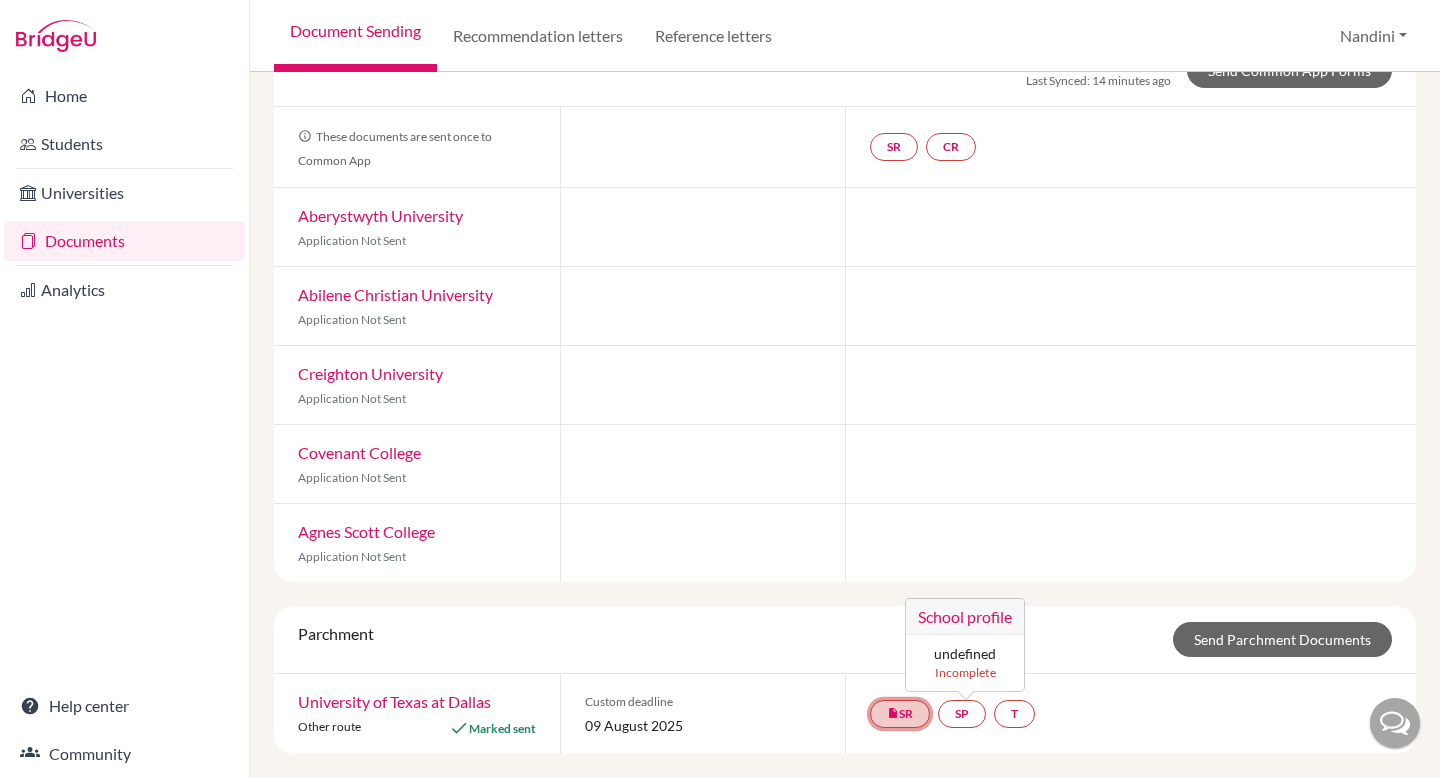 click on "insert_drive_file  SR" 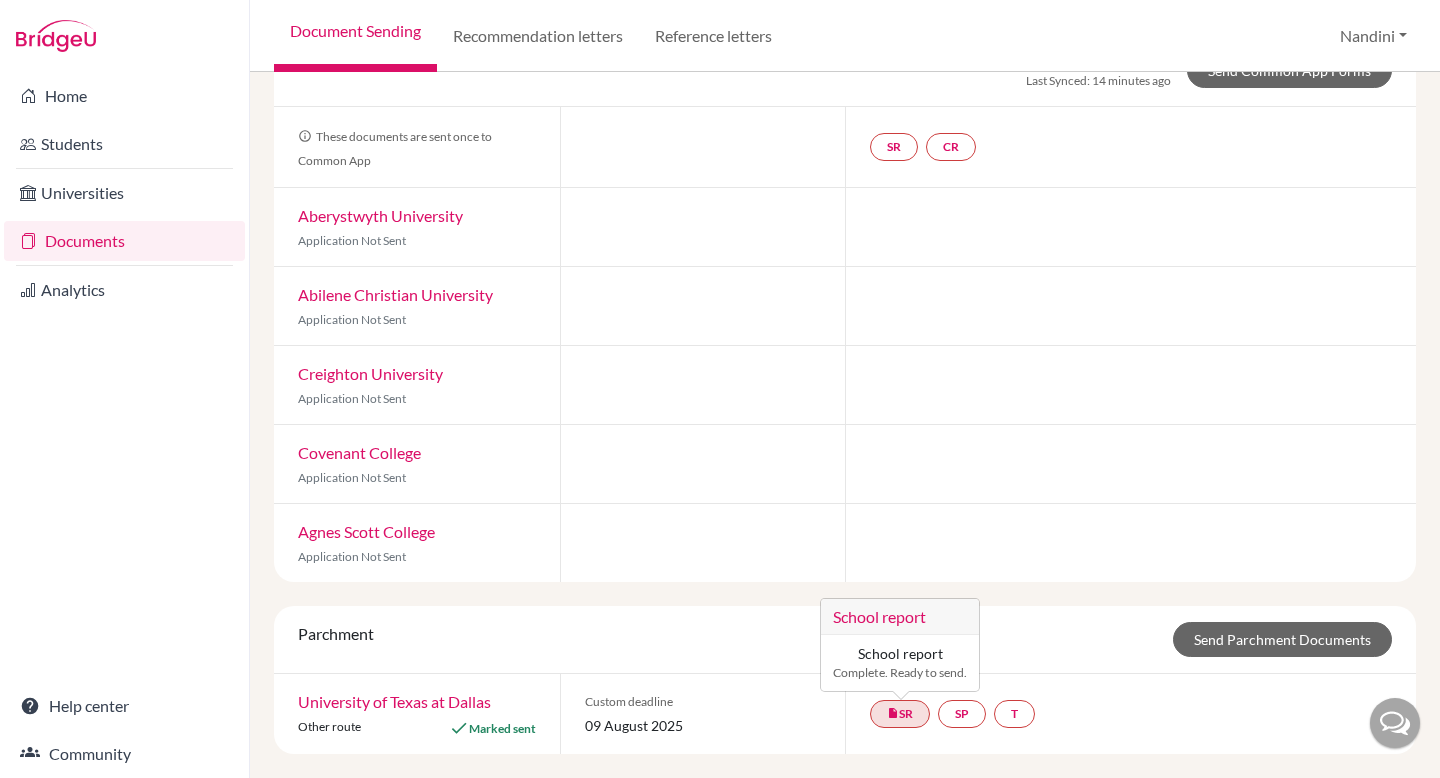 click on "Parchment  Send Parchment Documents" at bounding box center (845, 639) 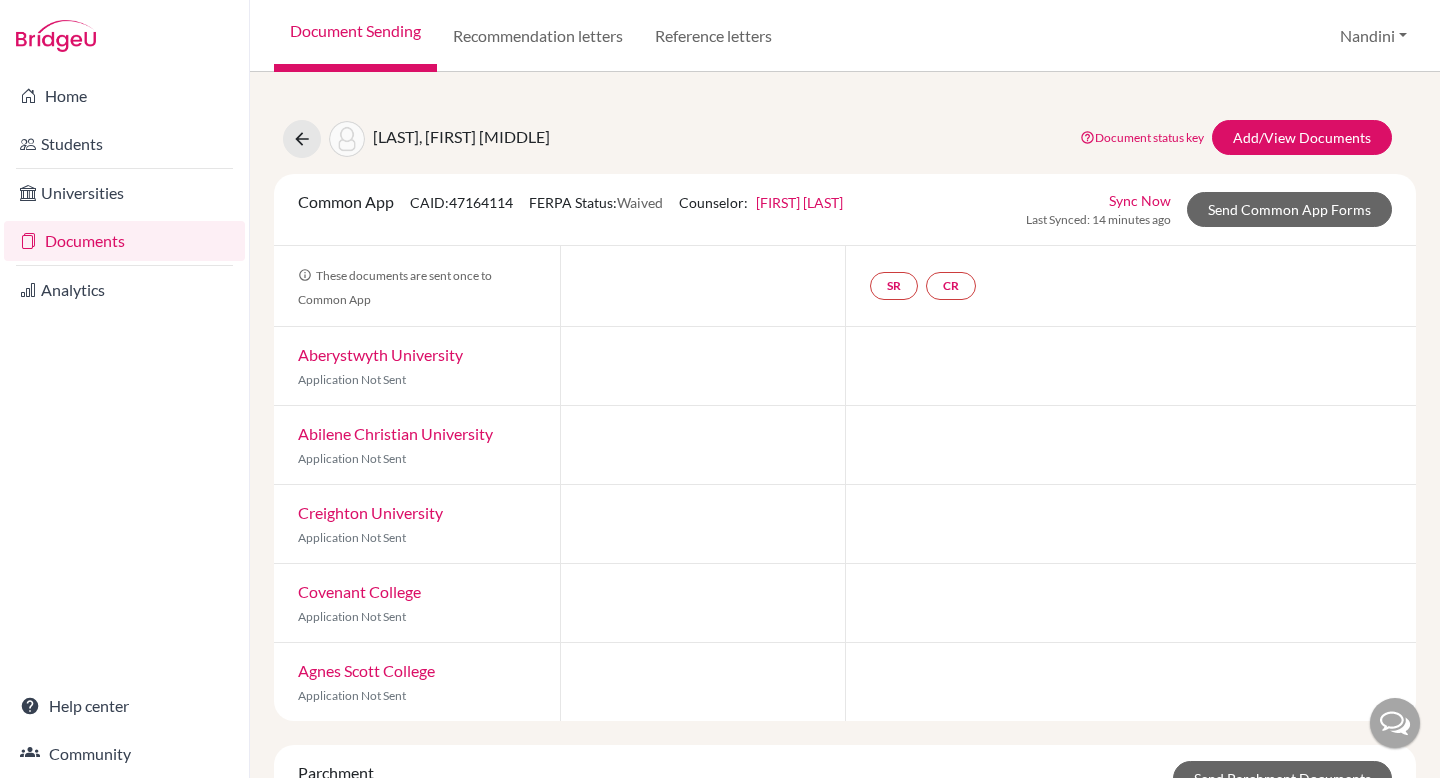 scroll, scrollTop: 139, scrollLeft: 0, axis: vertical 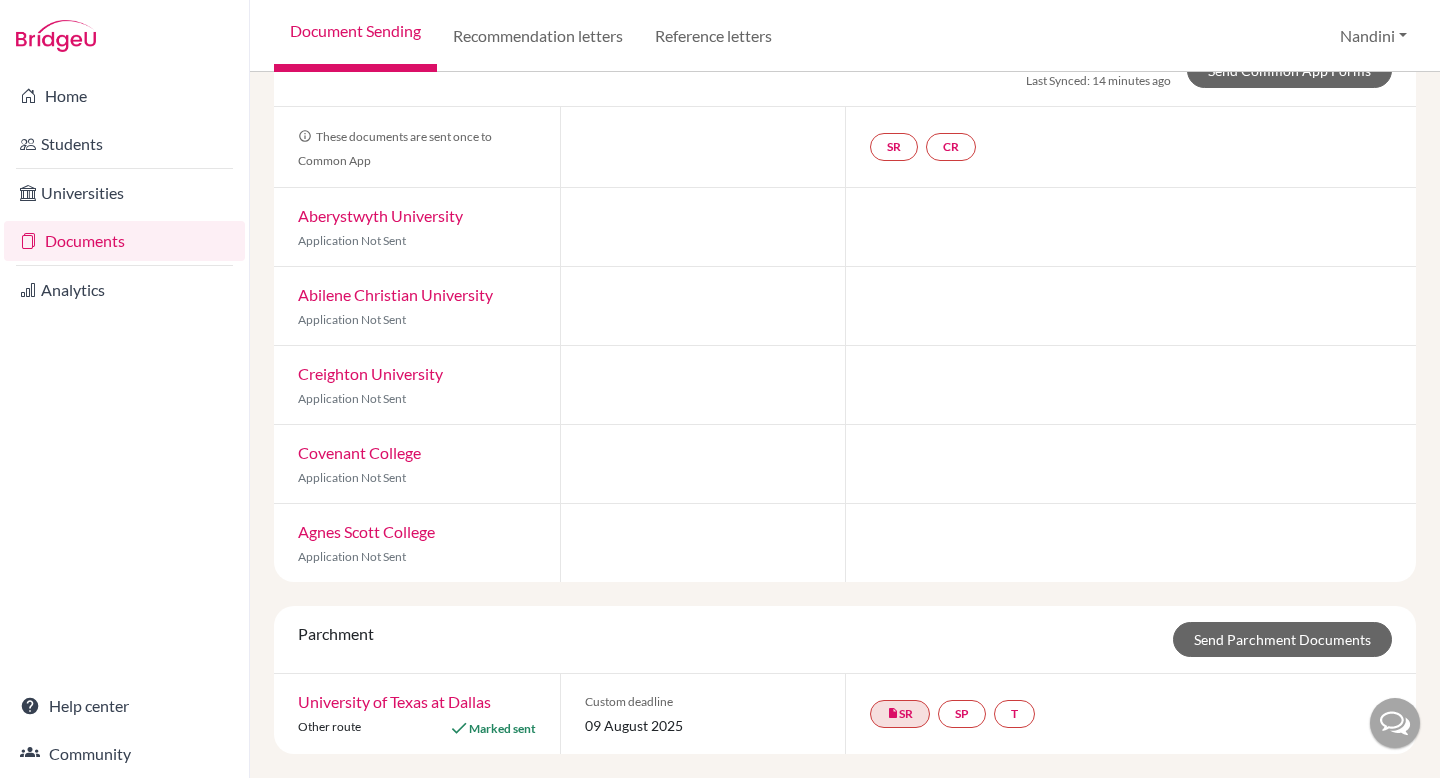 click on "University of Texas at Dallas" at bounding box center [394, 701] 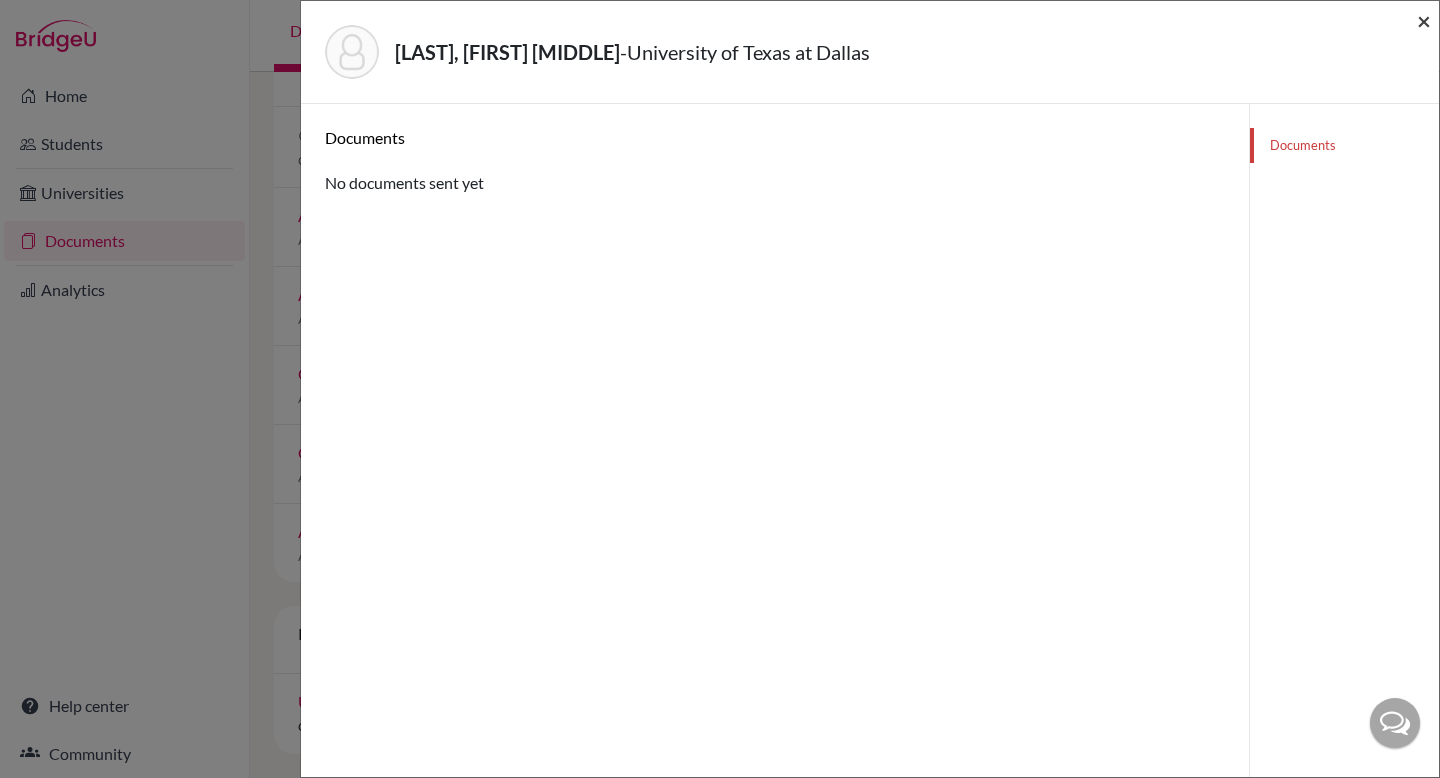 click on "×" at bounding box center (1424, 20) 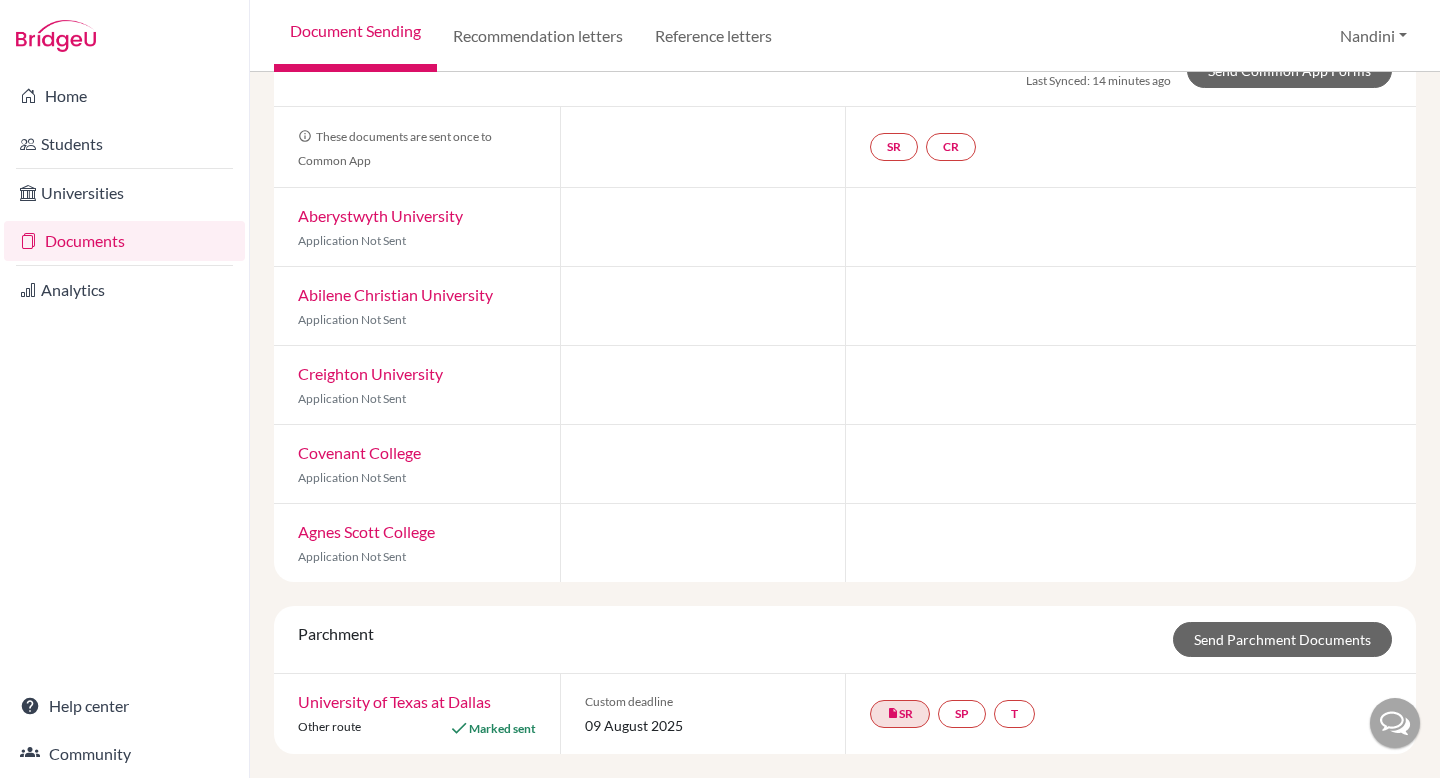 click on "University of Texas at Dallas" at bounding box center [394, 701] 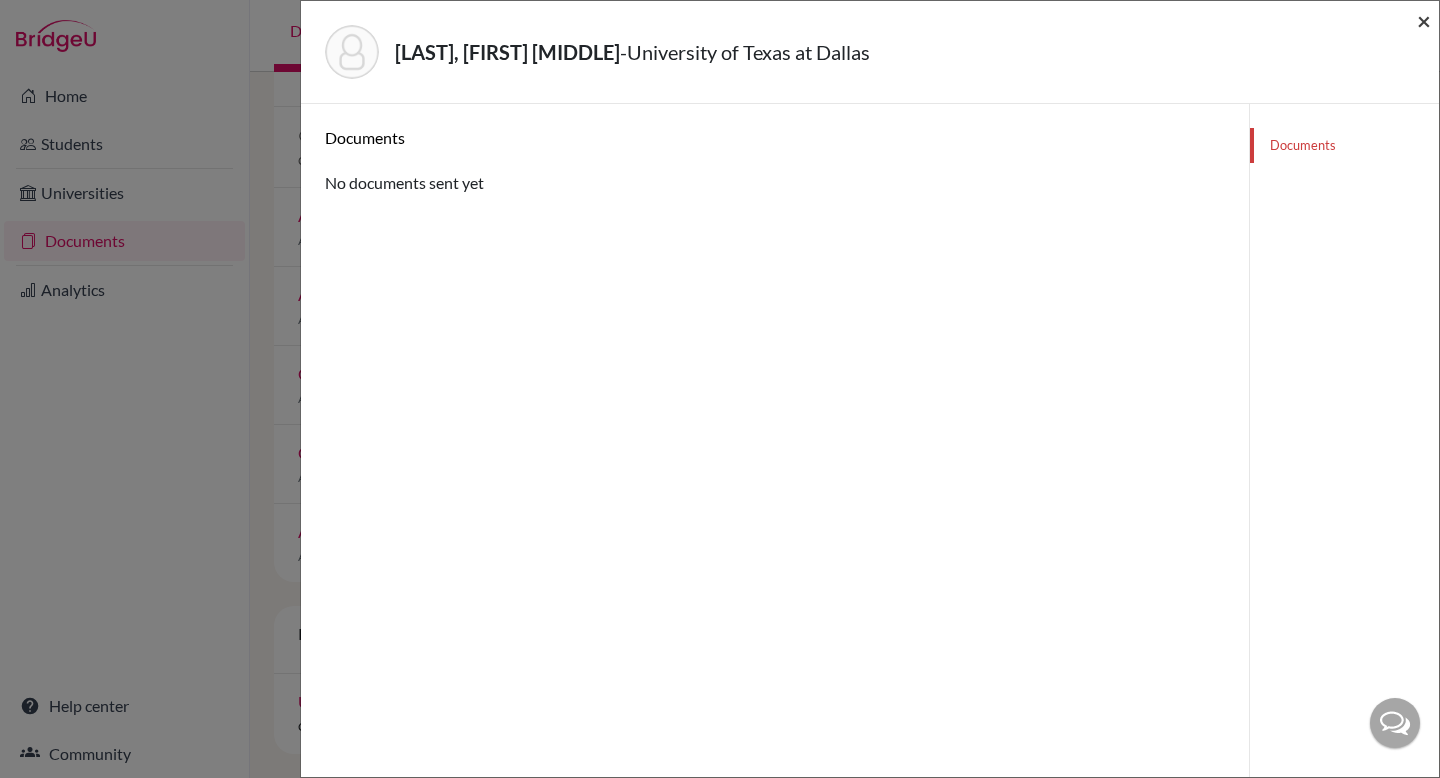 click on "×" at bounding box center (1424, 20) 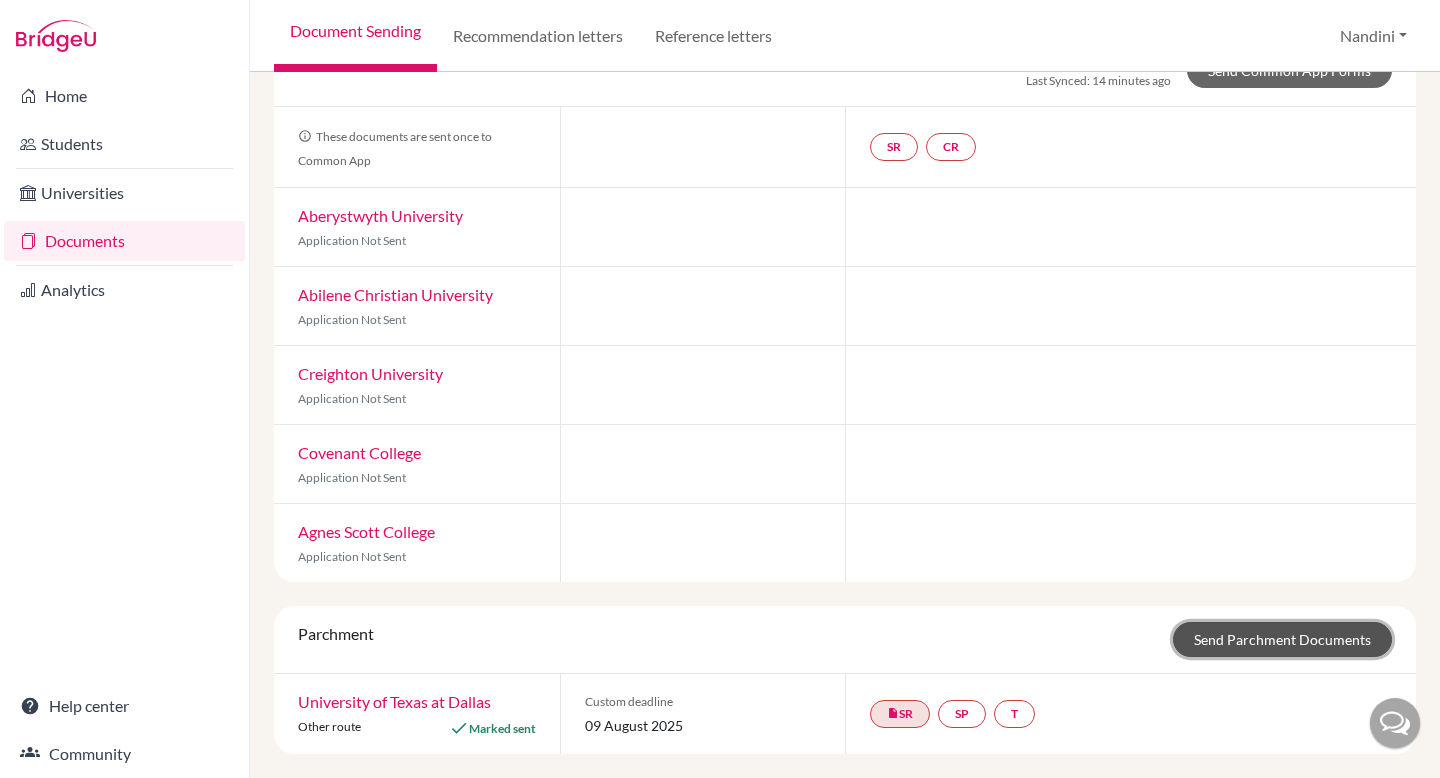 click on "Send Parchment Documents" 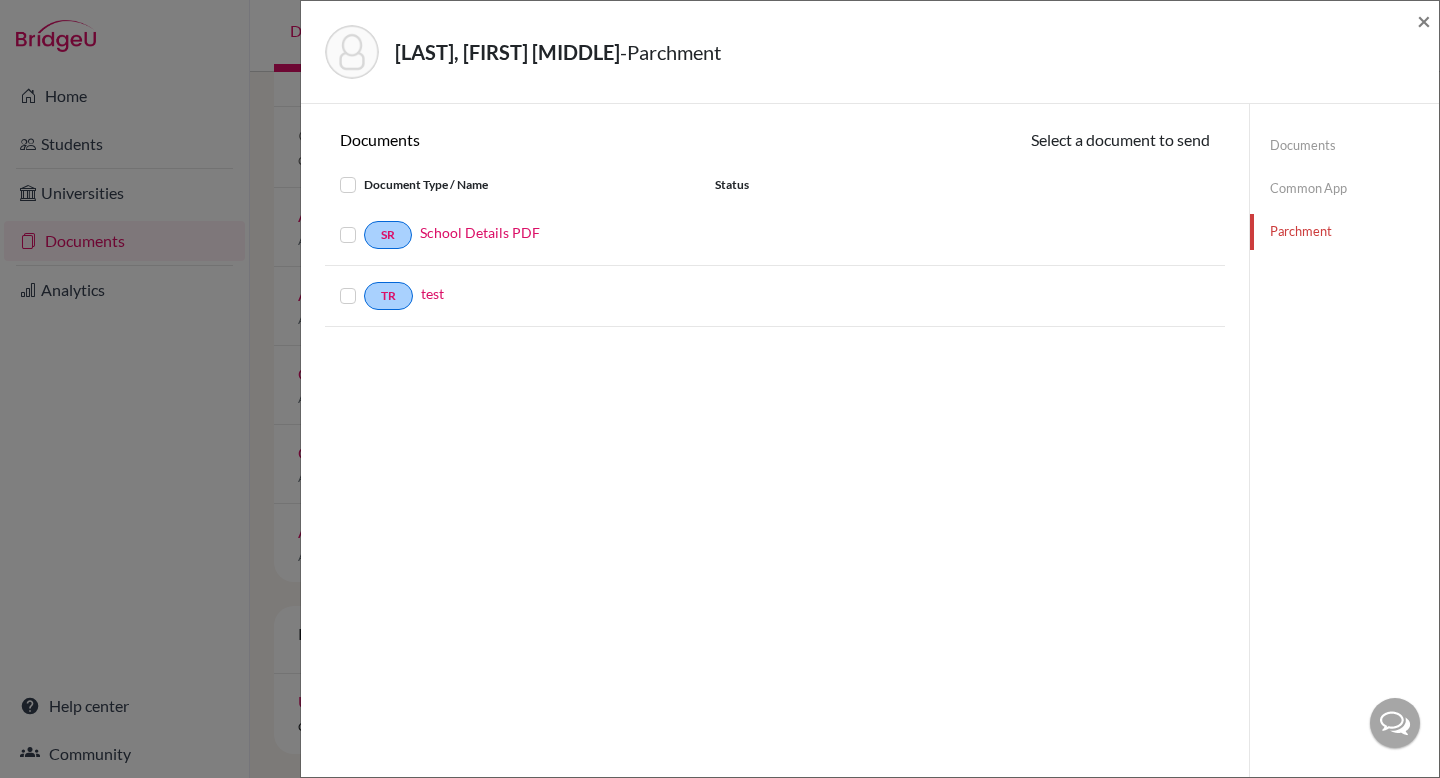 click at bounding box center [352, 185] 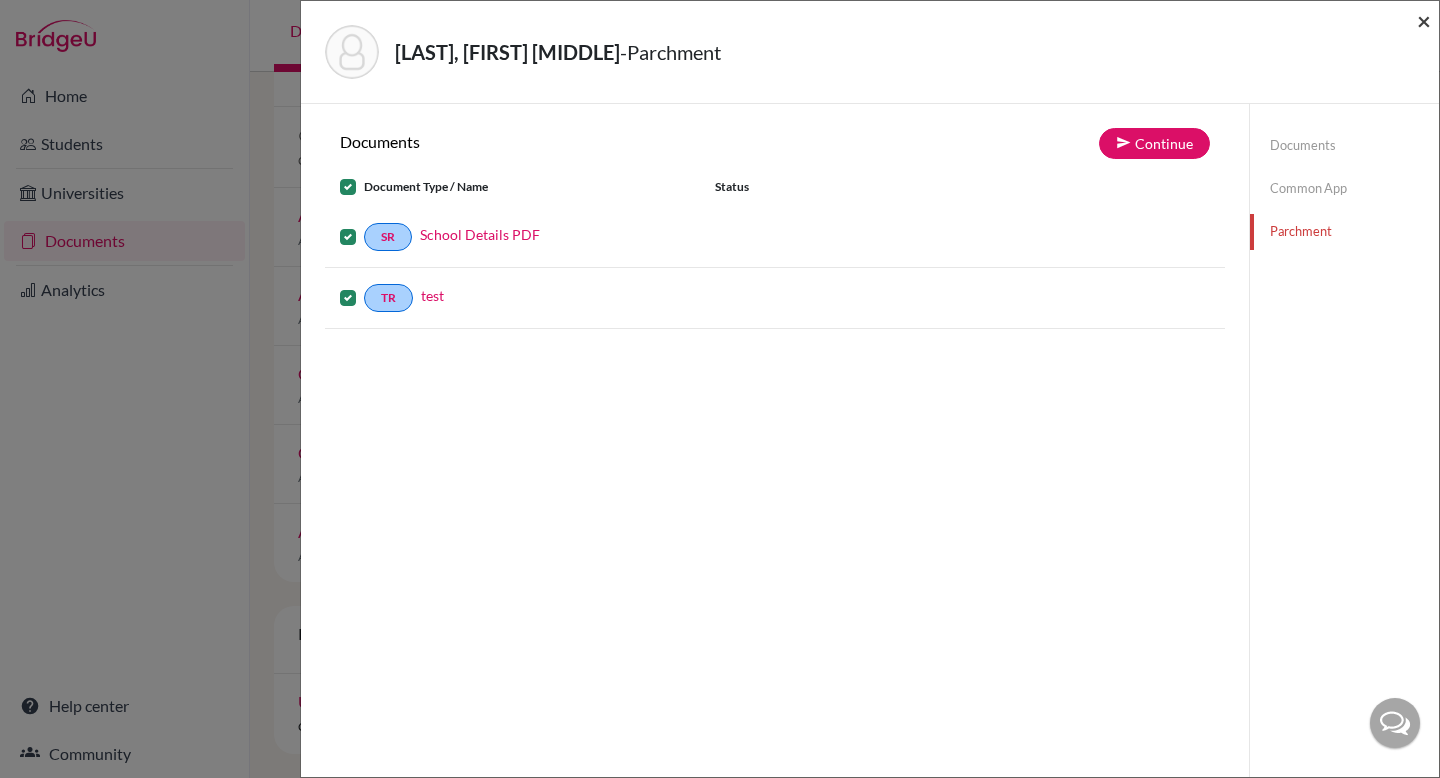 click on "×" at bounding box center [1424, 20] 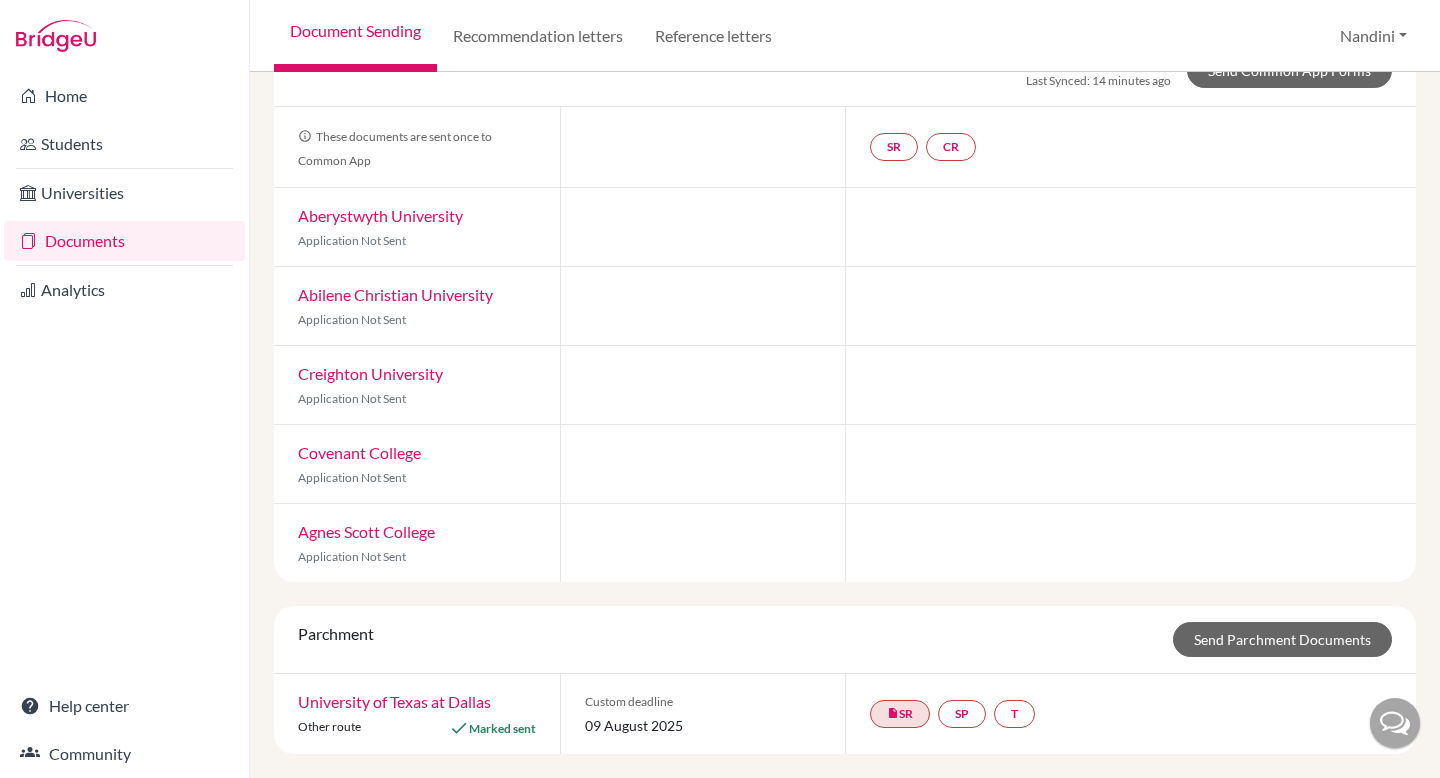 scroll, scrollTop: 0, scrollLeft: 0, axis: both 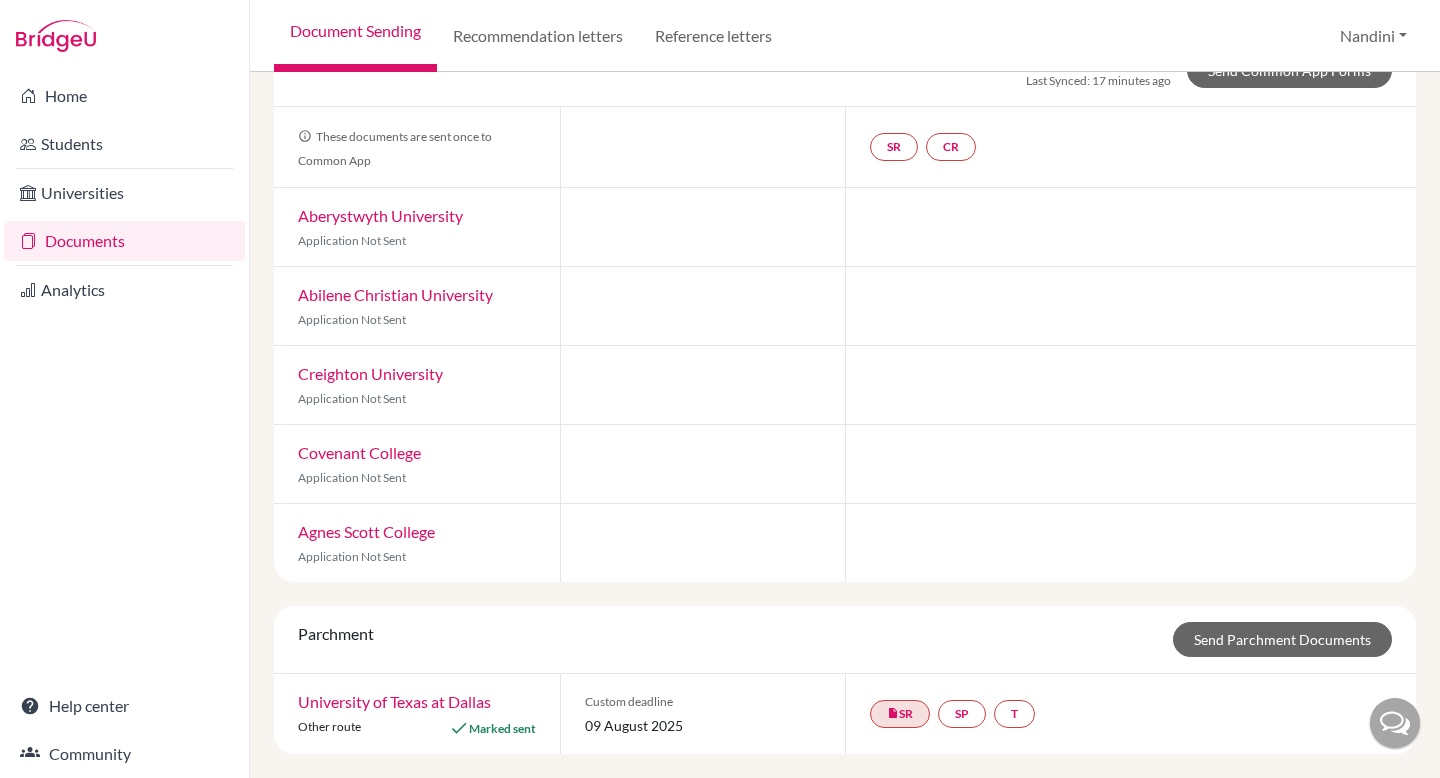 click on "University of Texas at Dallas" at bounding box center [394, 701] 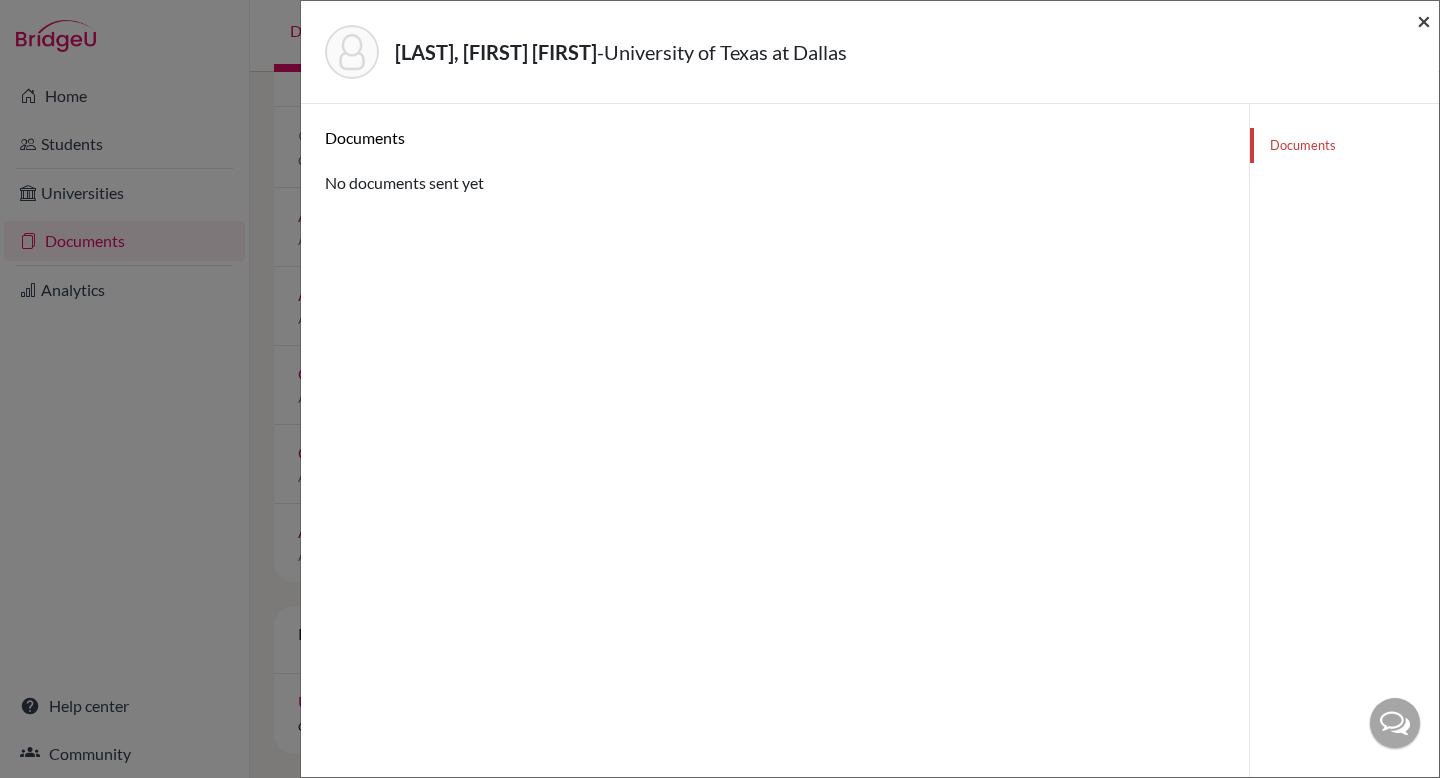click on "×" at bounding box center [1424, 20] 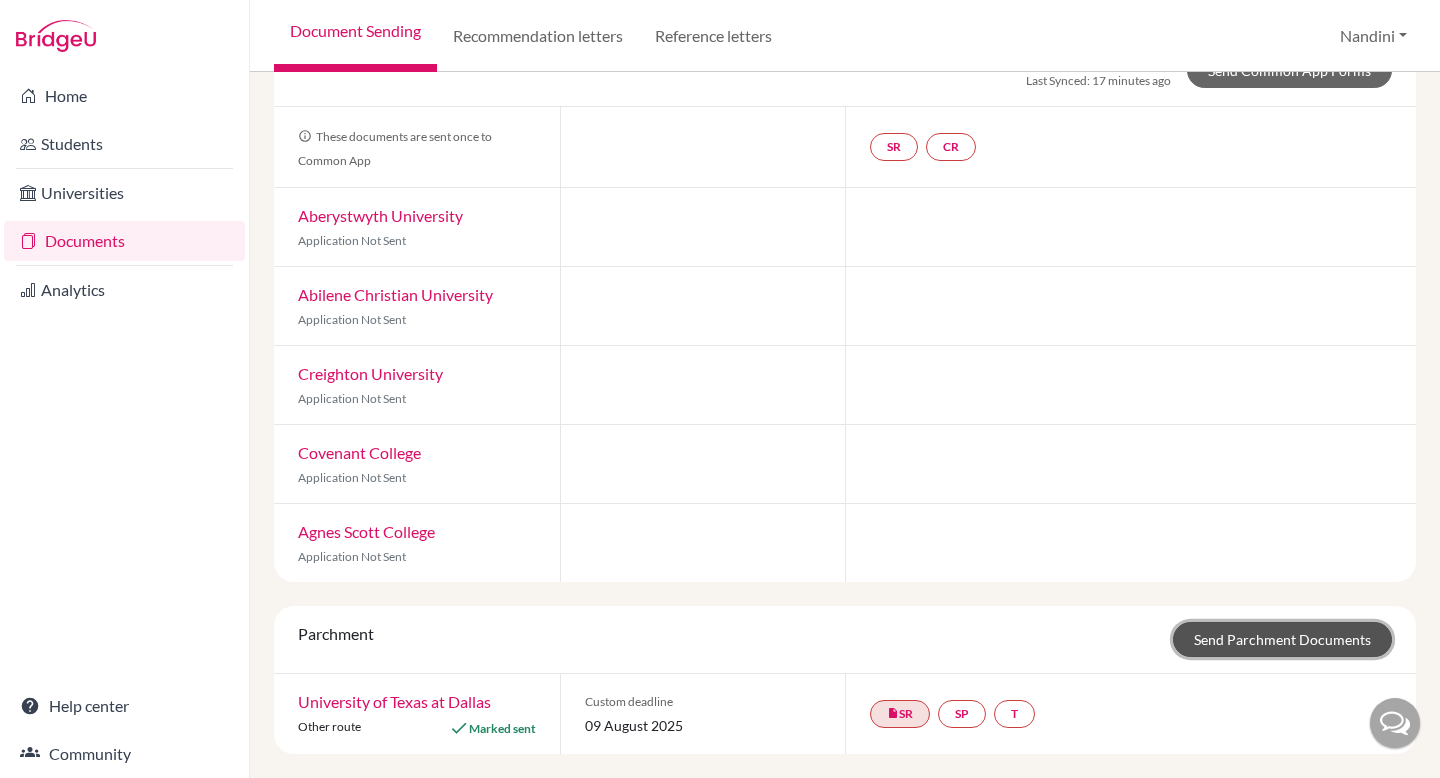 click on "Send Parchment Documents" 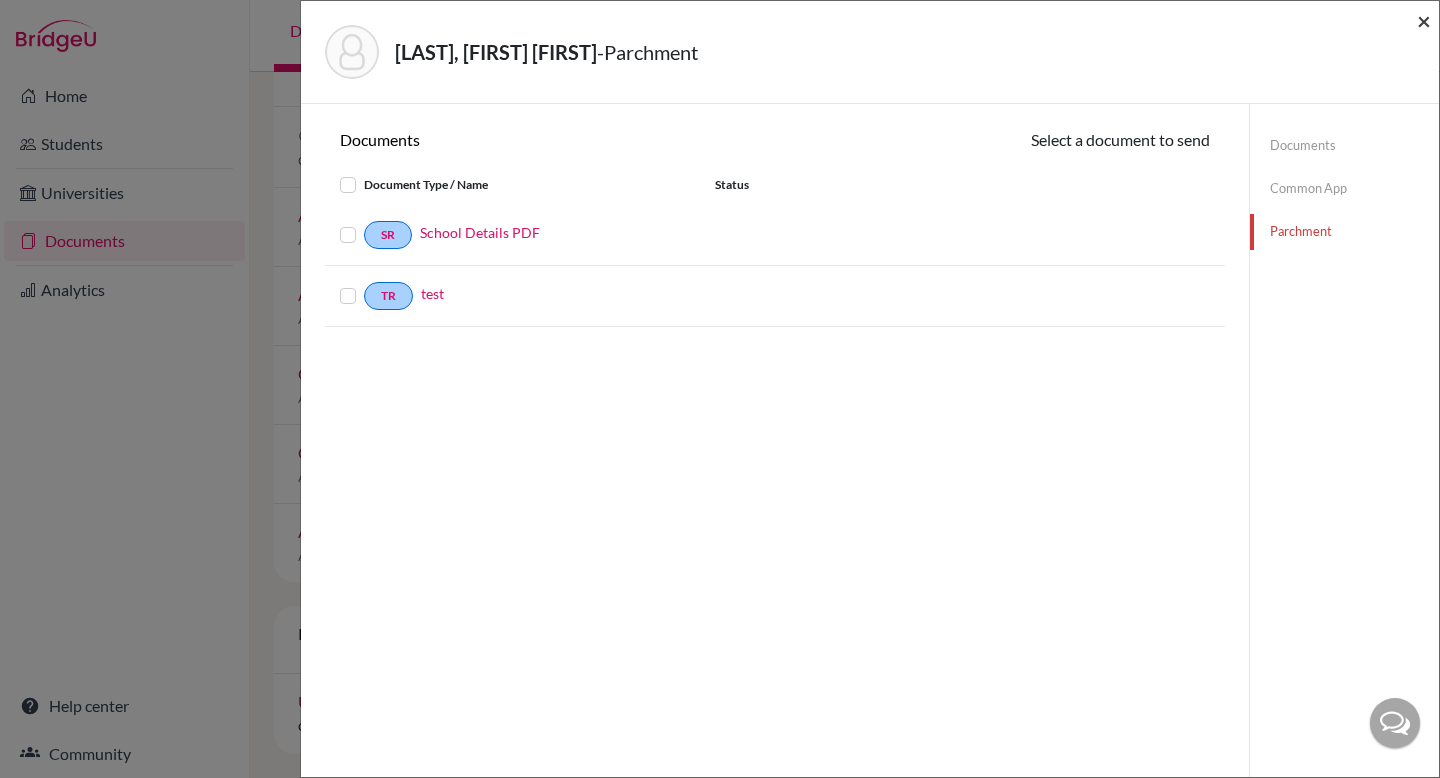 click on "×" at bounding box center (1424, 20) 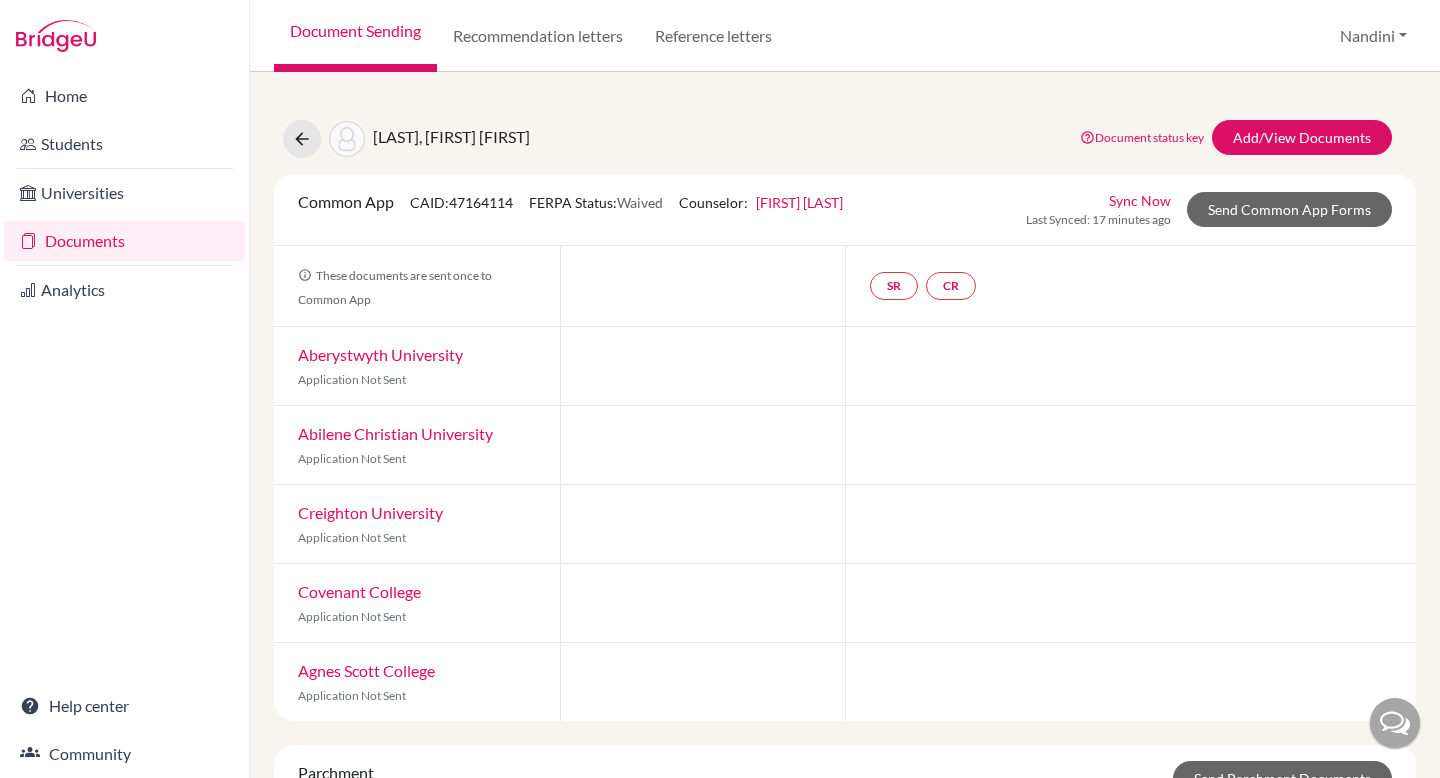 scroll, scrollTop: 139, scrollLeft: 0, axis: vertical 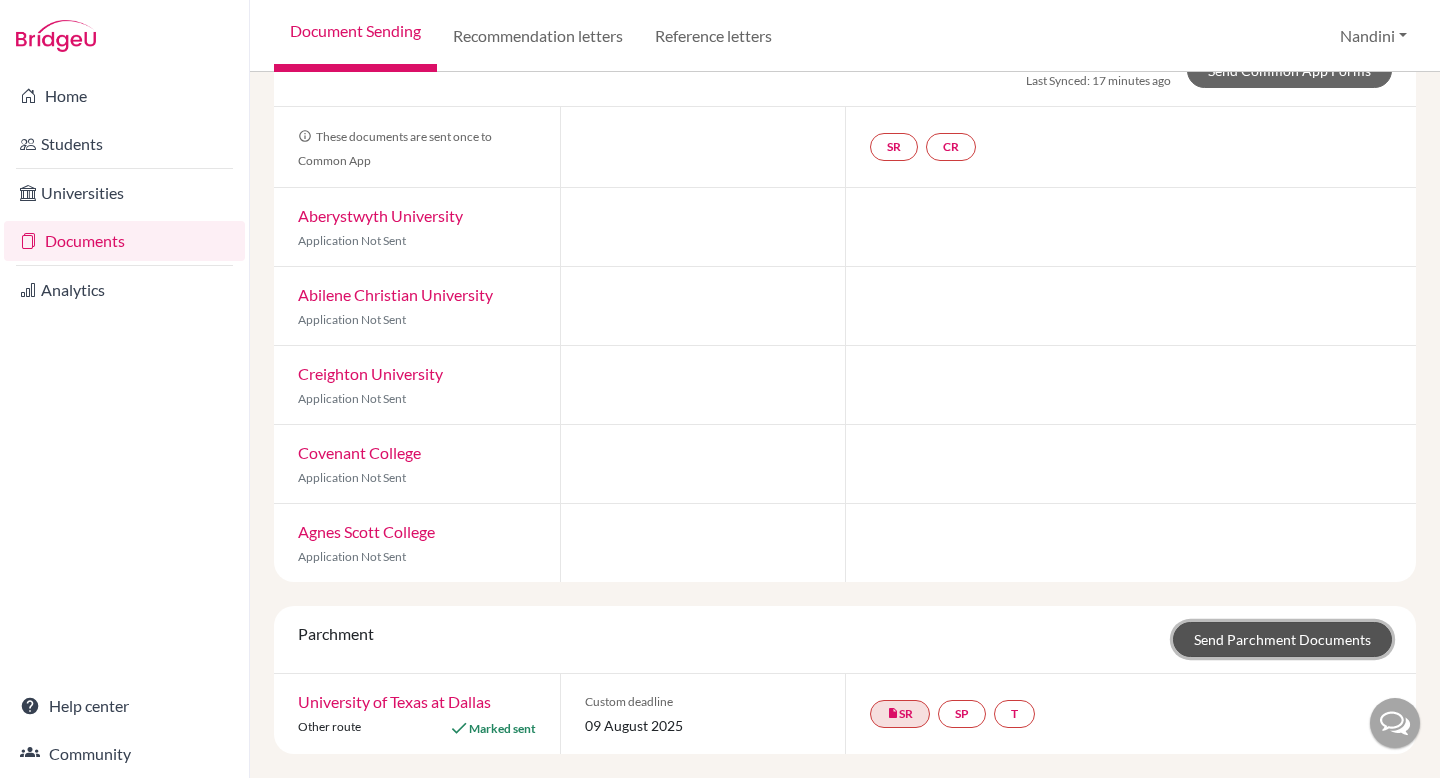 click on "Send Parchment Documents" 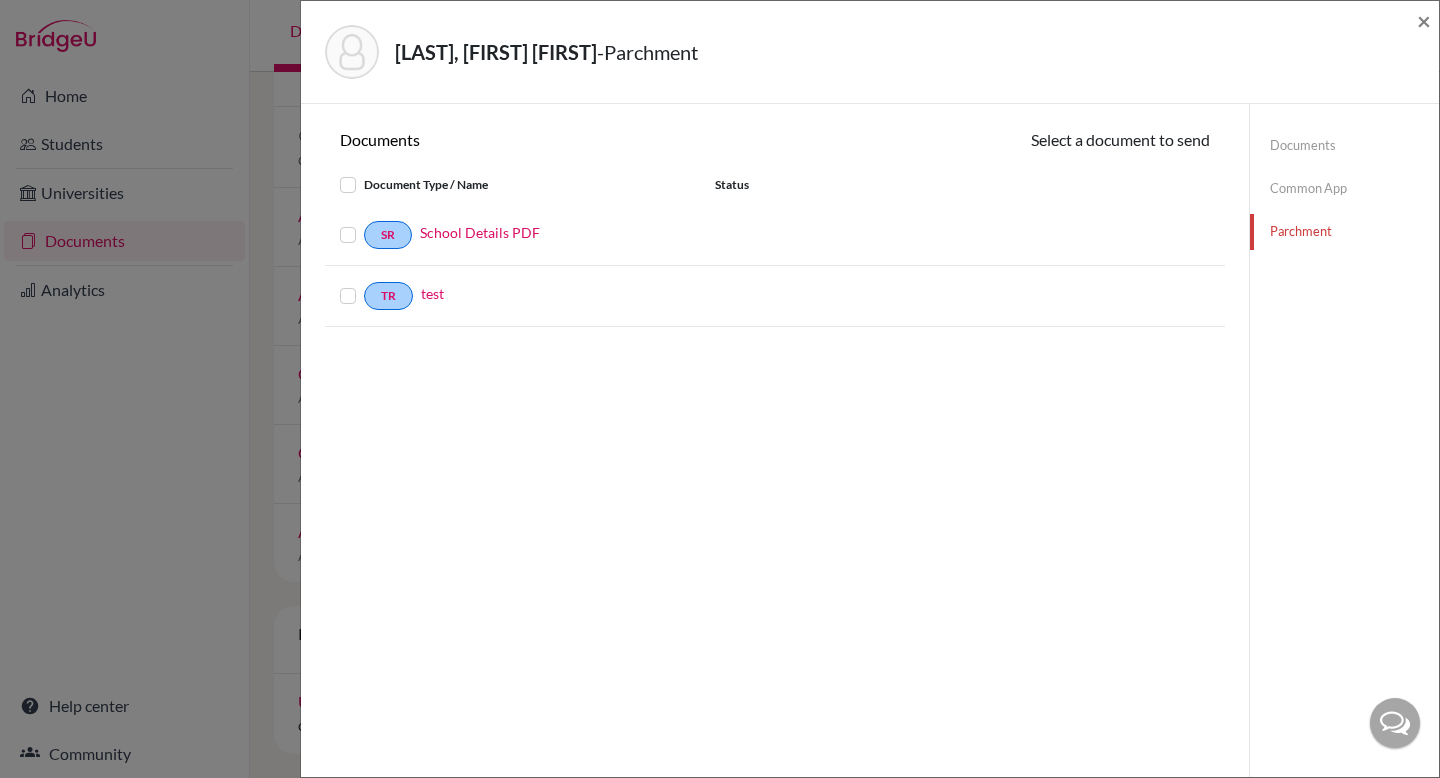 click at bounding box center (364, 223) 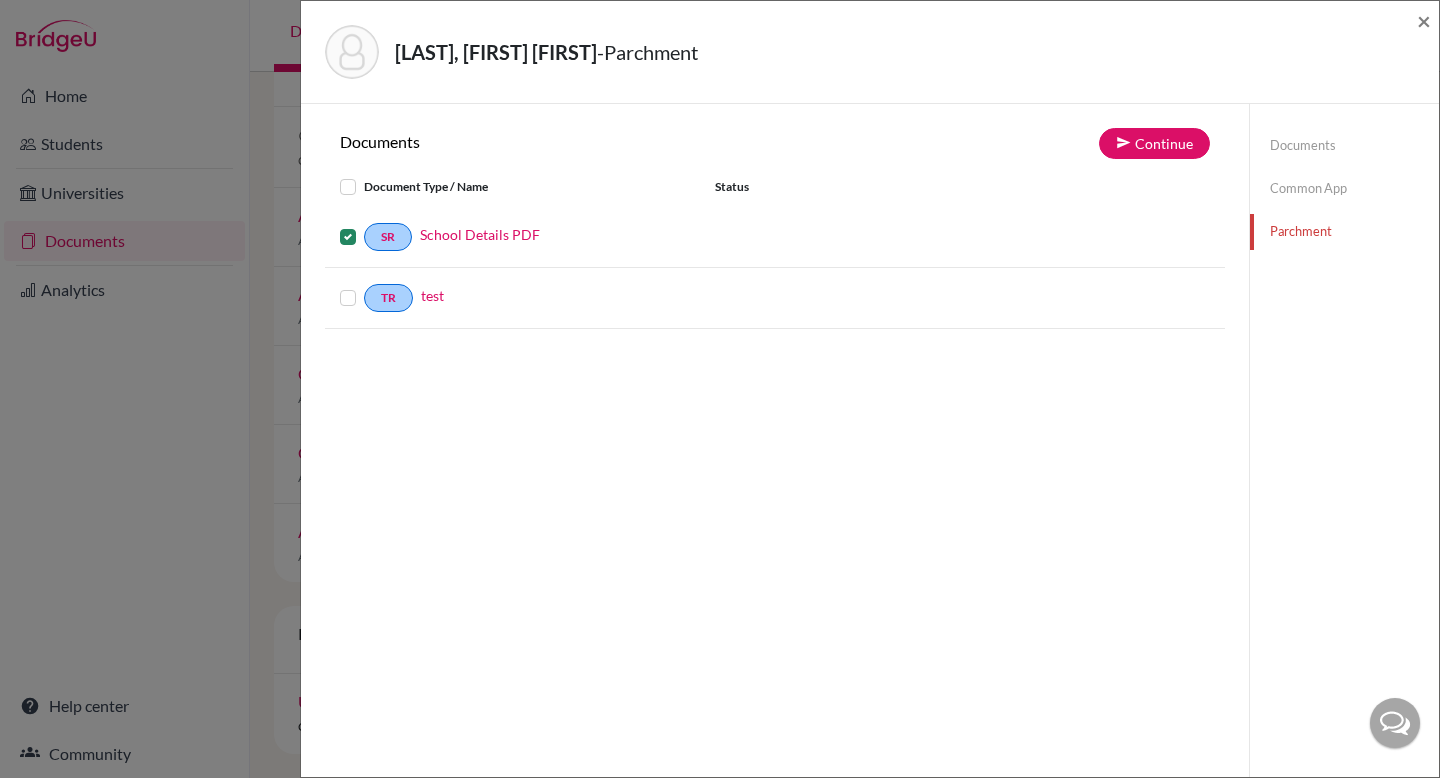 click at bounding box center [364, 175] 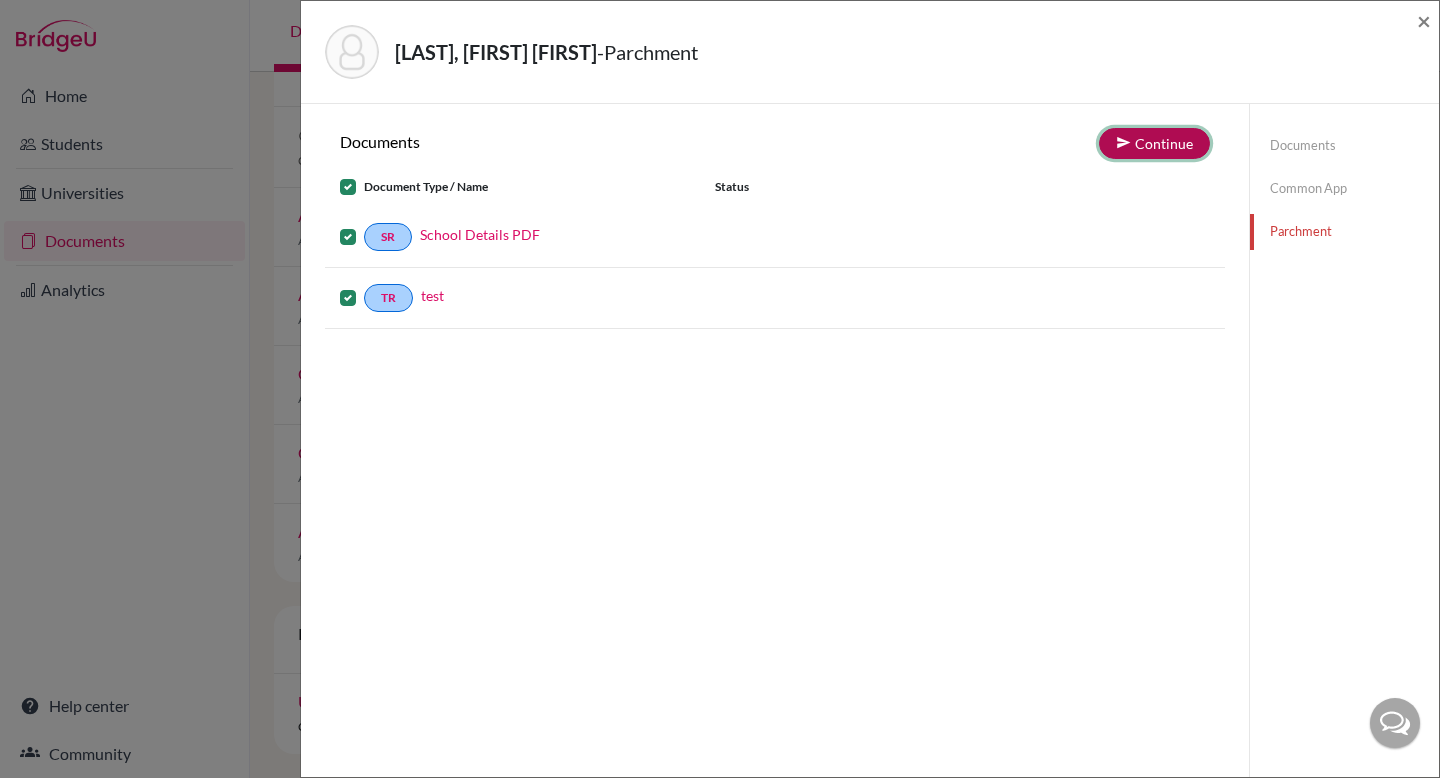 click at bounding box center [1123, 142] 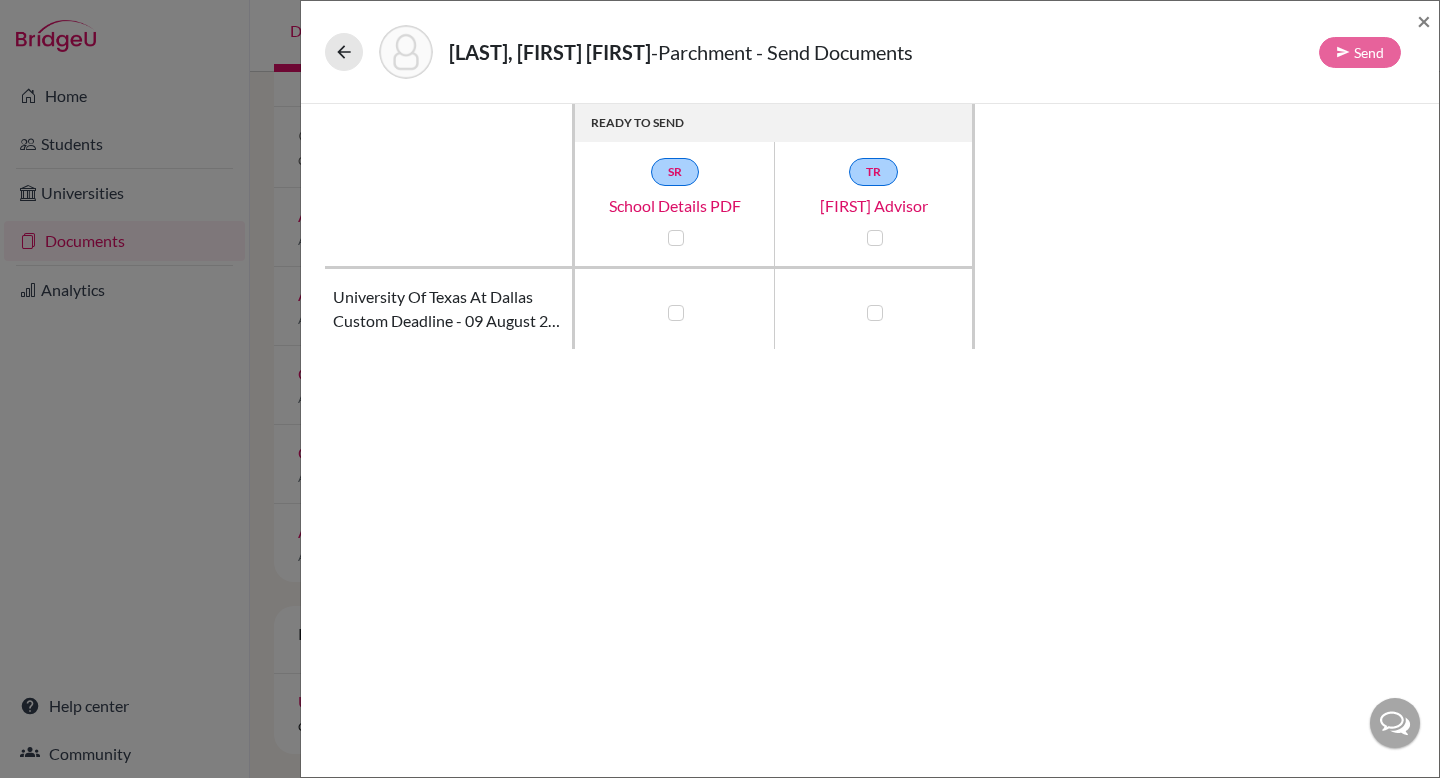 click on "SR School Details PDF" 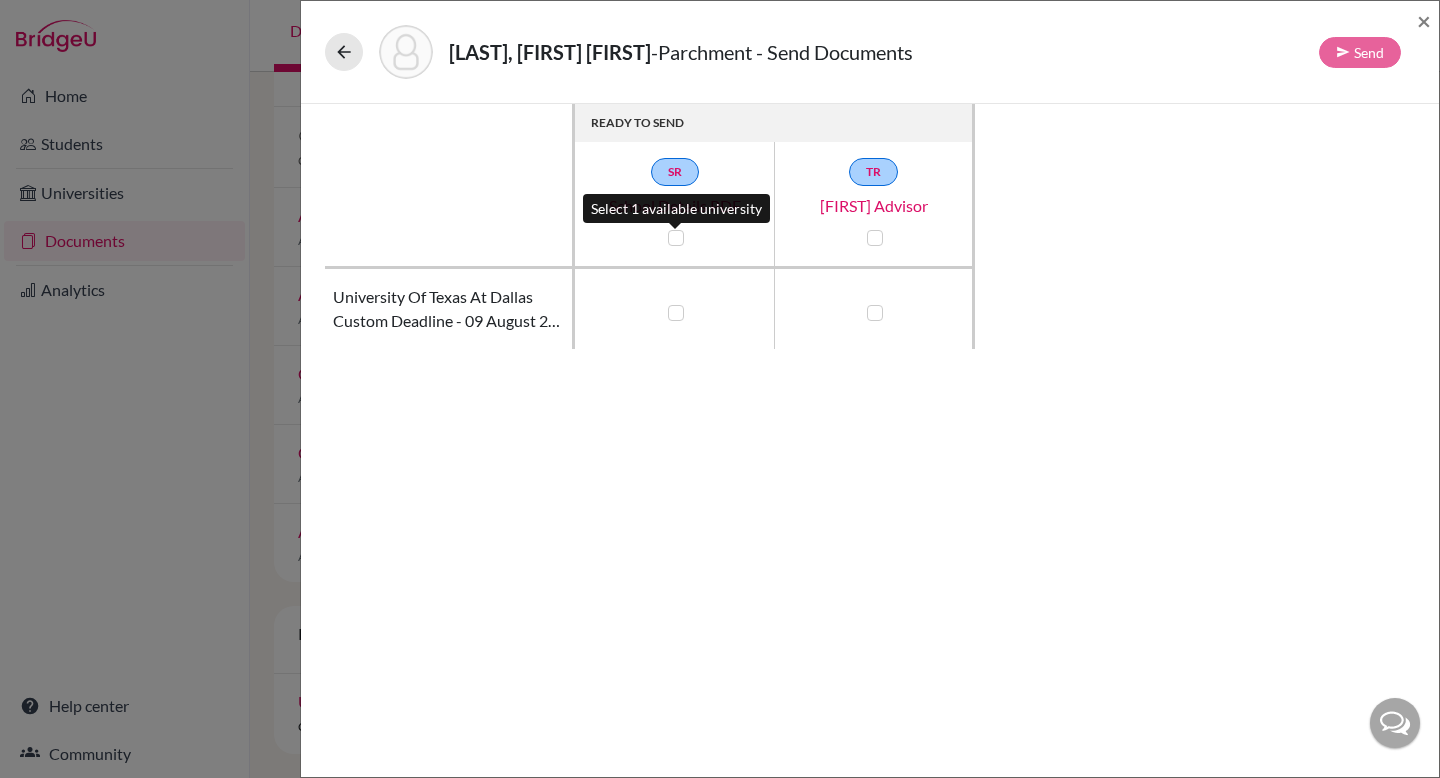 click at bounding box center (676, 238) 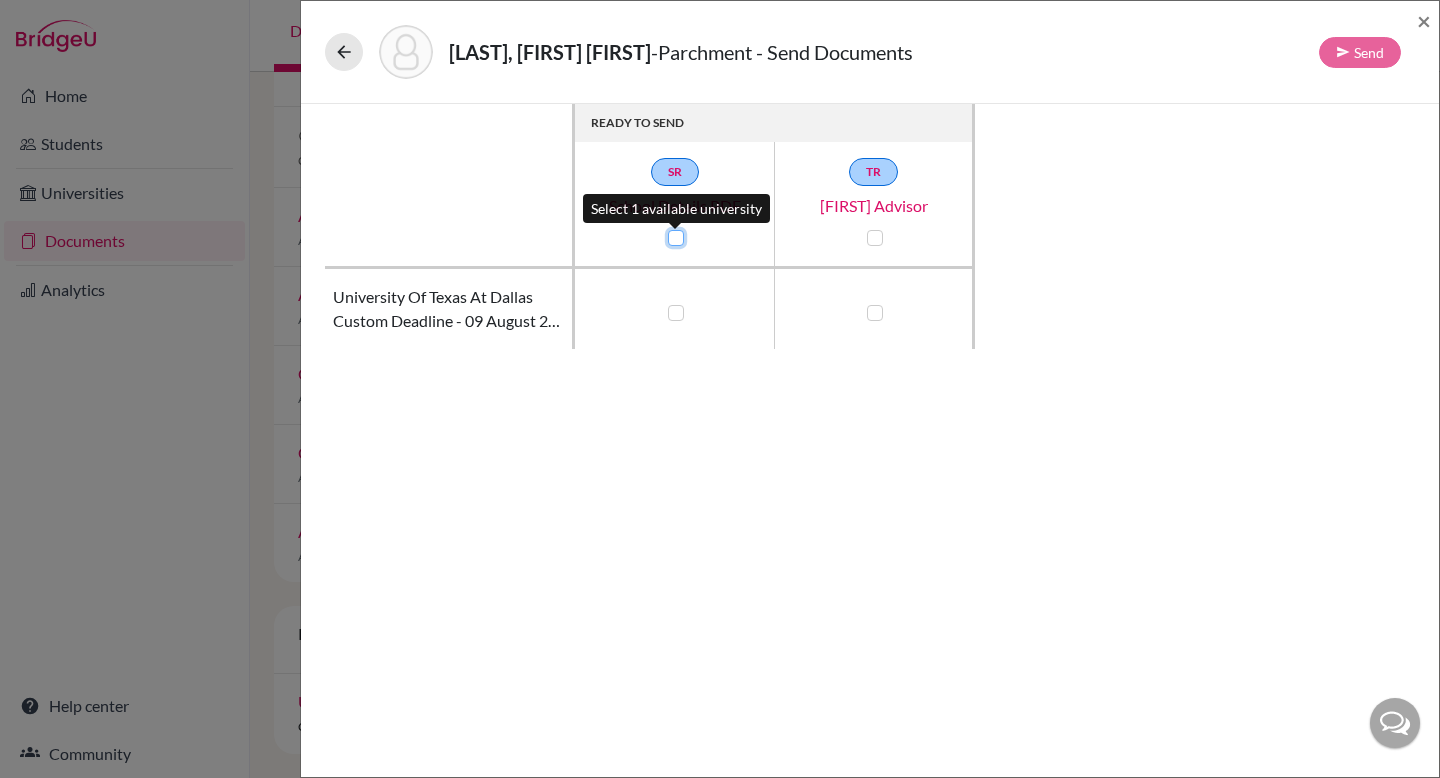 click at bounding box center [671, 236] 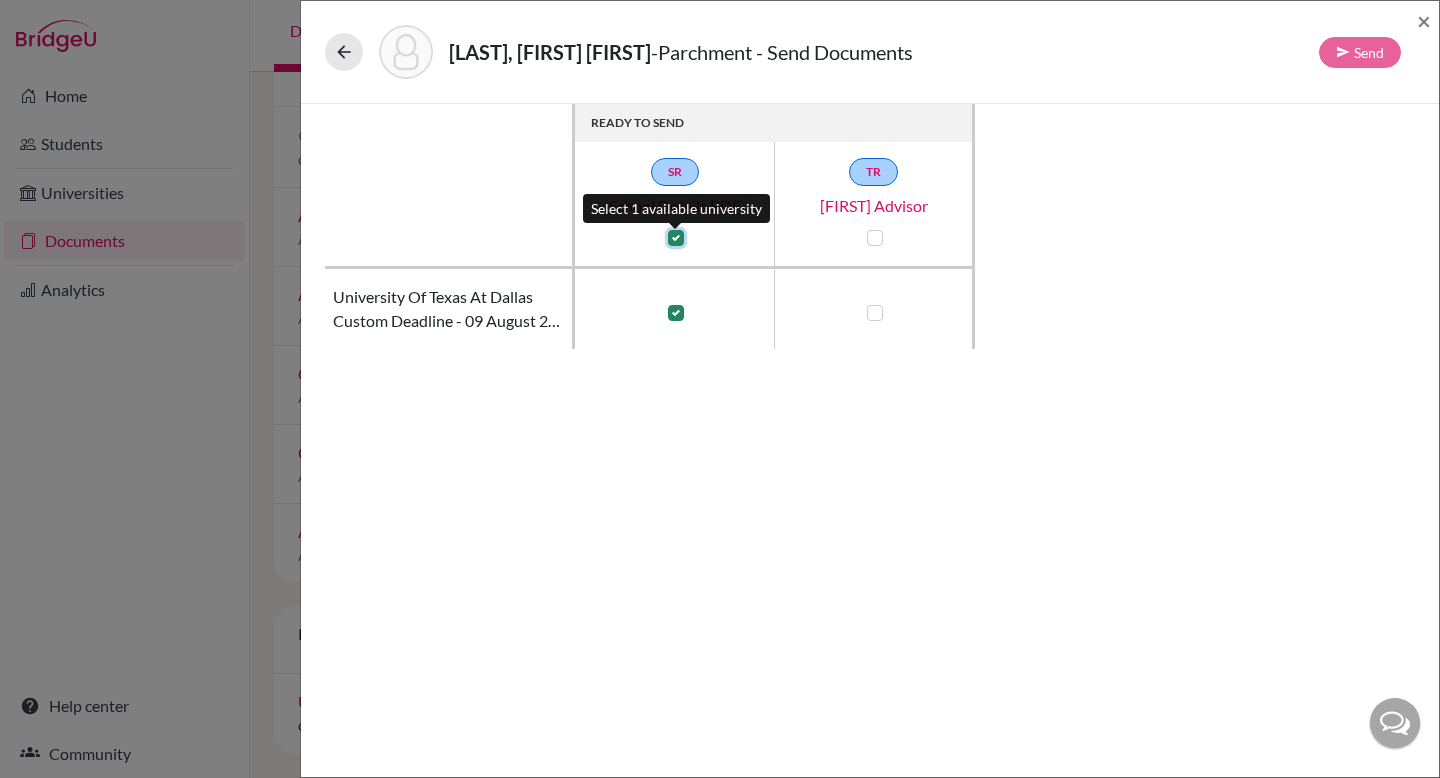 checkbox on "true" 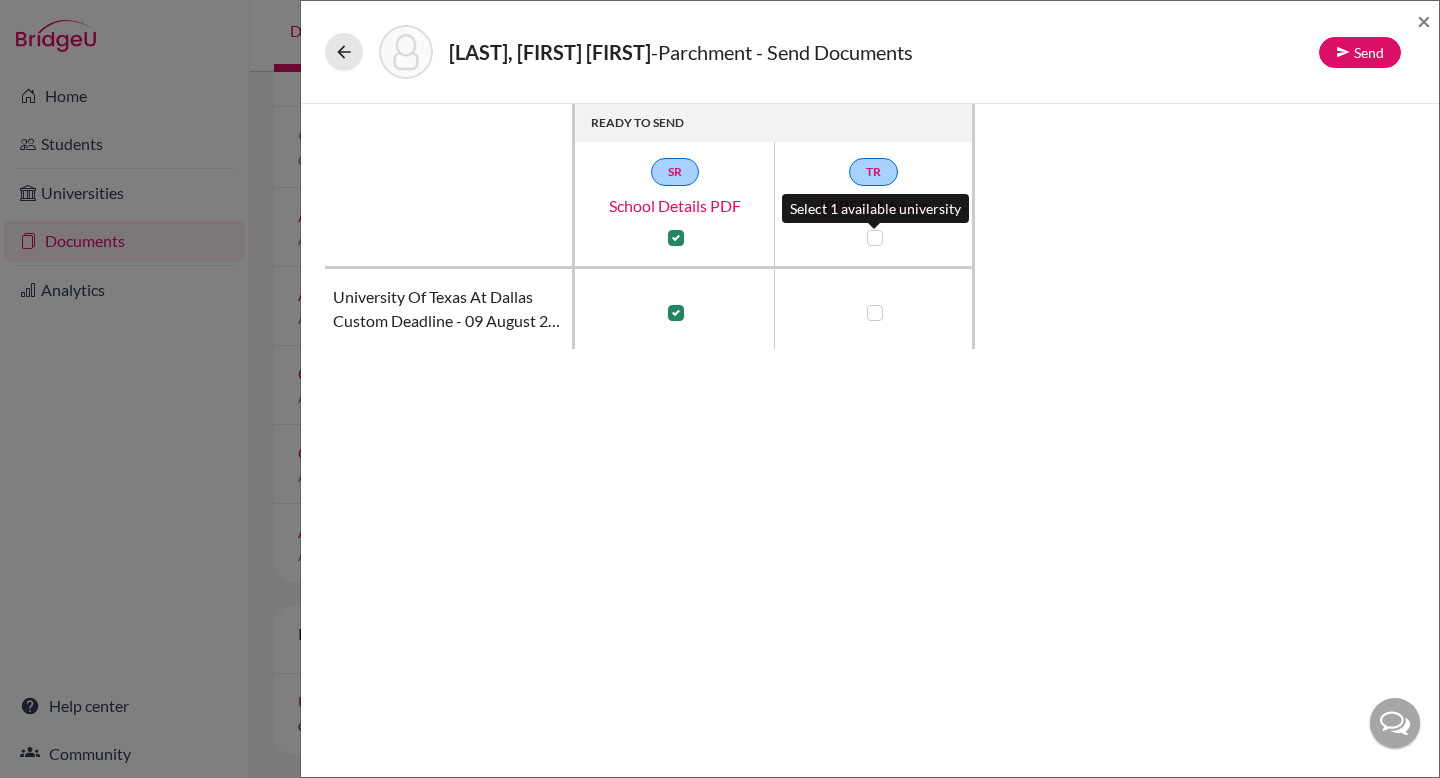 click at bounding box center (875, 238) 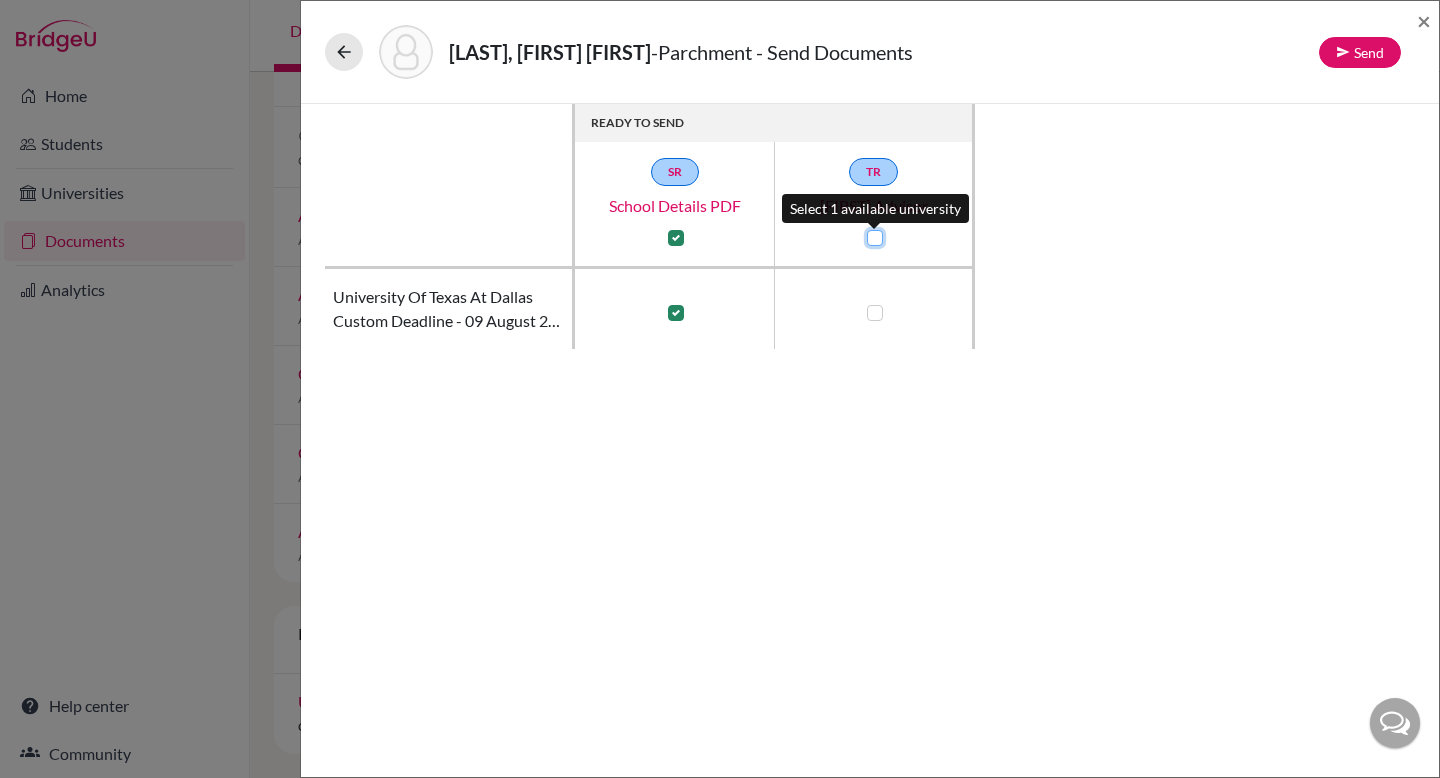 click at bounding box center [870, 236] 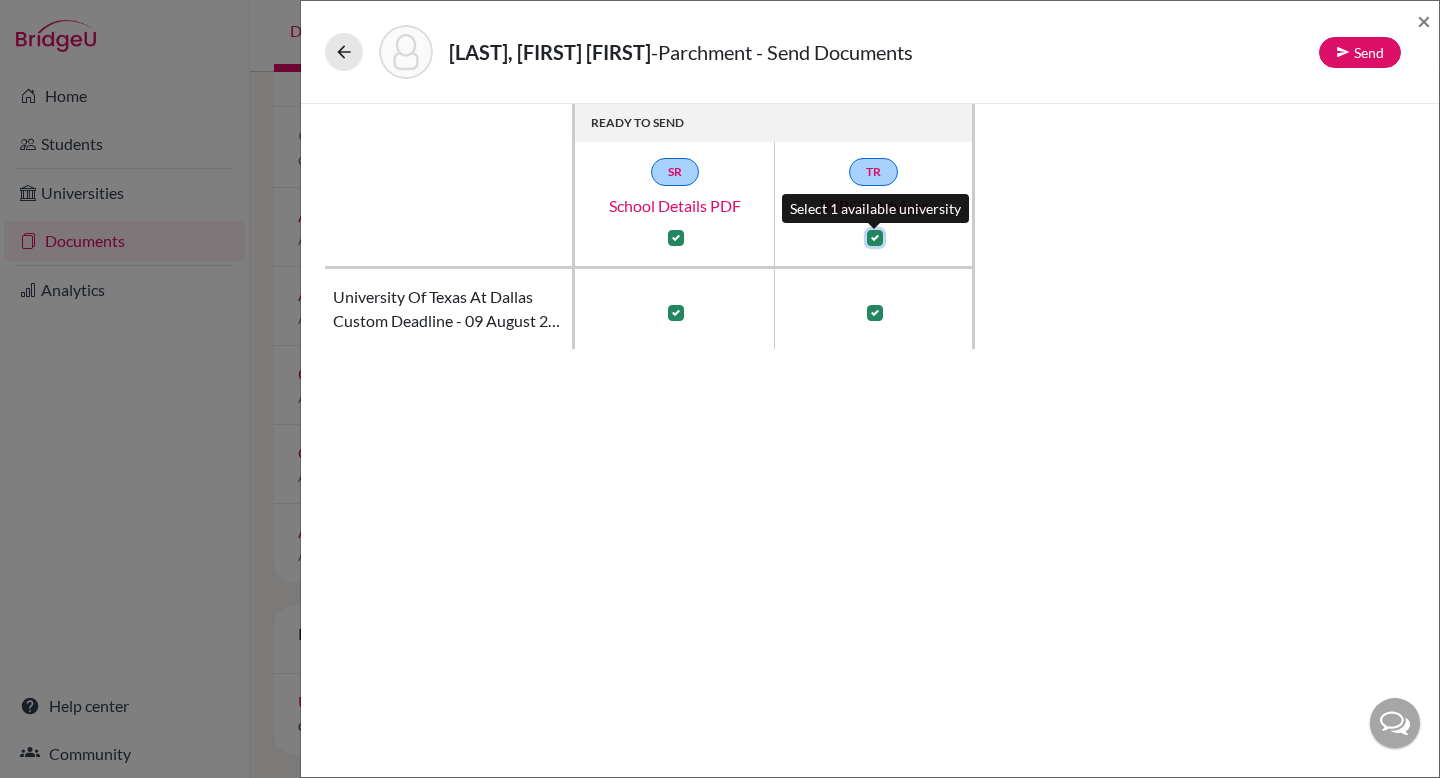 checkbox on "true" 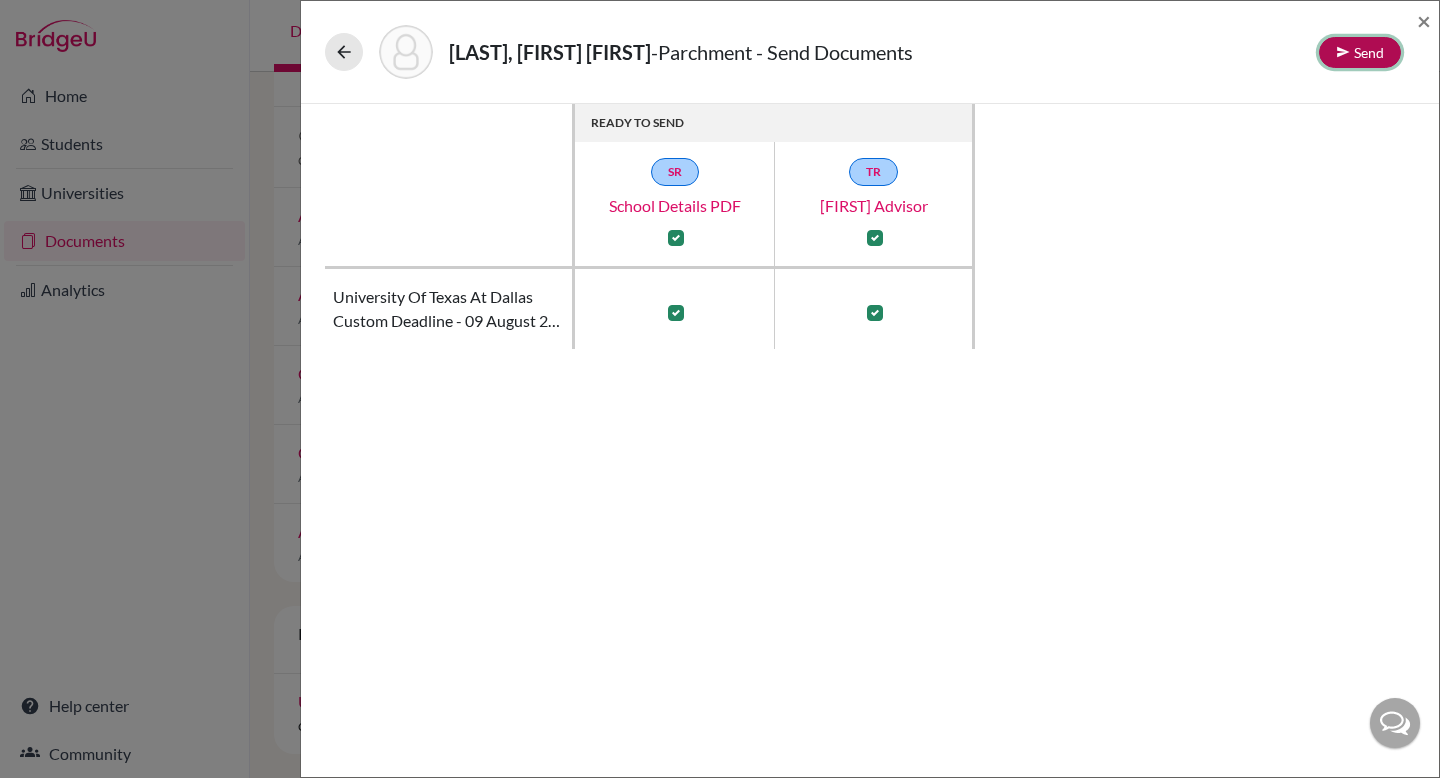 click on "Send" 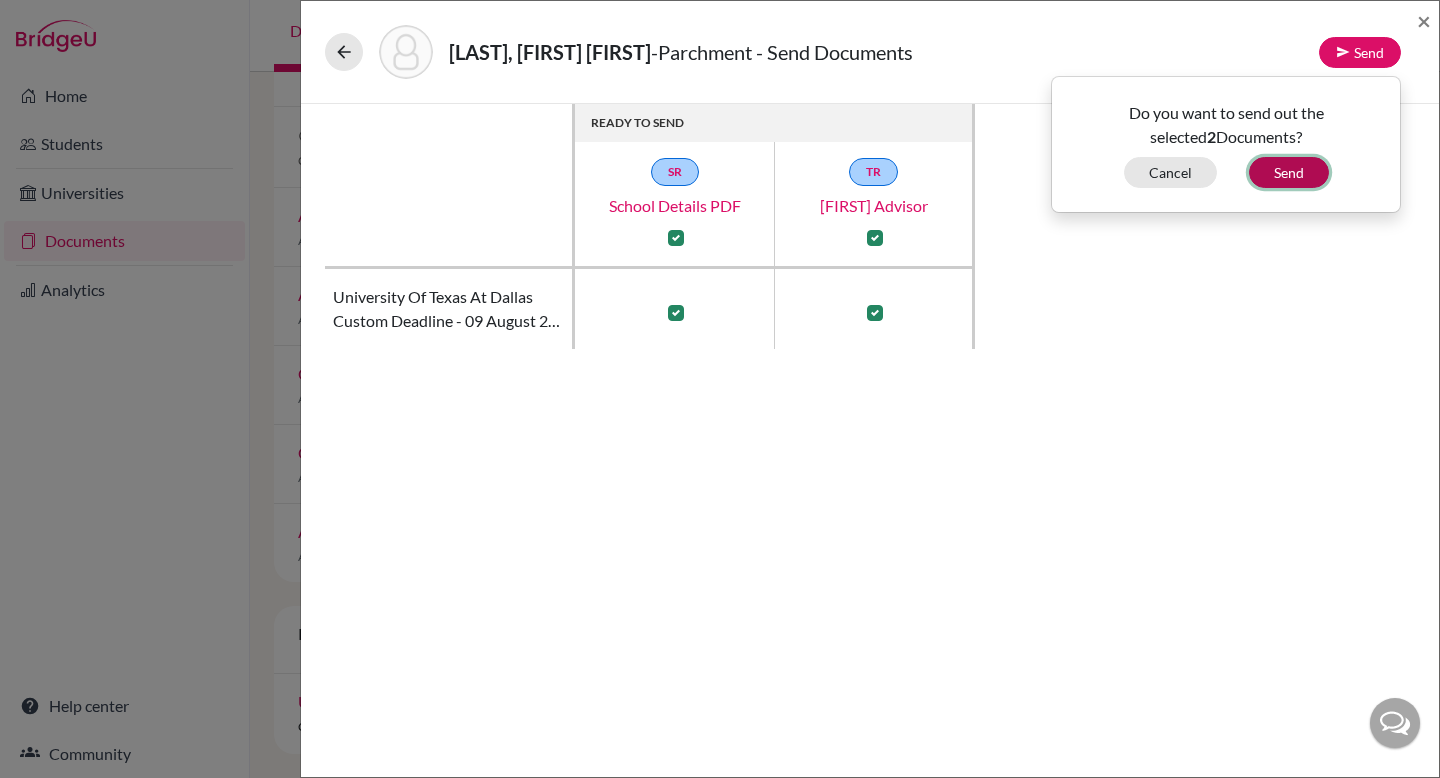 click on "Send" at bounding box center [1289, 172] 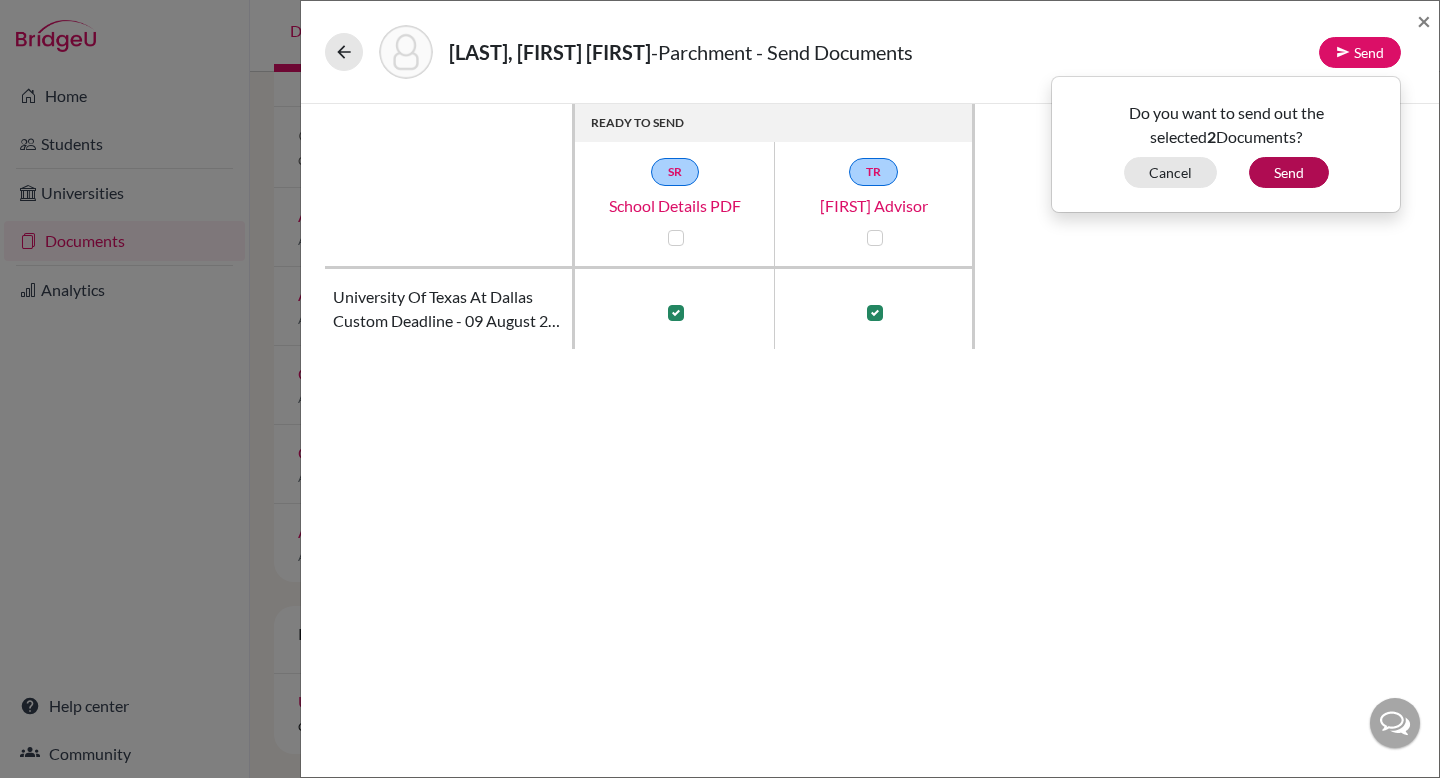 checkbox on "false" 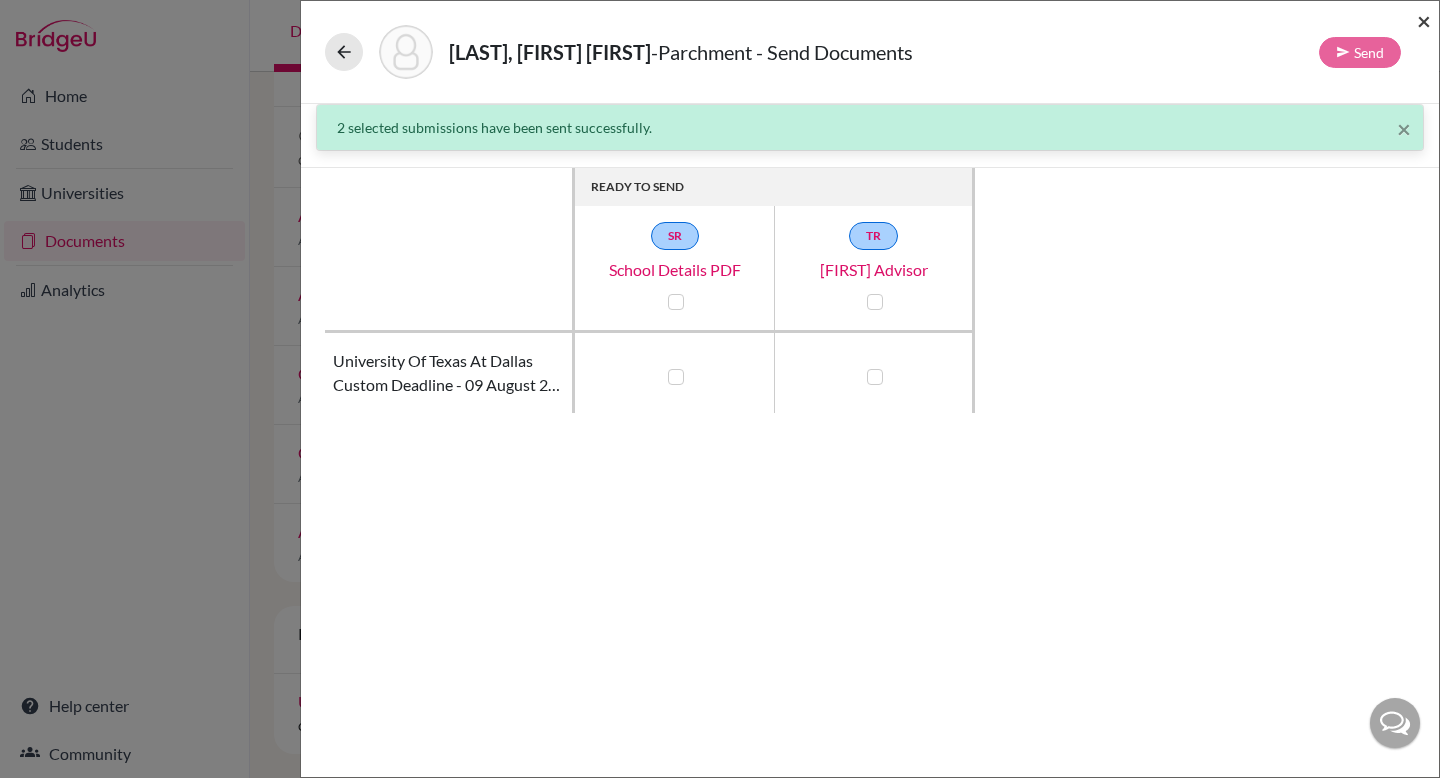 click on "×" at bounding box center (1424, 20) 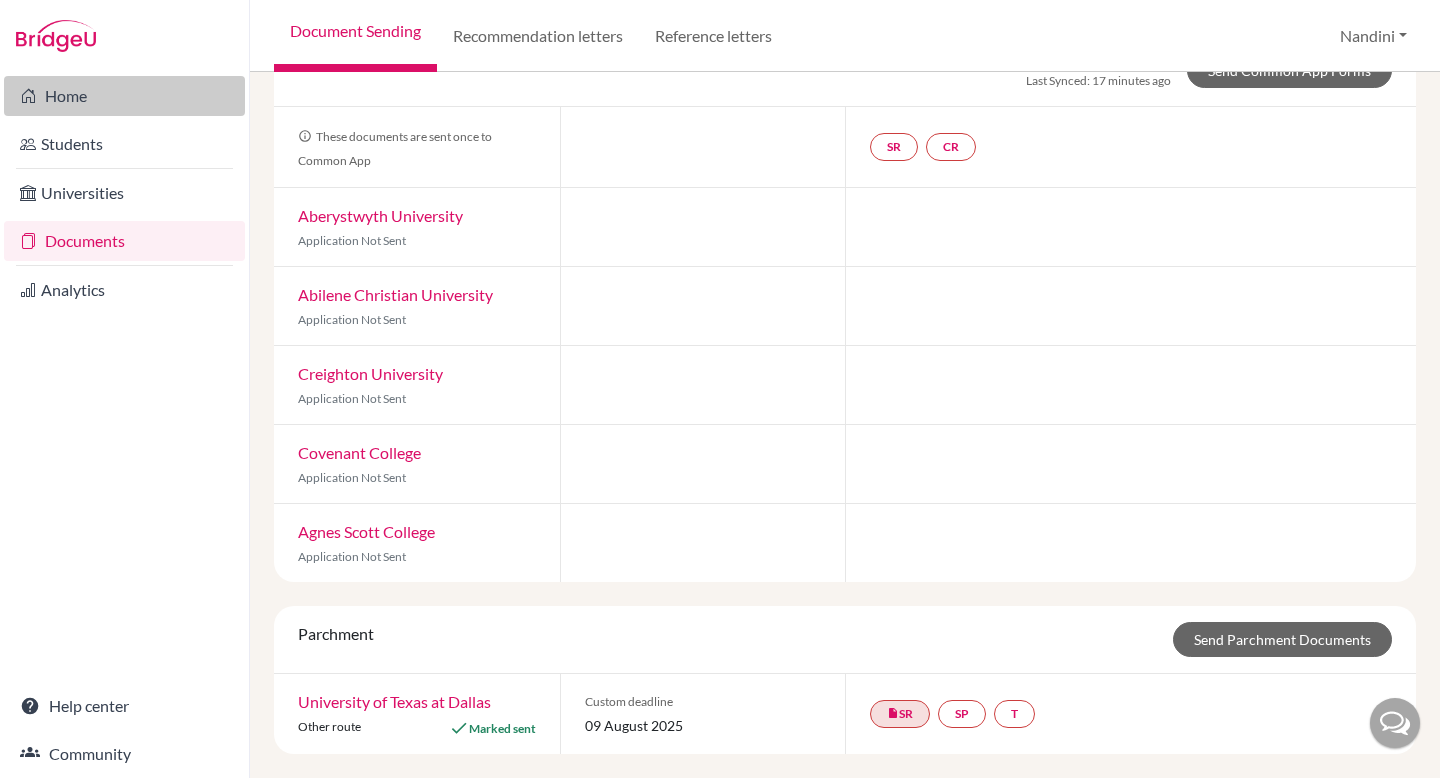 click on "Home" at bounding box center [124, 96] 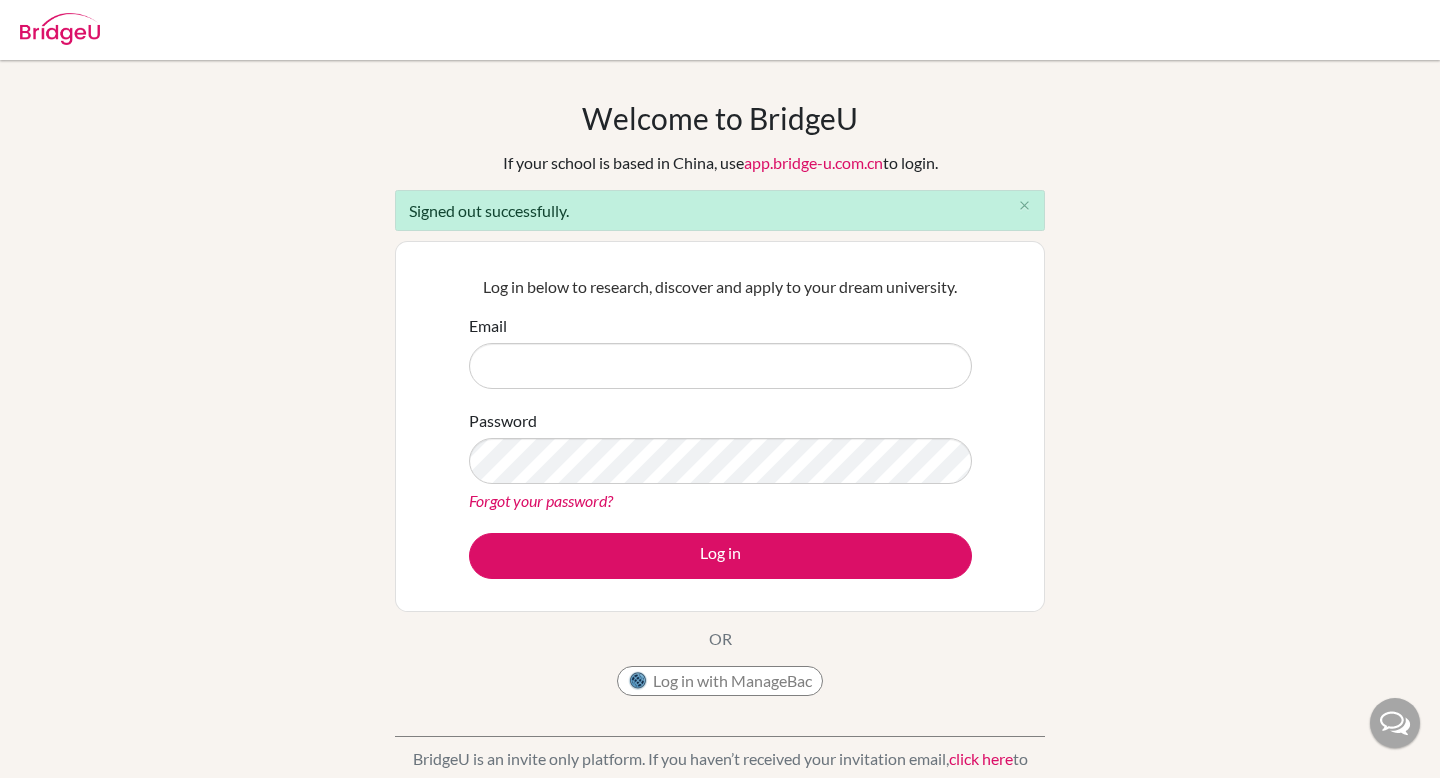 scroll, scrollTop: 0, scrollLeft: 0, axis: both 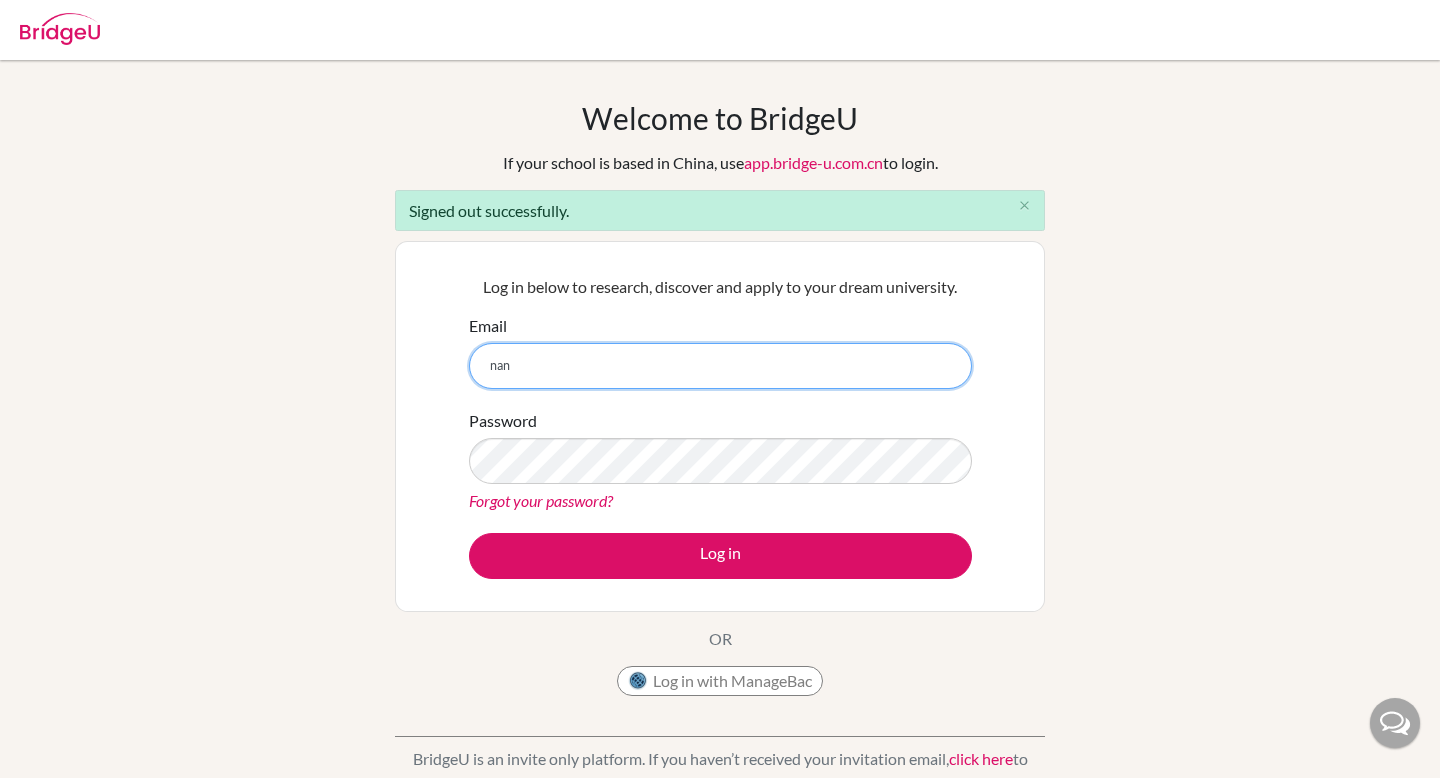 type on "[EMAIL]" 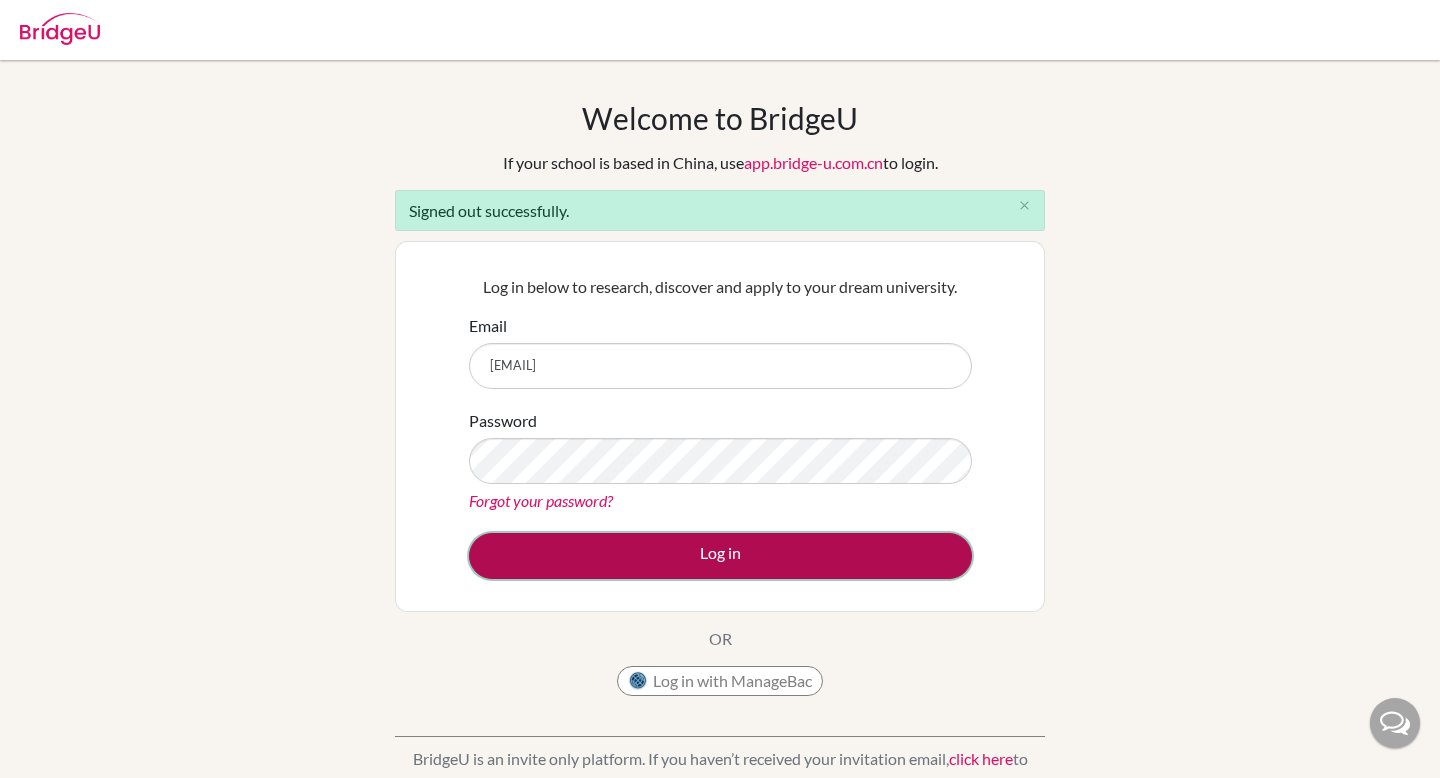 click on "Log in" at bounding box center [720, 556] 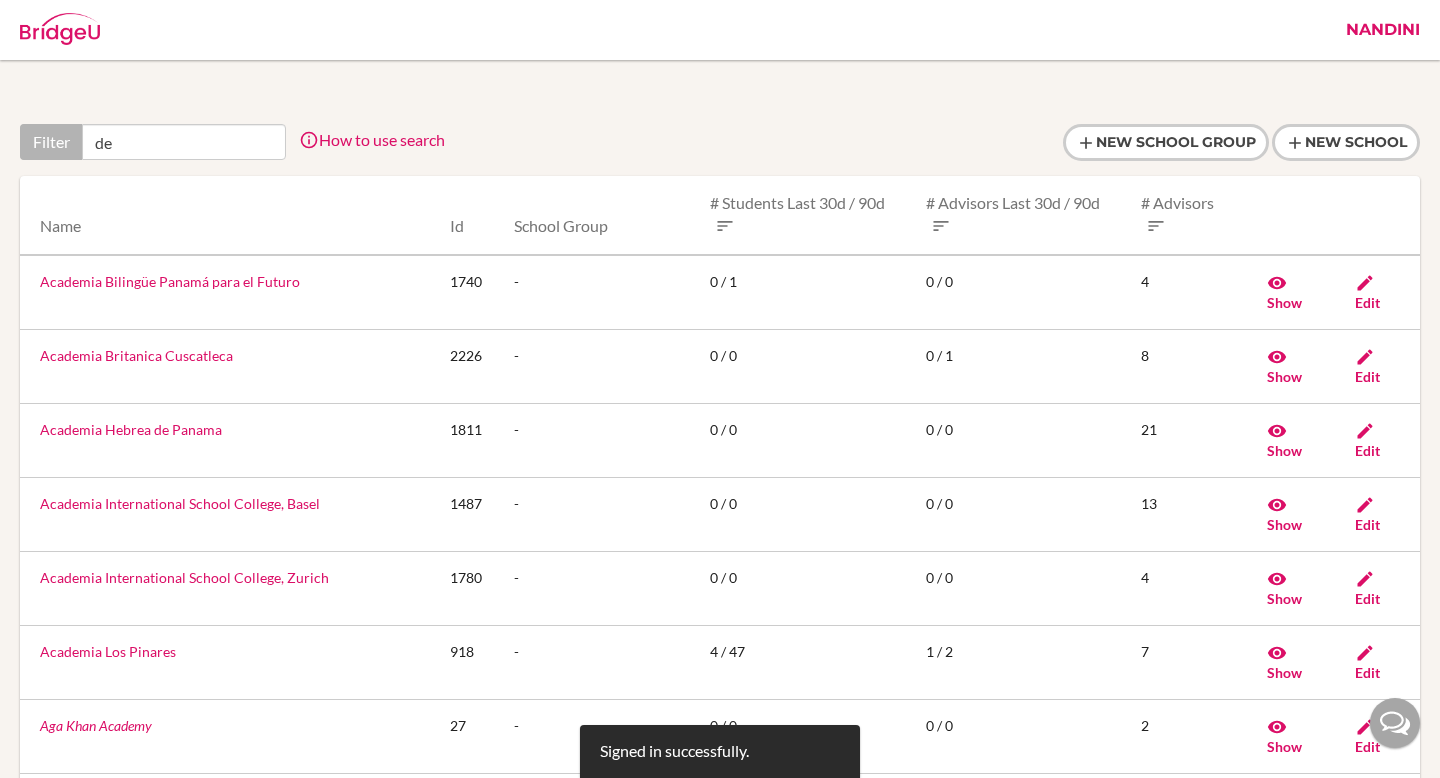scroll, scrollTop: 0, scrollLeft: 0, axis: both 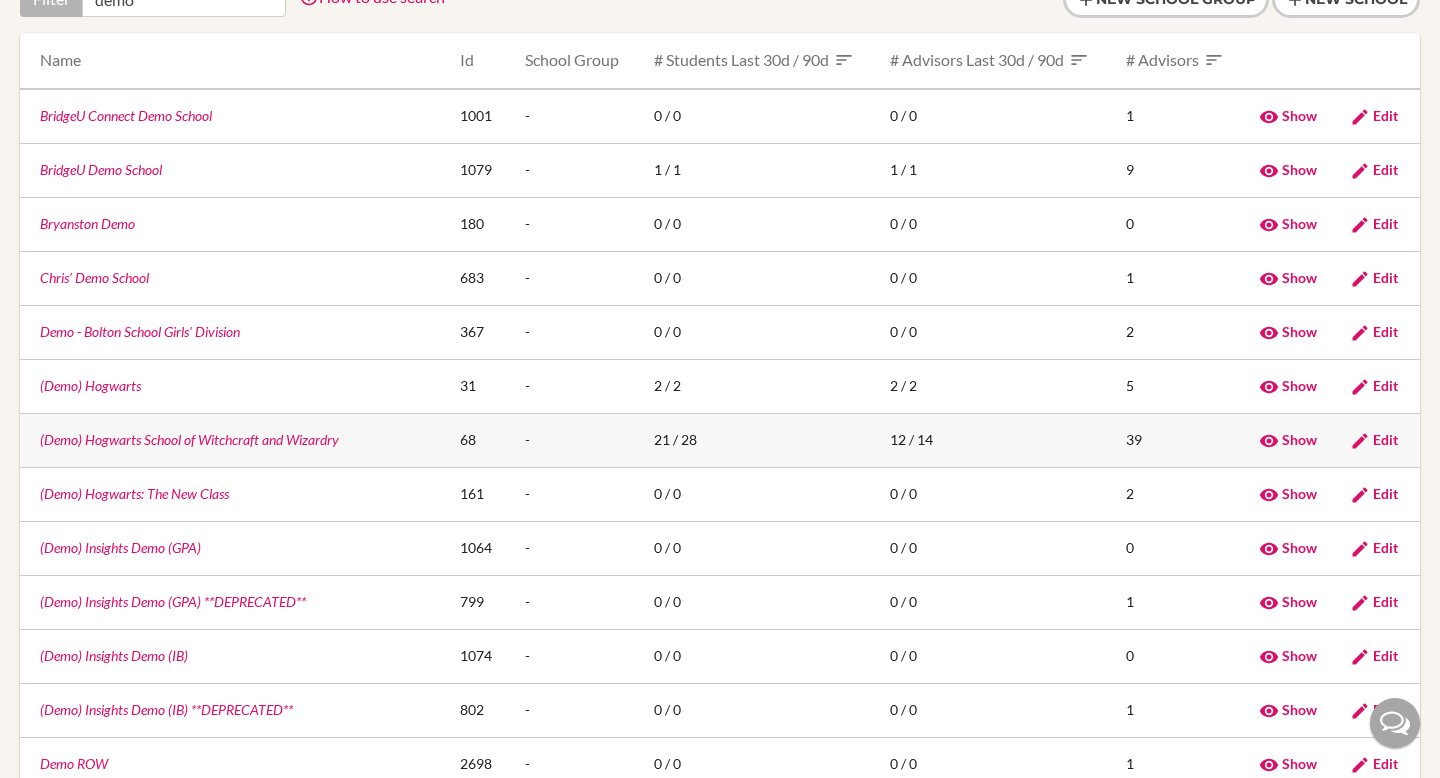 type on "demo" 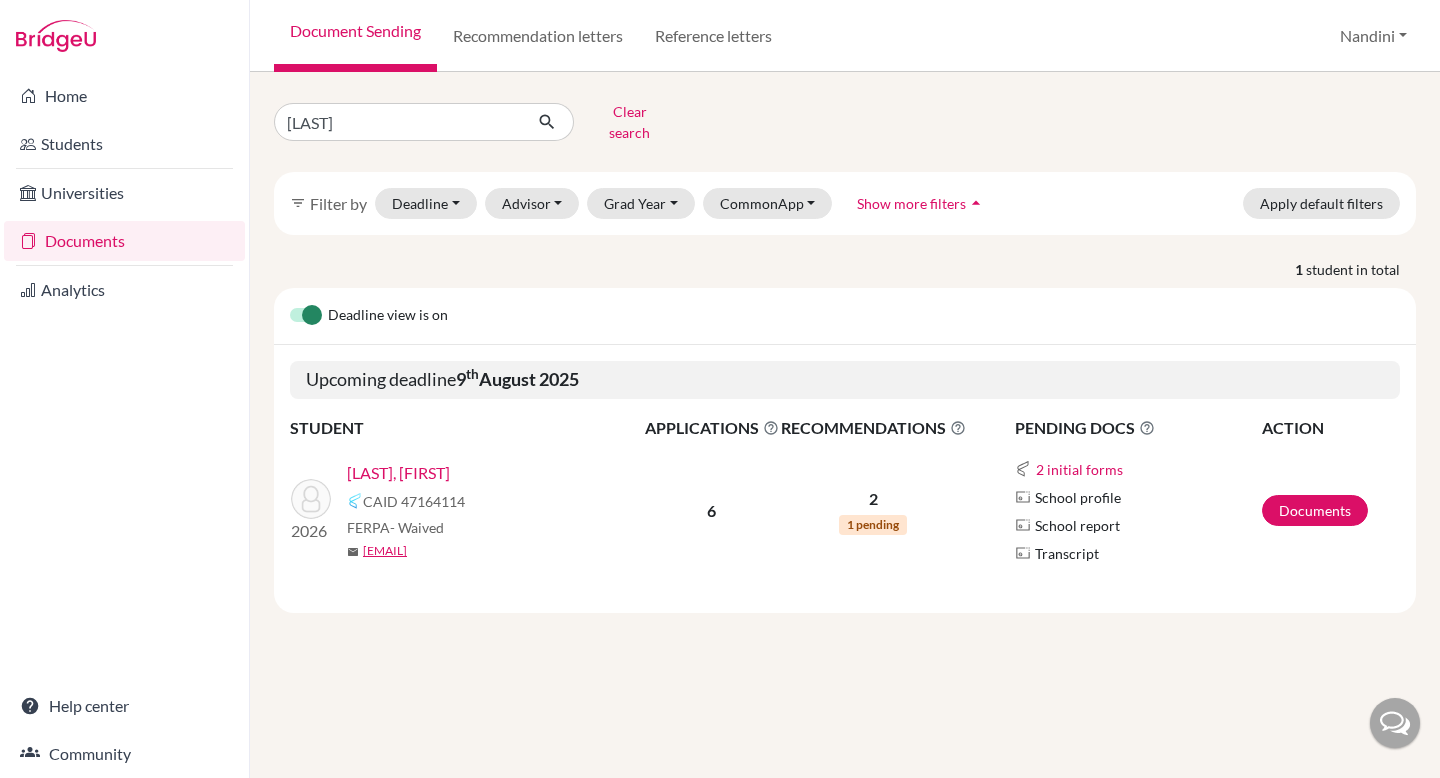 scroll, scrollTop: 0, scrollLeft: 0, axis: both 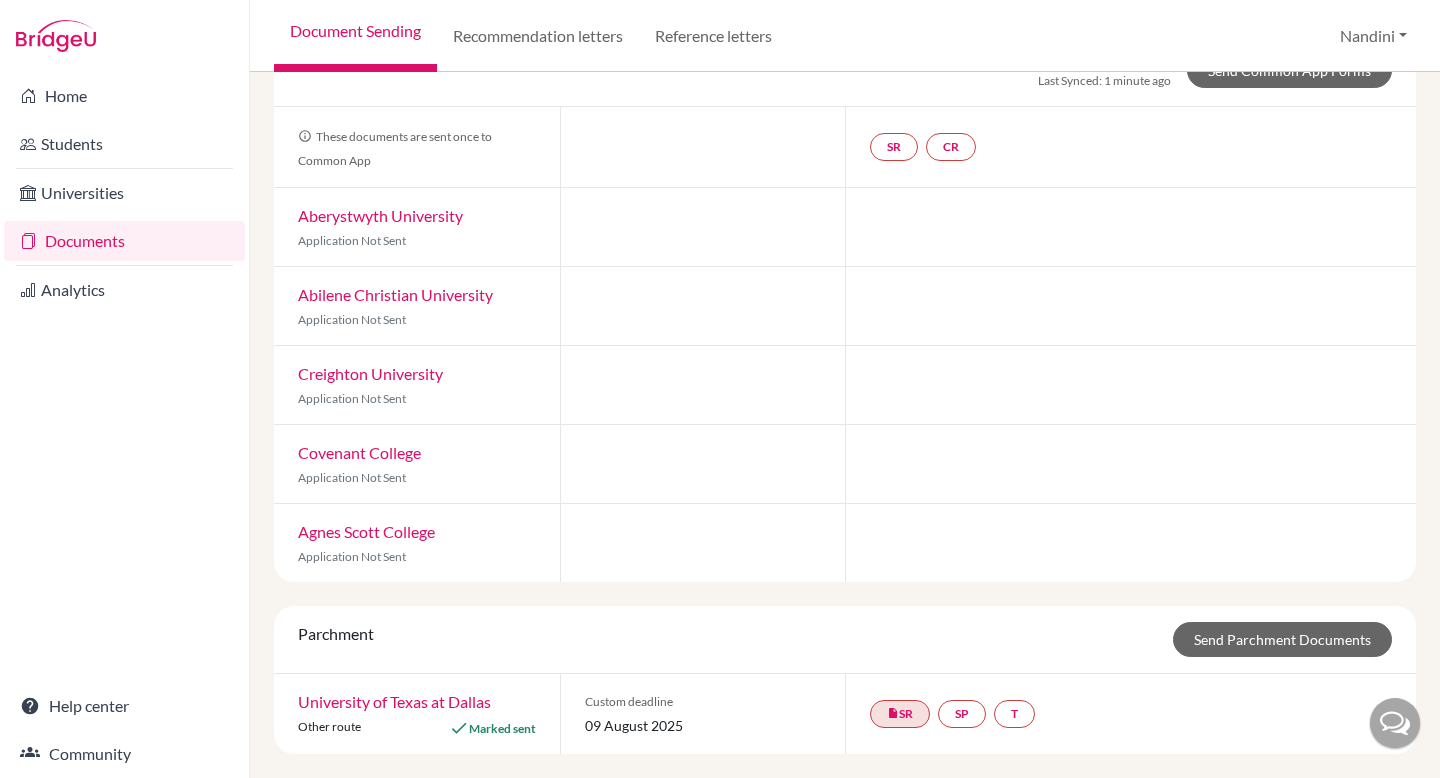 click on "University of Texas at Dallas" at bounding box center [394, 701] 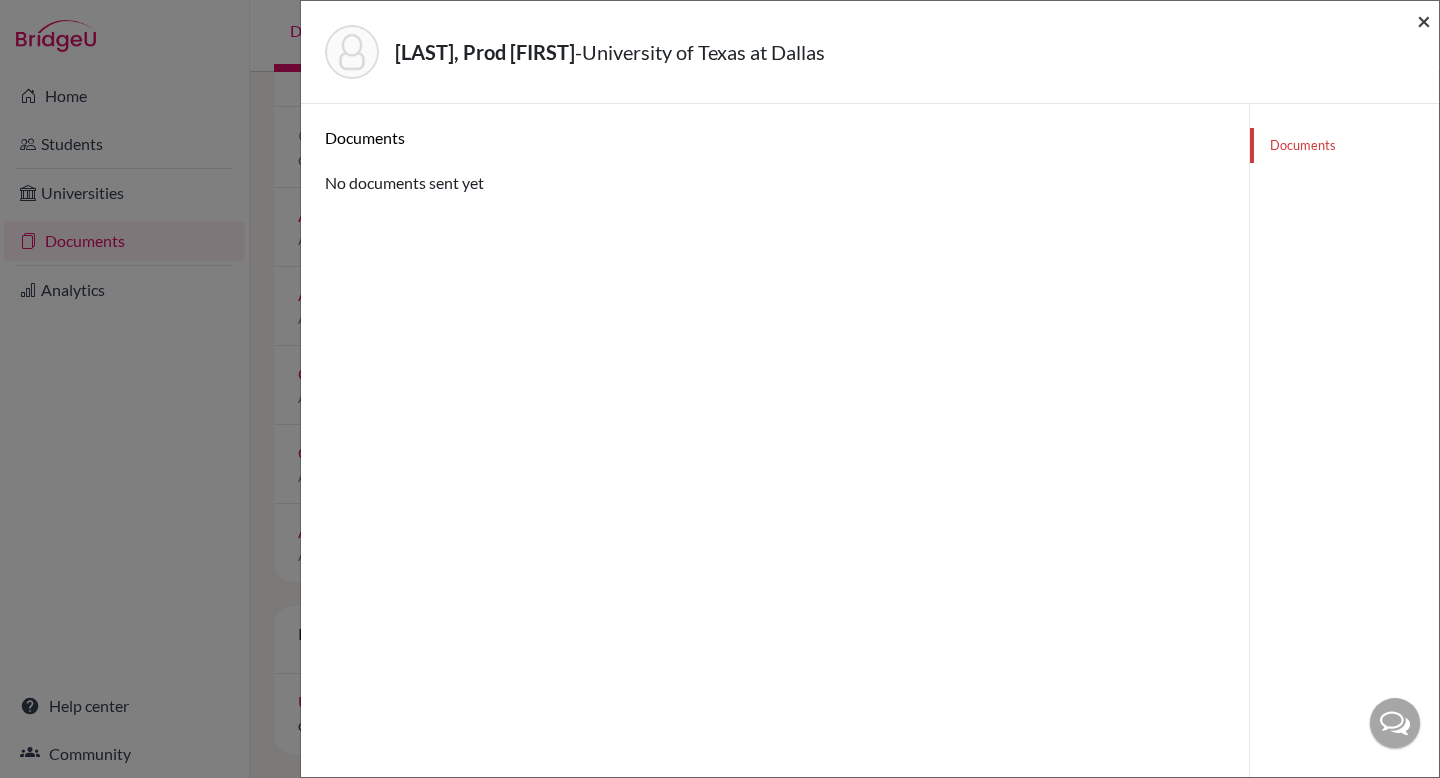 click on "×" at bounding box center [1424, 20] 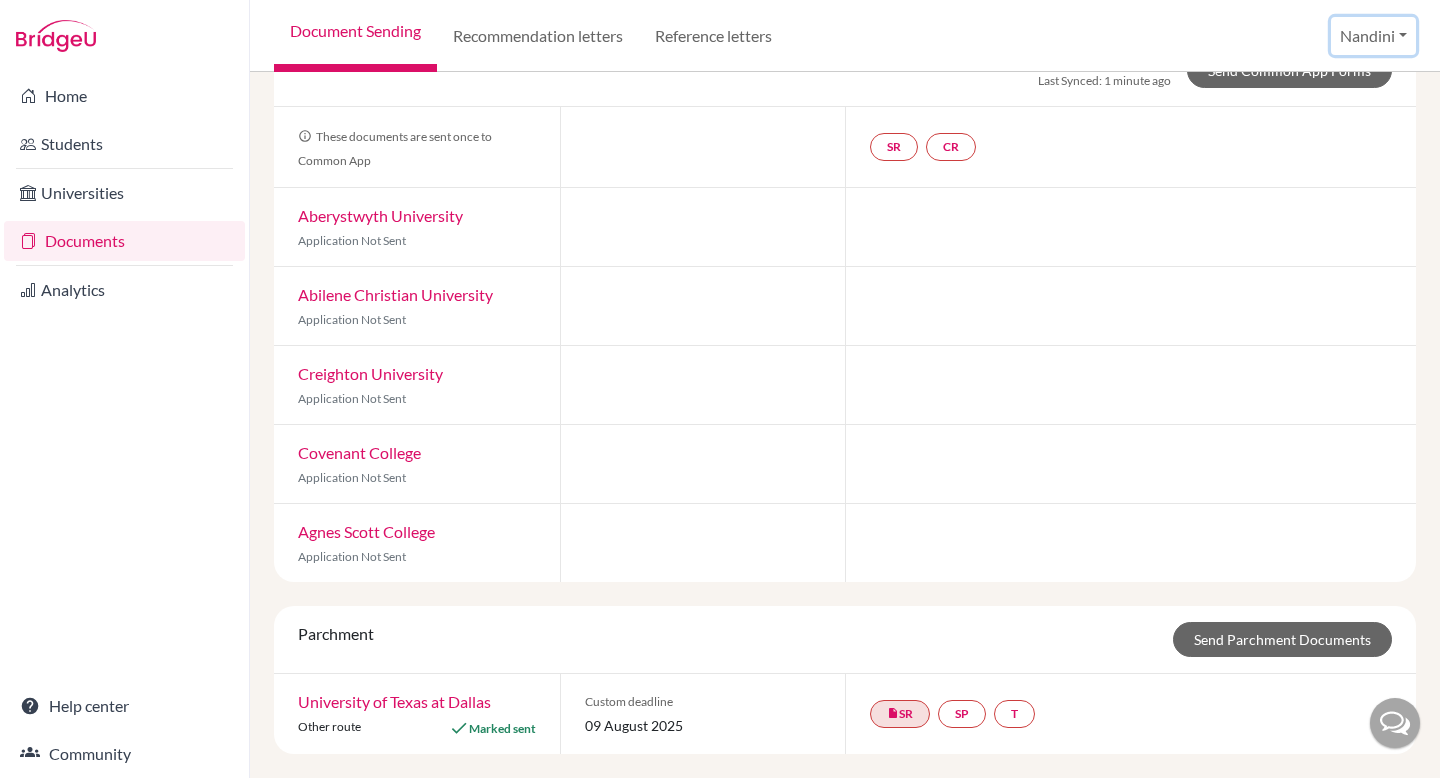 click on "Nandini" at bounding box center [1373, 36] 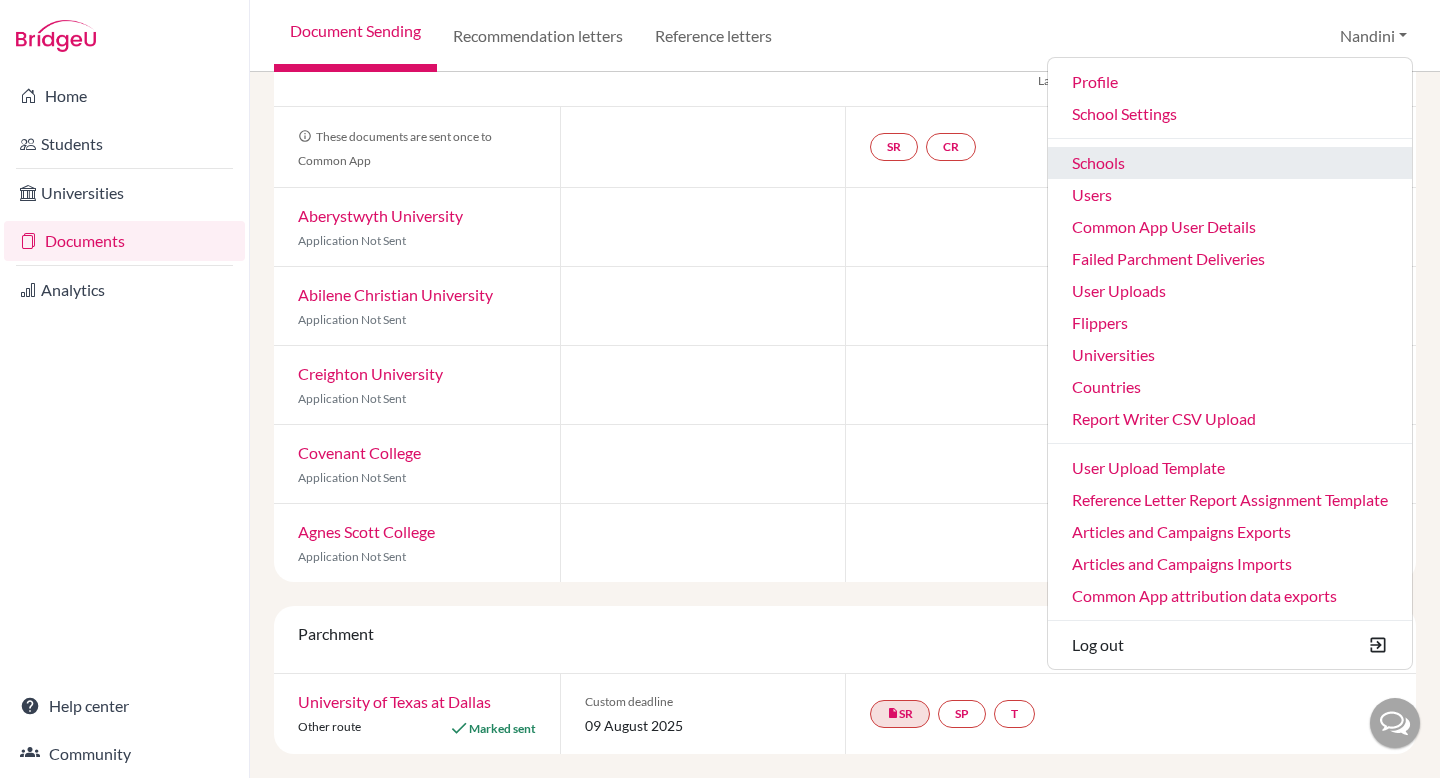click on "Schools" at bounding box center (1230, 163) 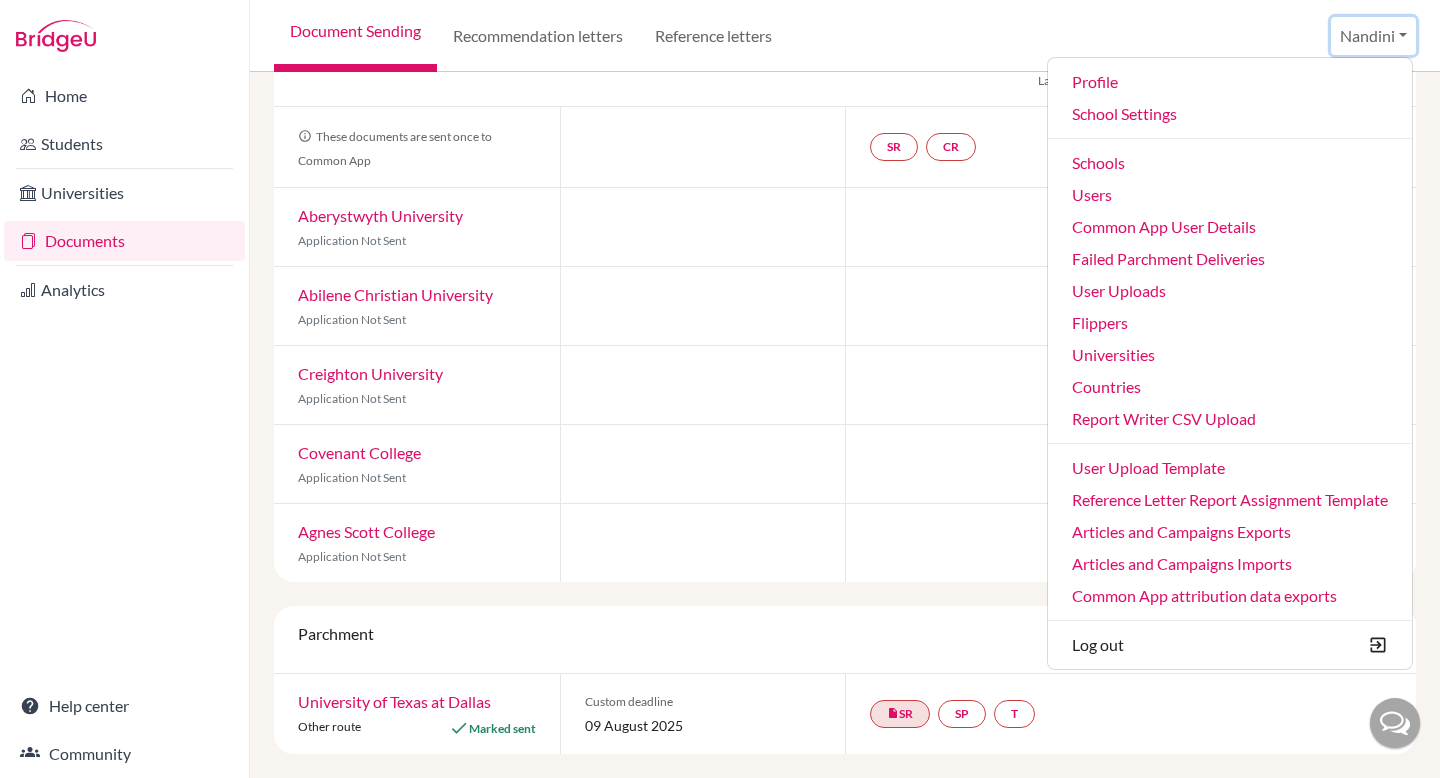 click on "Nandini" at bounding box center [1373, 36] 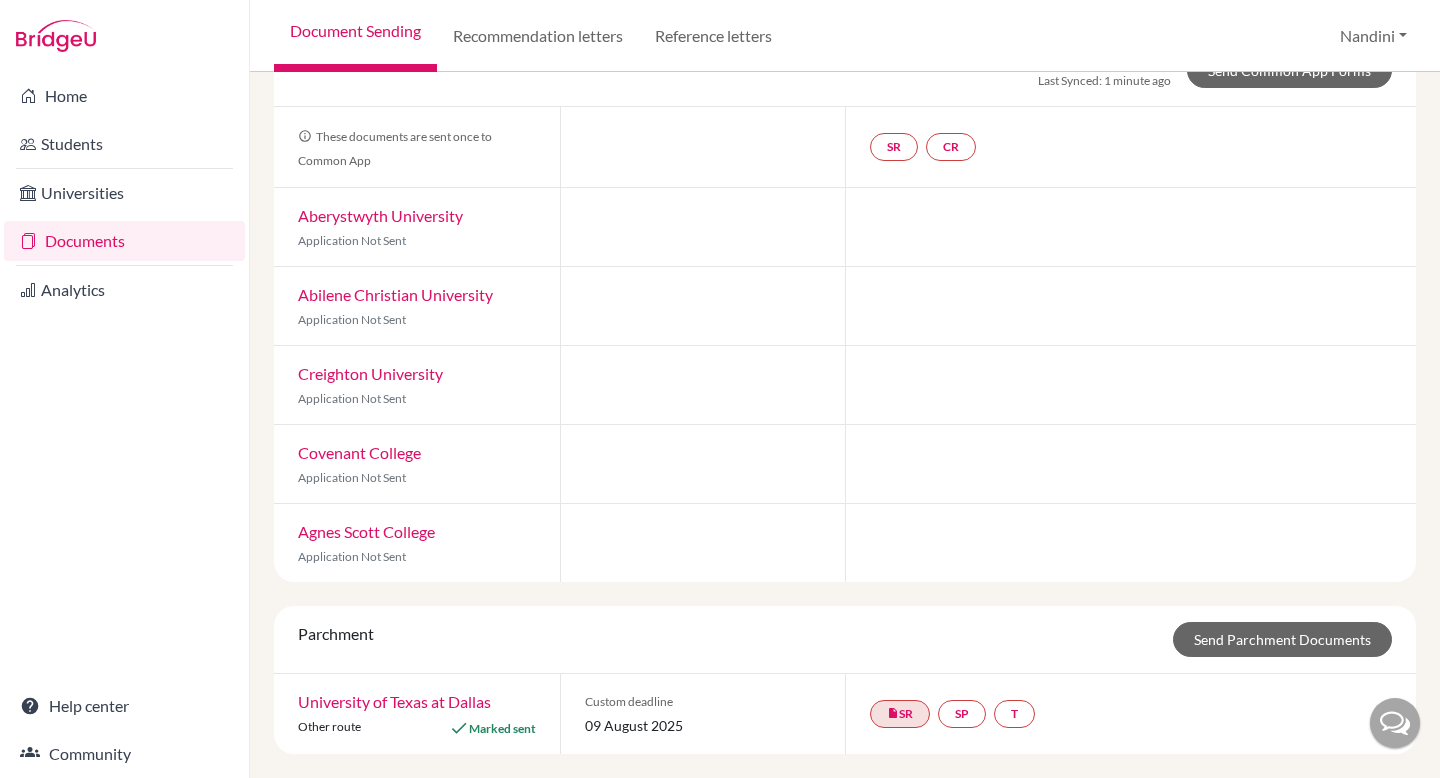 click on "Document Sending
Recommendation letters
Reference letters
Nandini
Profile
School Settings
Admin
Schools
Users
Common App User Details
Failed Parchment Deliveries
User Uploads
Flippers
Universities
Countries
Report Writer CSV Upload
User Upload Template
Reference Letter Report Assignment Template
Articles and Campaigns Exports
Articles and Campaigns Imports
Common App attribution data exports
Log out" at bounding box center [845, 36] 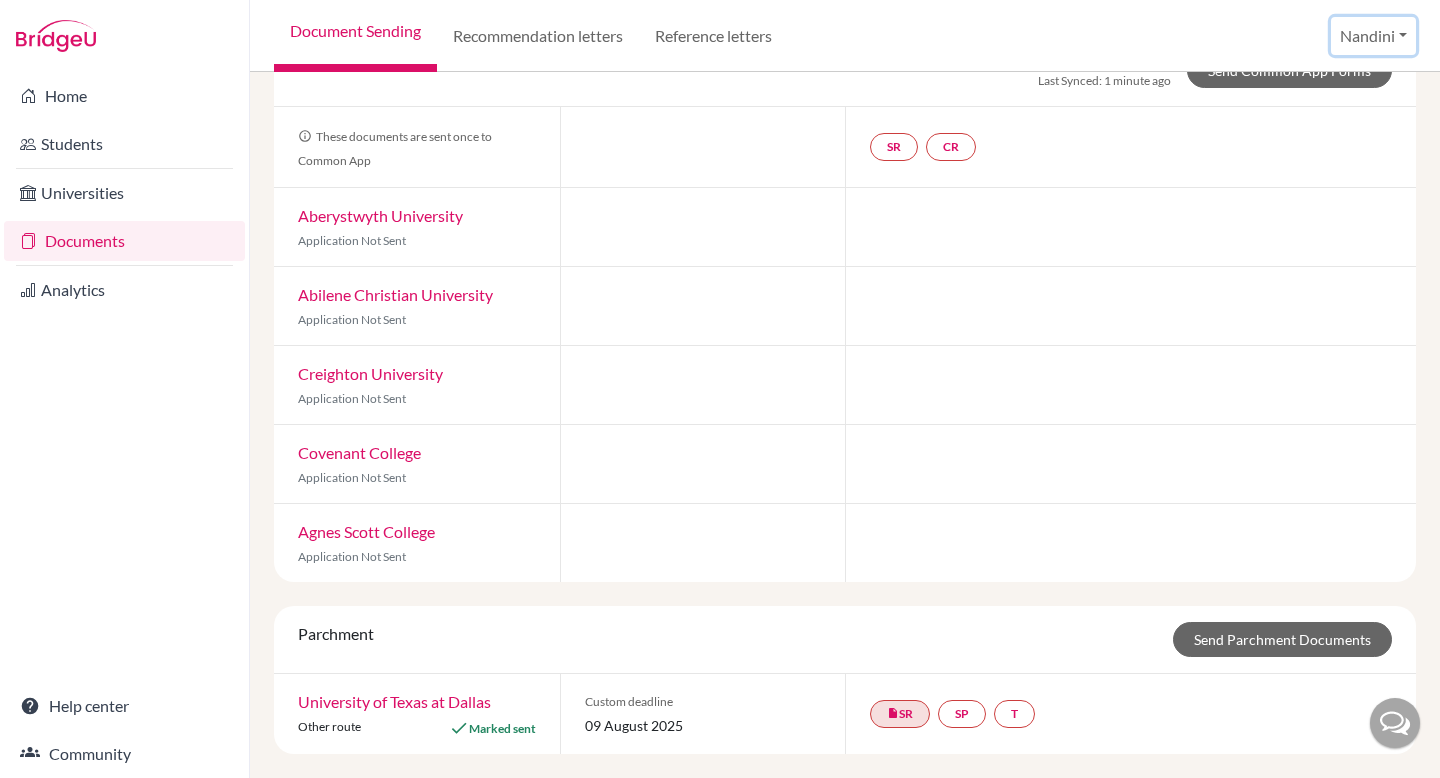 click on "Nandini" at bounding box center (1373, 36) 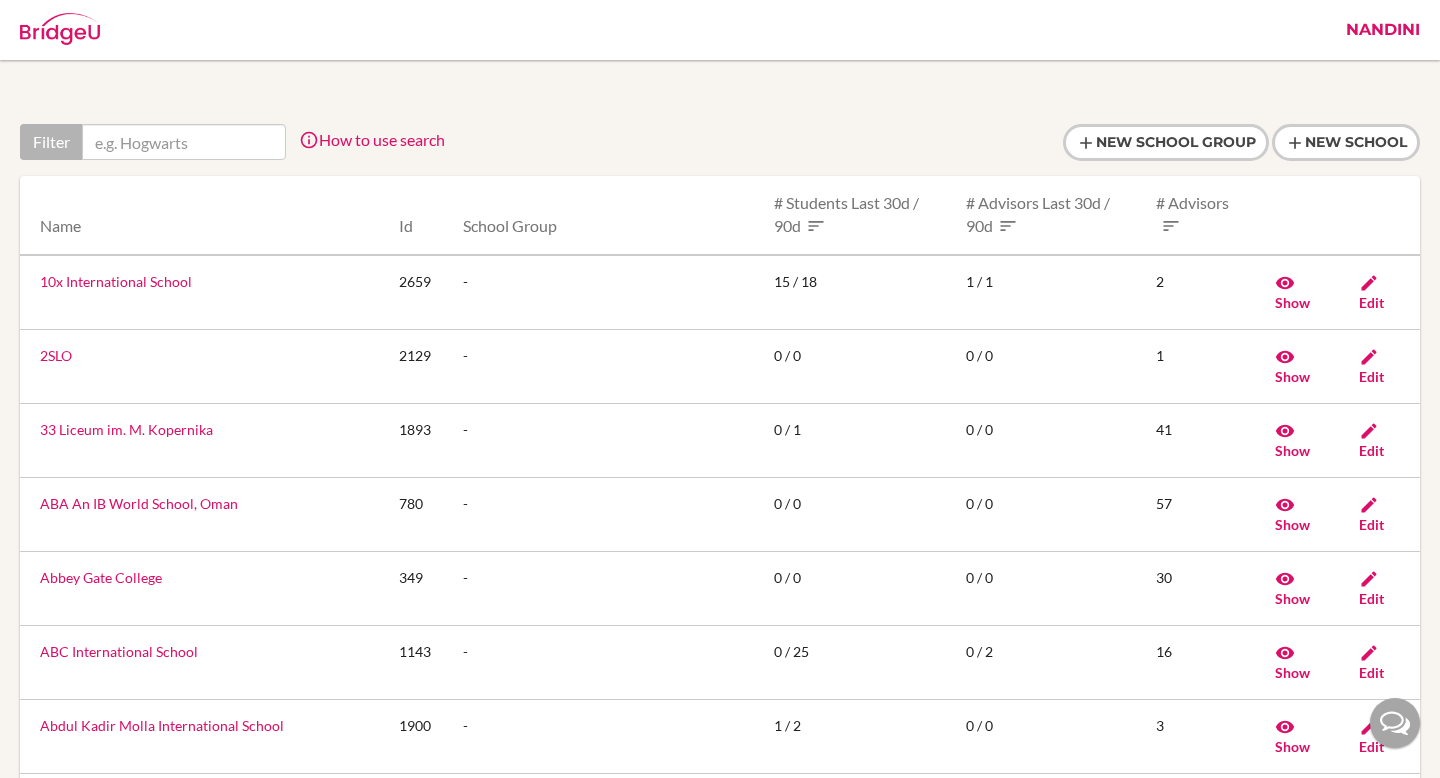 scroll, scrollTop: 0, scrollLeft: 0, axis: both 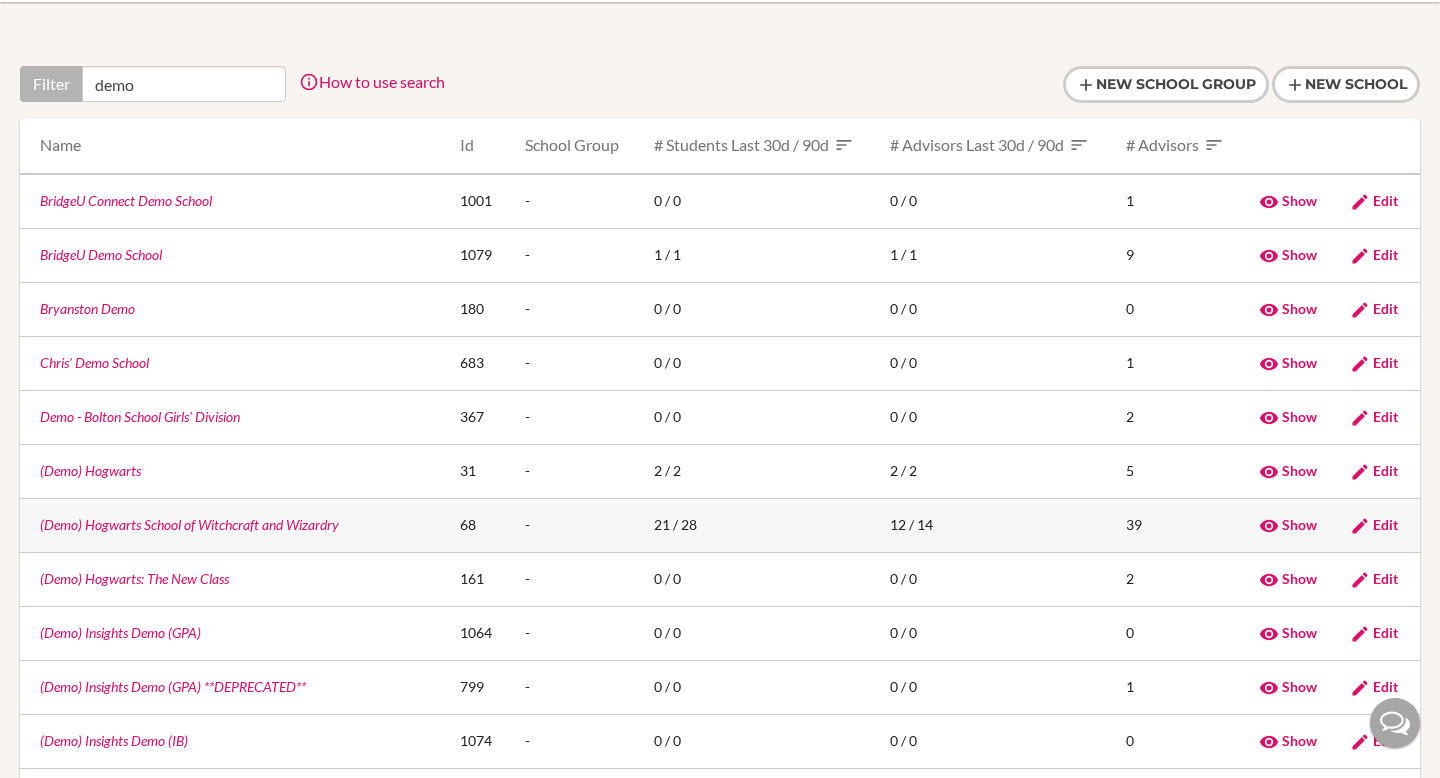 type on "demo" 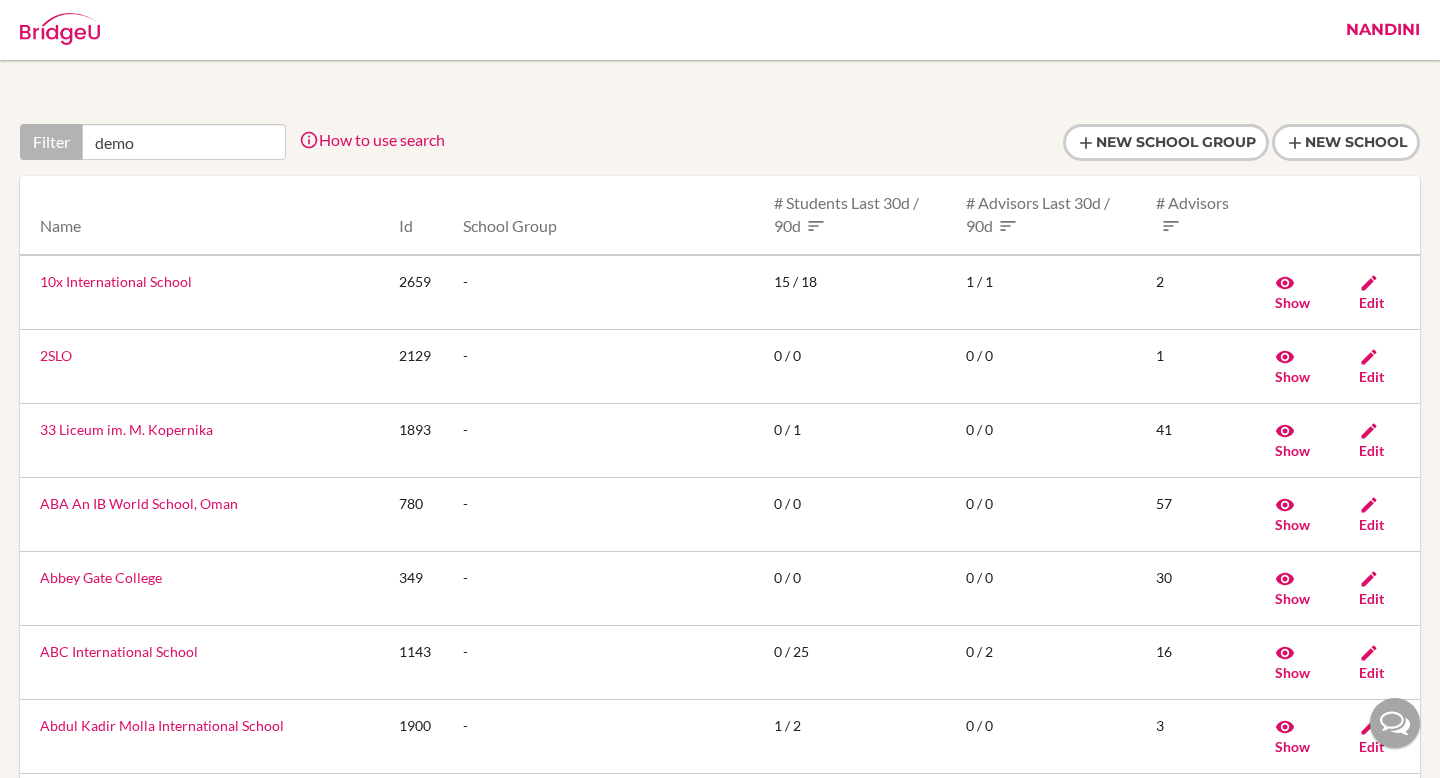 scroll, scrollTop: 398, scrollLeft: 0, axis: vertical 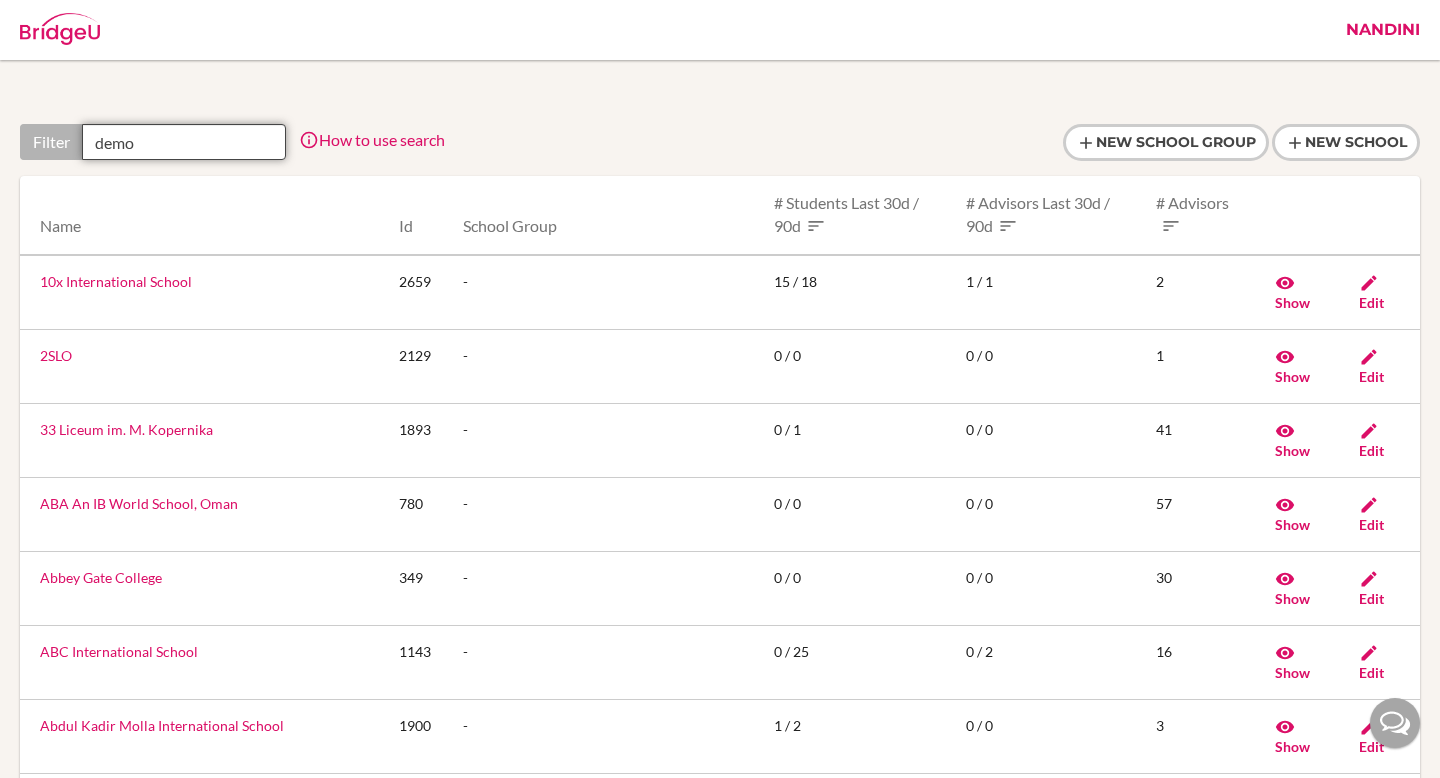 click on "demo" at bounding box center [184, 142] 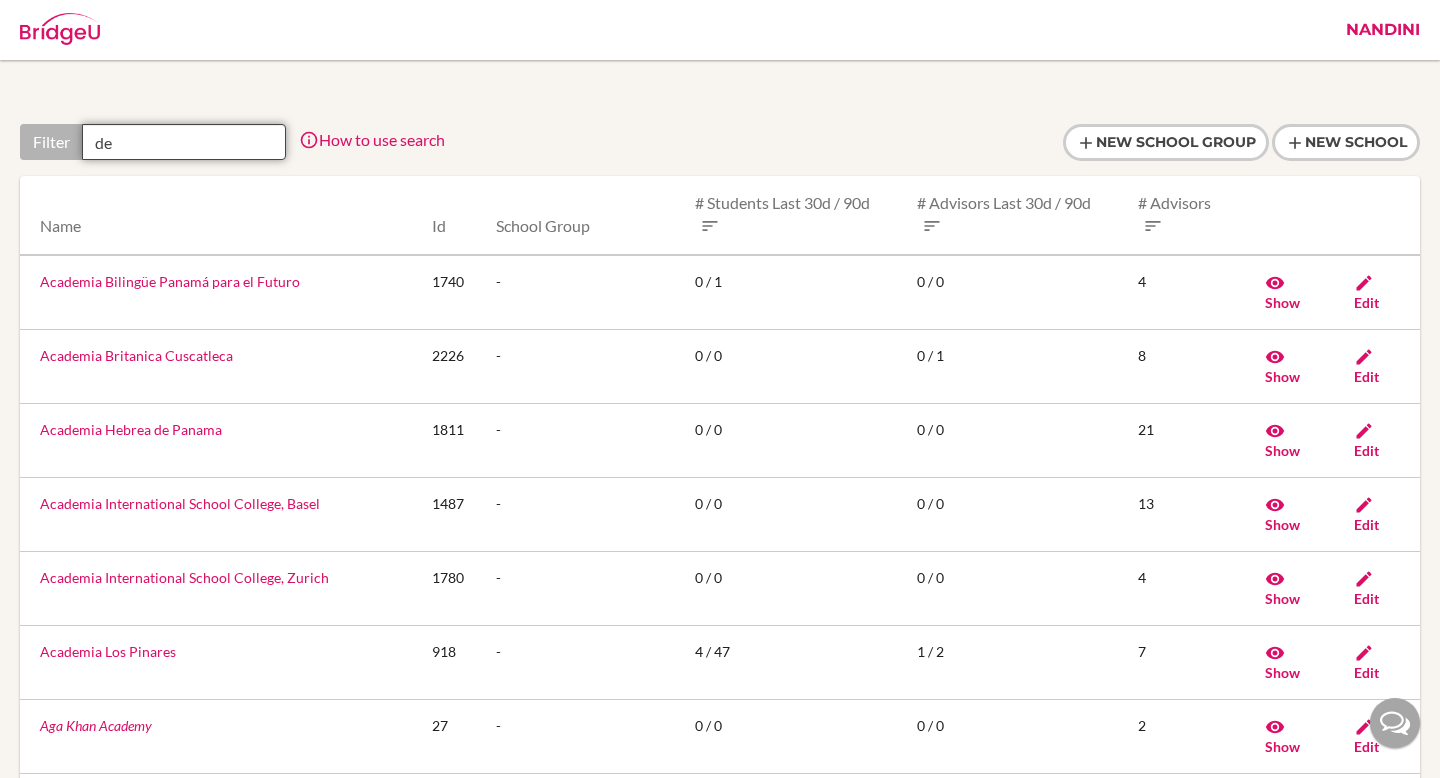 type on "d" 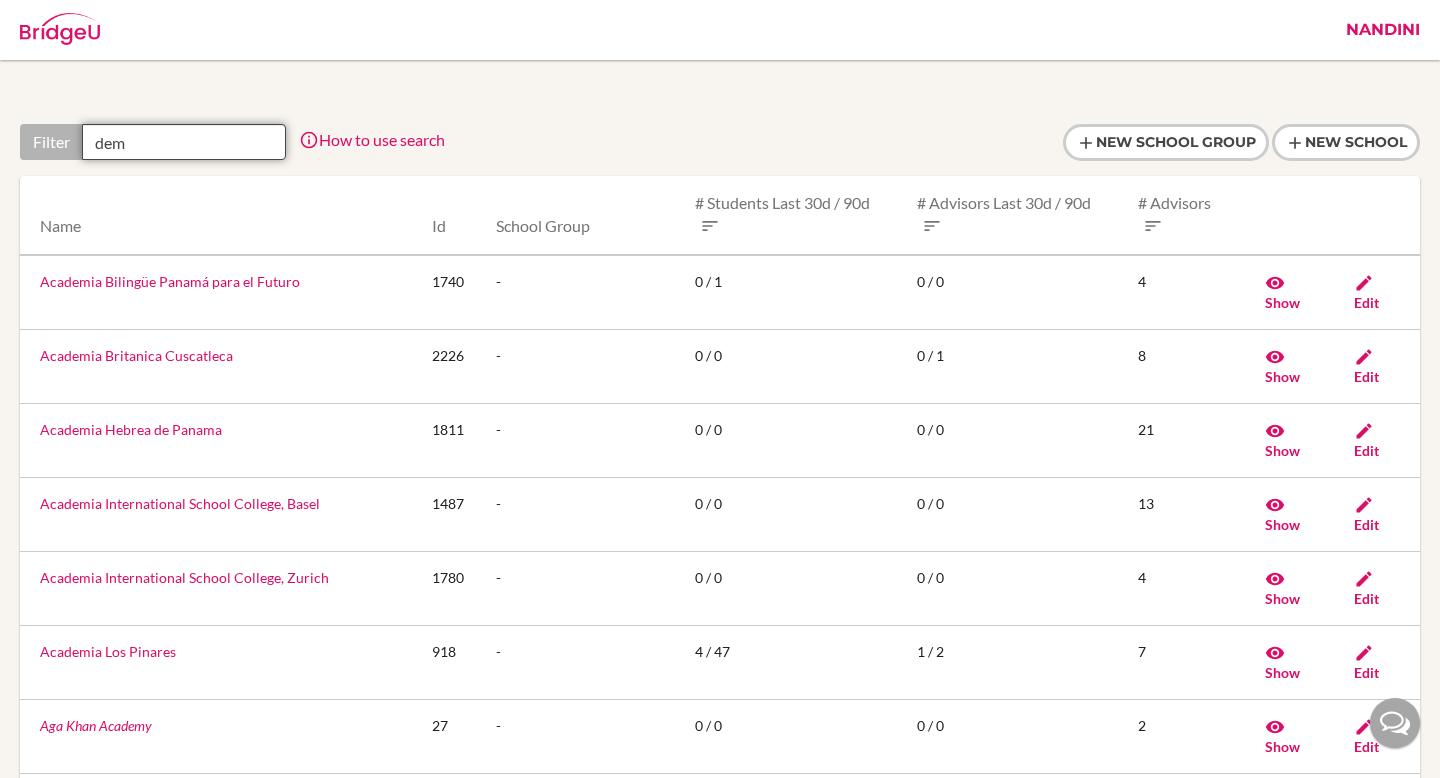 type on "demo" 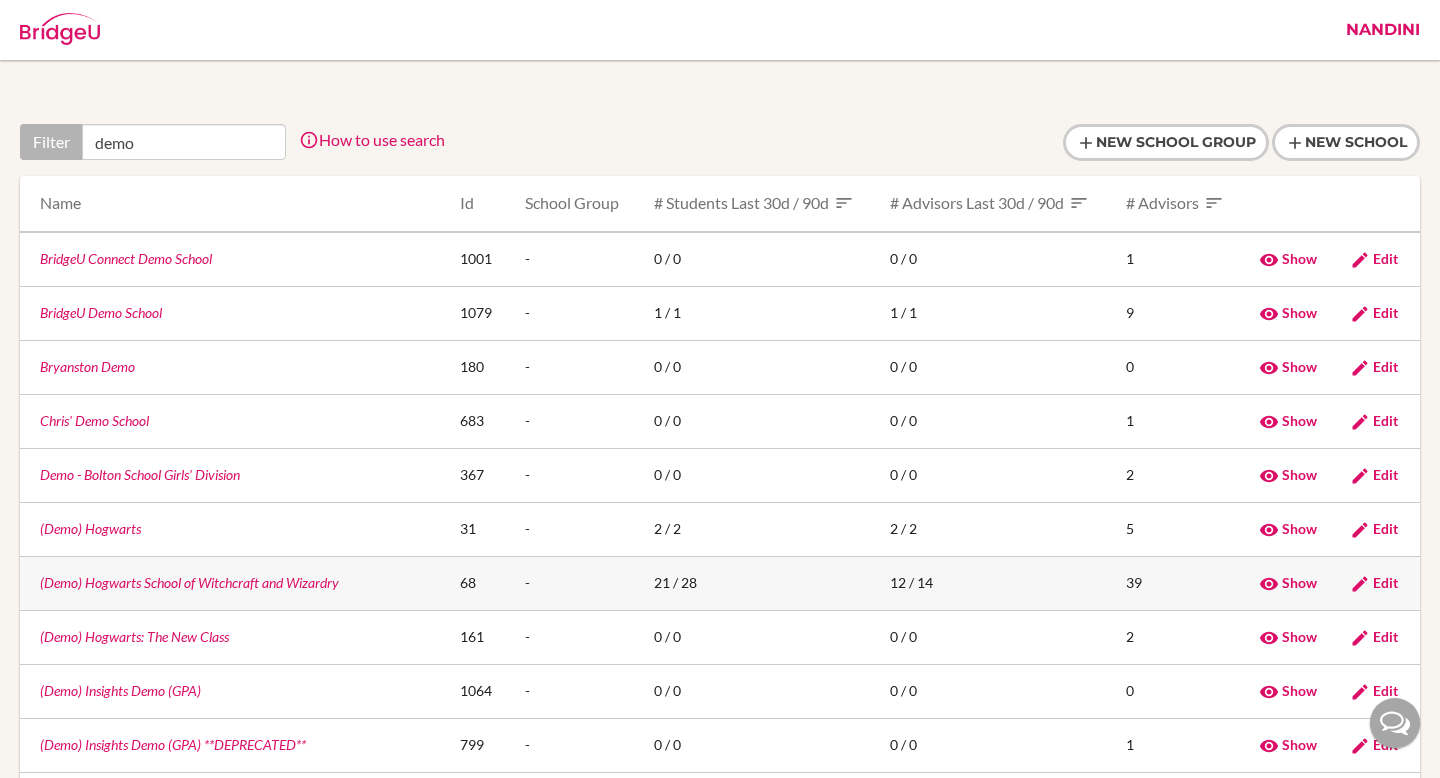 click at bounding box center (1360, 584) 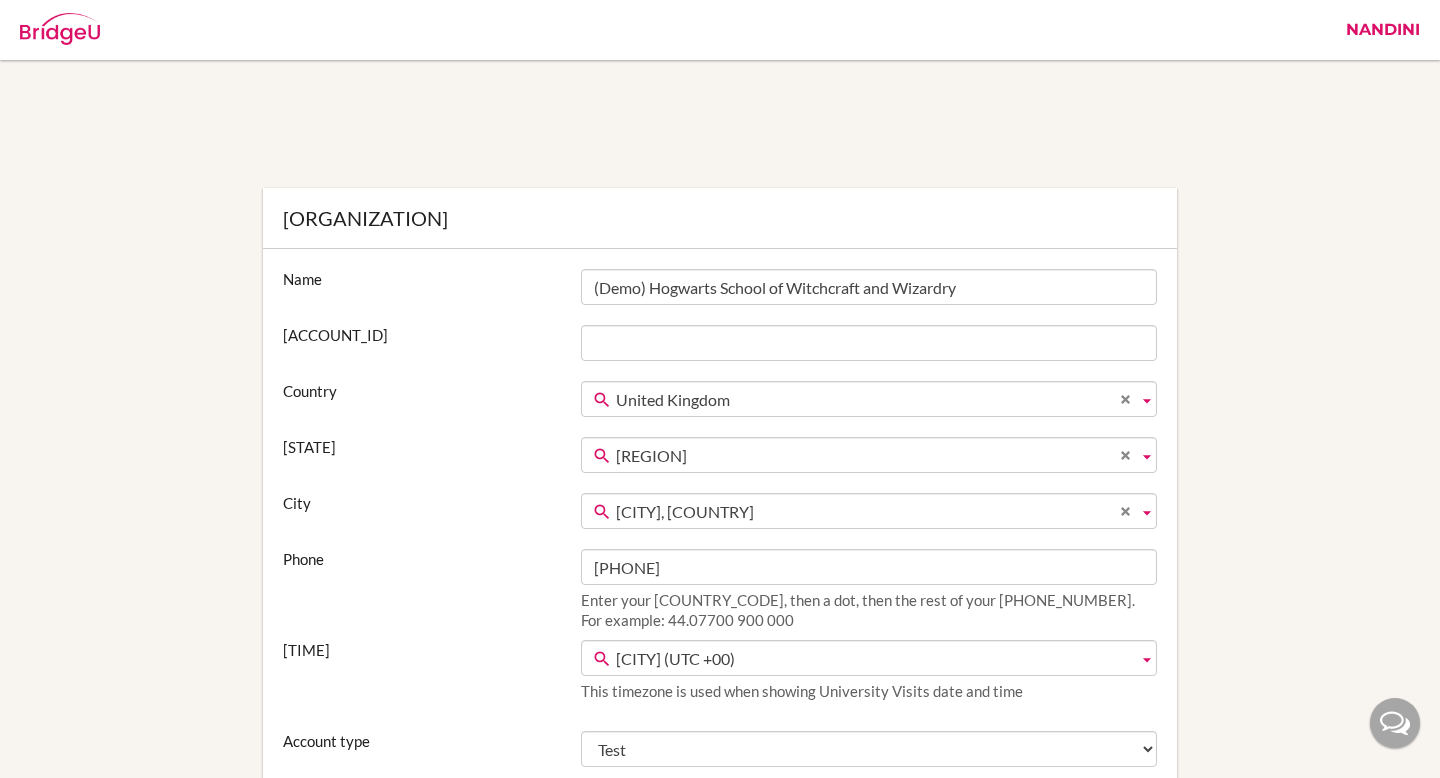 scroll, scrollTop: 1212, scrollLeft: 0, axis: vertical 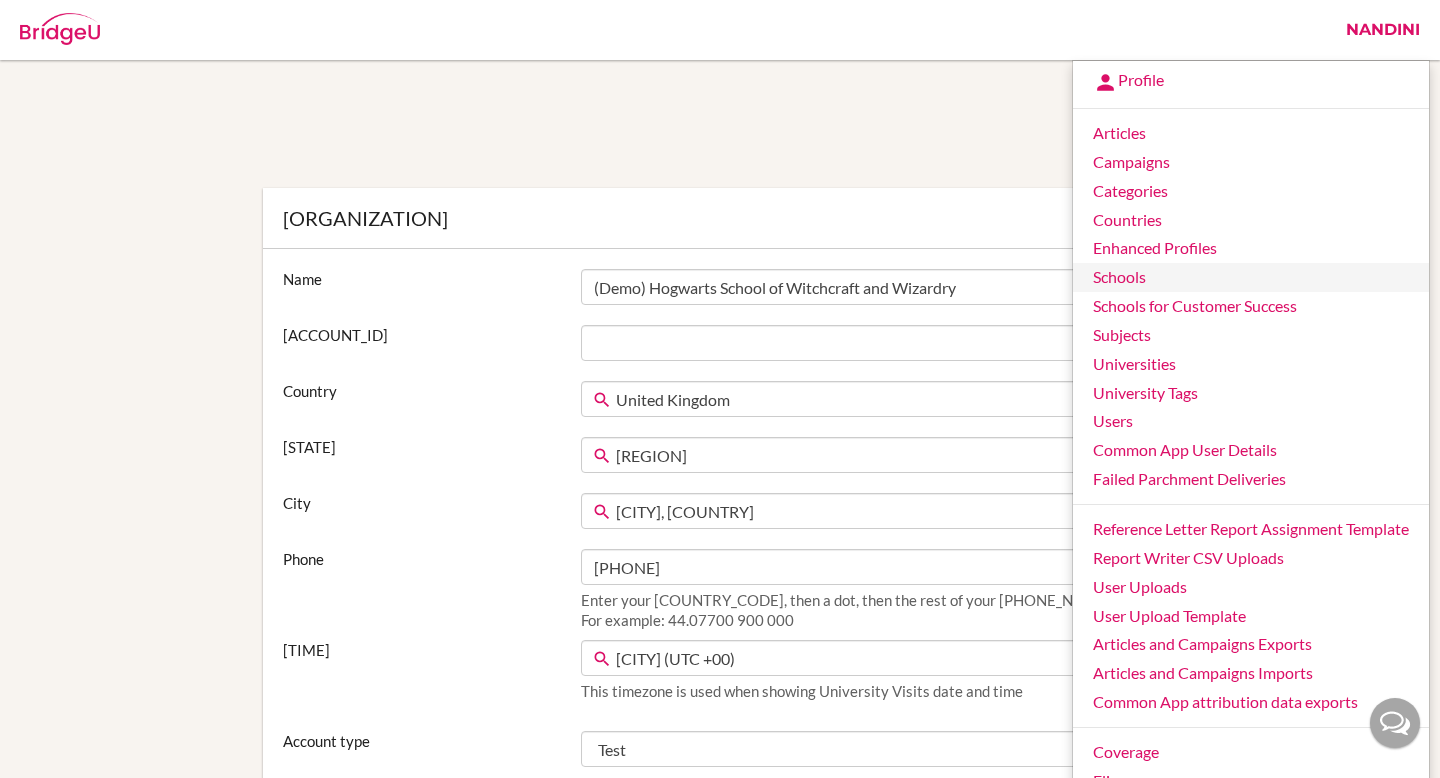 click on "Schools" at bounding box center (1251, 277) 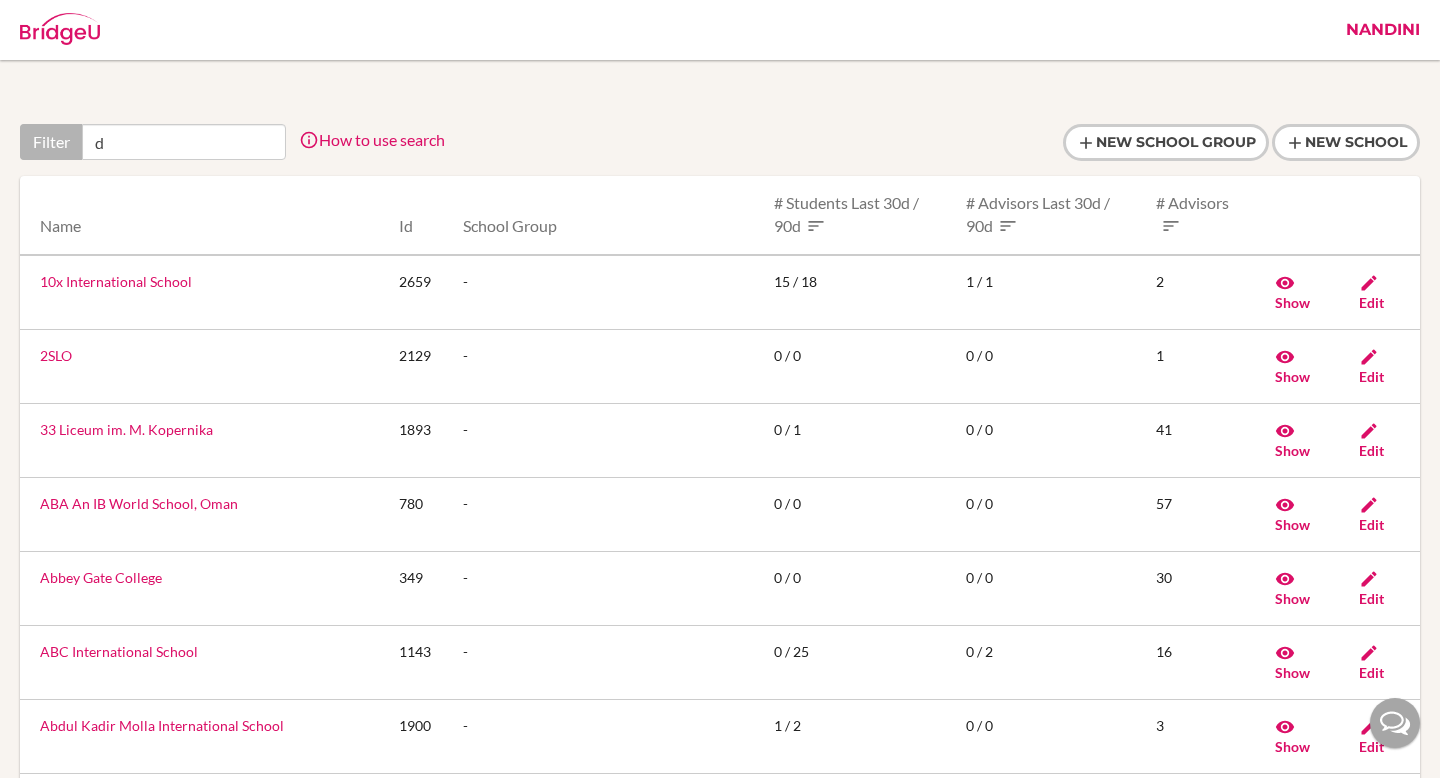 scroll, scrollTop: 0, scrollLeft: 0, axis: both 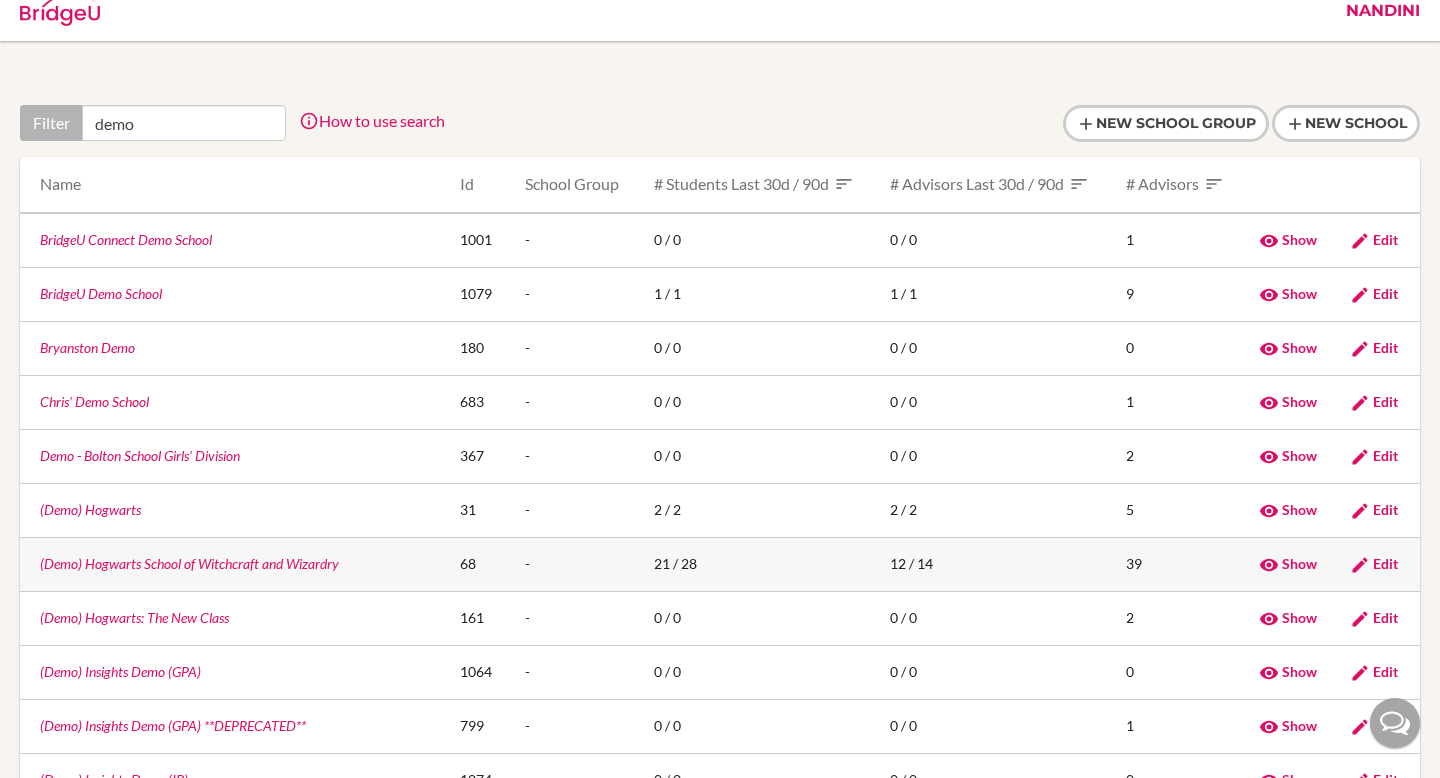 type on "demo" 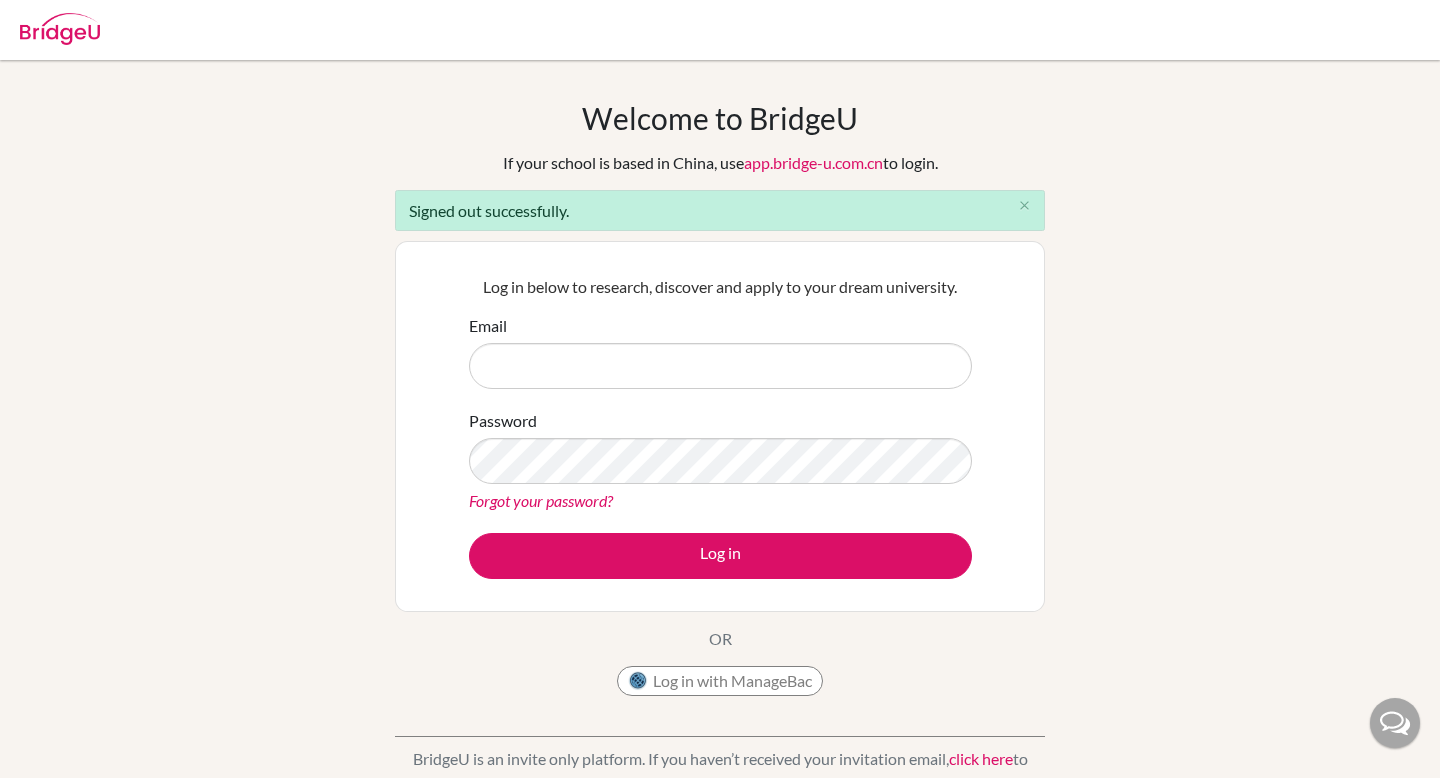 scroll, scrollTop: 0, scrollLeft: 0, axis: both 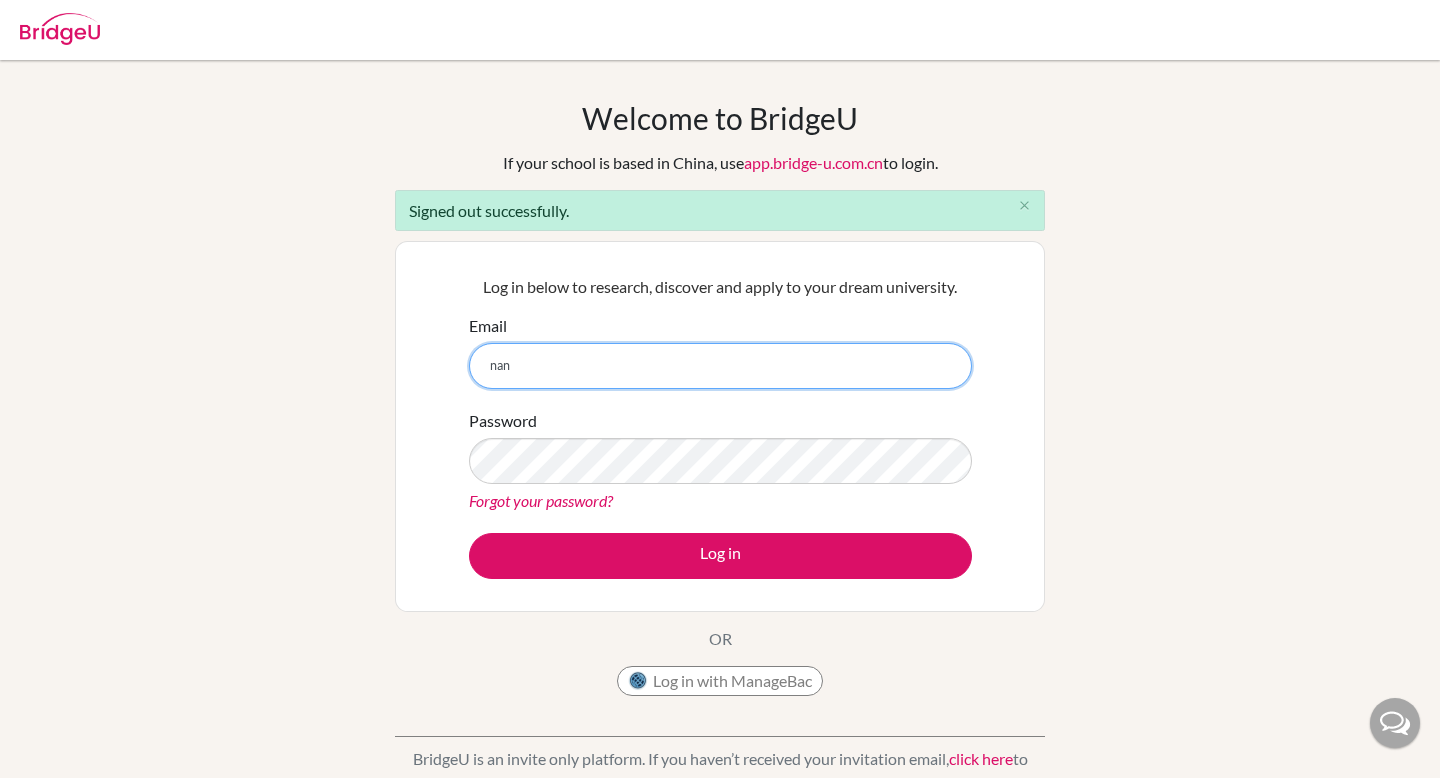 type on "[EMAIL]" 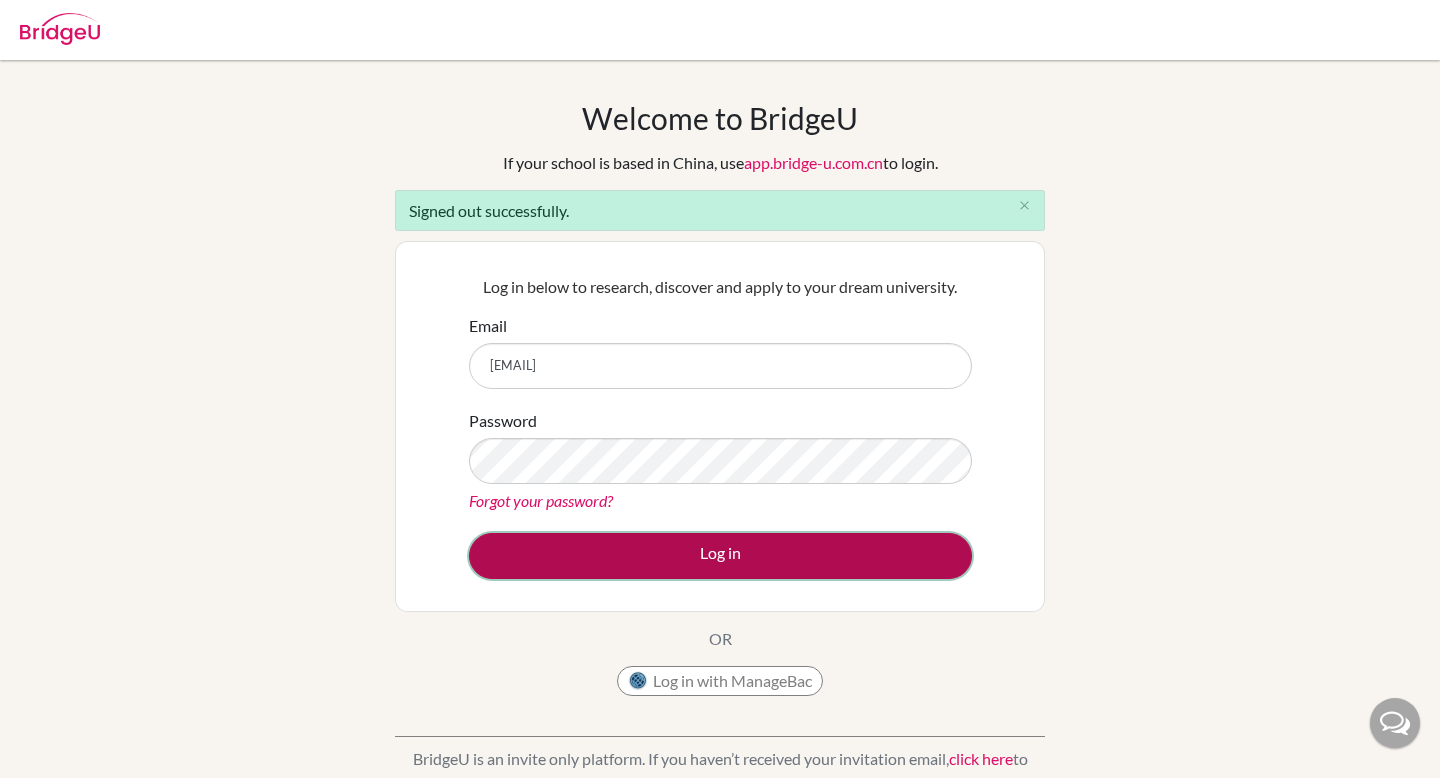 click on "Log in" at bounding box center [720, 556] 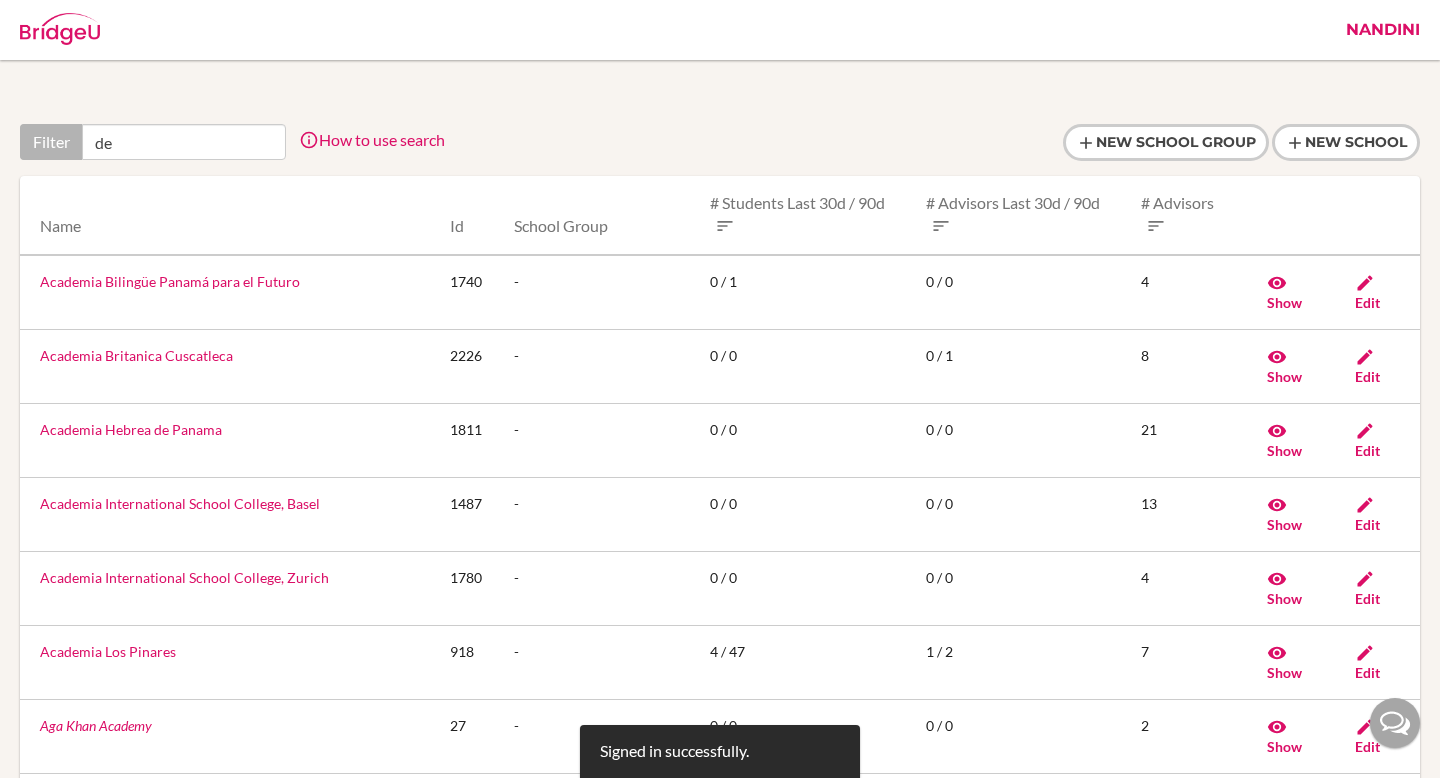 scroll, scrollTop: 0, scrollLeft: 0, axis: both 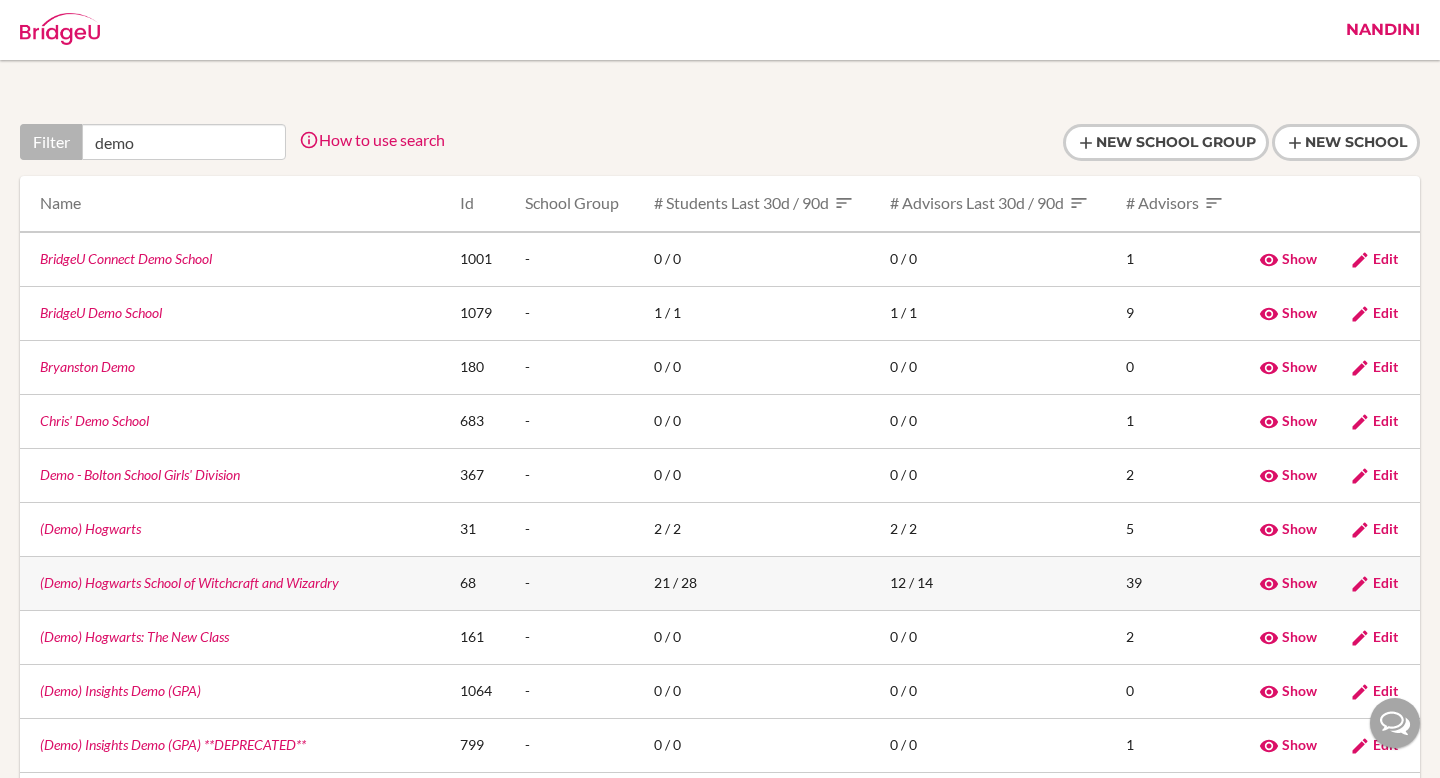 type on "demo" 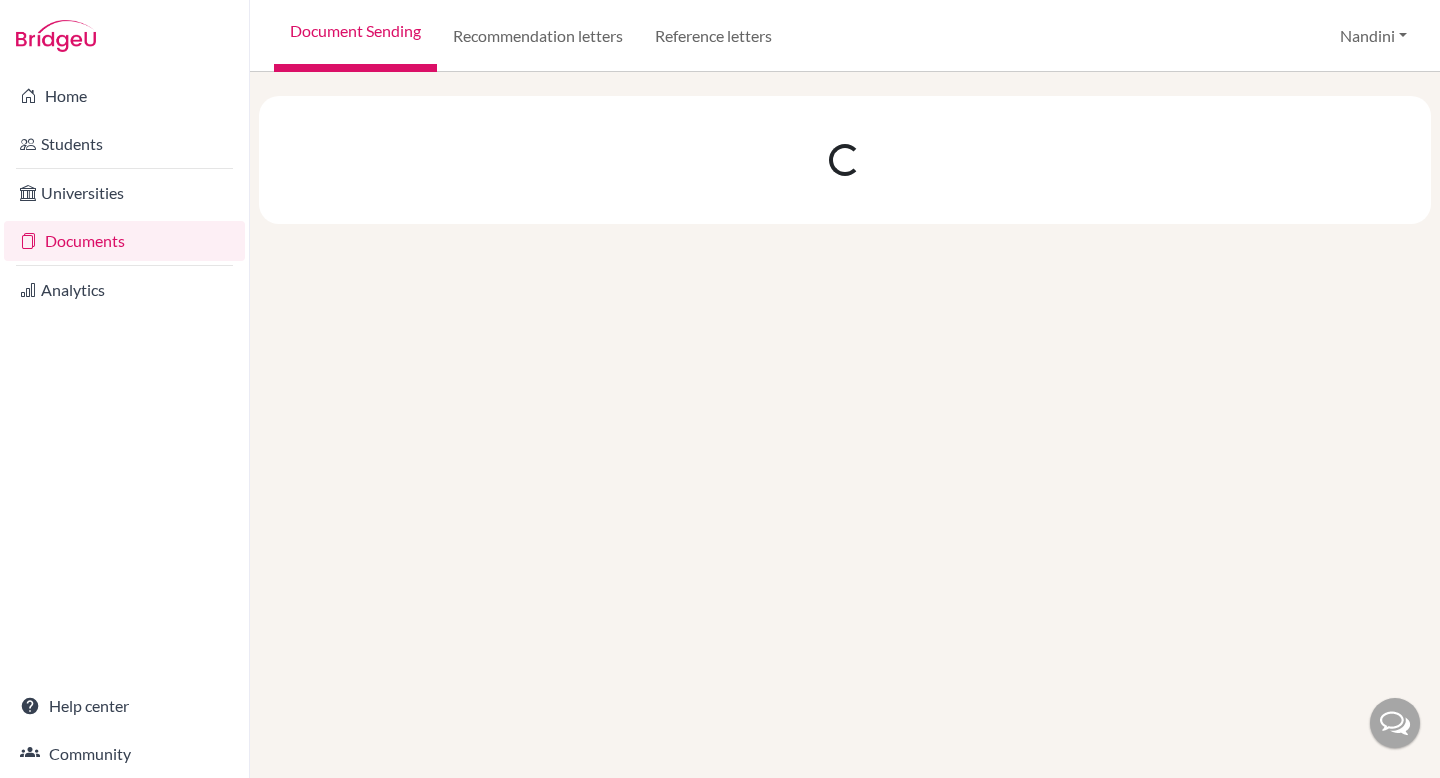 scroll, scrollTop: 0, scrollLeft: 0, axis: both 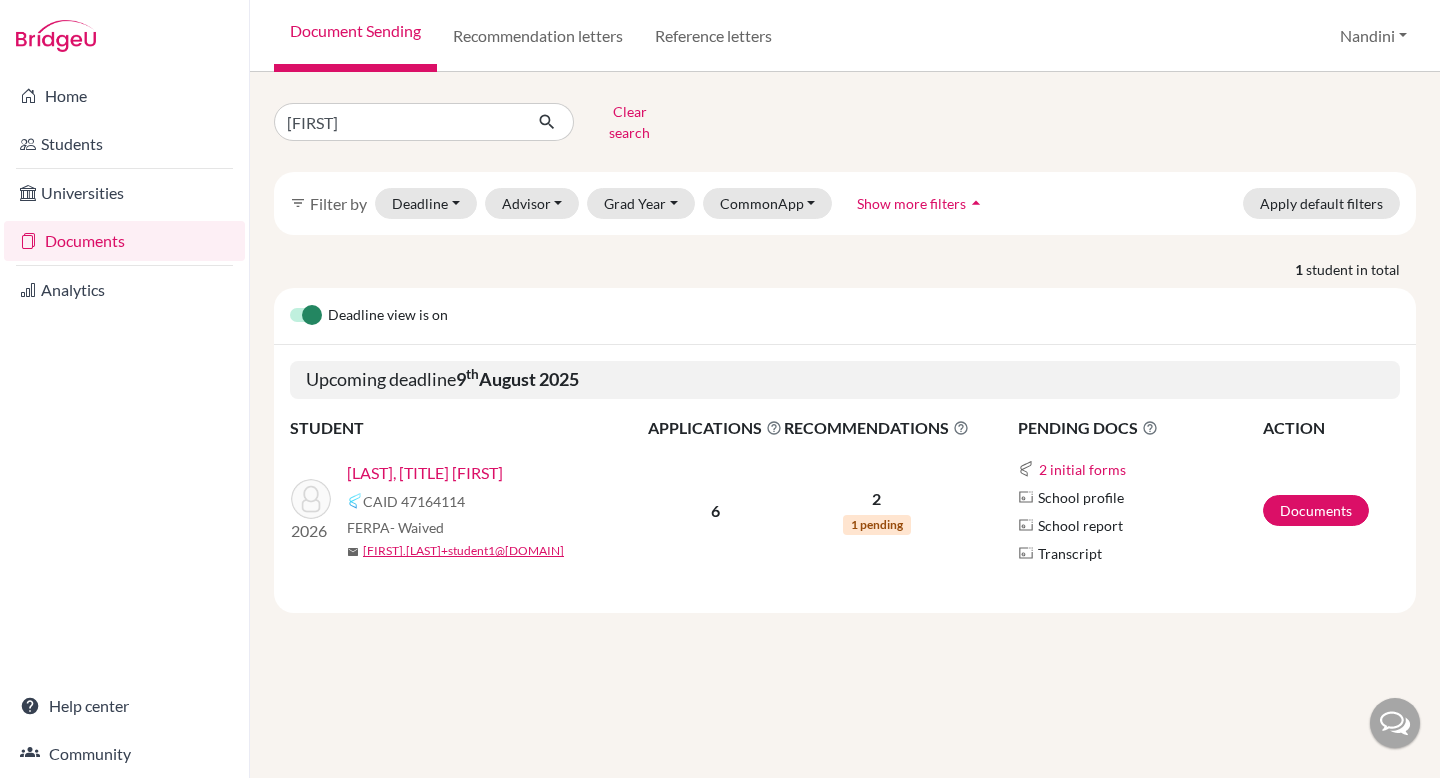 click on "[LAST], [TITLE] [FIRST]" at bounding box center (425, 473) 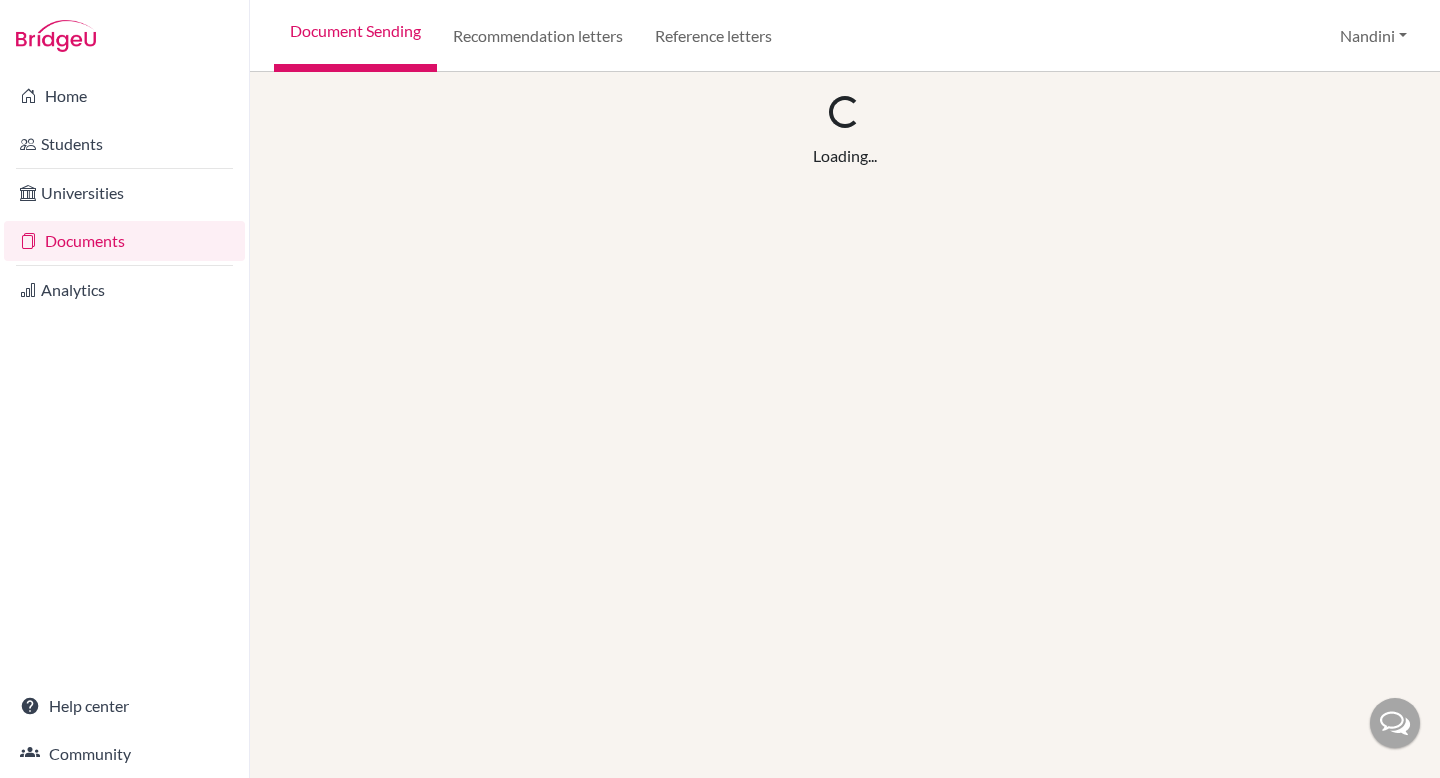 scroll, scrollTop: 0, scrollLeft: 0, axis: both 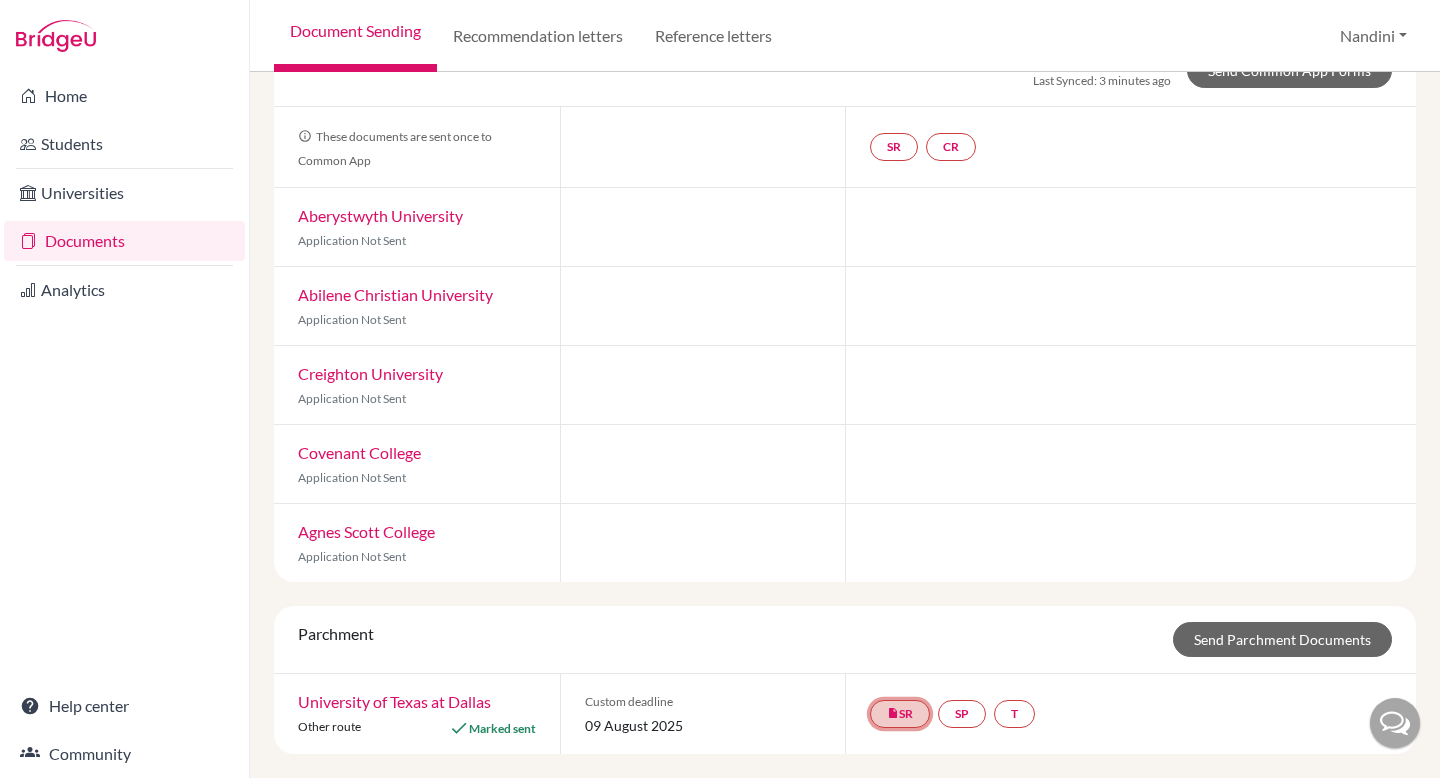 click on "insert_drive_file  SR" 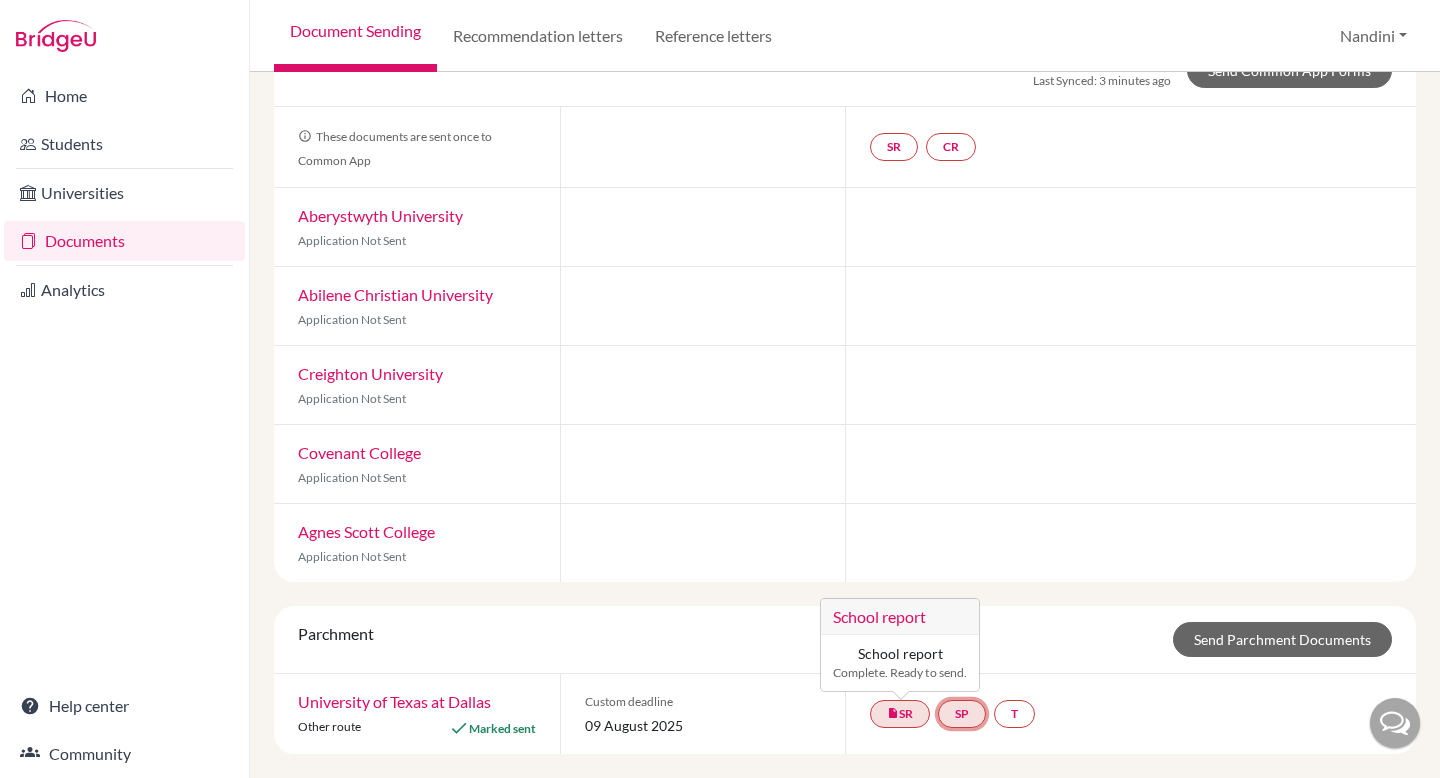 click on "SP" 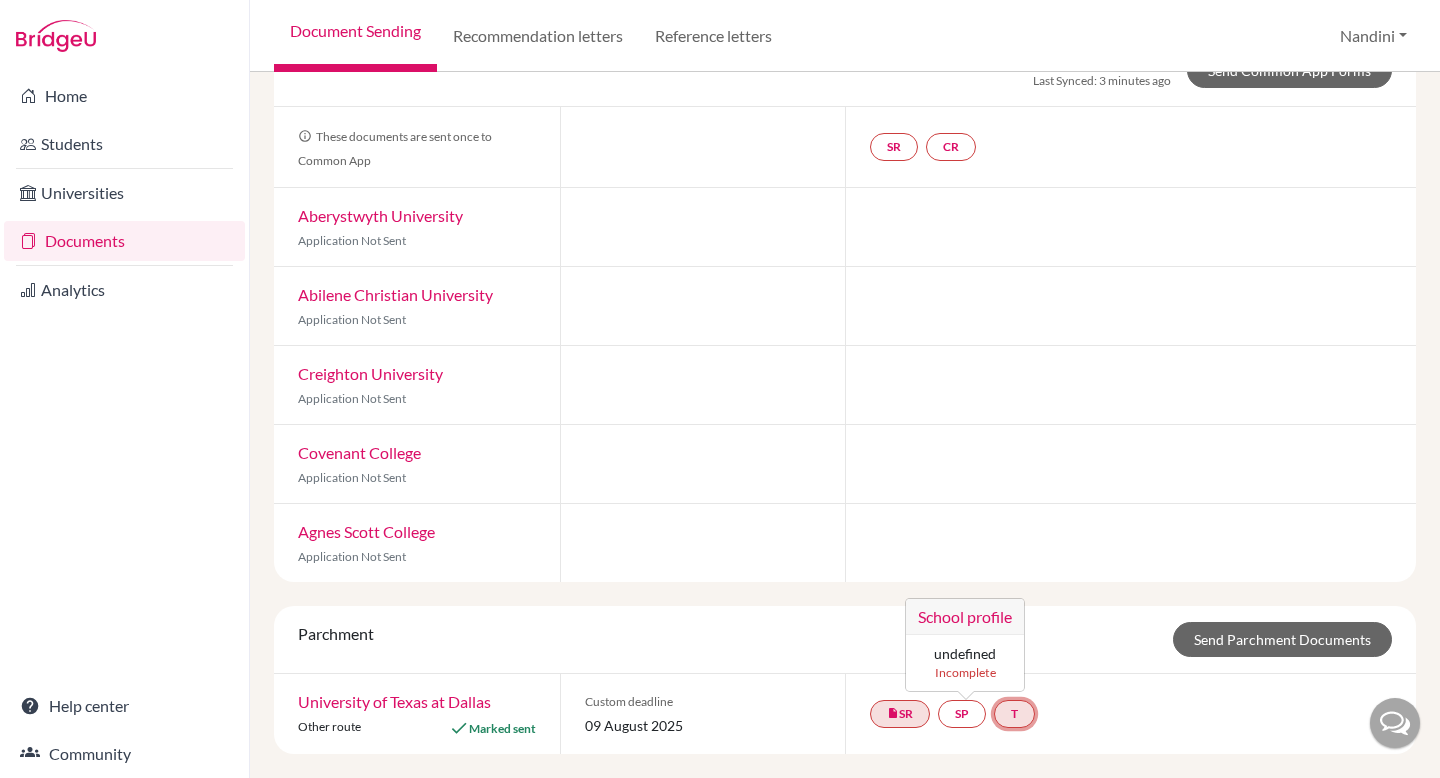 click on "T" 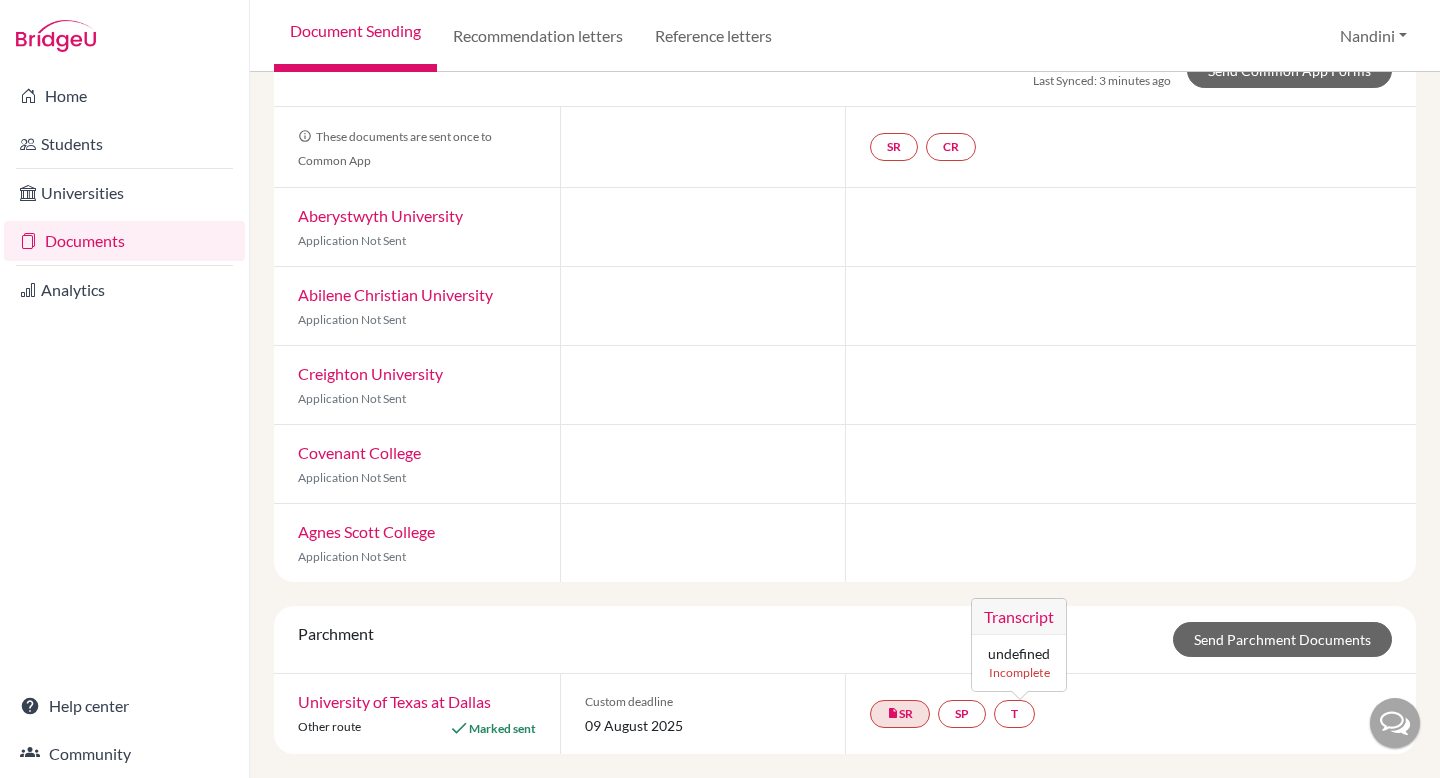 click on "University of Texas at Dallas" at bounding box center (394, 701) 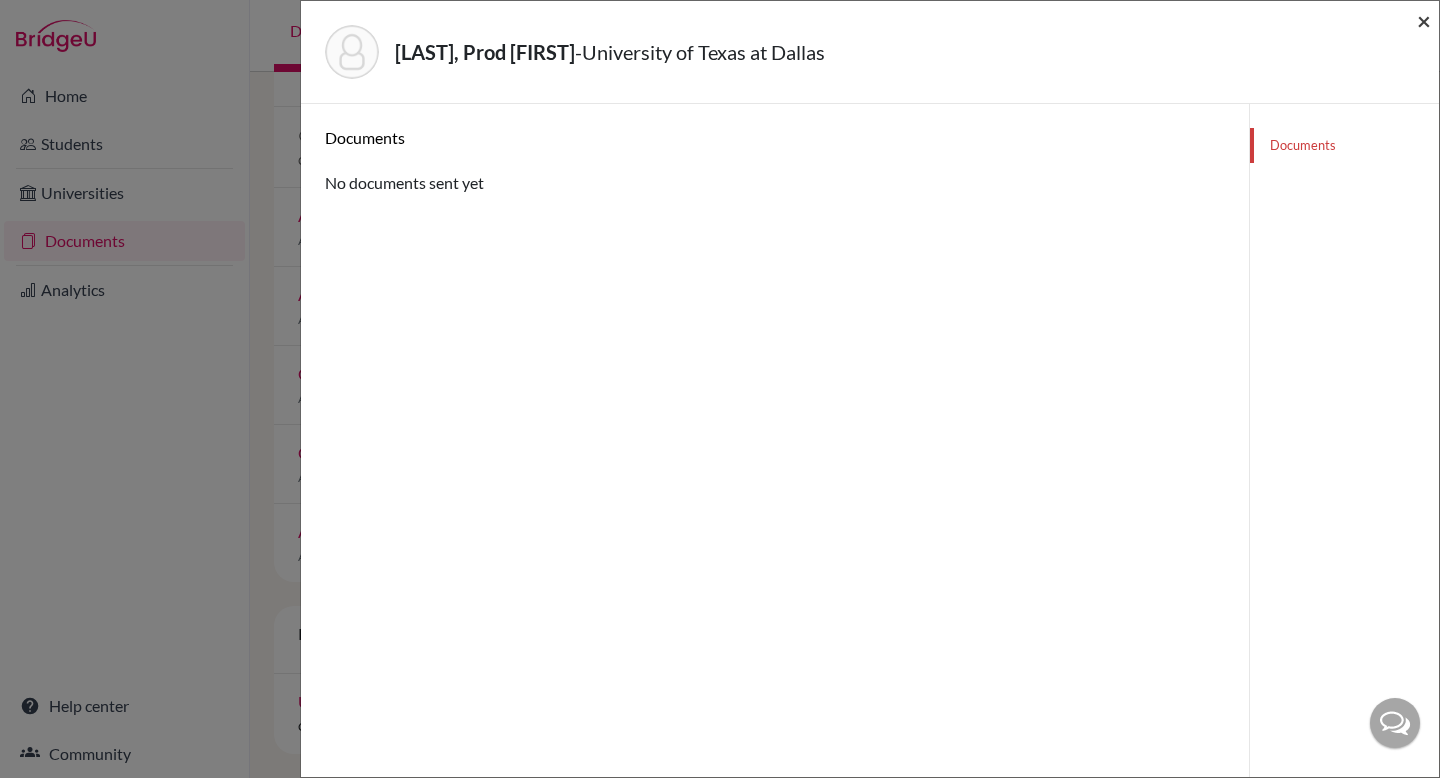 click on "×" at bounding box center (1424, 20) 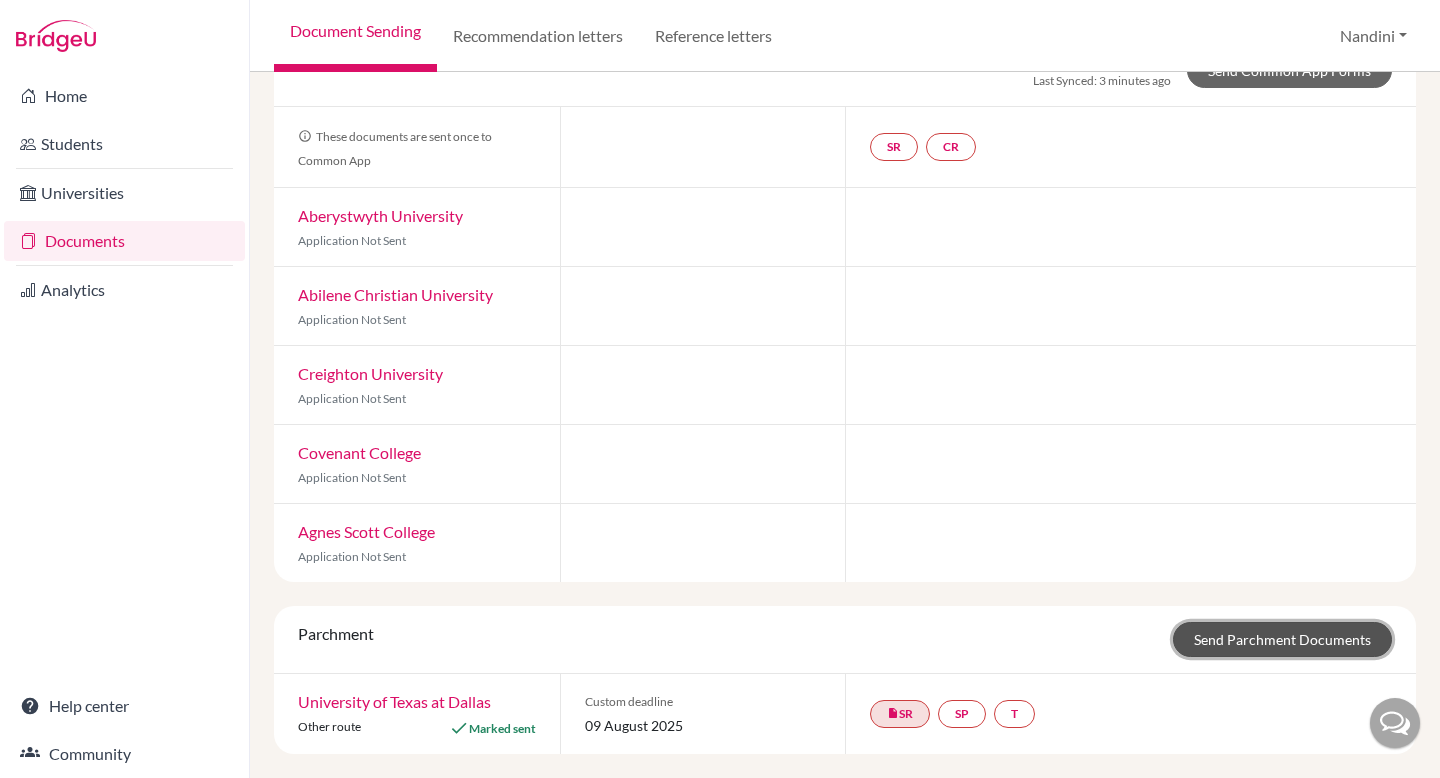 click on "Send Parchment Documents" 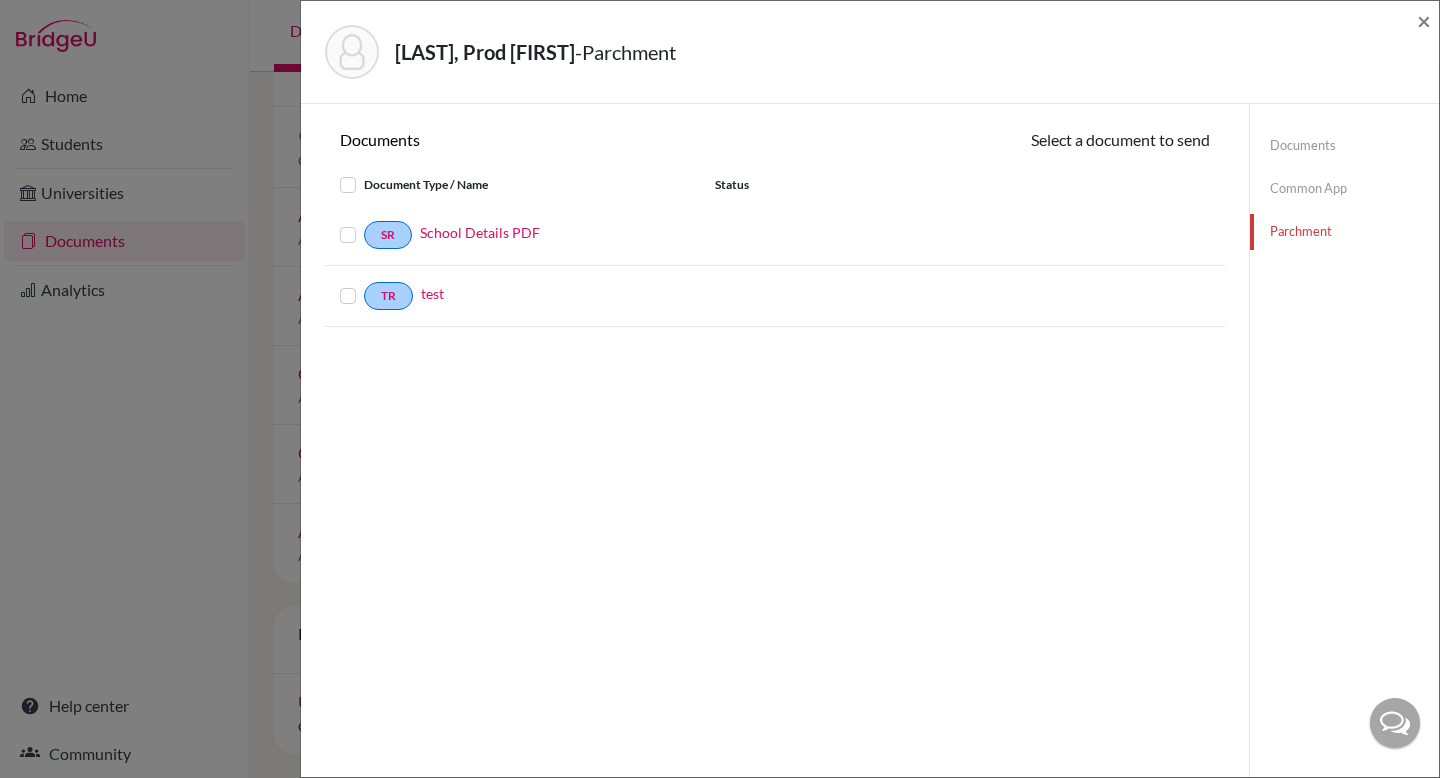 click at bounding box center (364, 223) 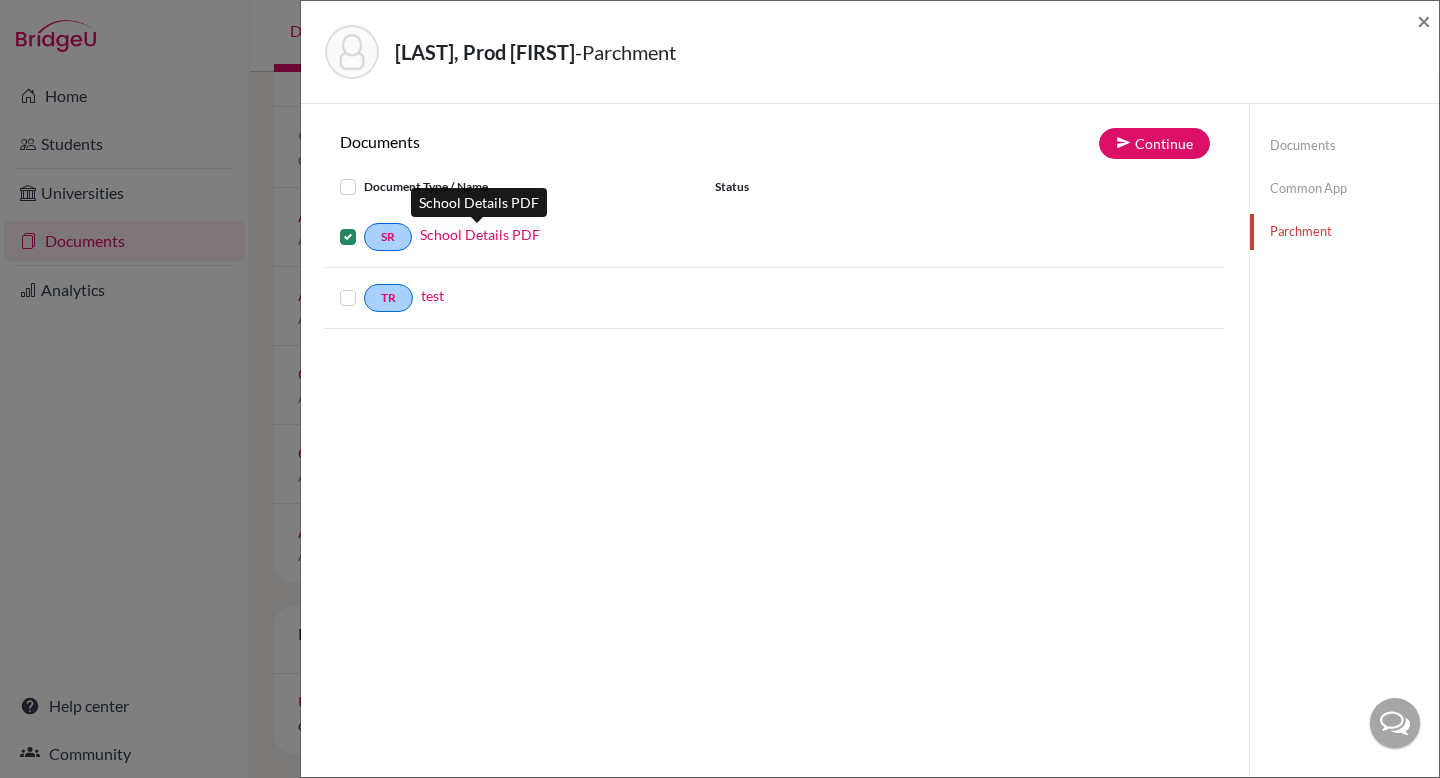 click on "School Details PDF" at bounding box center [480, 234] 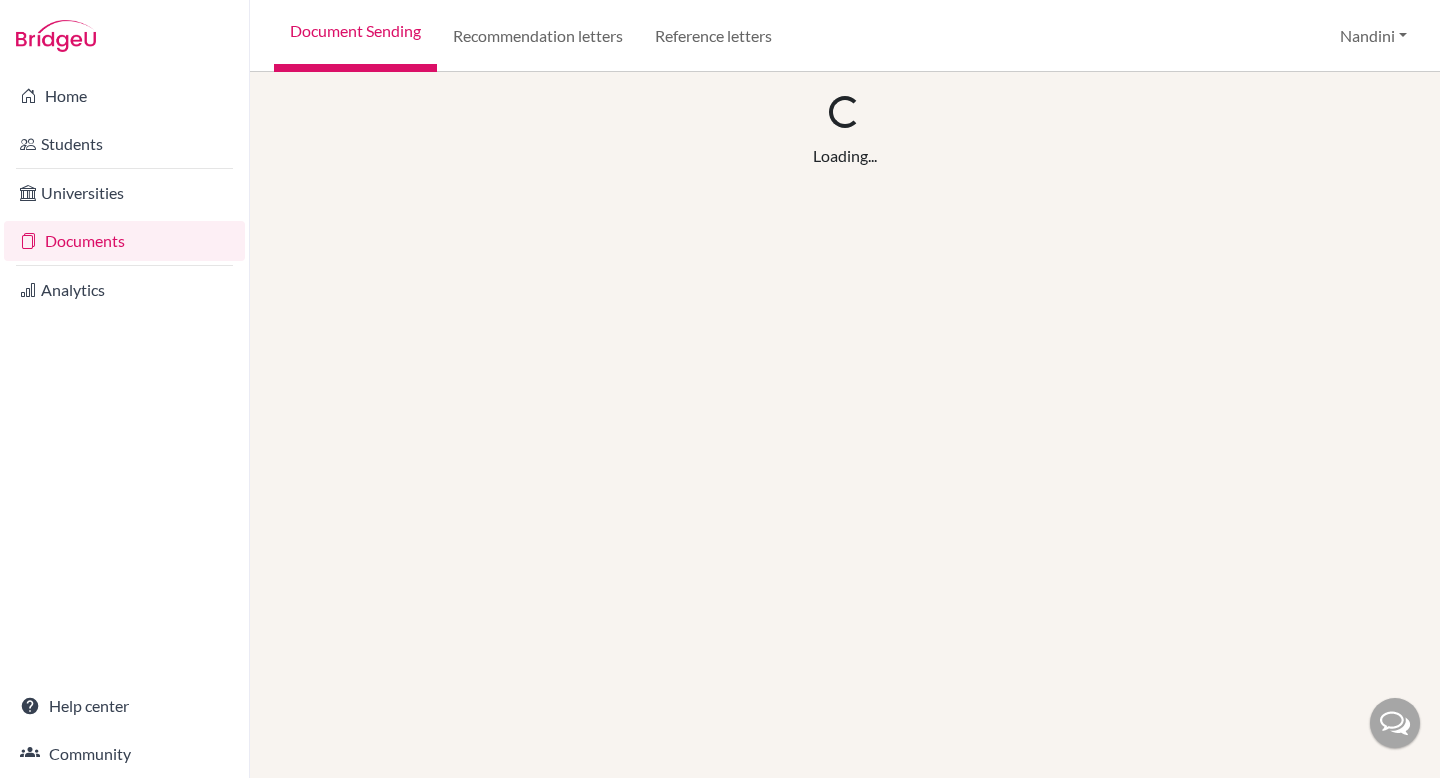 scroll, scrollTop: 0, scrollLeft: 0, axis: both 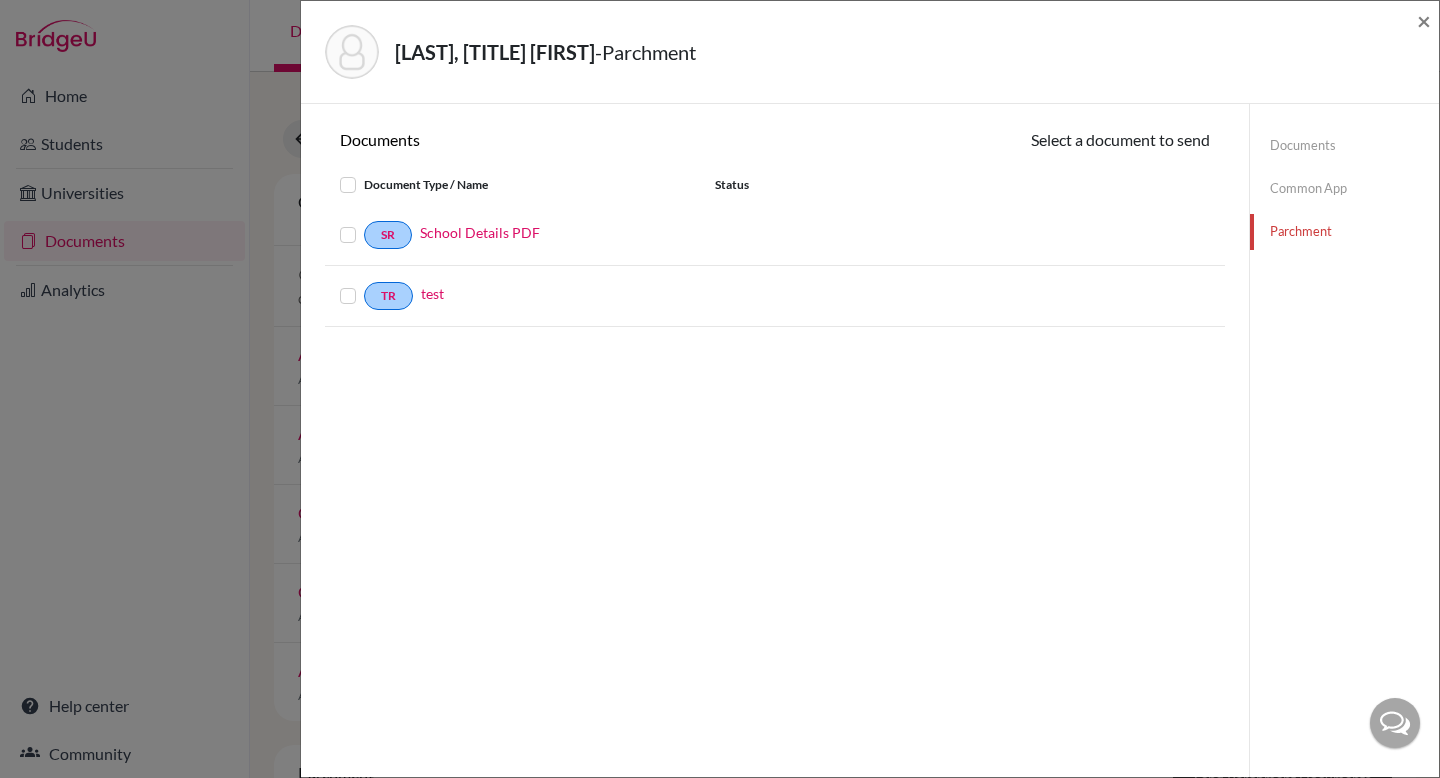 click at bounding box center (364, 223) 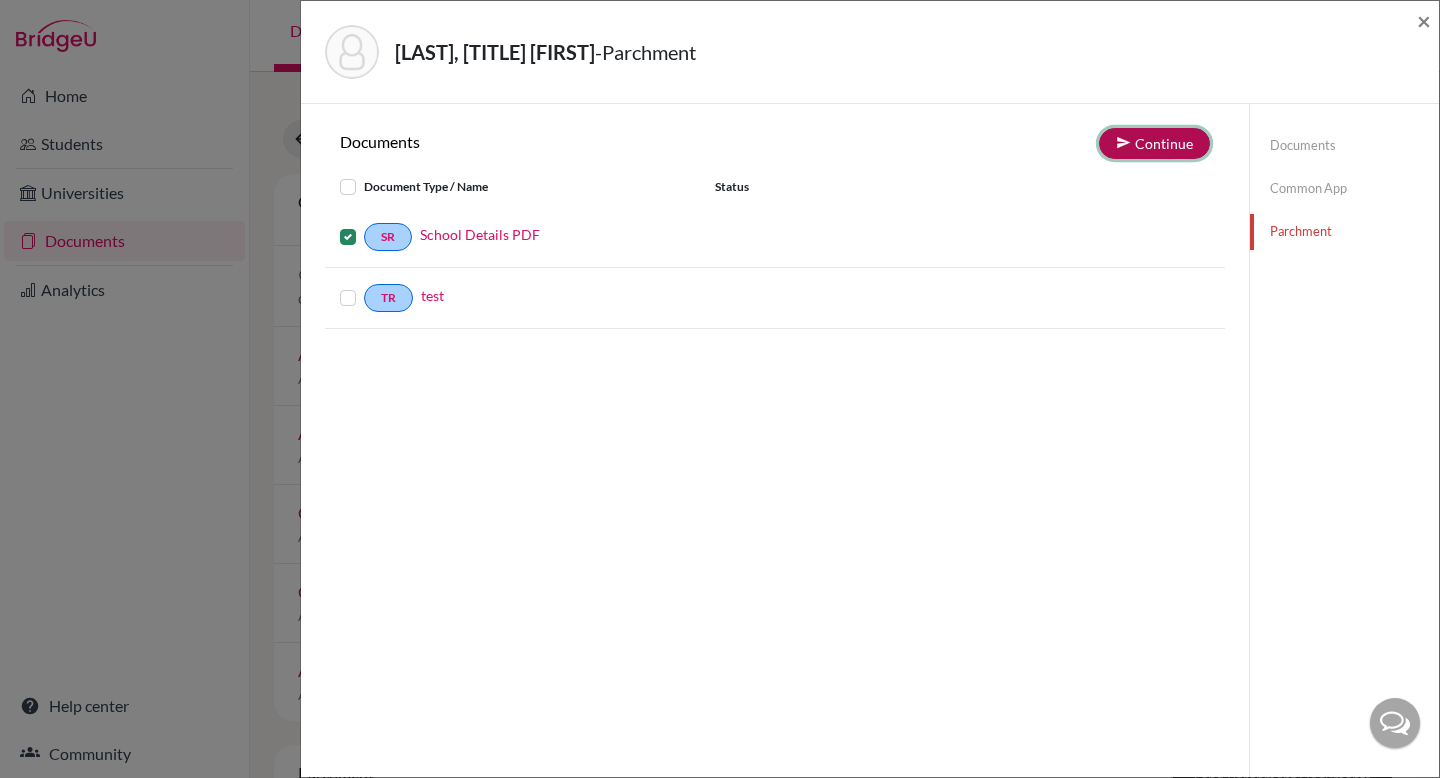 click on "Continue" at bounding box center [1154, 143] 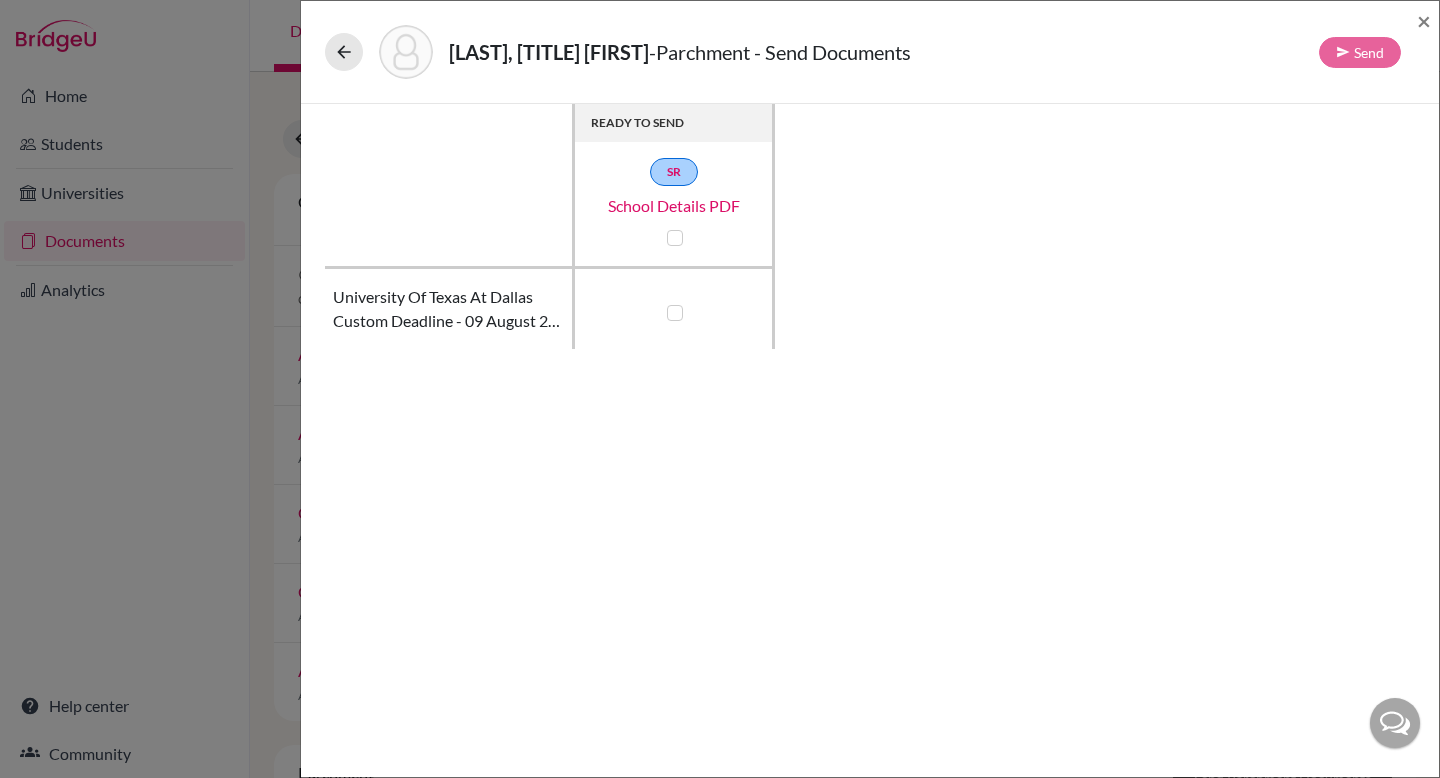 click at bounding box center (675, 313) 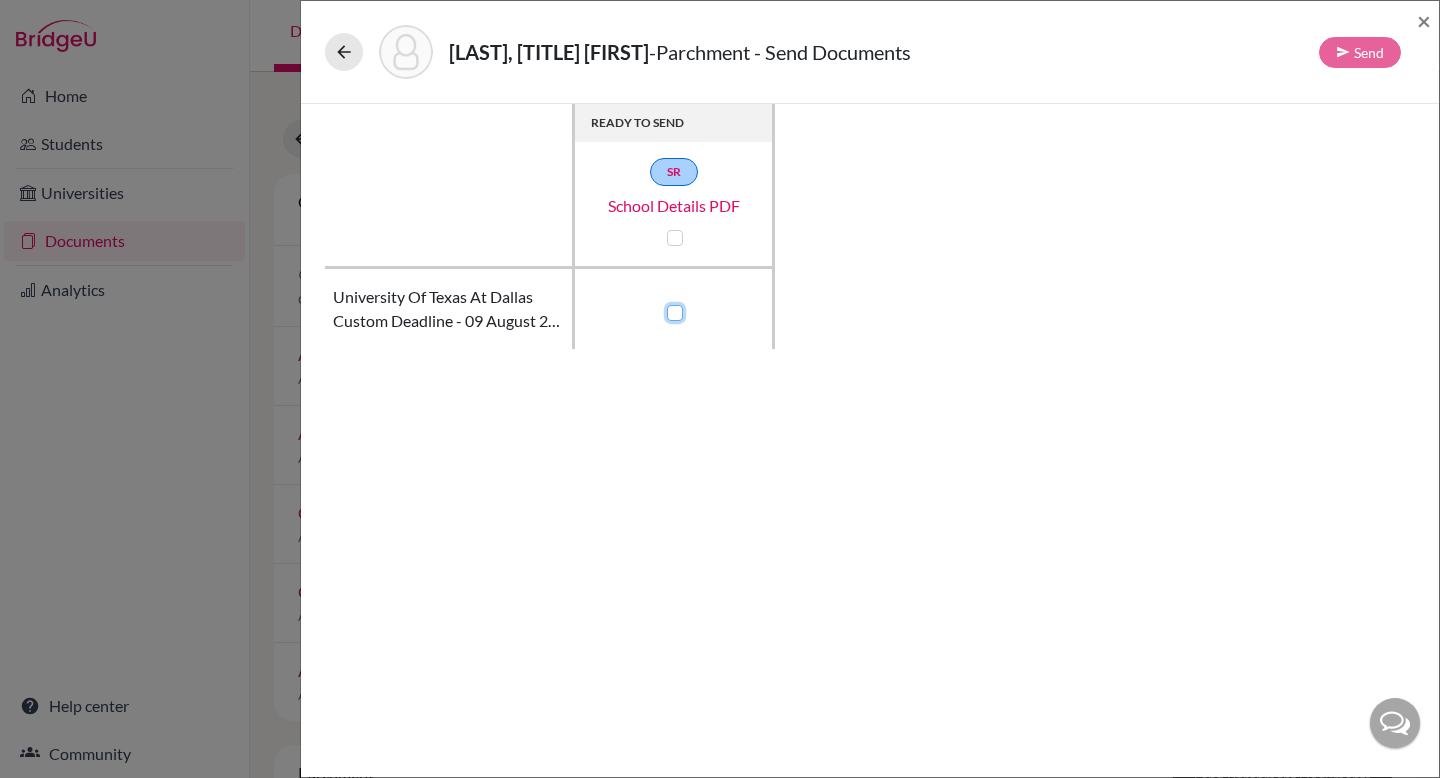 checkbox on "true" 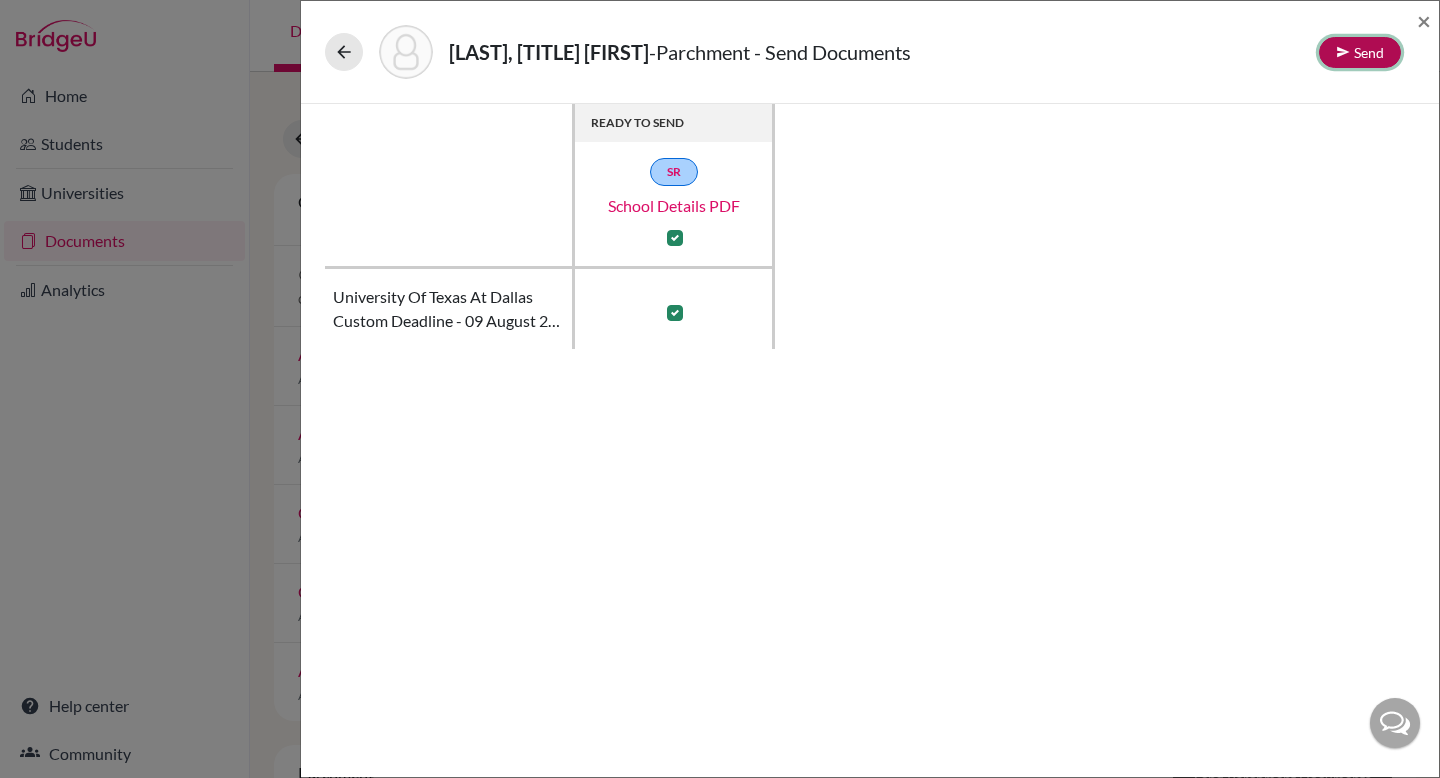 click on "Send" 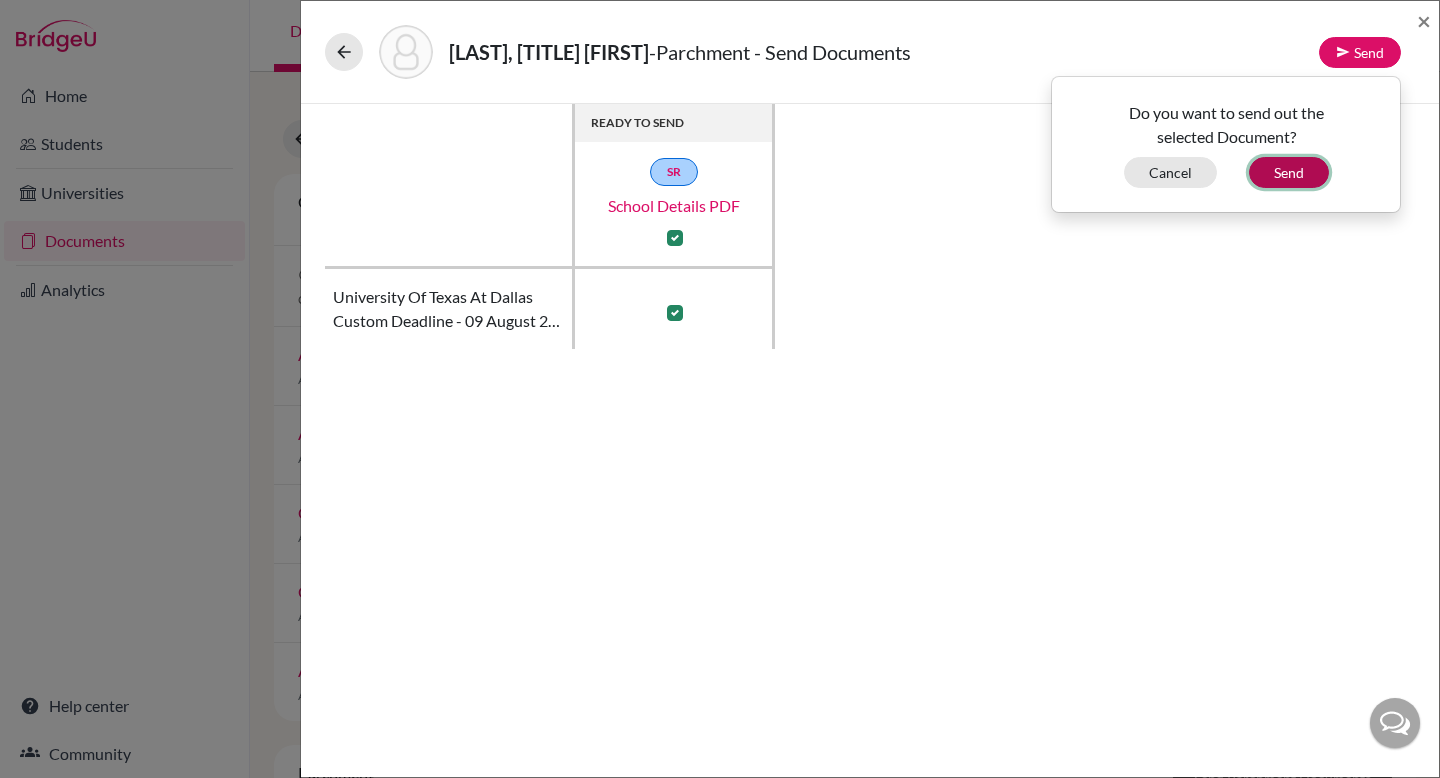 click on "Send" at bounding box center (1289, 172) 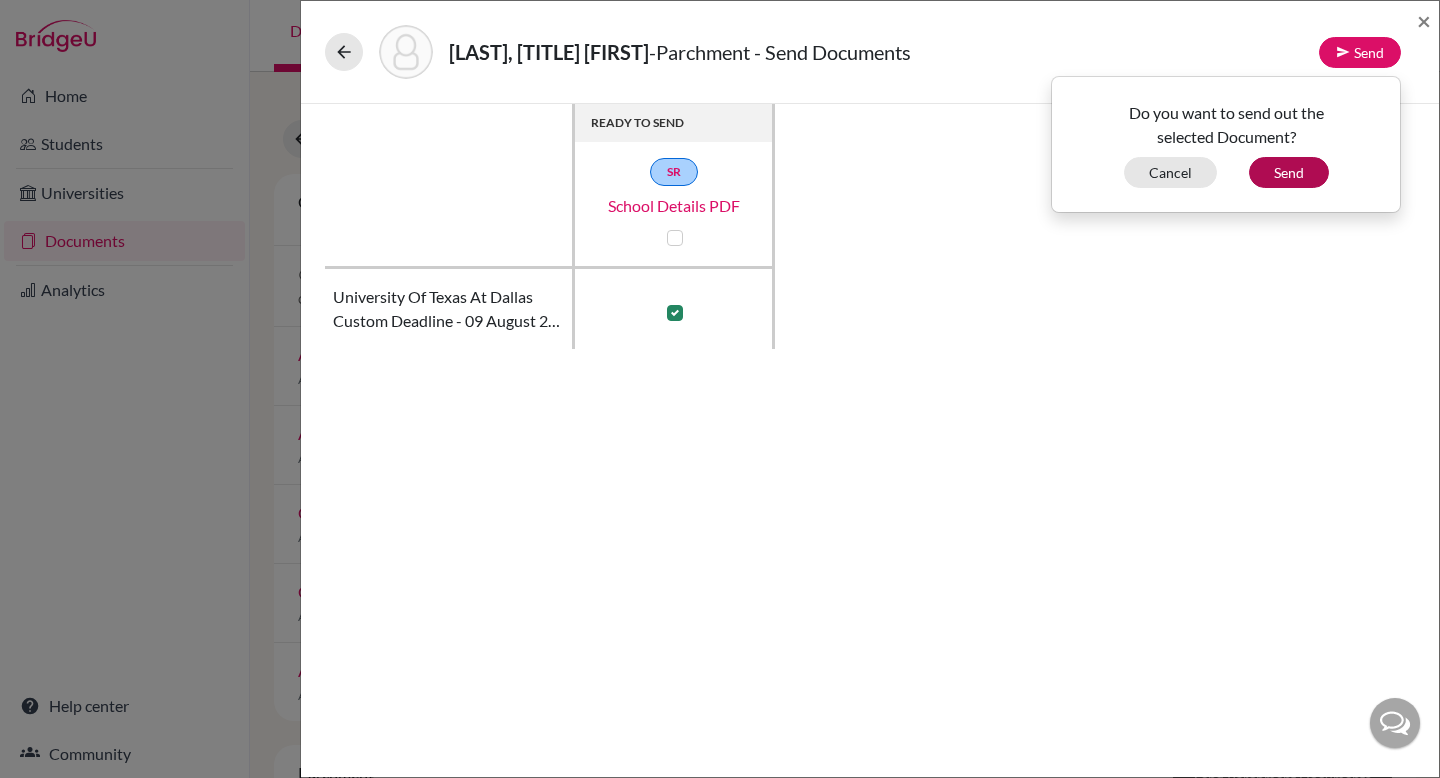 checkbox on "false" 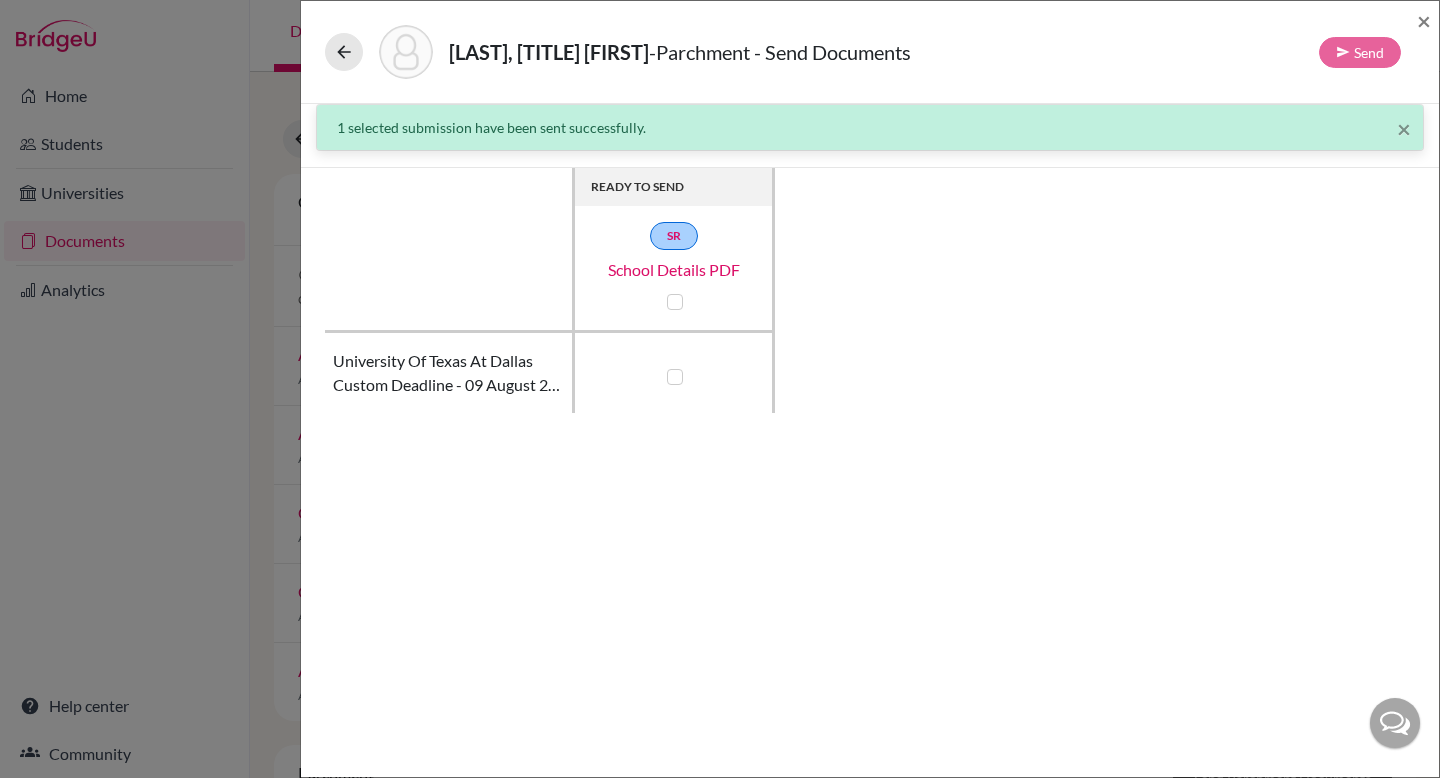 click on "[LAST], [TITLE] [FIRST]  -  [ORGANIZATION] - Send Documents Send" 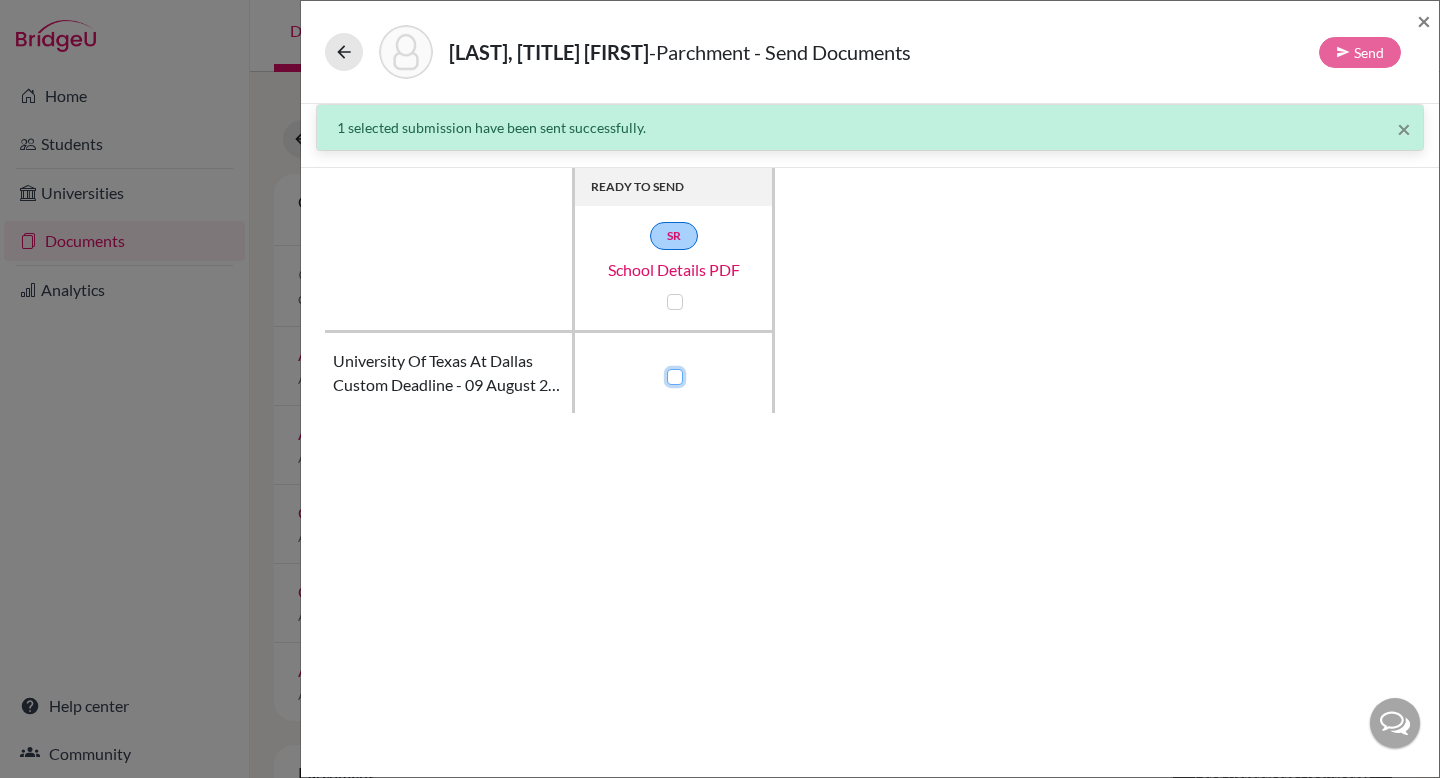 click at bounding box center [670, 375] 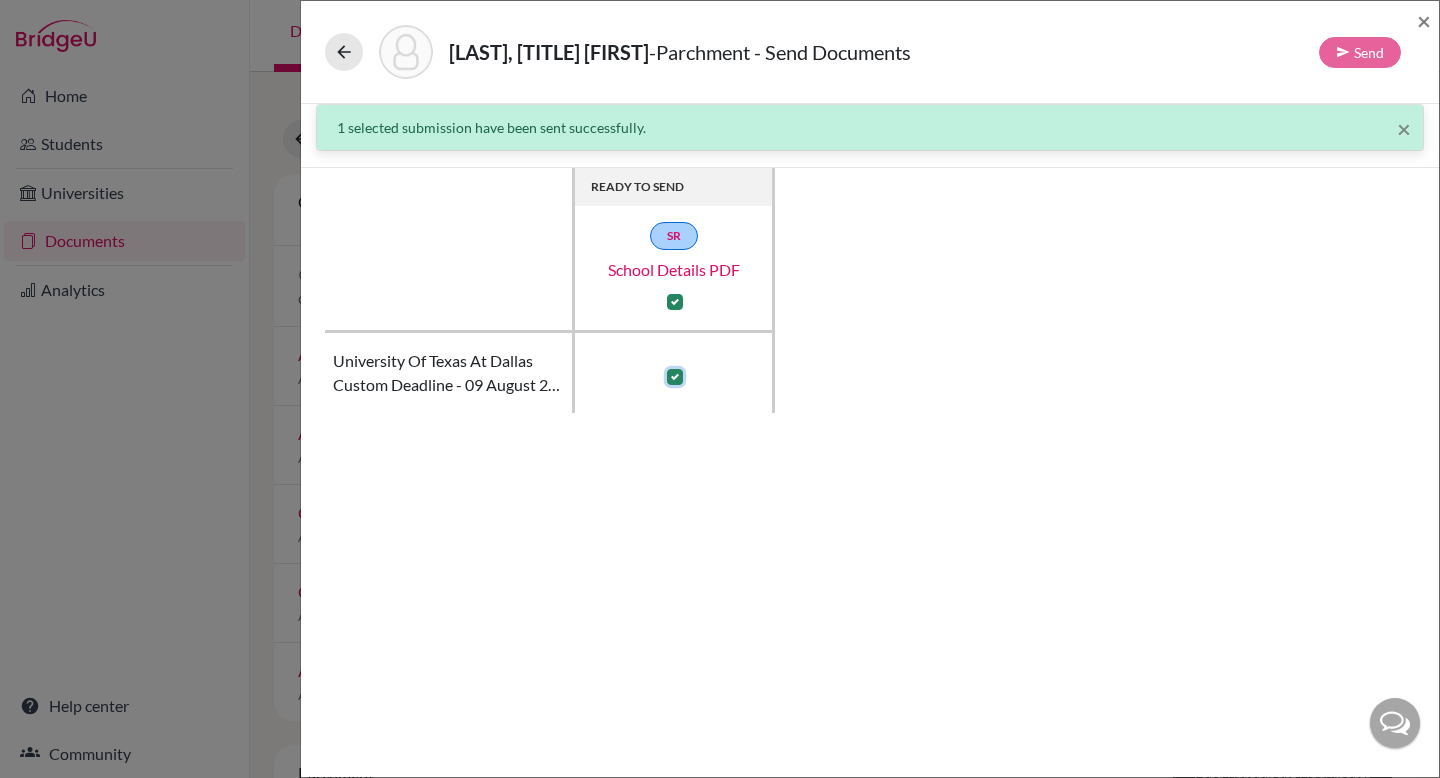 checkbox on "true" 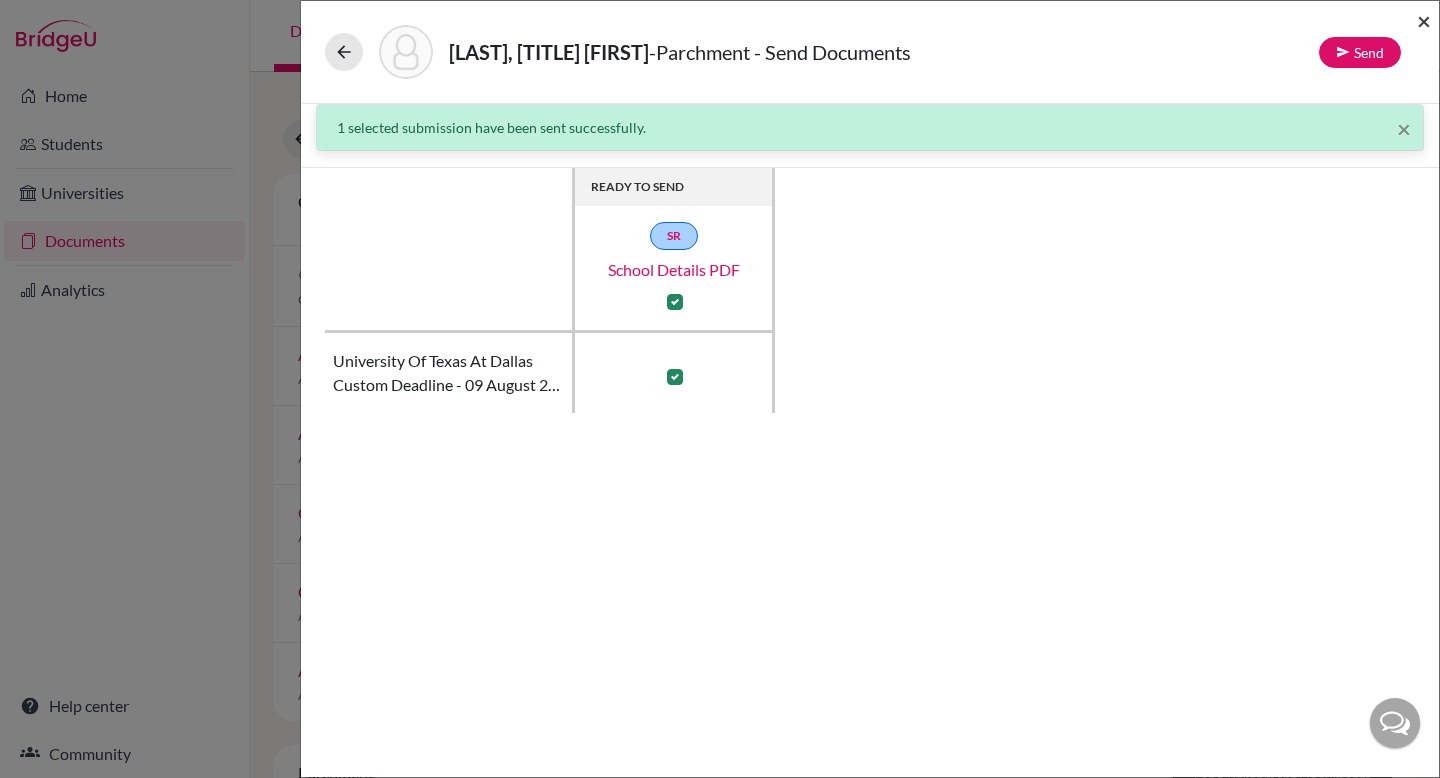 click on "×" at bounding box center [1424, 20] 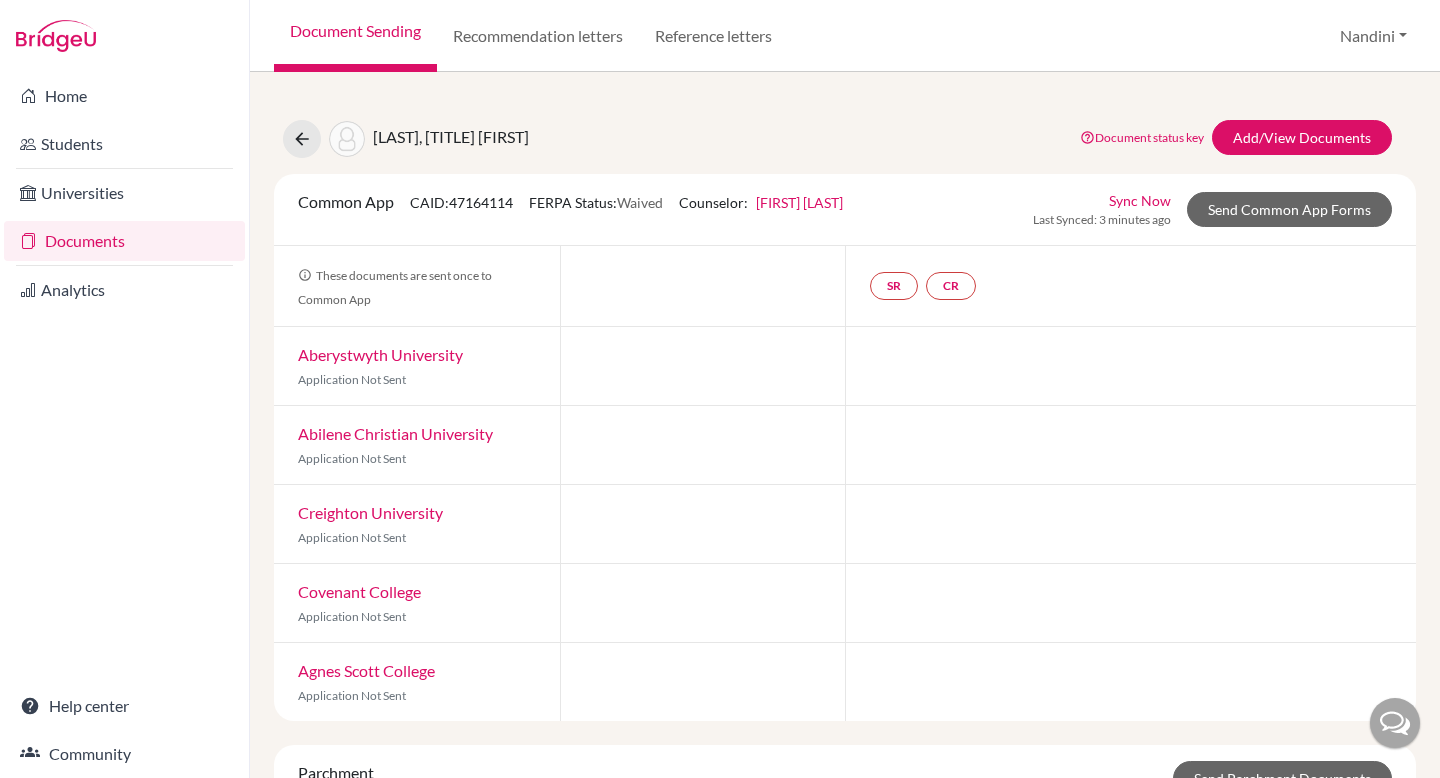 scroll, scrollTop: 139, scrollLeft: 0, axis: vertical 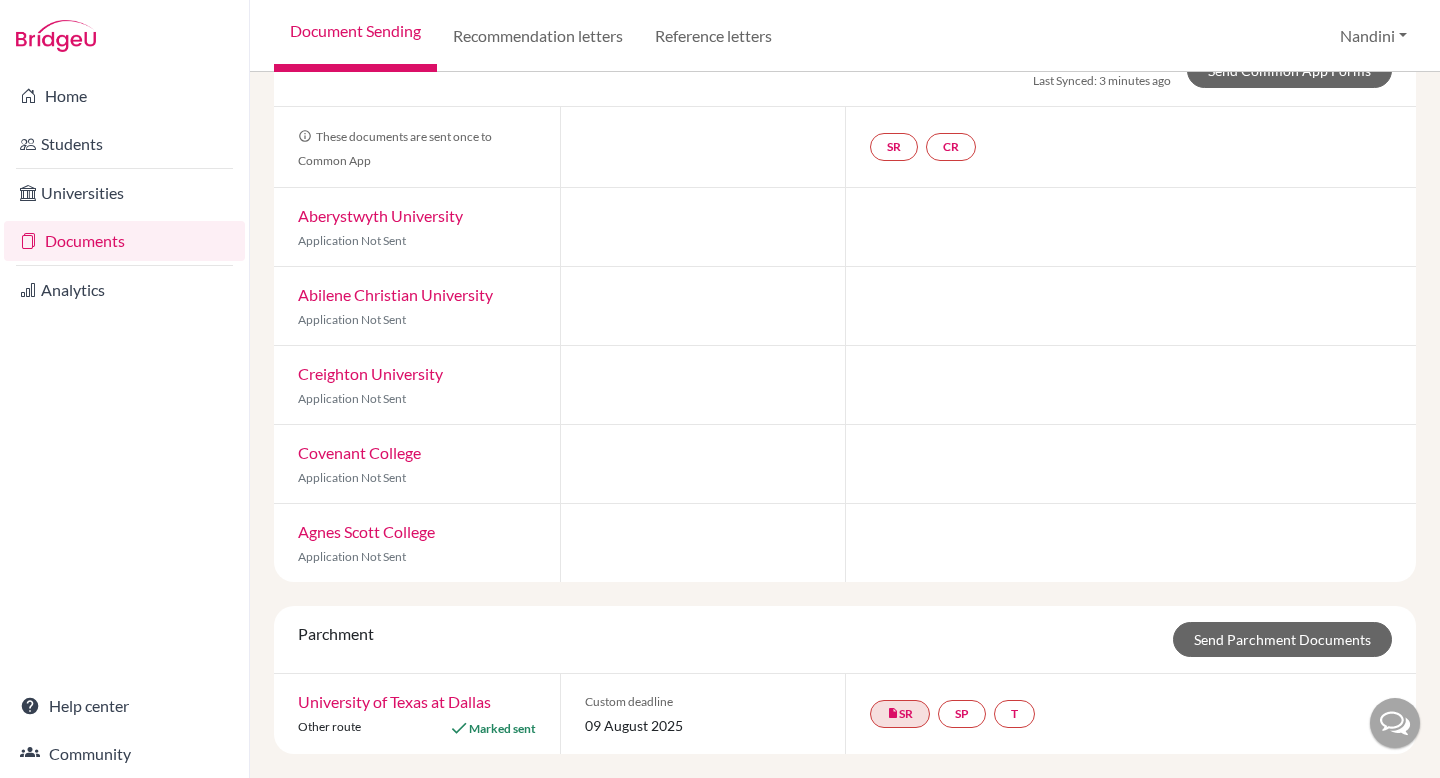 click on "University of Texas at Dallas" at bounding box center (394, 701) 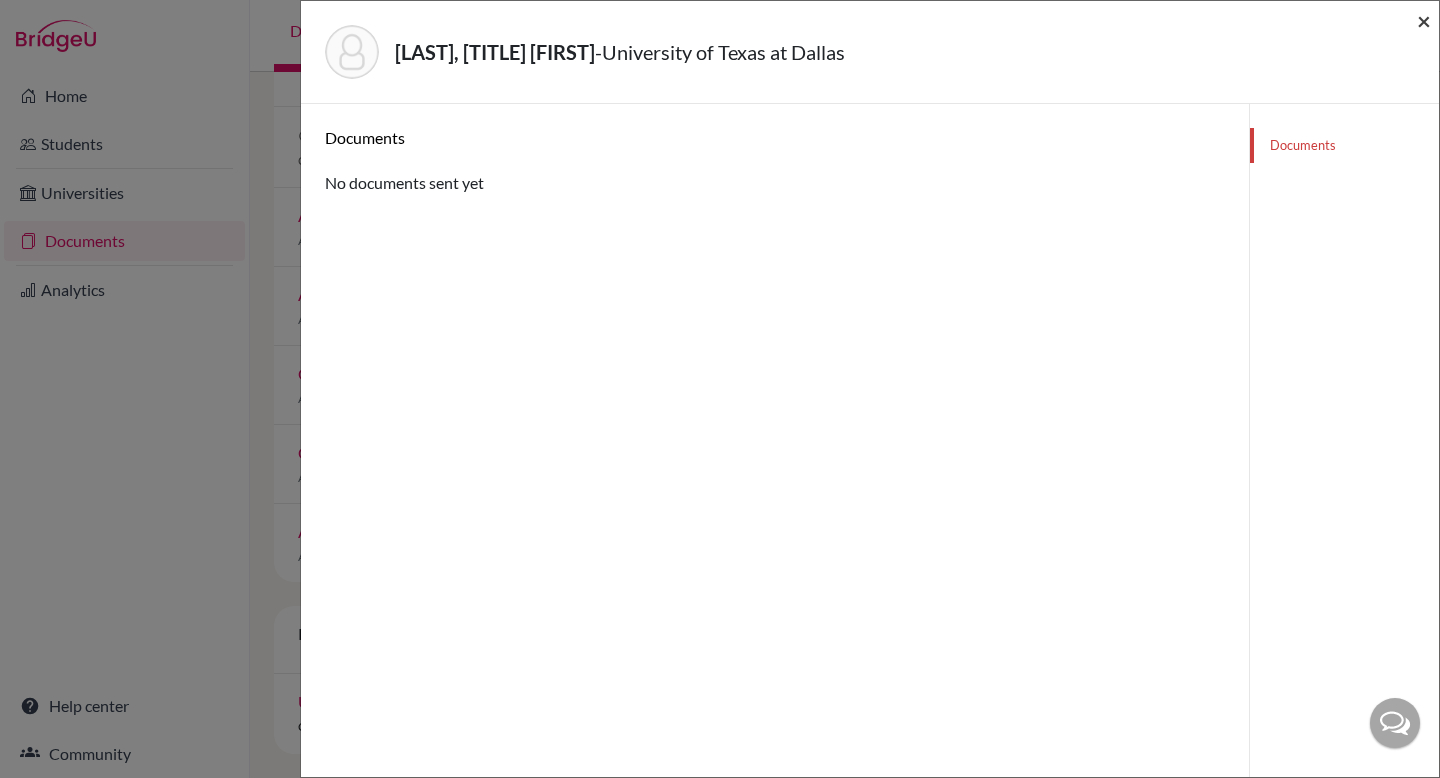 click on "×" at bounding box center [1424, 20] 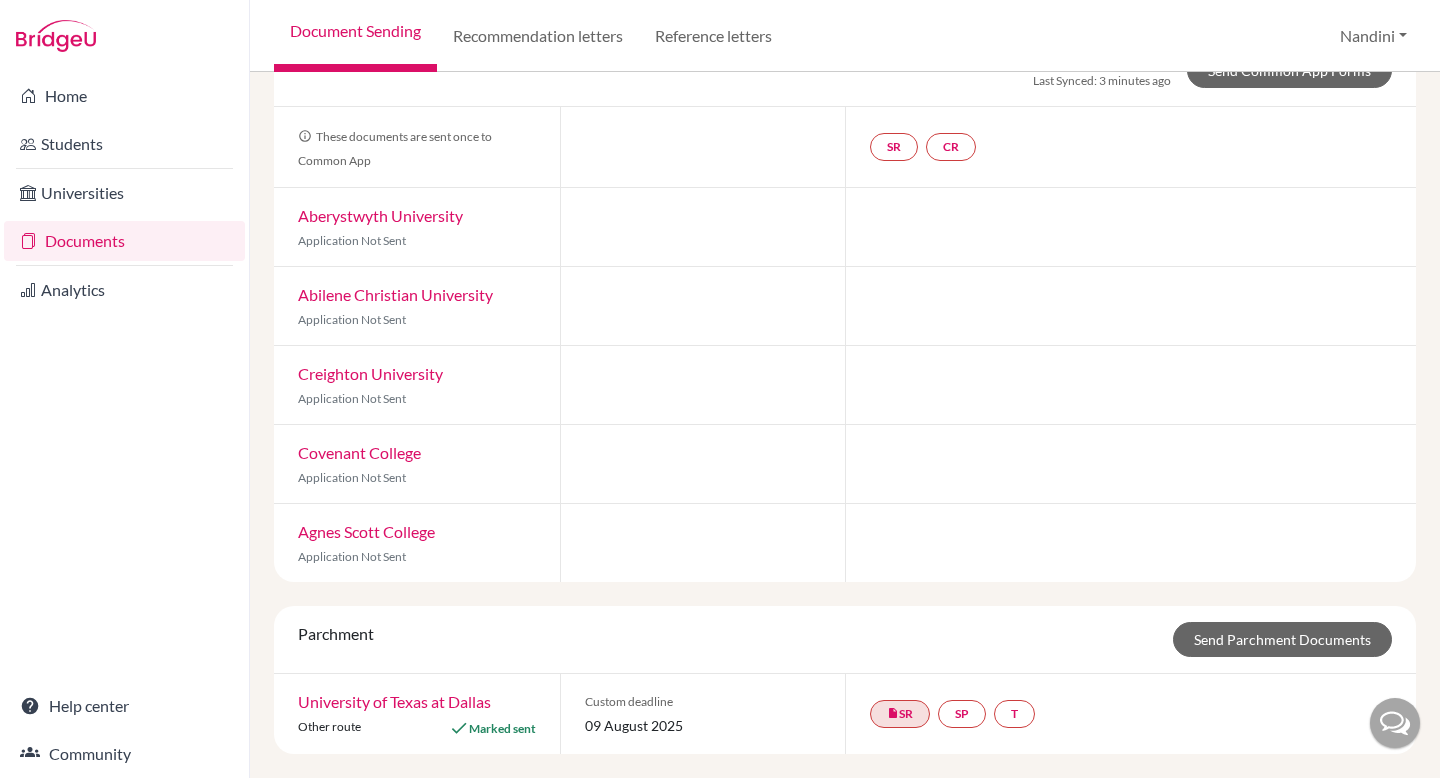 click on "University of Texas at Dallas" at bounding box center [394, 701] 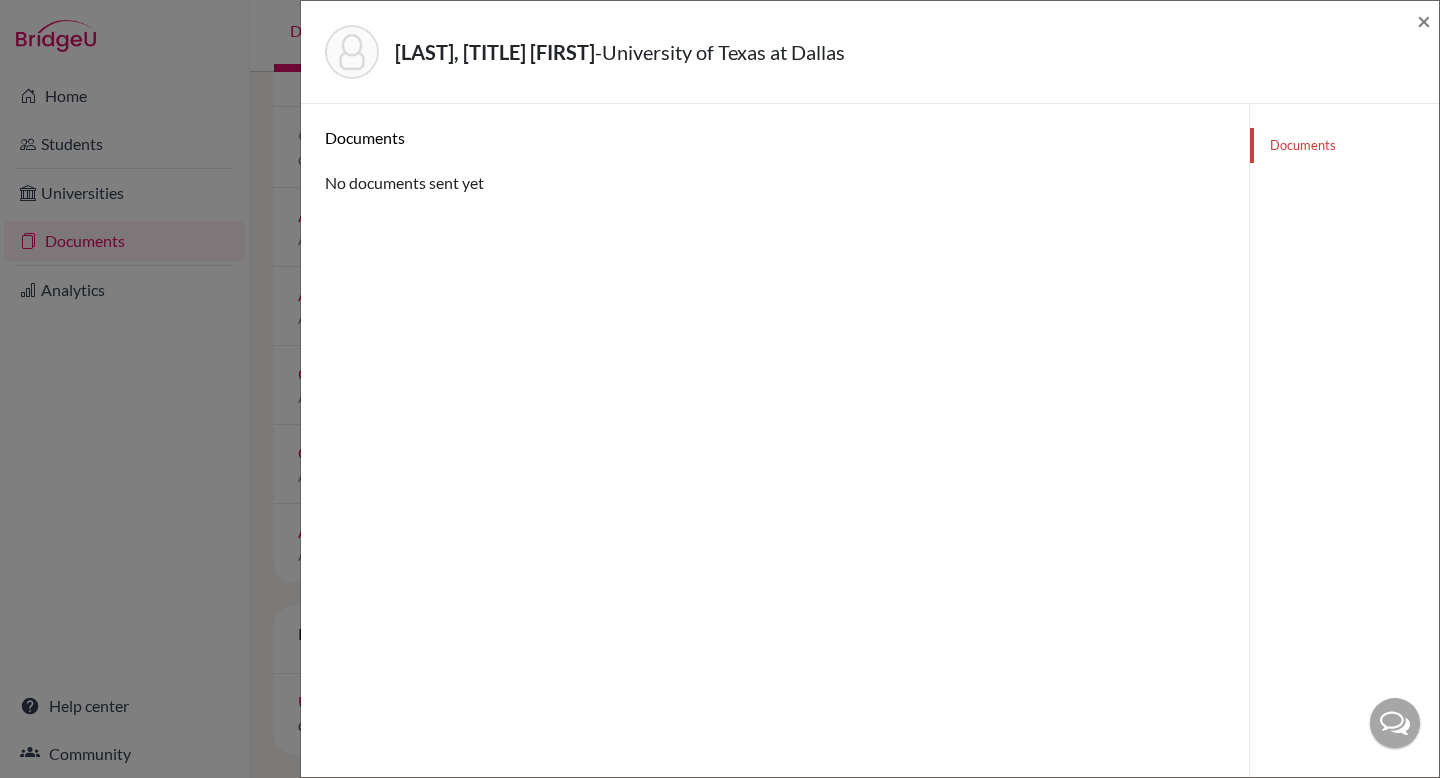 click on "[LAST], [TITLE] [FIRST]  -  University of [STATE] at [CITY] ×" at bounding box center [870, 52] 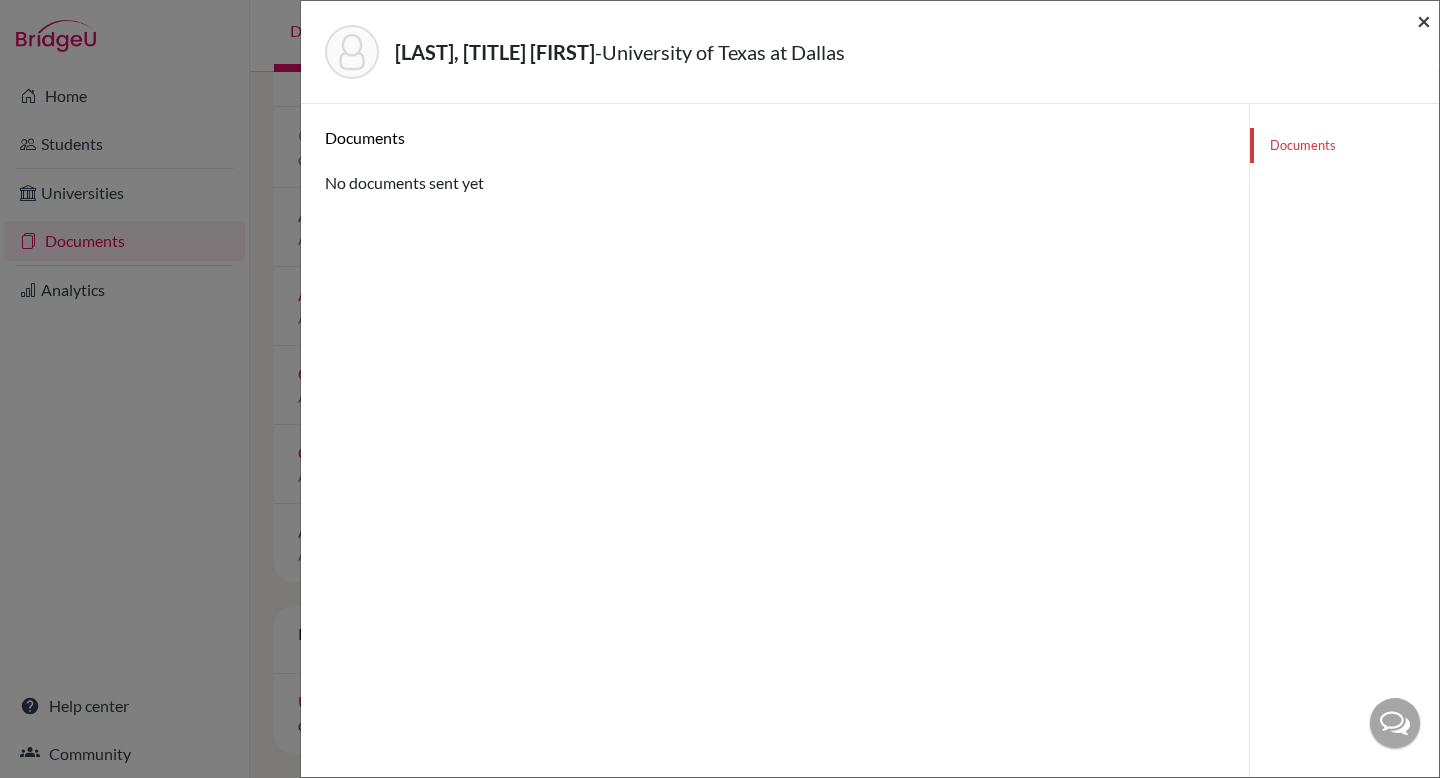 click on "×" at bounding box center [1424, 20] 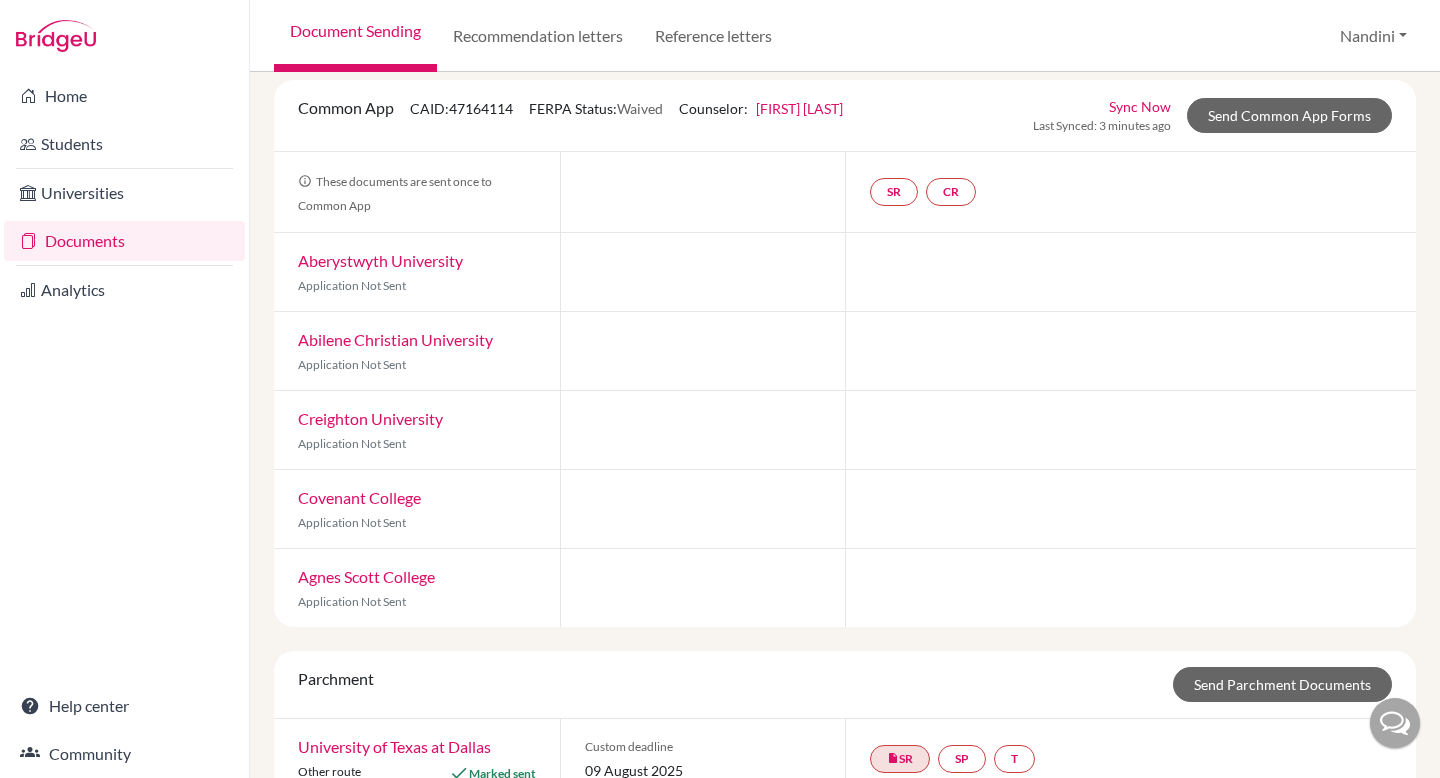 scroll, scrollTop: 139, scrollLeft: 0, axis: vertical 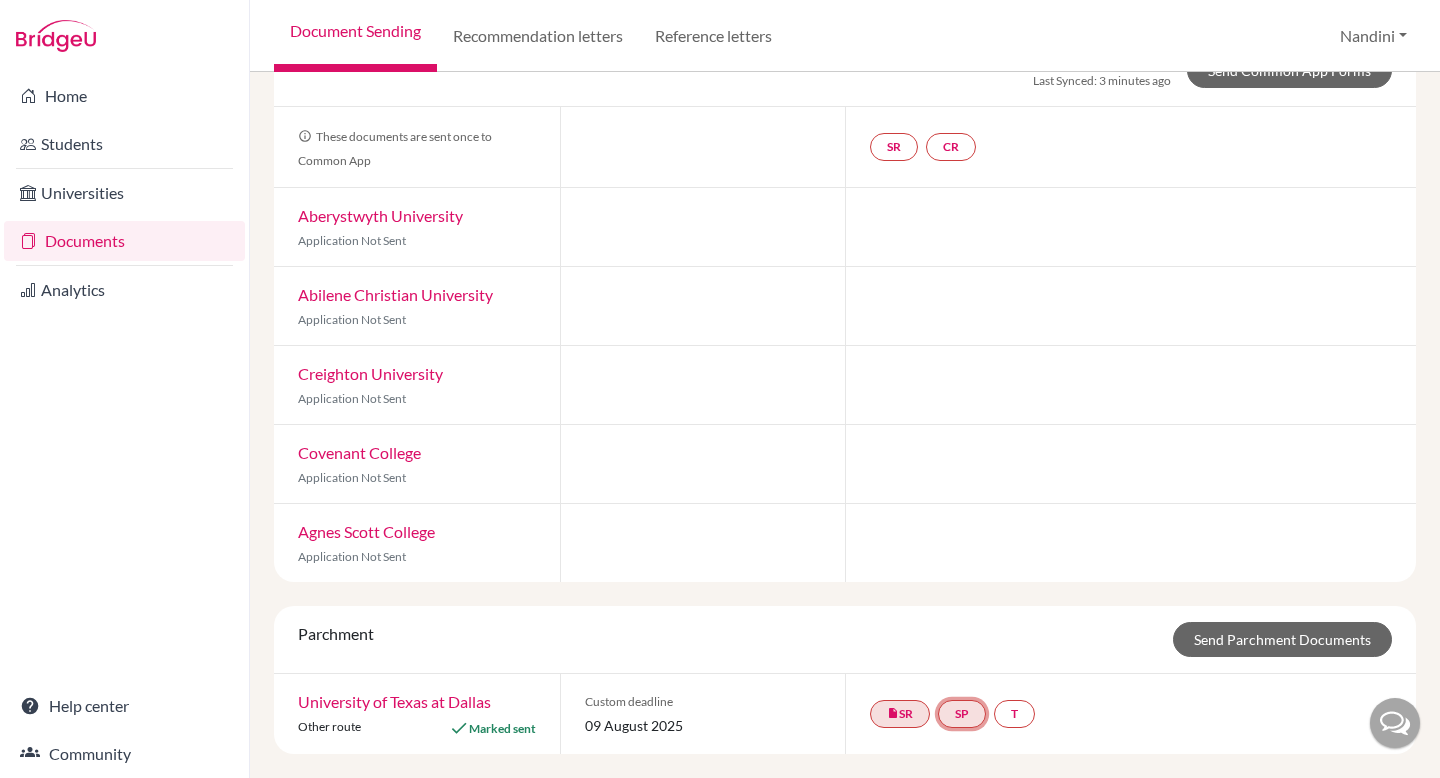 click on "SP" 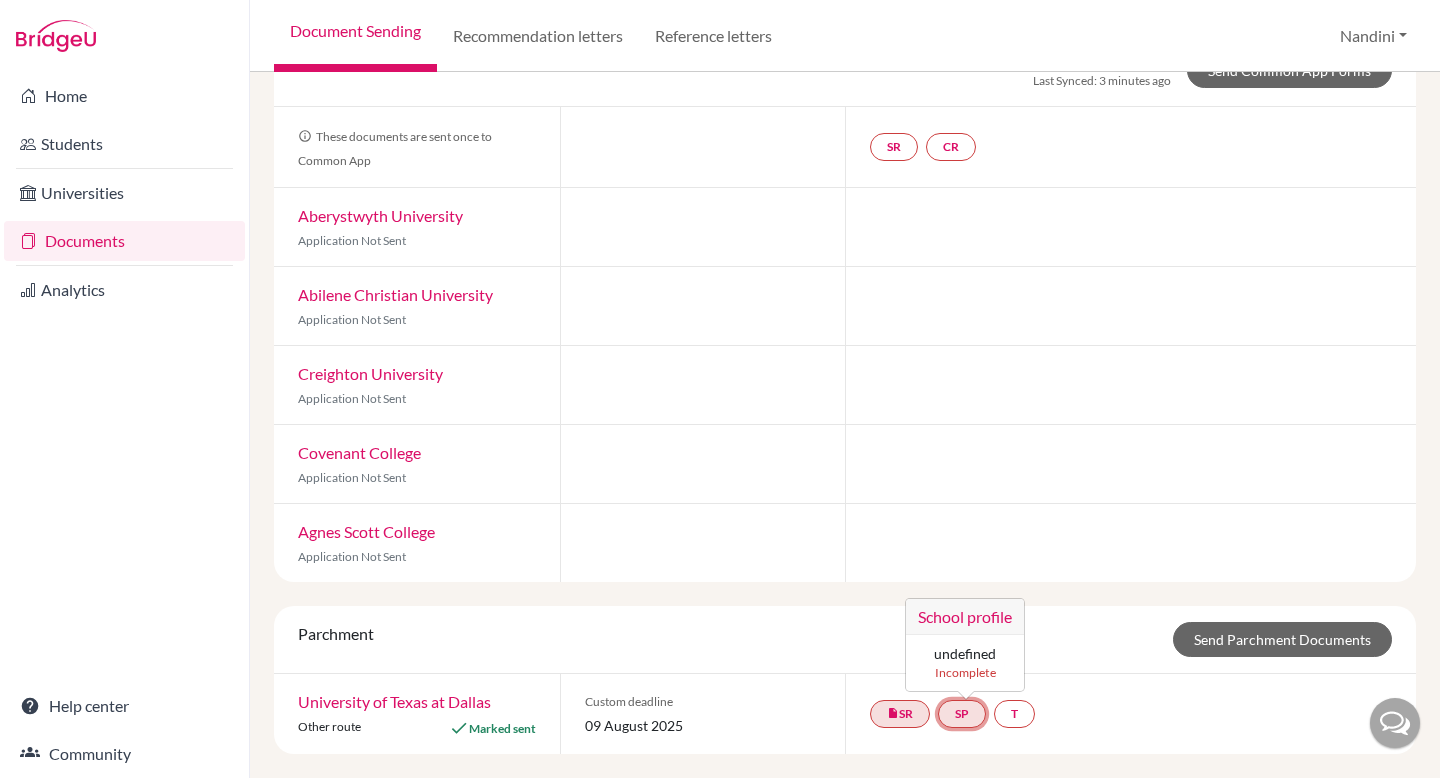 click on "School profile" at bounding box center [965, 617] 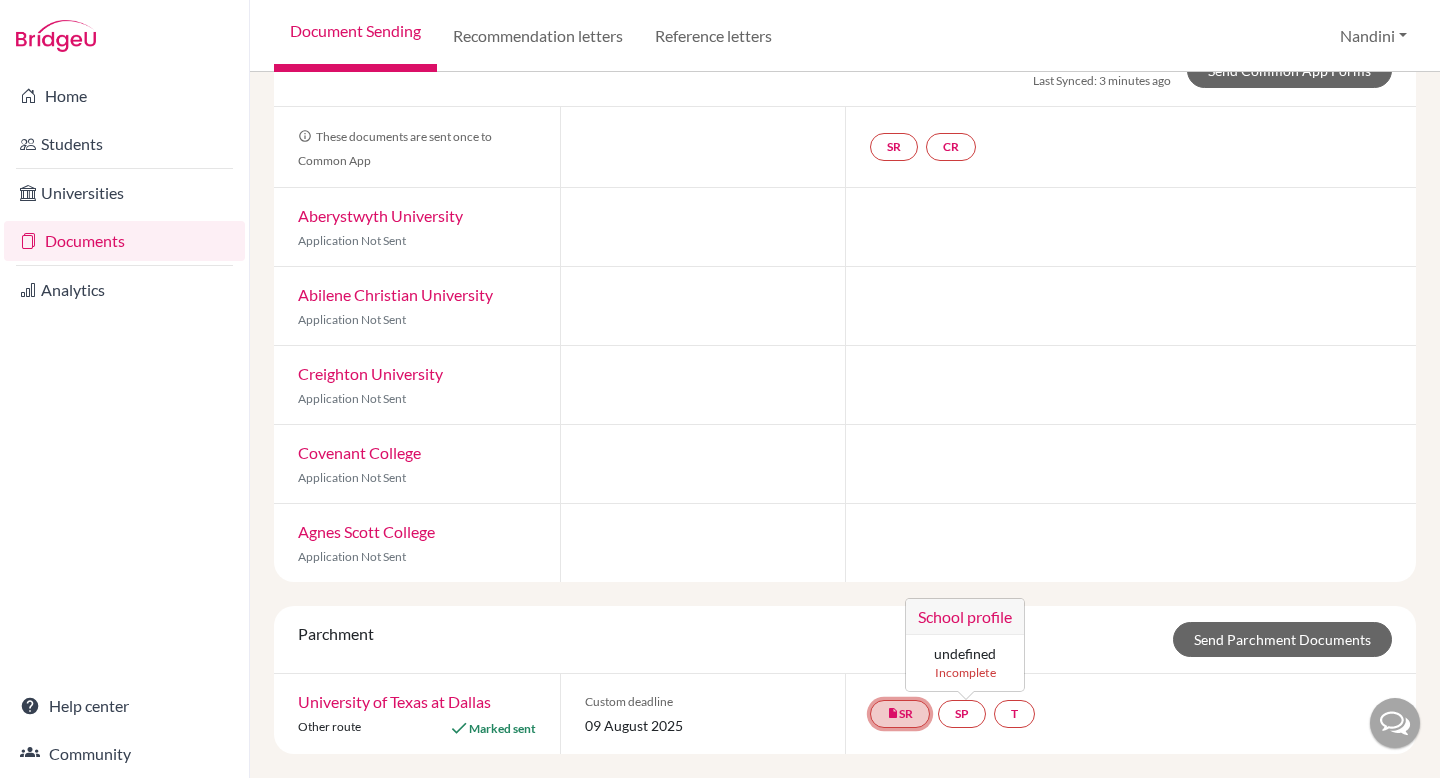 click on "insert_drive_file  SR" 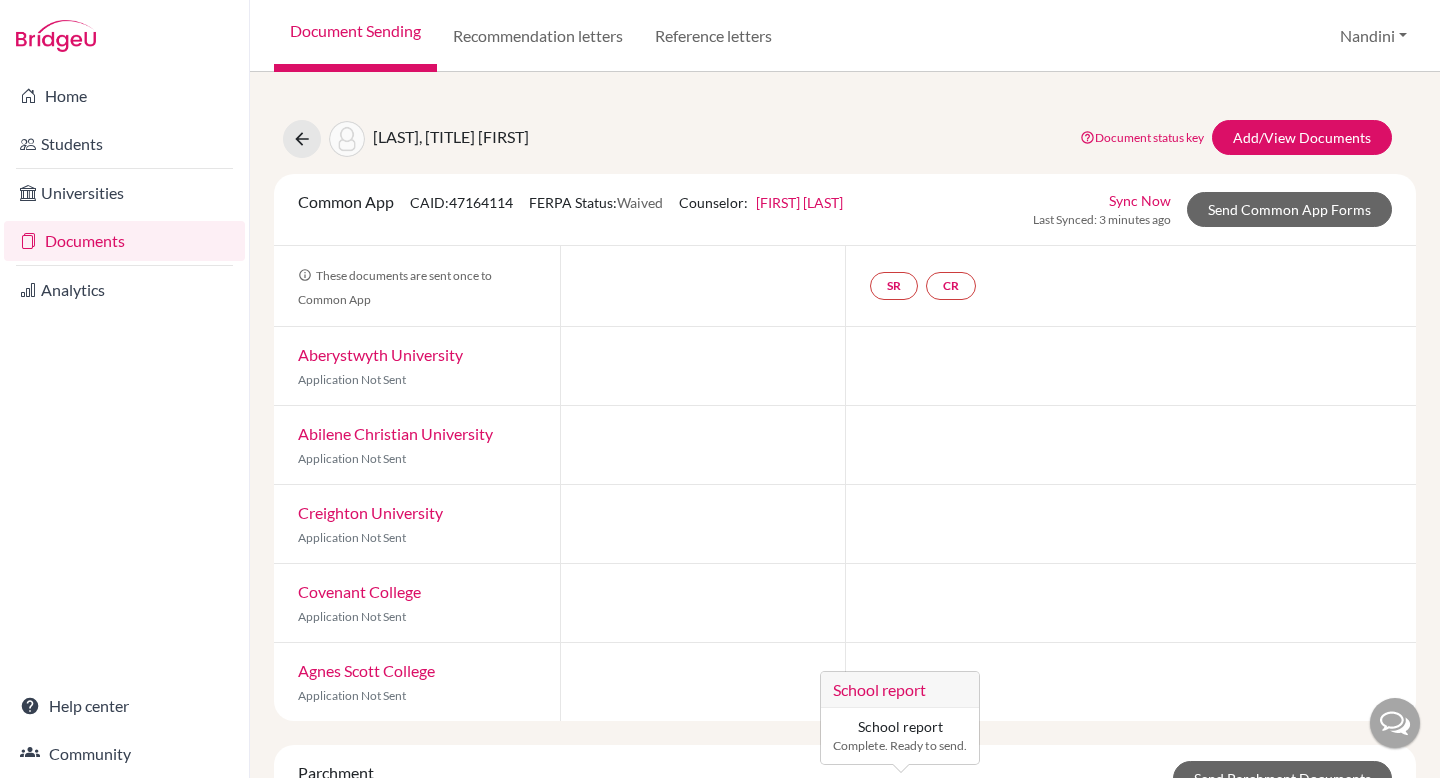 scroll, scrollTop: 139, scrollLeft: 0, axis: vertical 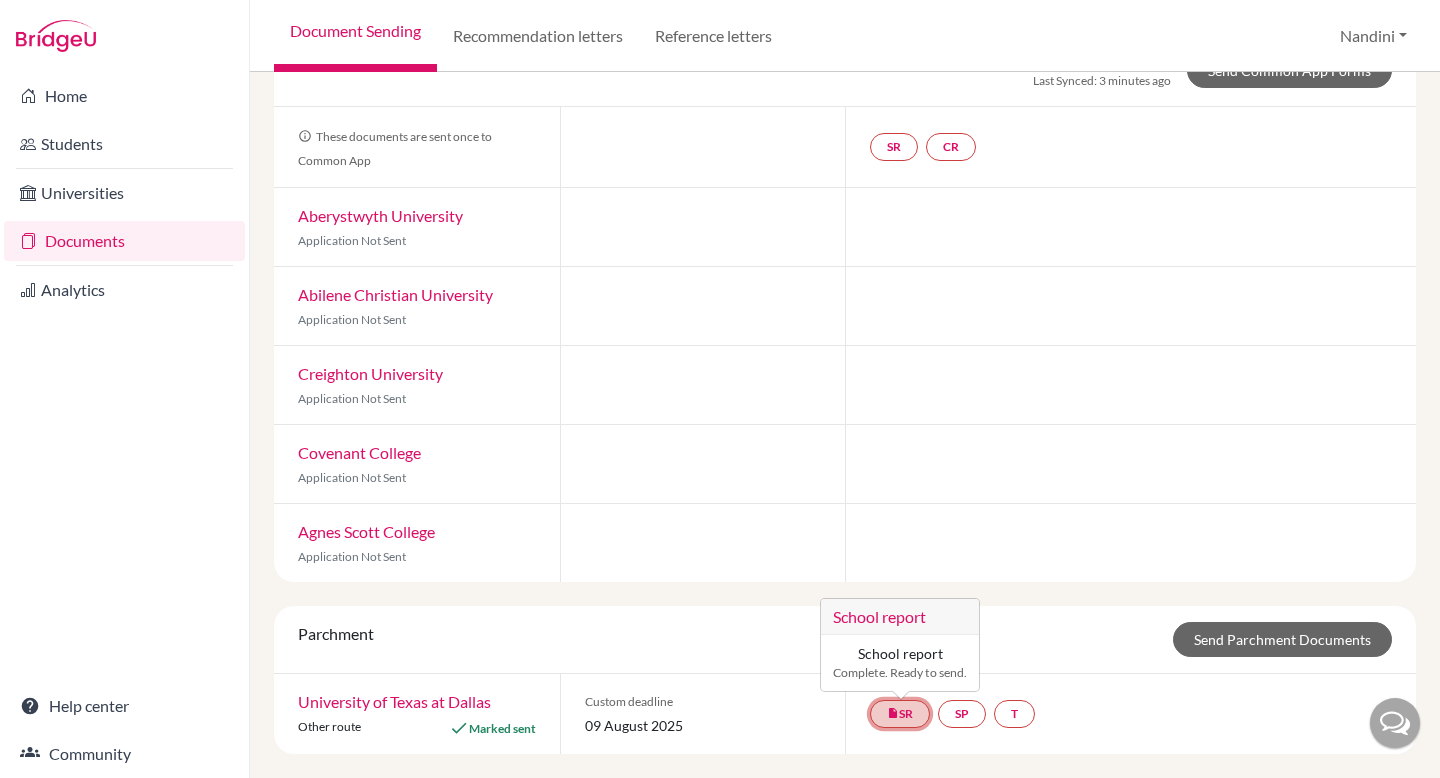 click on "School report" at bounding box center (900, 617) 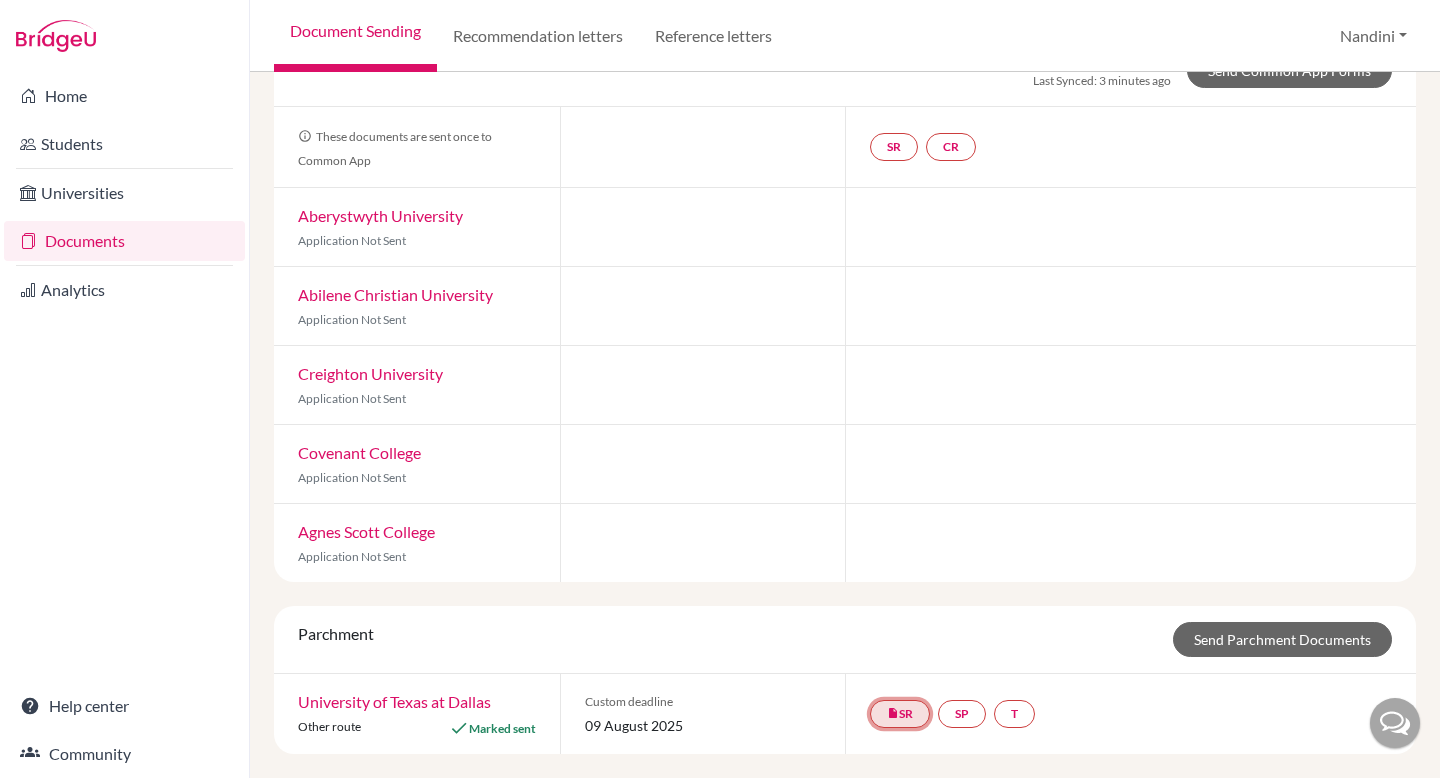 scroll, scrollTop: 0, scrollLeft: 0, axis: both 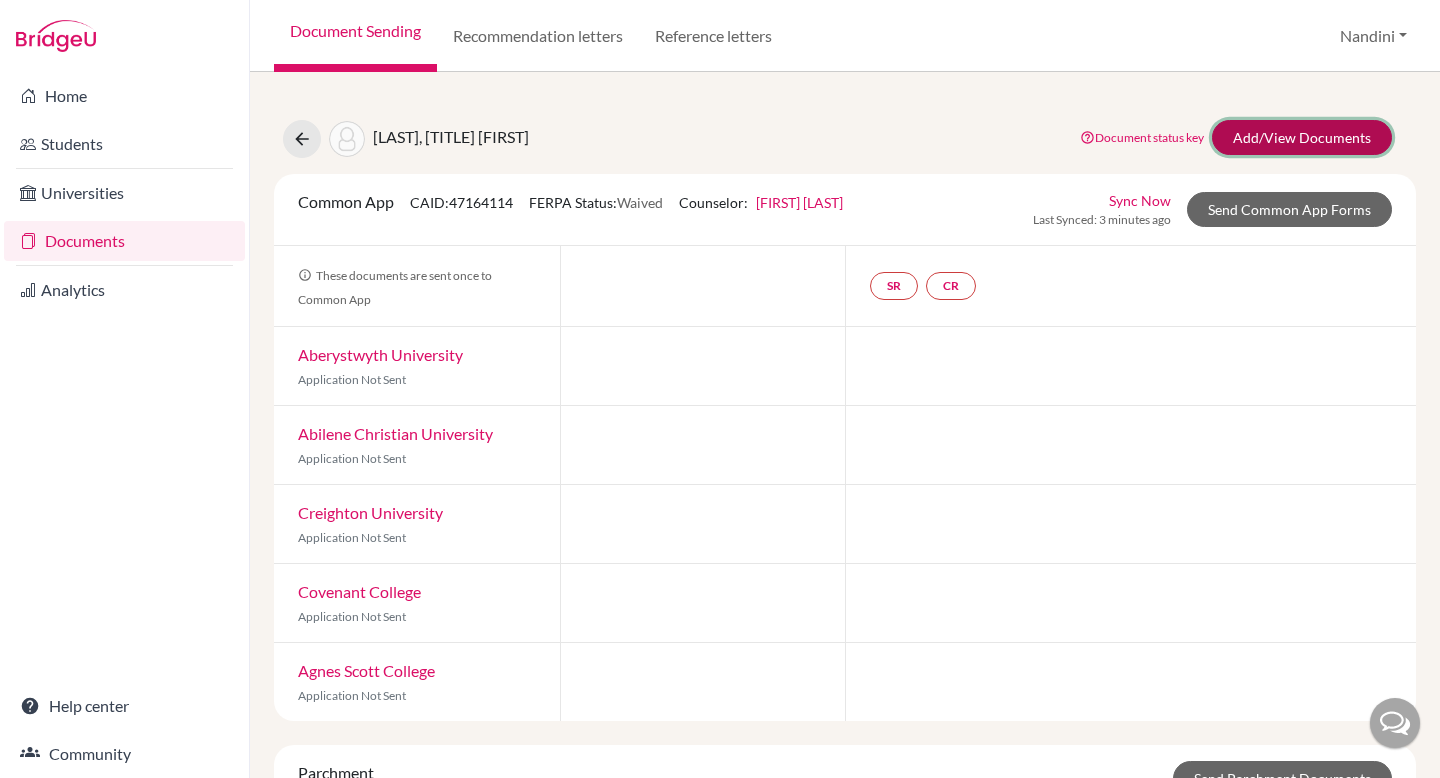 click on "Add/View Documents" at bounding box center [1302, 137] 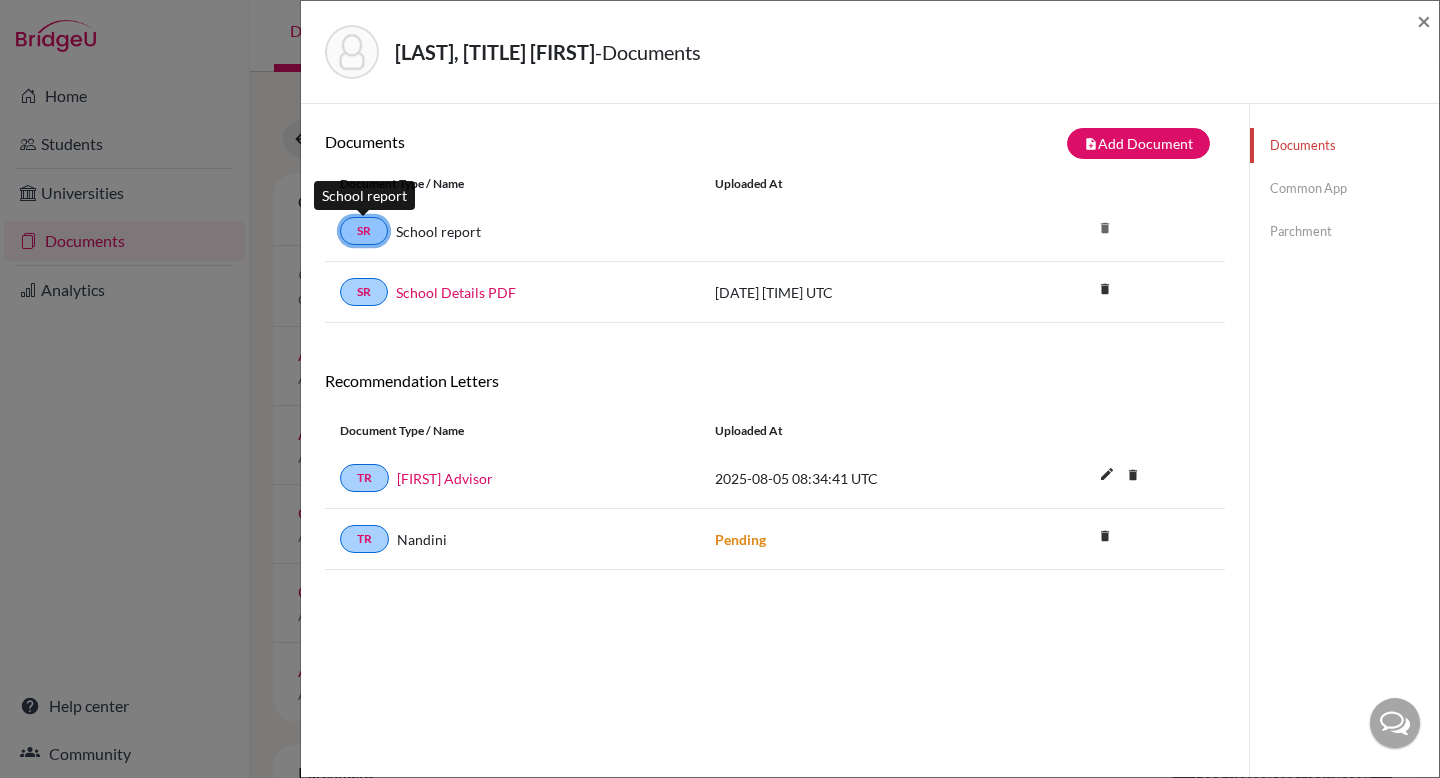 click on "SR" at bounding box center (364, 231) 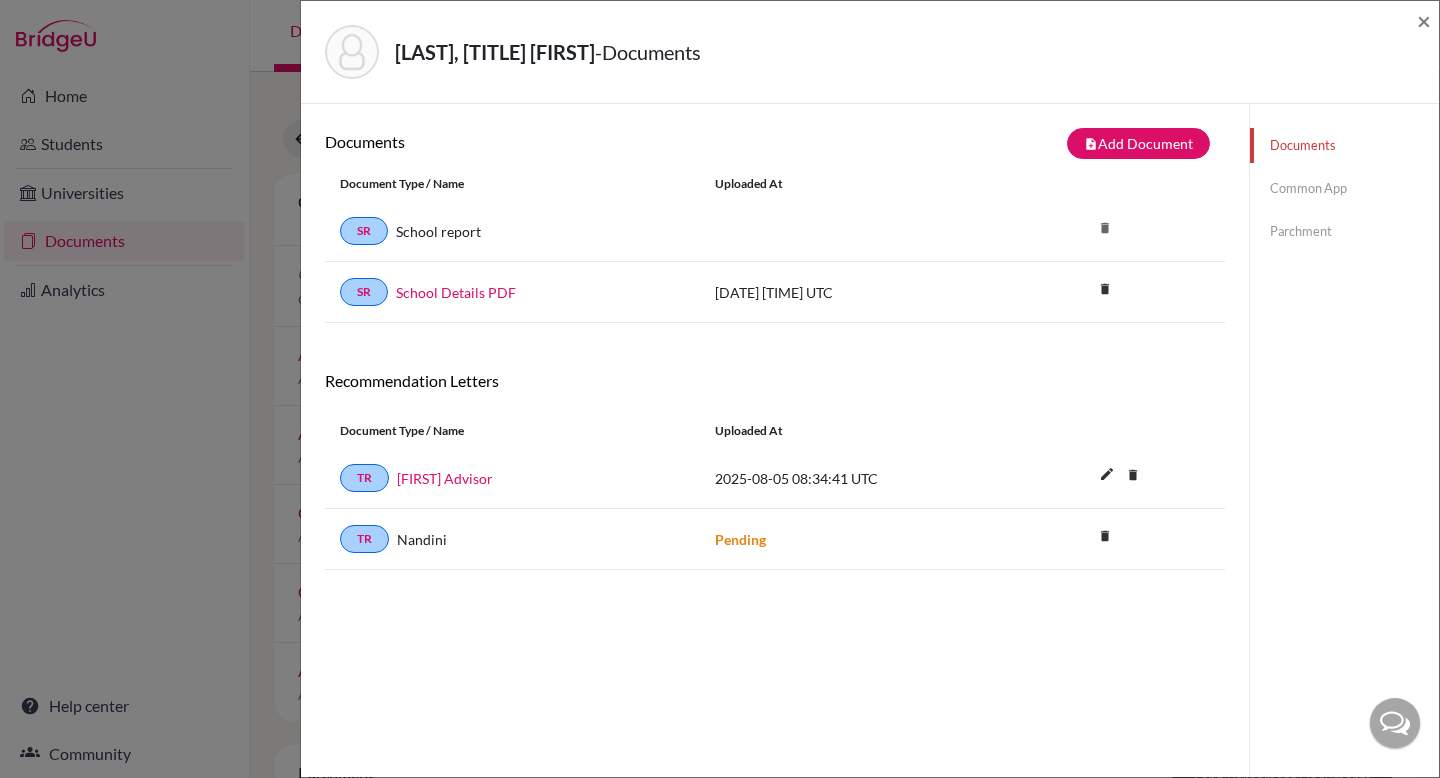 click on "School report" at bounding box center [438, 231] 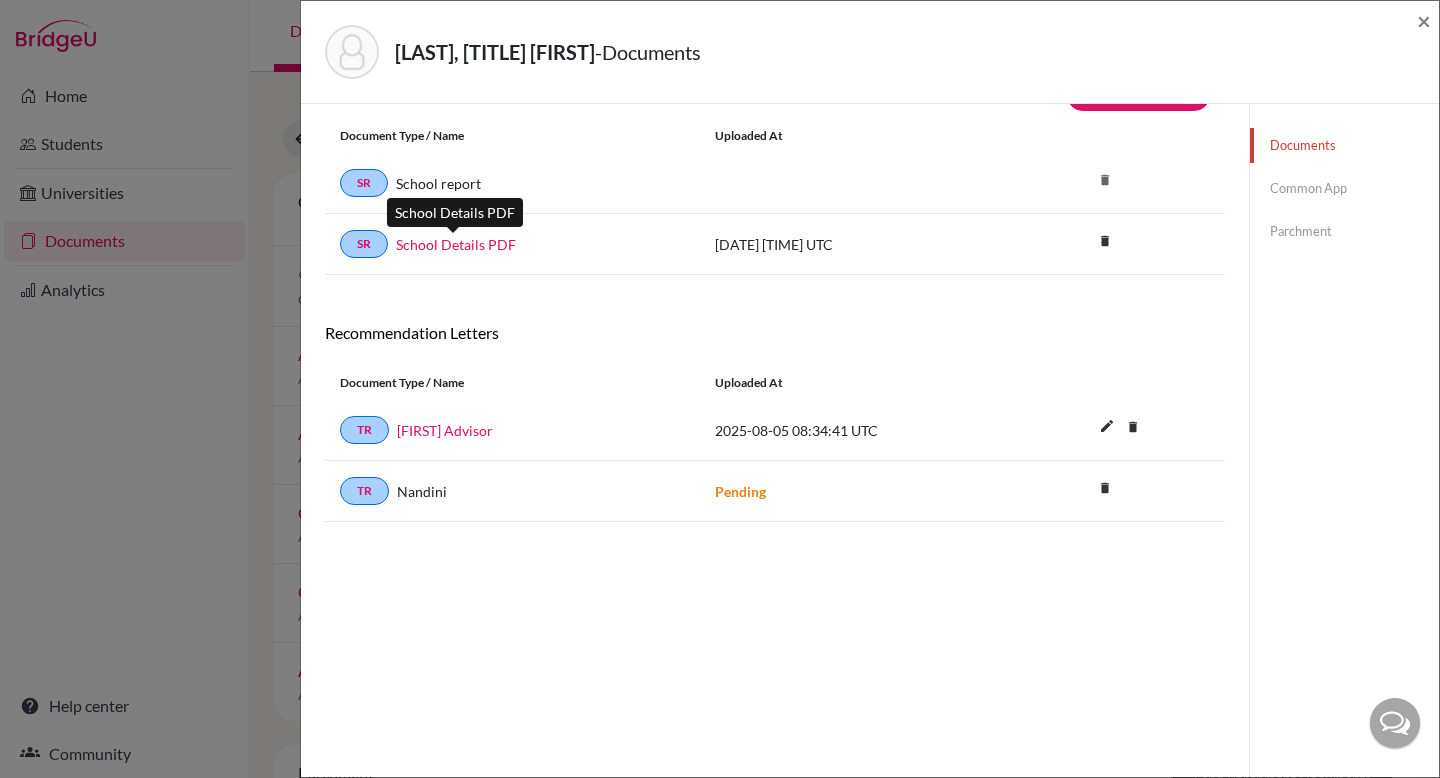 scroll, scrollTop: 0, scrollLeft: 0, axis: both 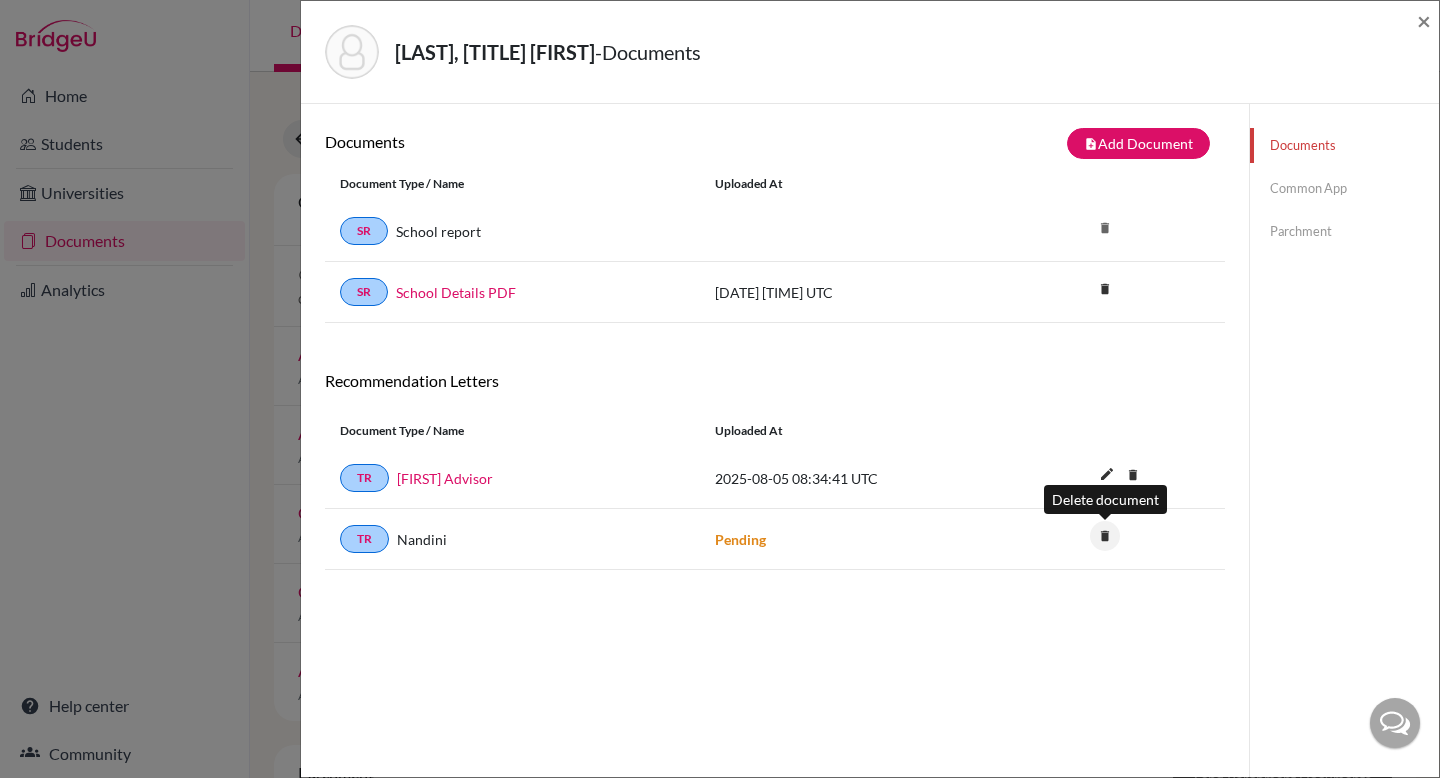click on "delete" at bounding box center (1105, 536) 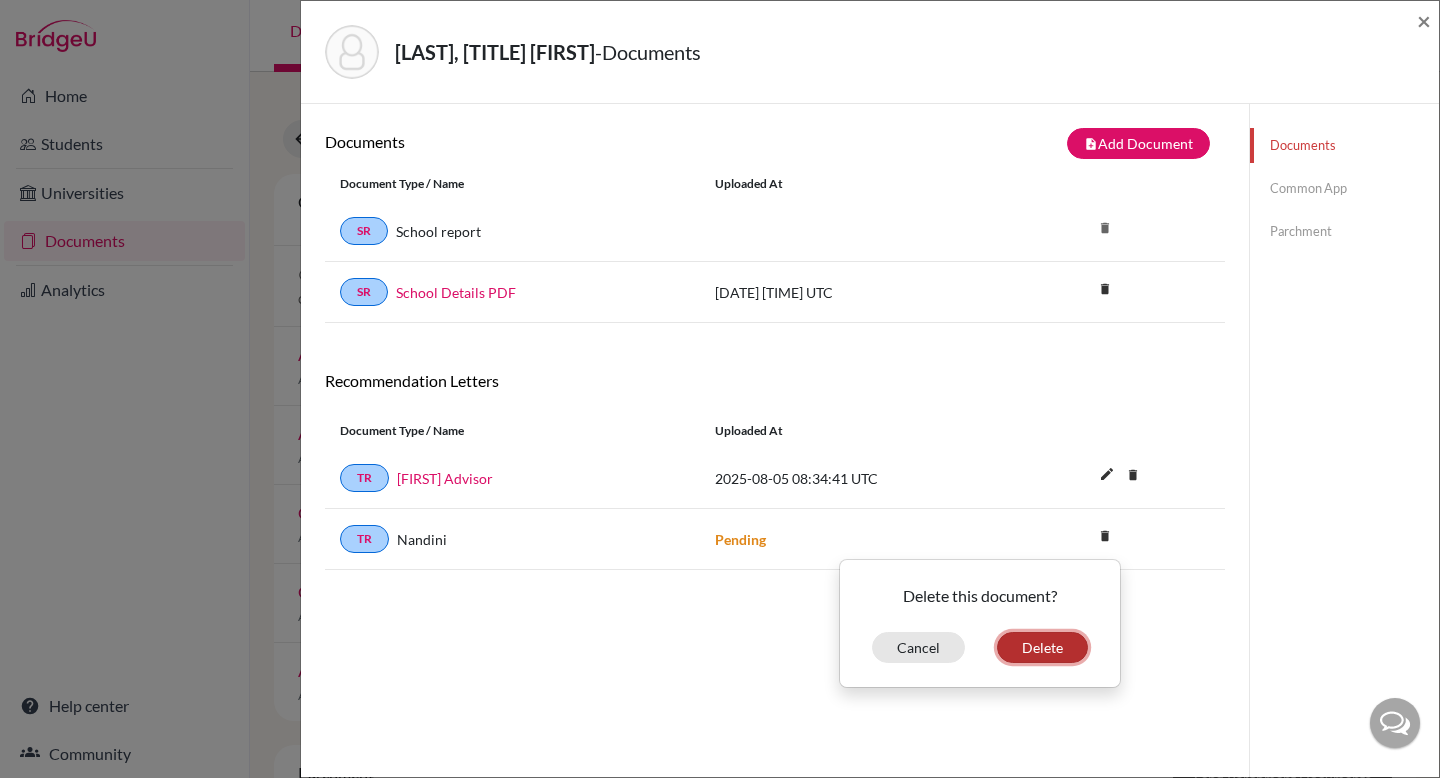 click on "Delete" at bounding box center [1042, 647] 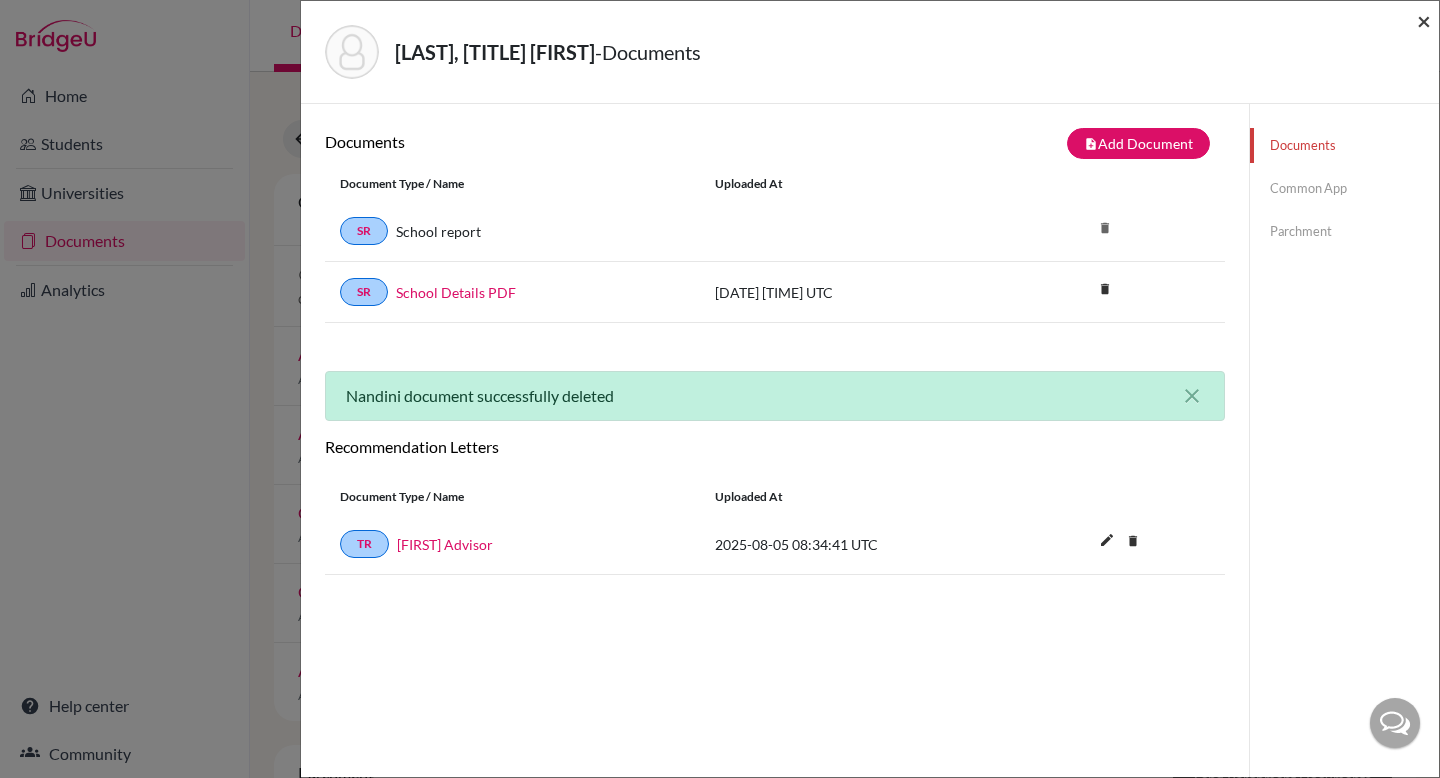 click on "×" at bounding box center [1424, 20] 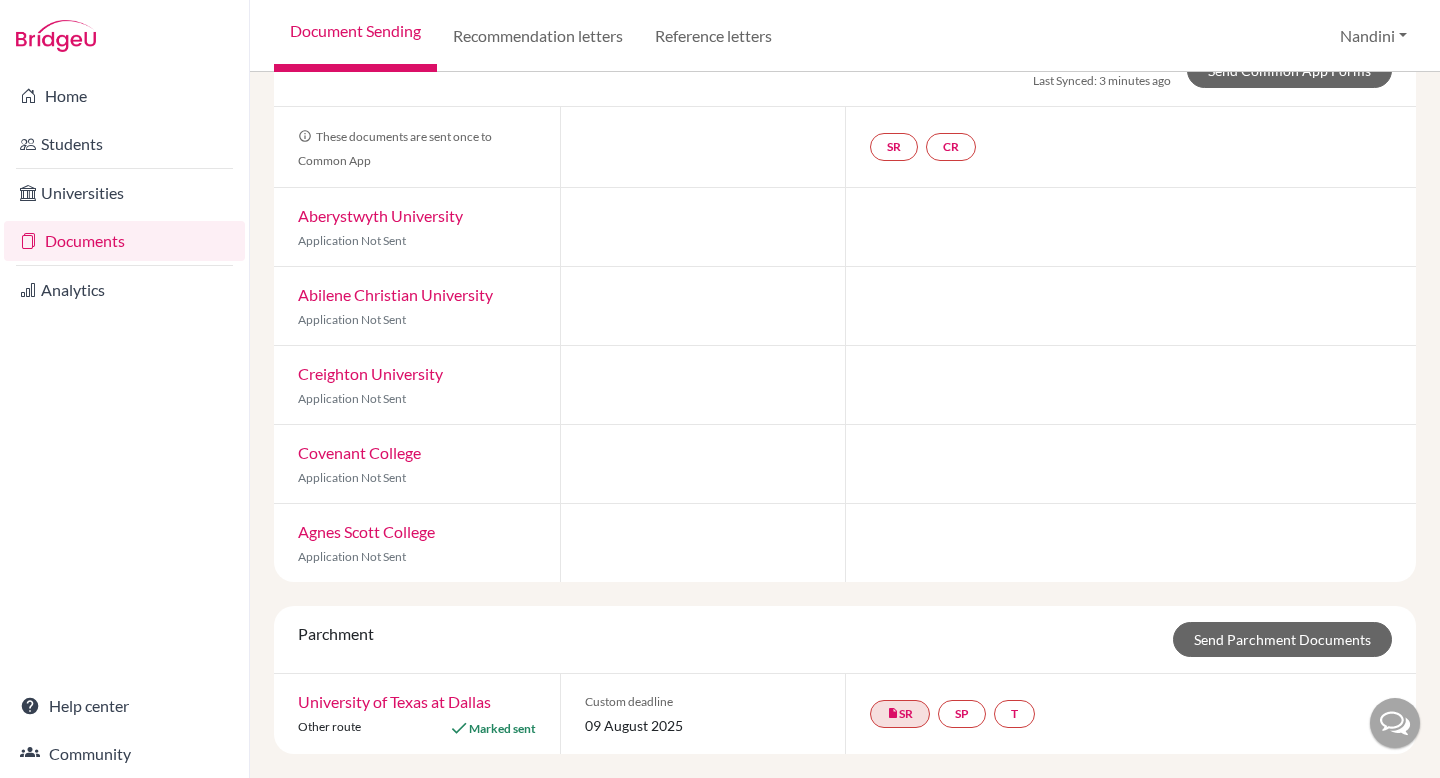 scroll, scrollTop: 0, scrollLeft: 0, axis: both 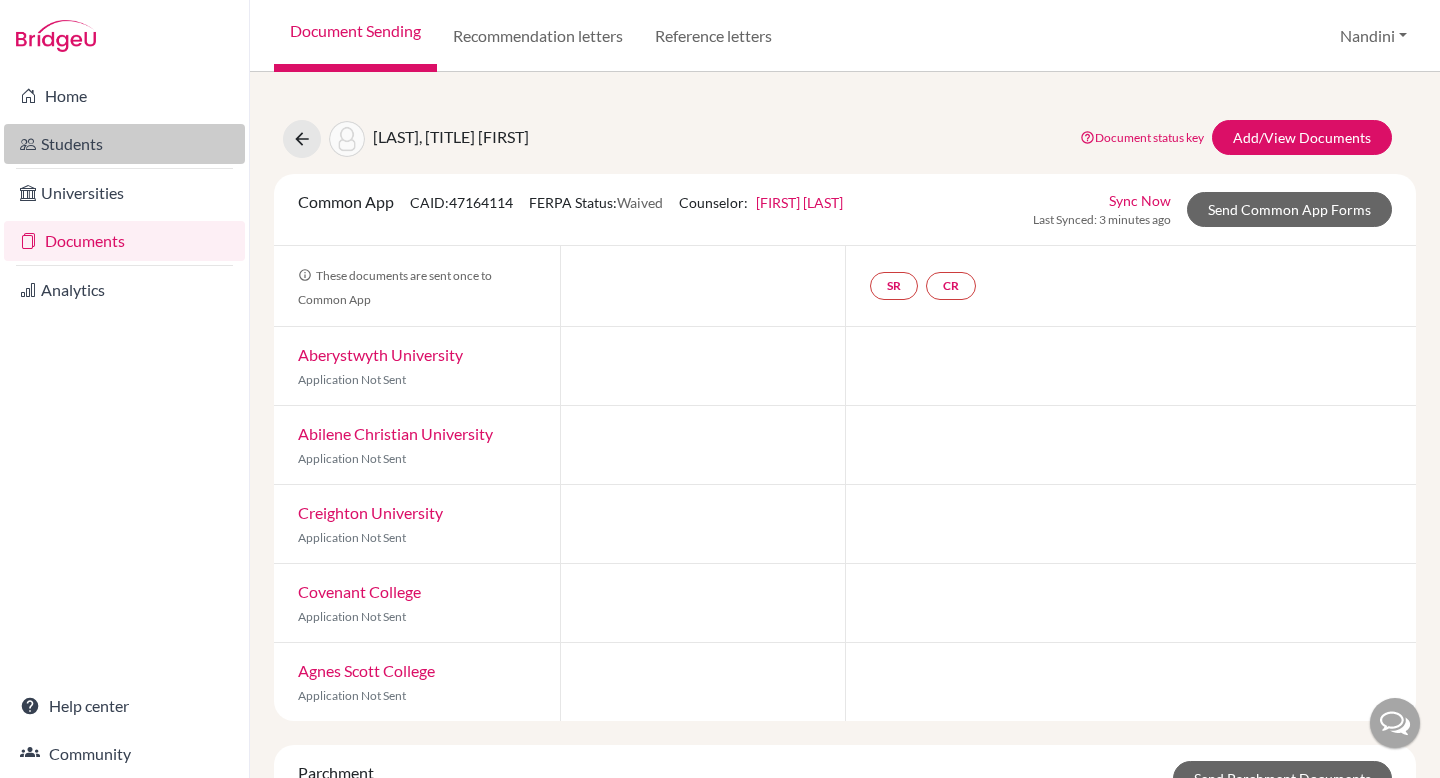 click on "Students" at bounding box center [124, 144] 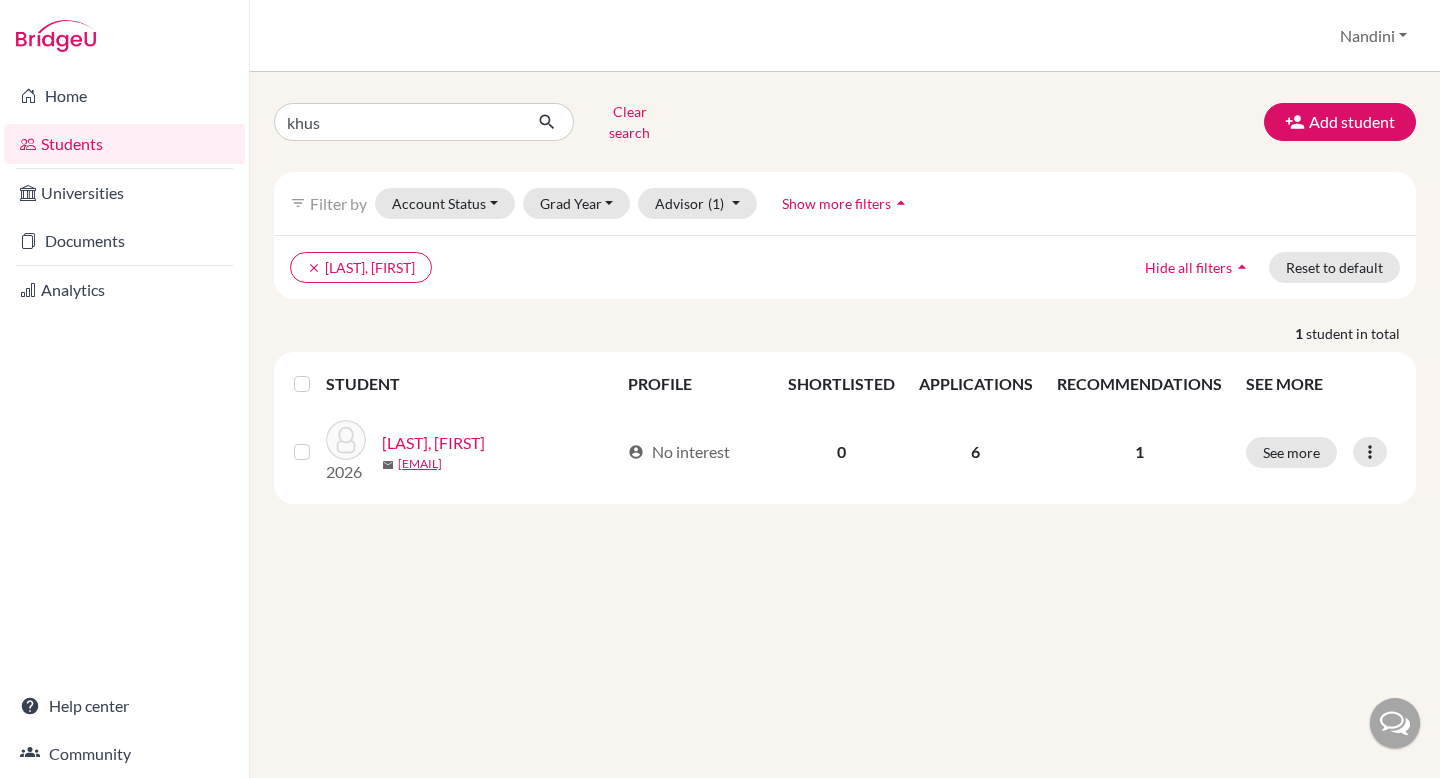 scroll, scrollTop: 0, scrollLeft: 0, axis: both 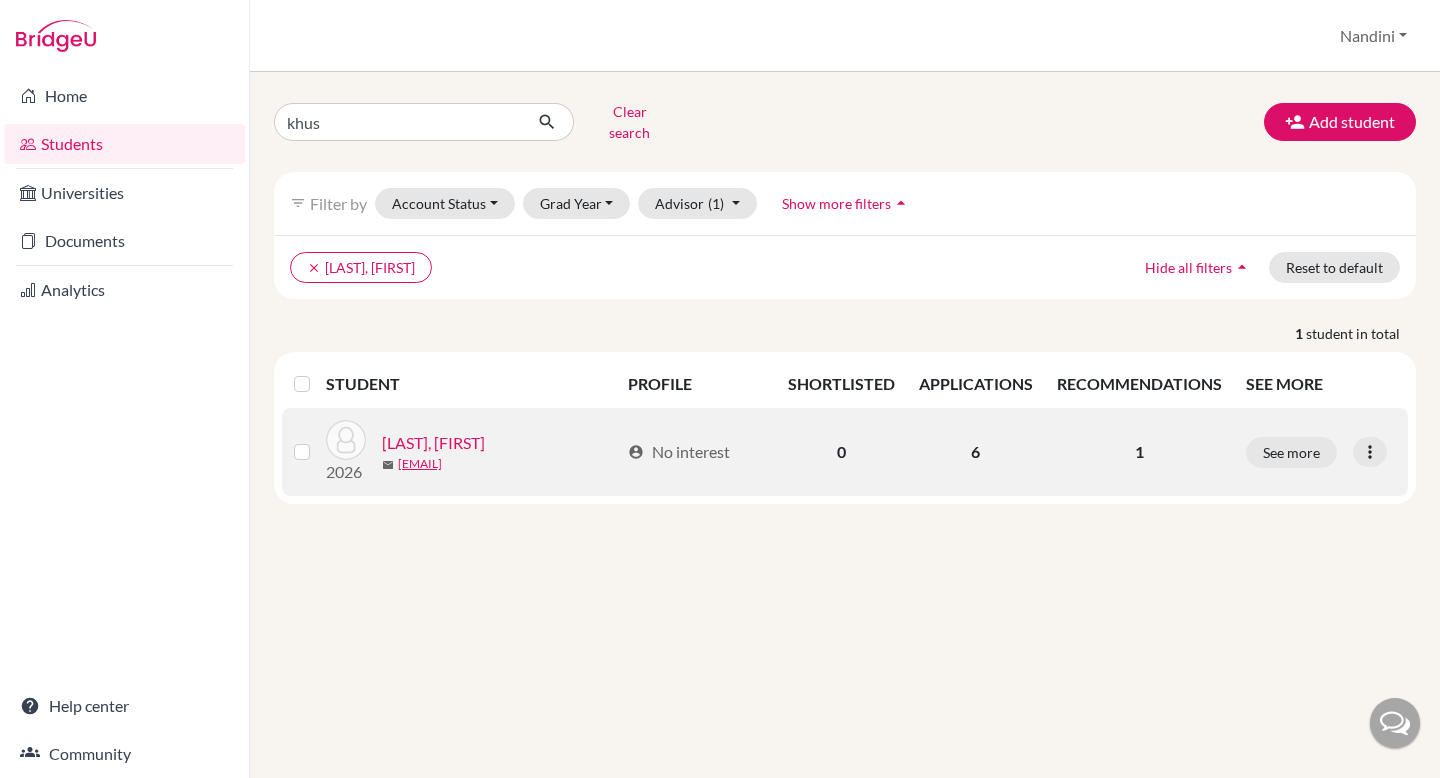click on "[LAST], [FIRST]" at bounding box center (433, 443) 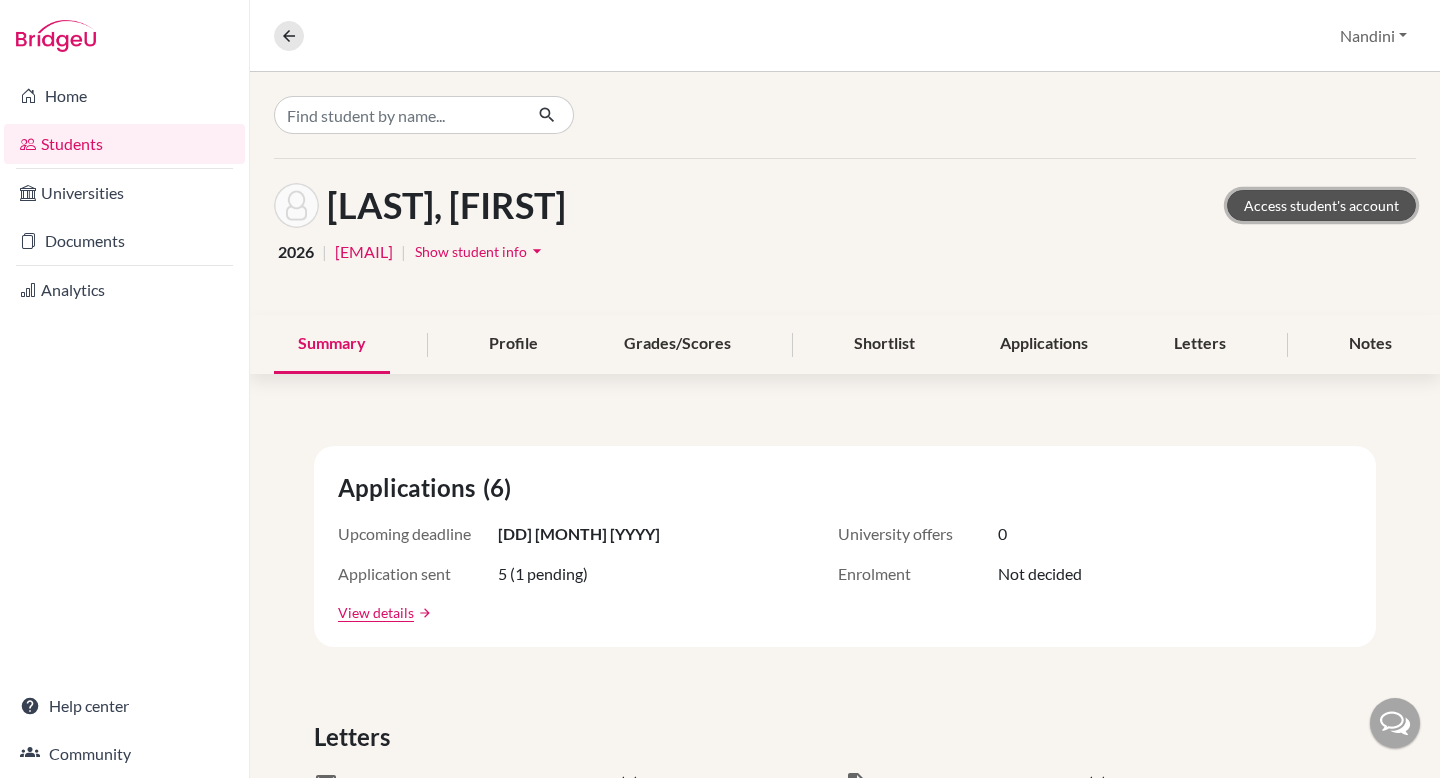 click on "Access student's account" at bounding box center [1321, 205] 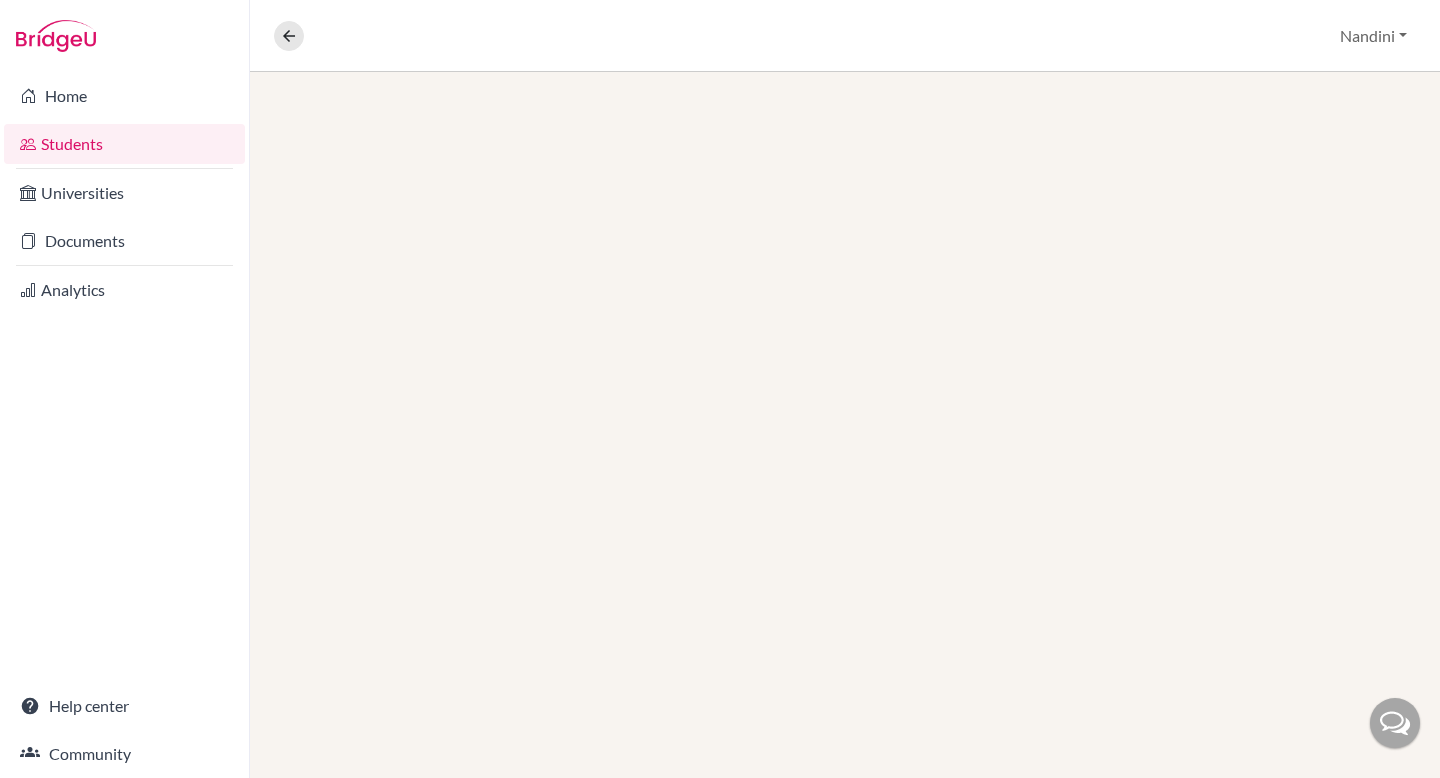 scroll, scrollTop: 0, scrollLeft: 0, axis: both 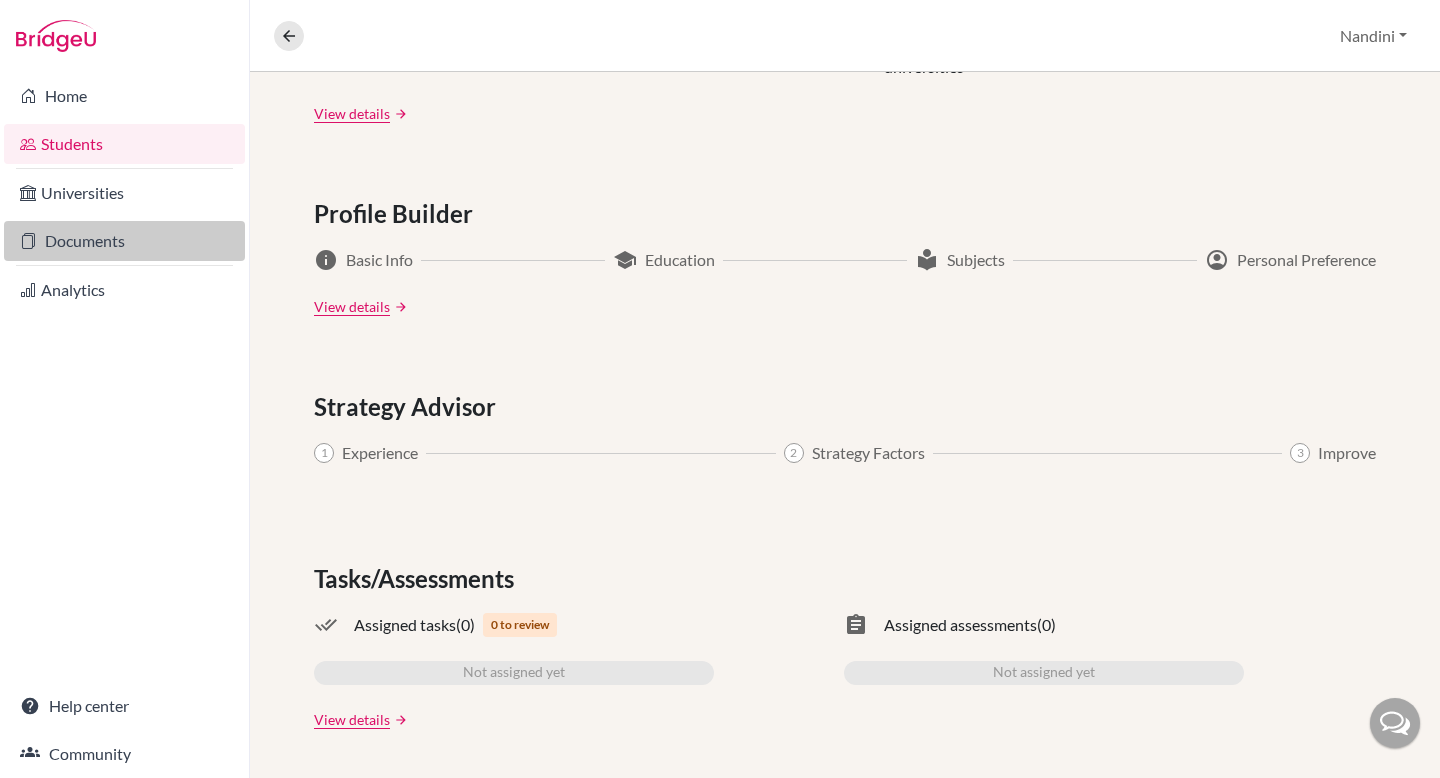 click on "Documents" at bounding box center (124, 241) 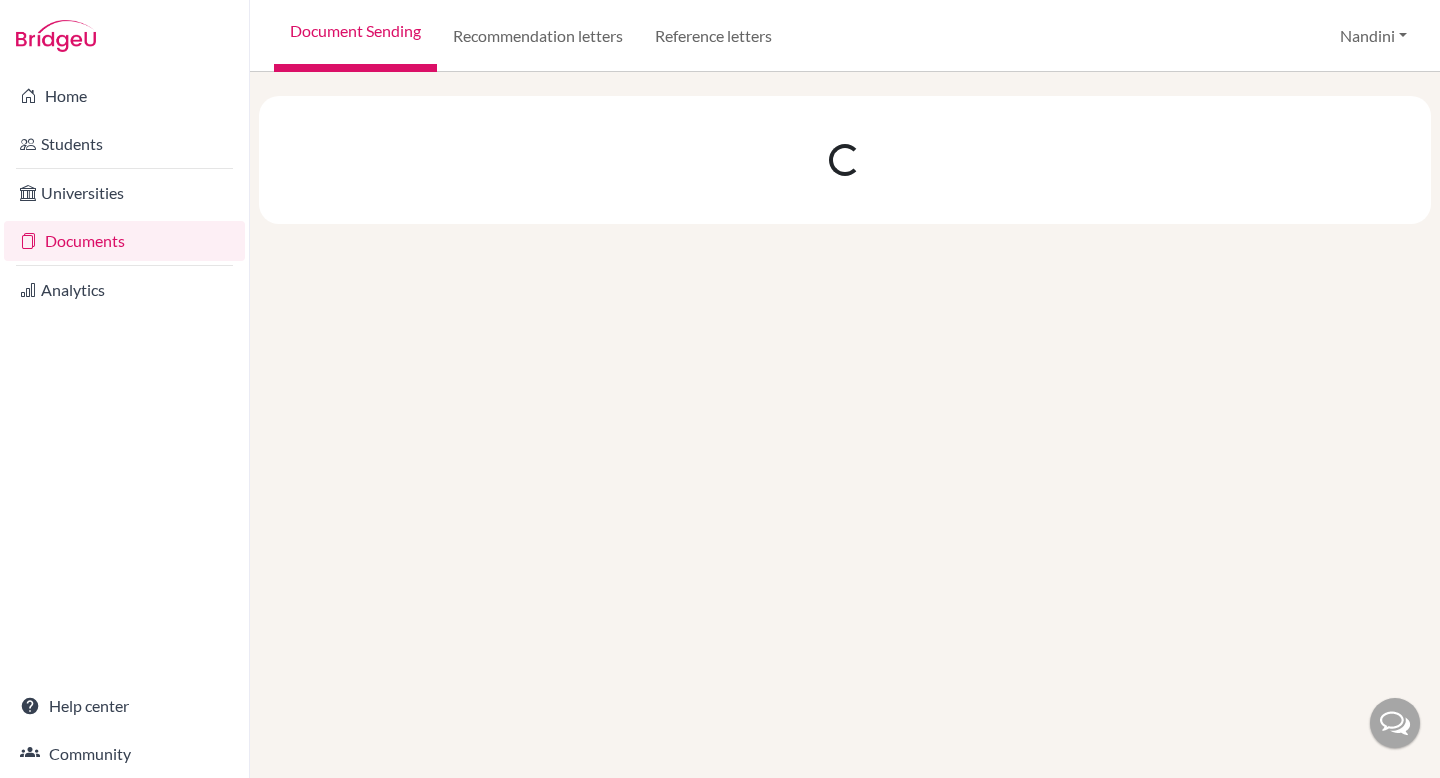 scroll, scrollTop: 0, scrollLeft: 0, axis: both 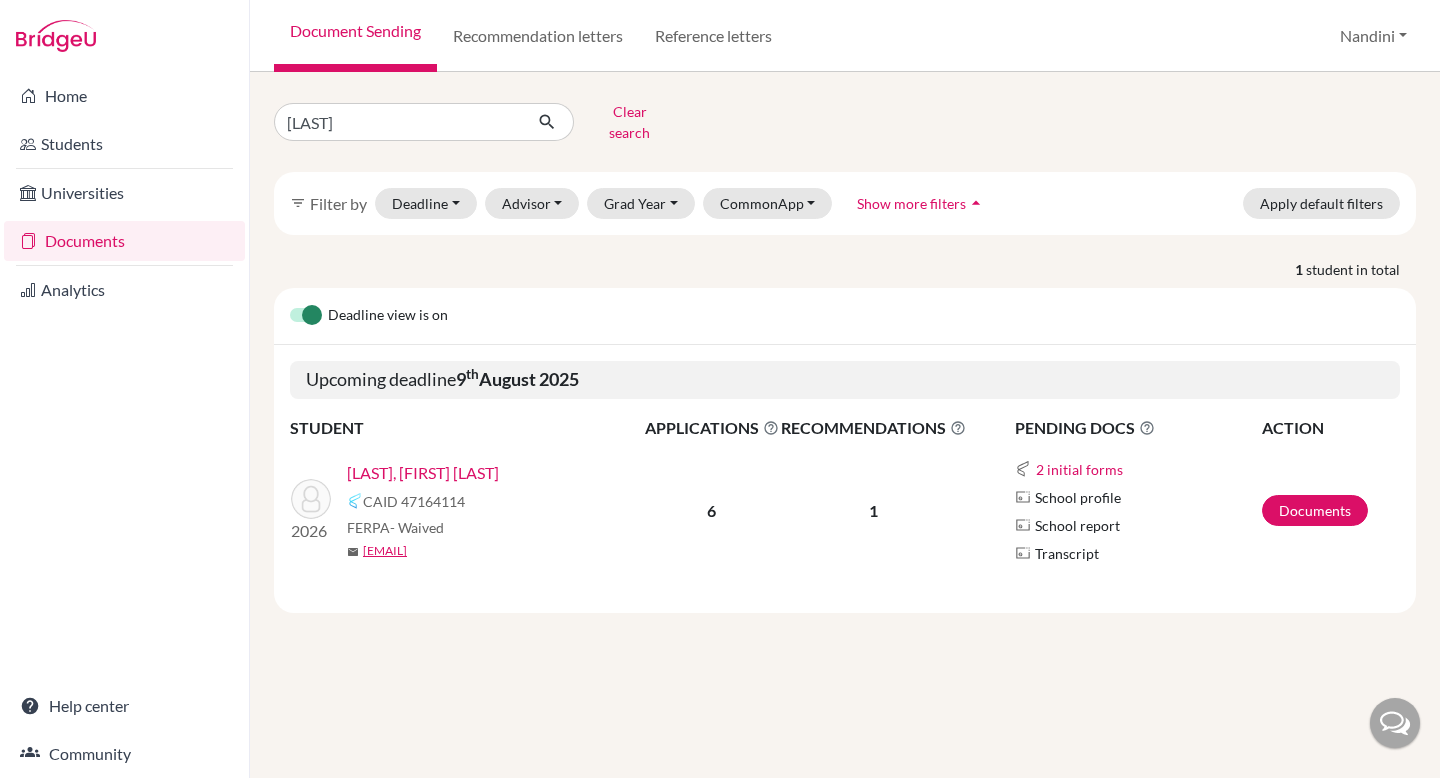 click on "[LAST], [FIRST] [LAST]" at bounding box center [423, 473] 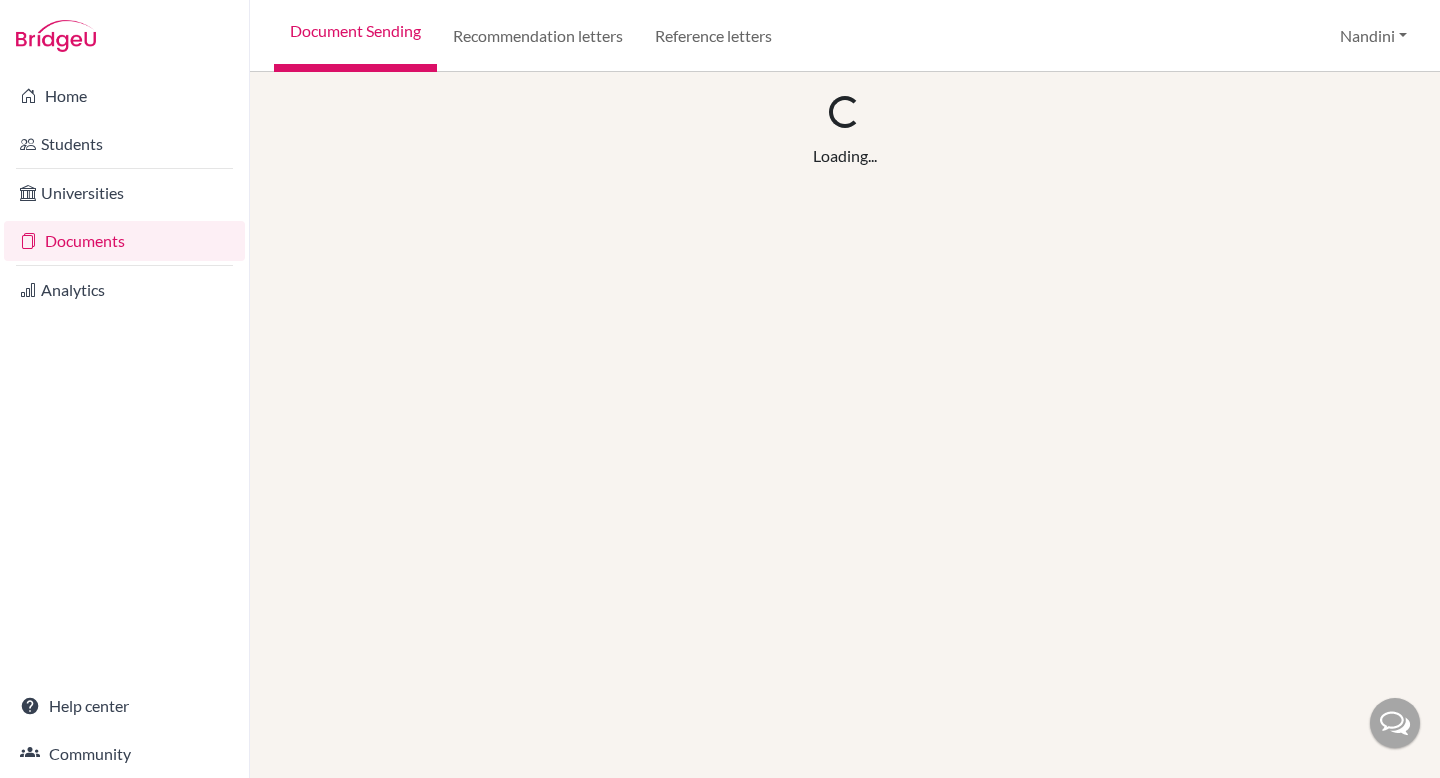 scroll, scrollTop: 0, scrollLeft: 0, axis: both 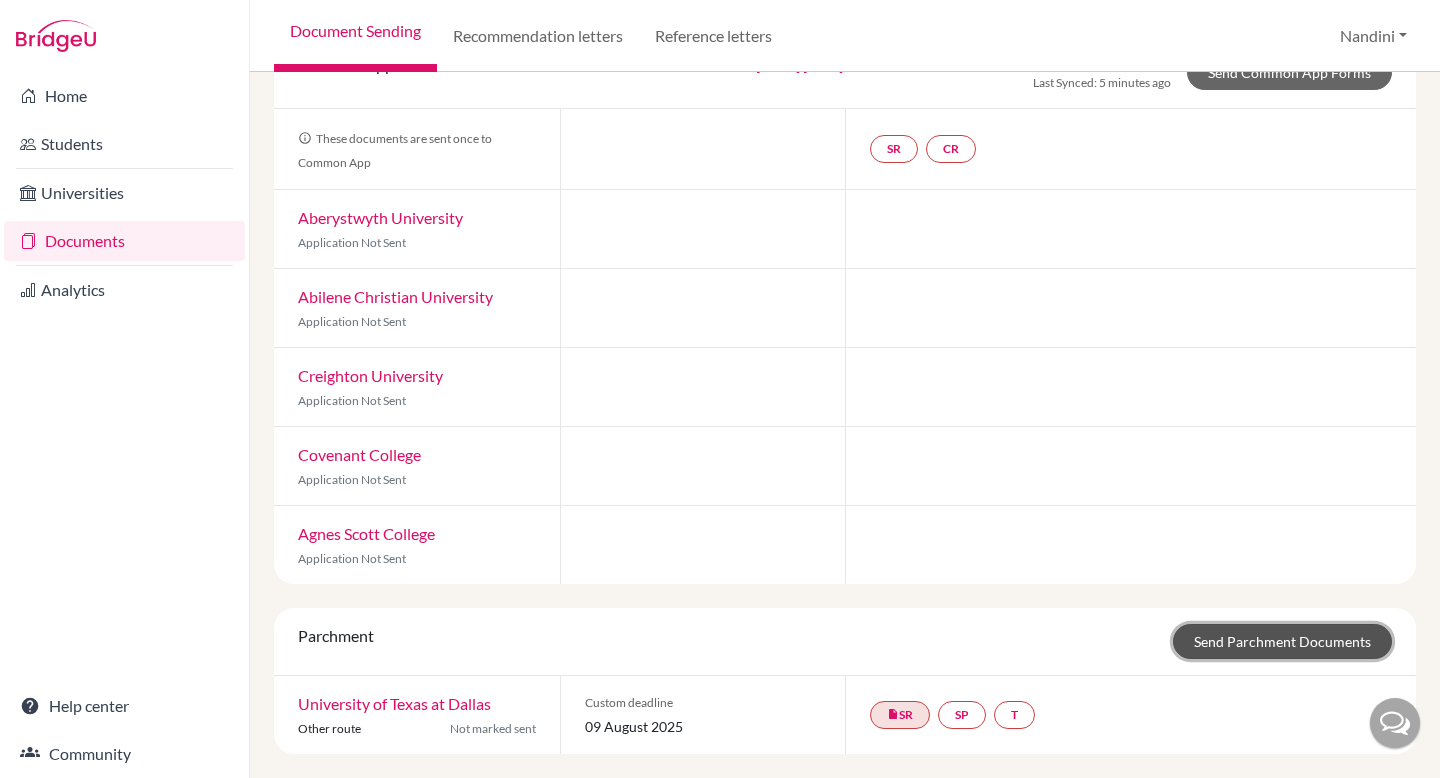 click on "Send Parchment Documents" 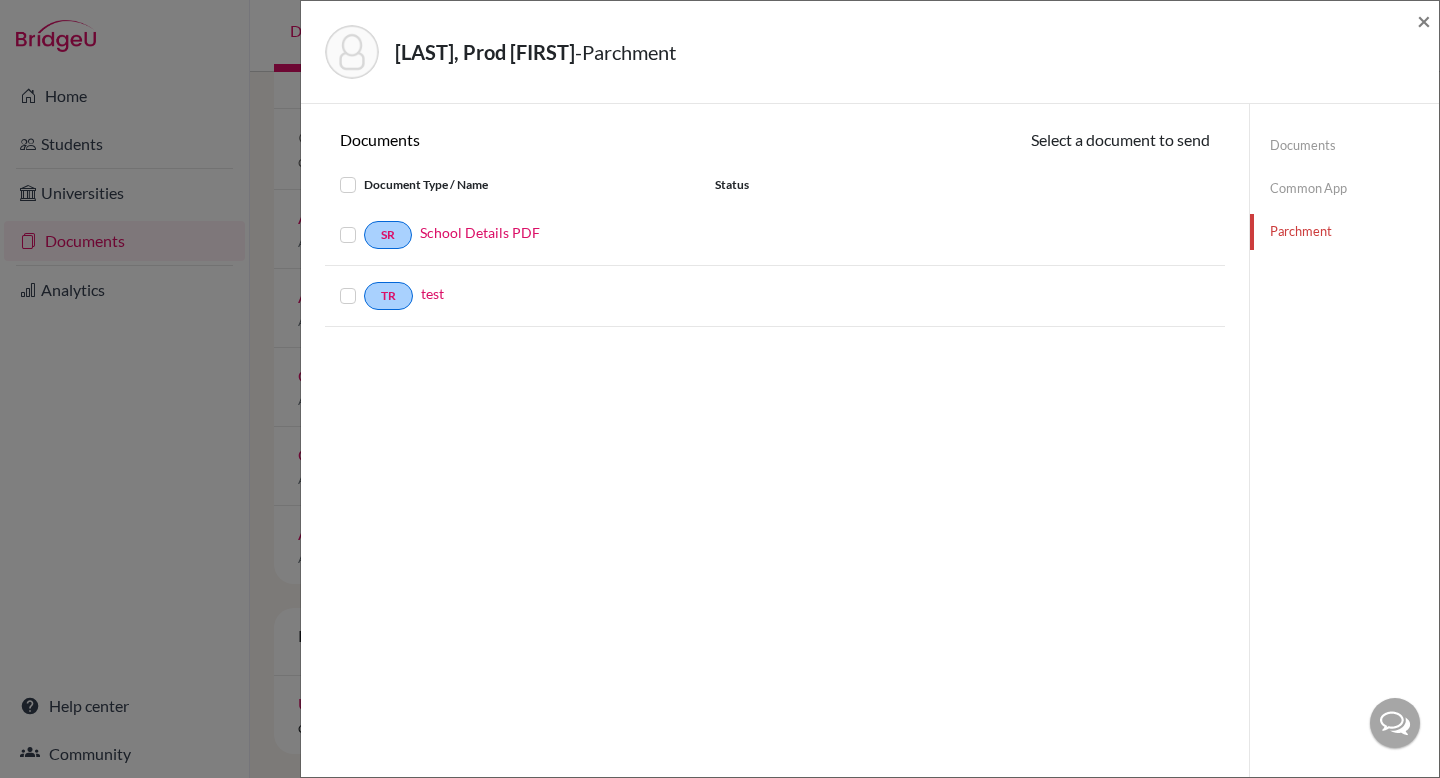 click at bounding box center (364, 284) 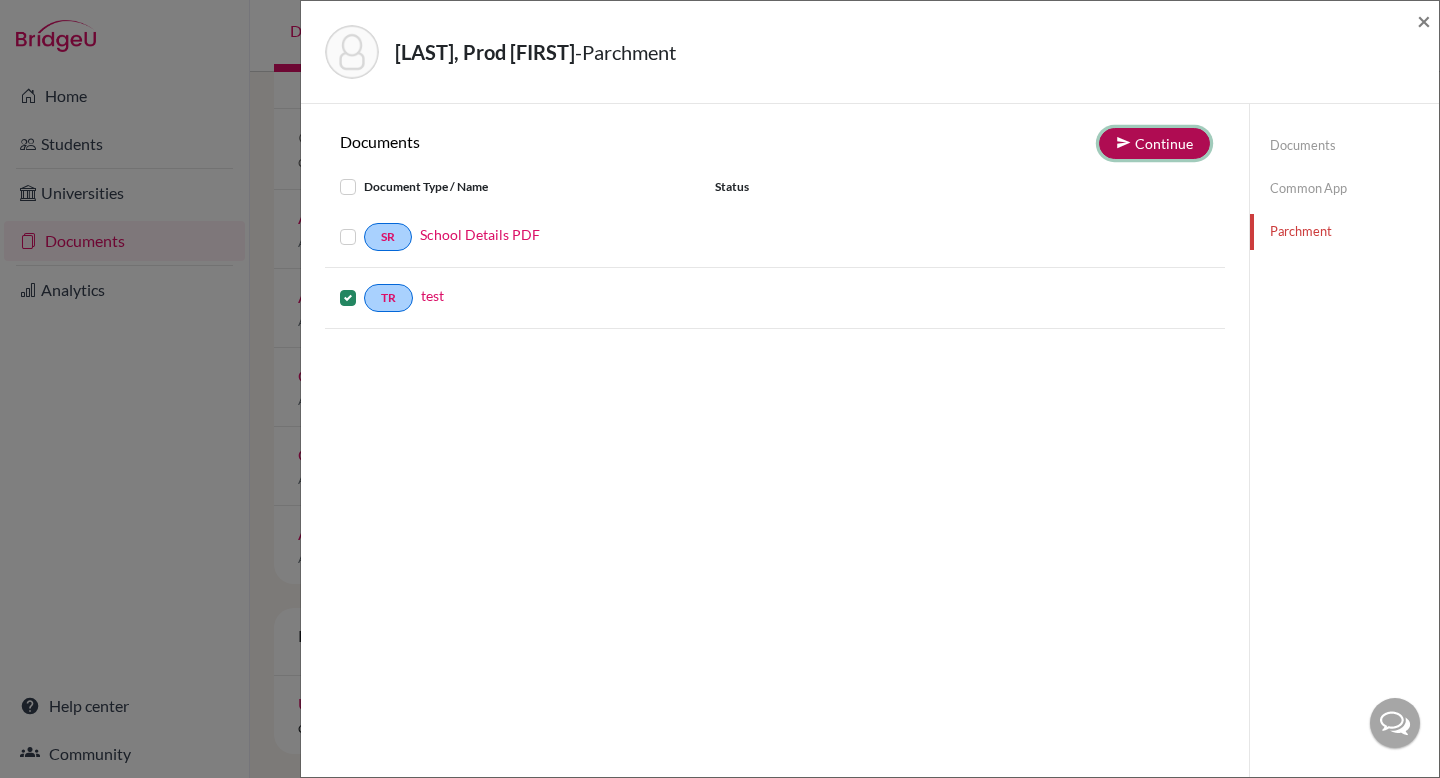 click on "Continue" at bounding box center [1154, 143] 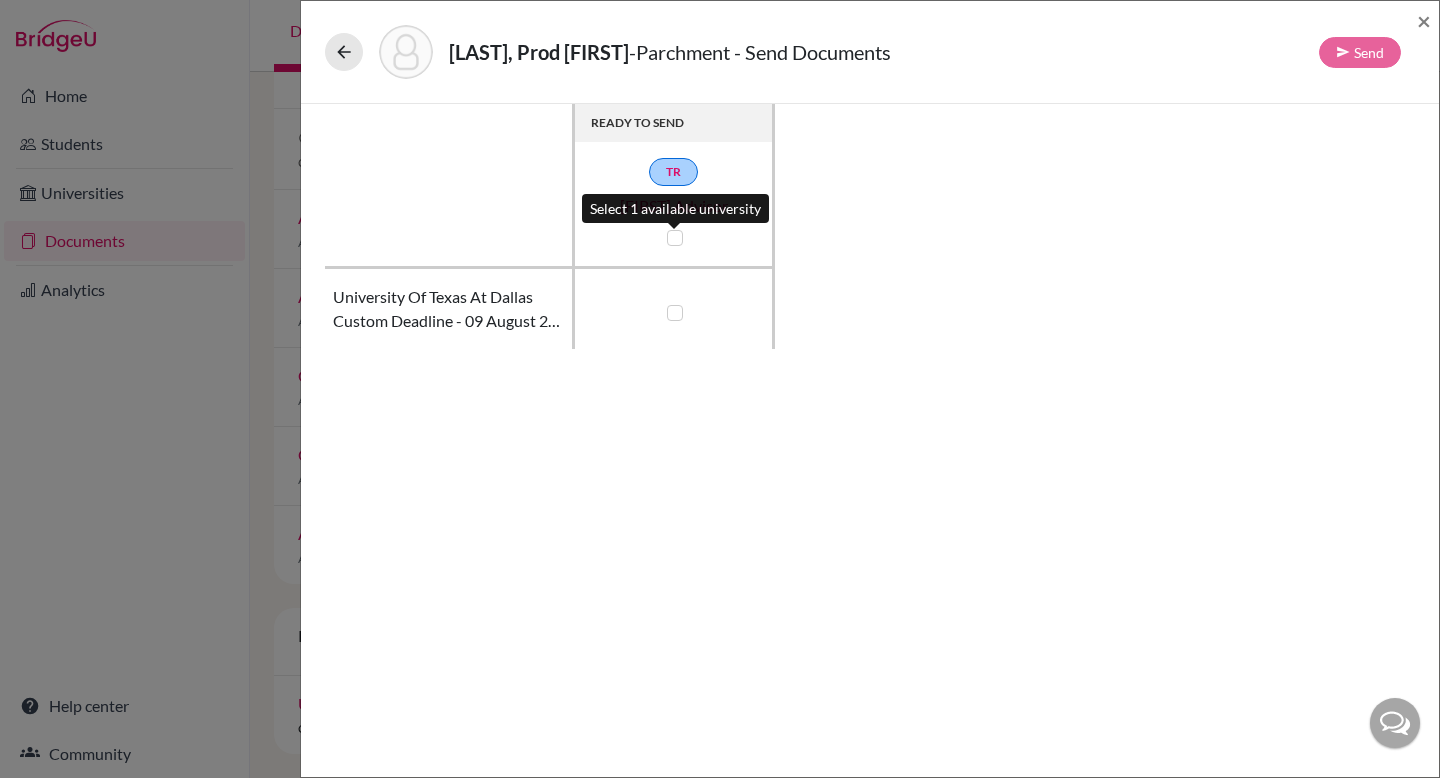 click at bounding box center (675, 238) 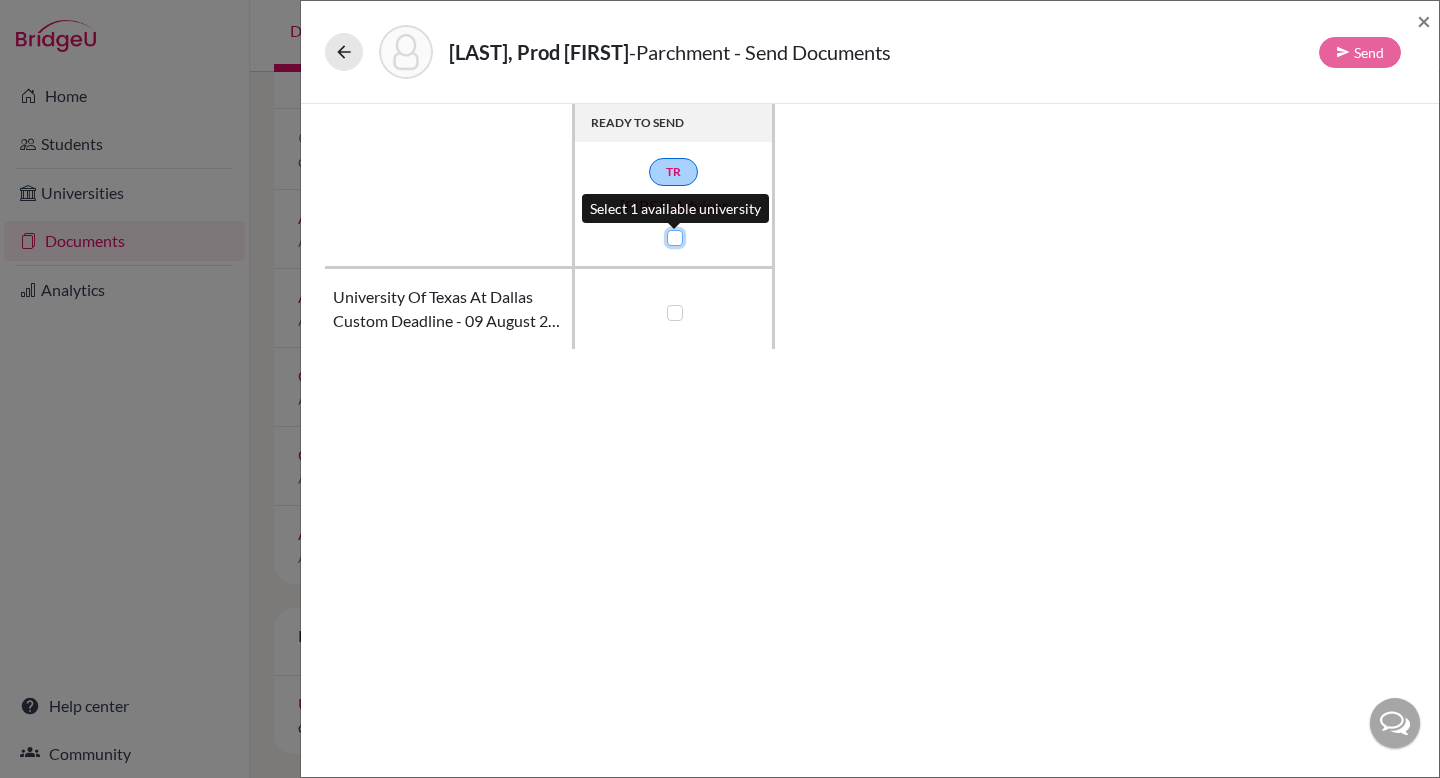 click at bounding box center [670, 236] 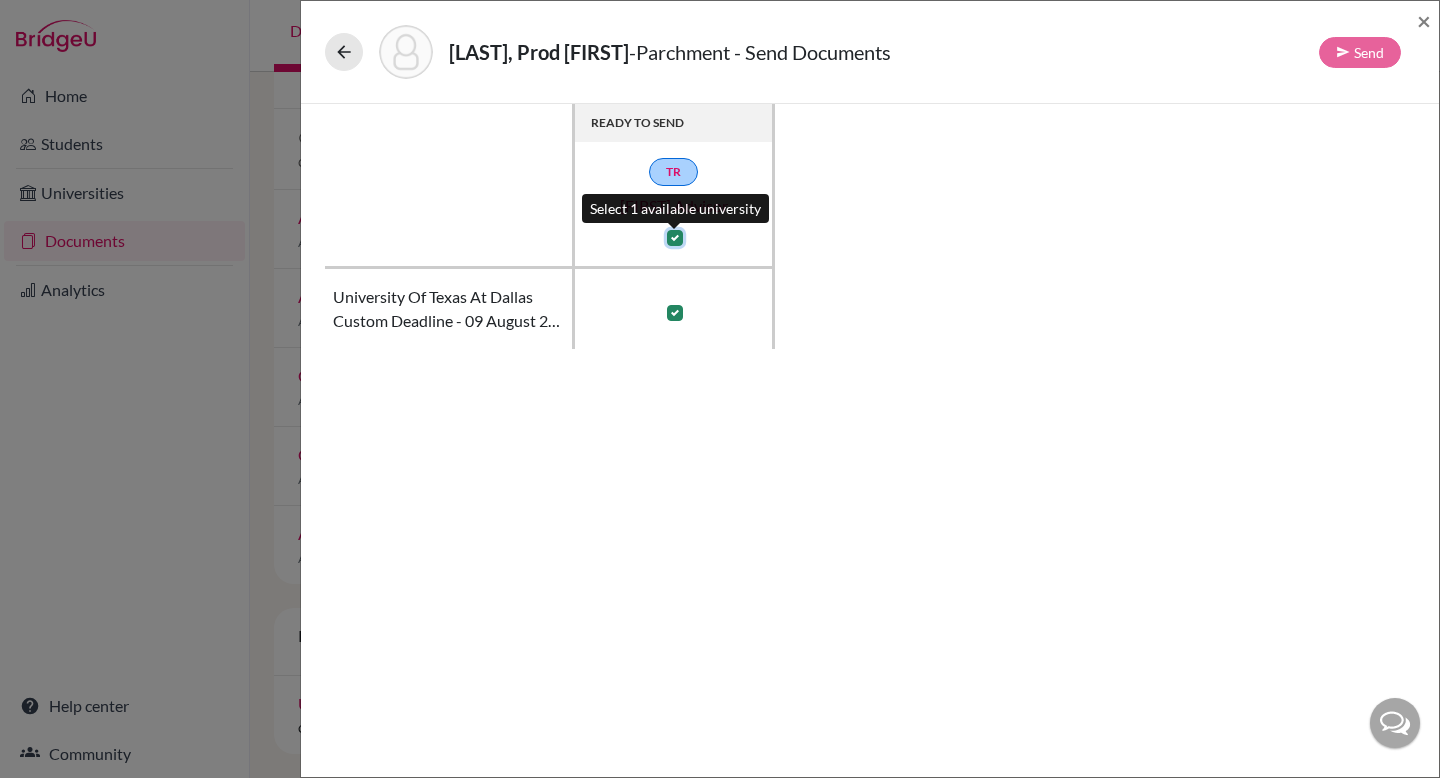 checkbox on "true" 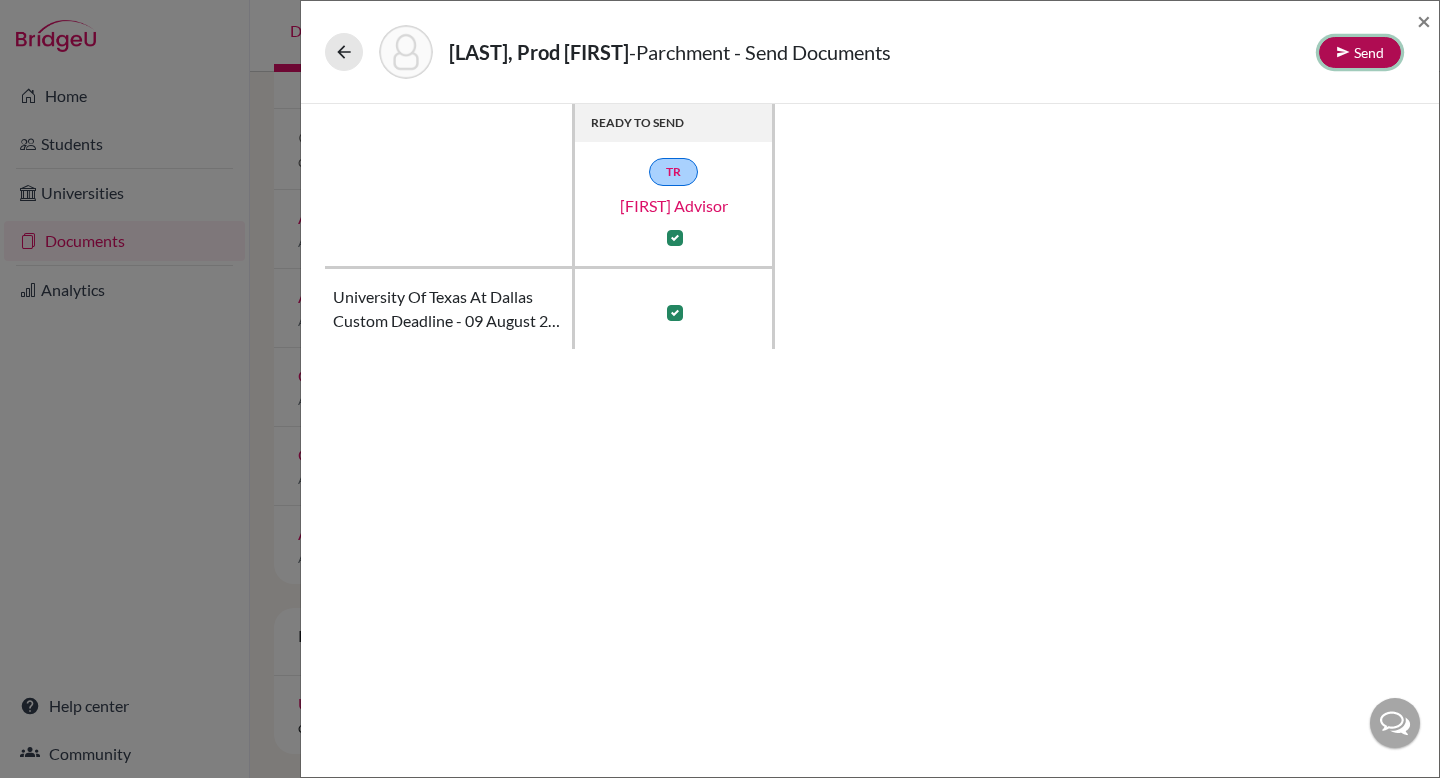 click on "Send" 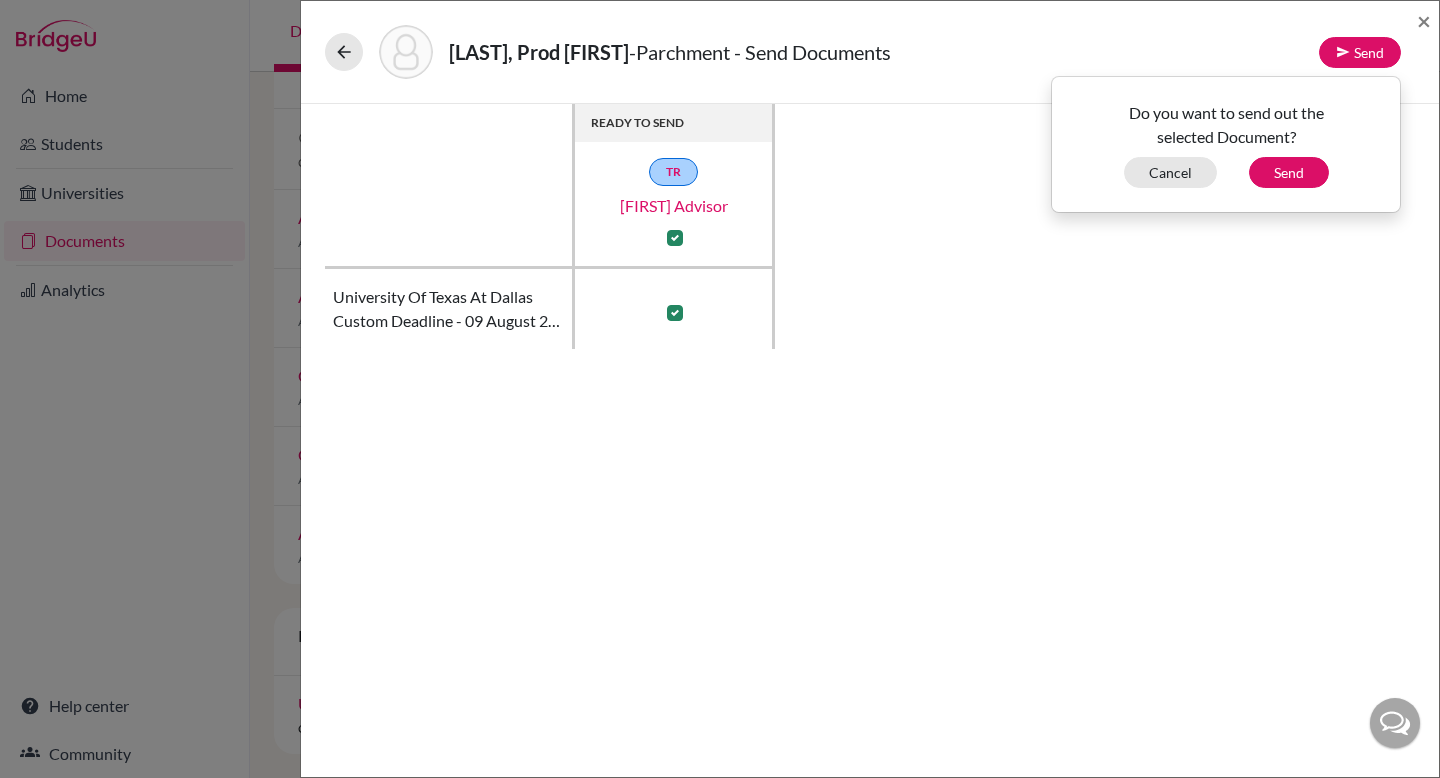 click on "Do you want to send out the selected Document? Cancel Send" 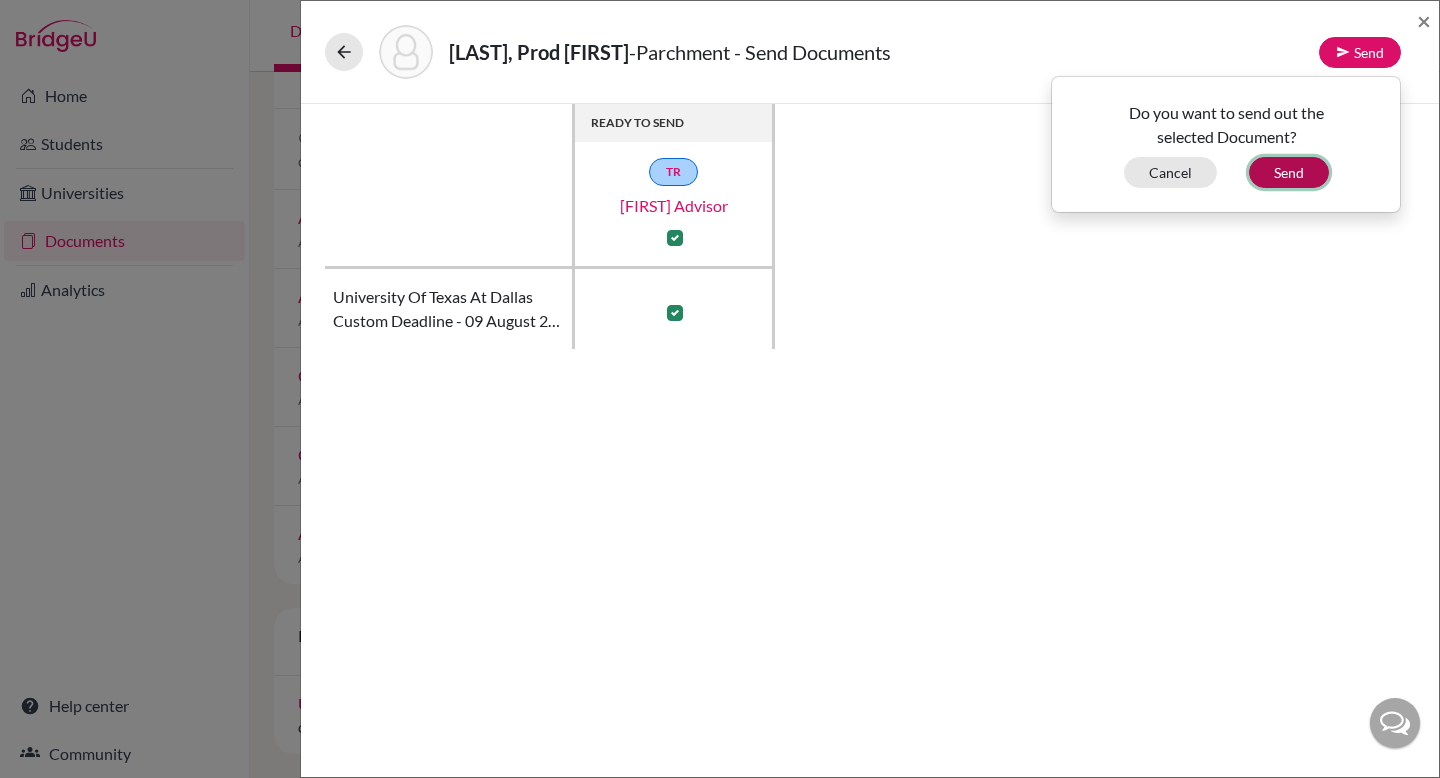 click on "Send" at bounding box center [1289, 172] 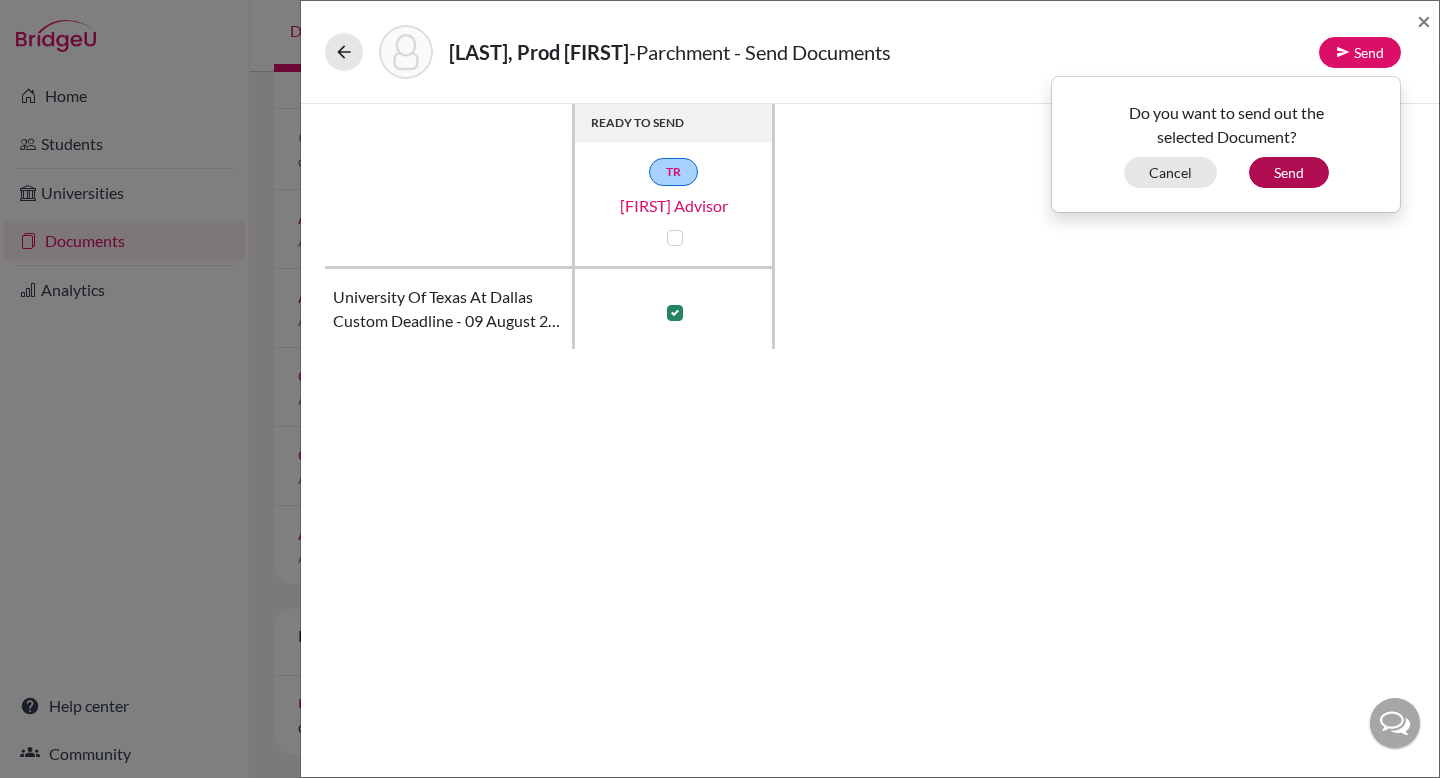 checkbox on "false" 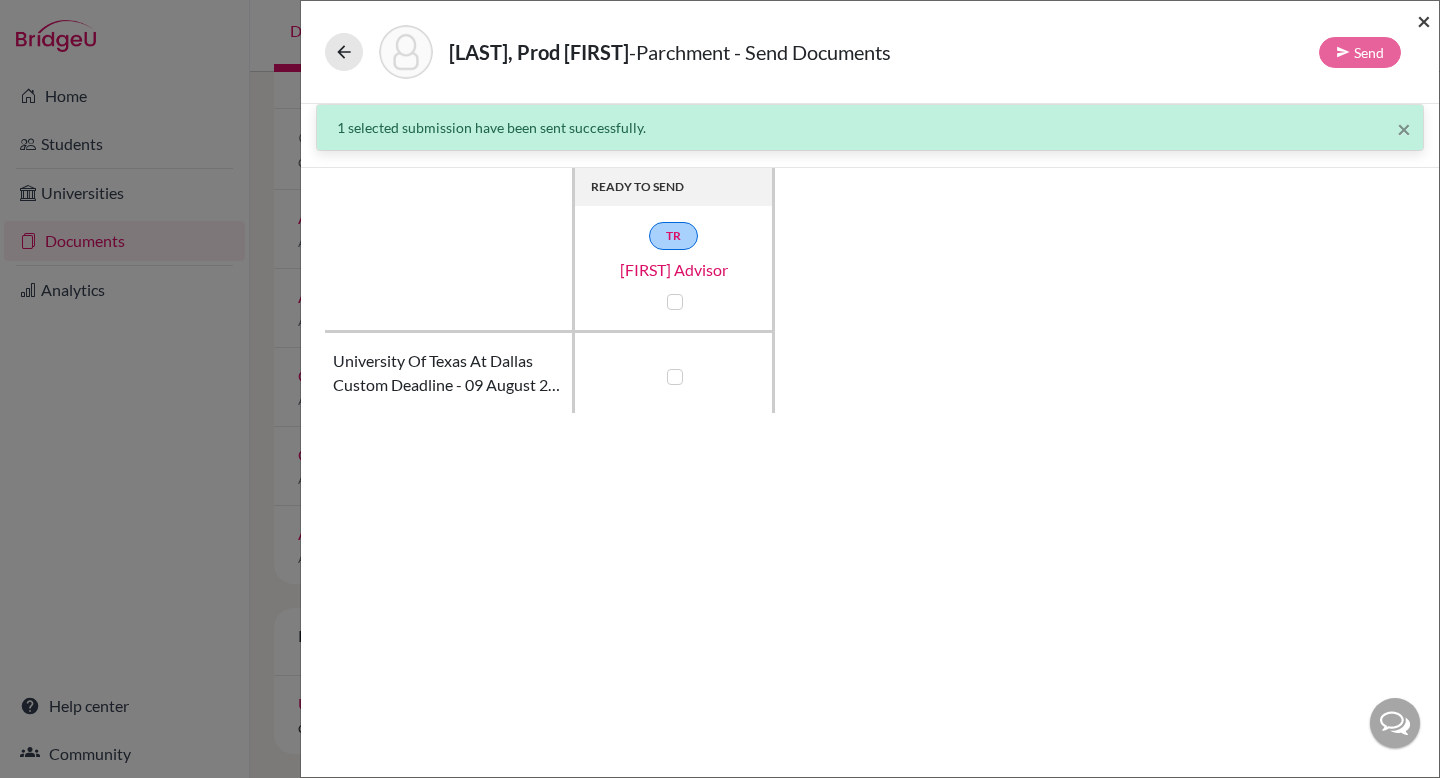 click on "×" at bounding box center [1424, 20] 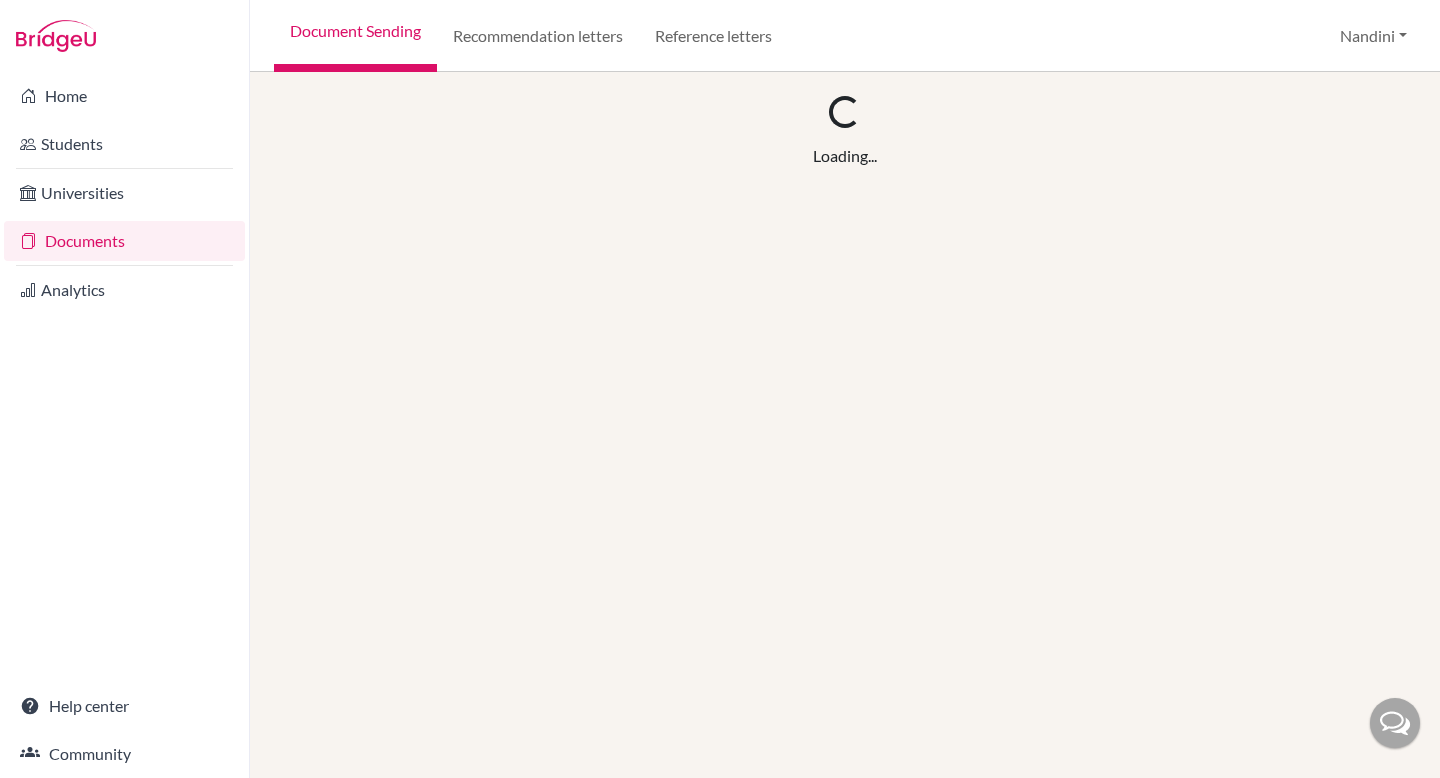 scroll, scrollTop: 0, scrollLeft: 0, axis: both 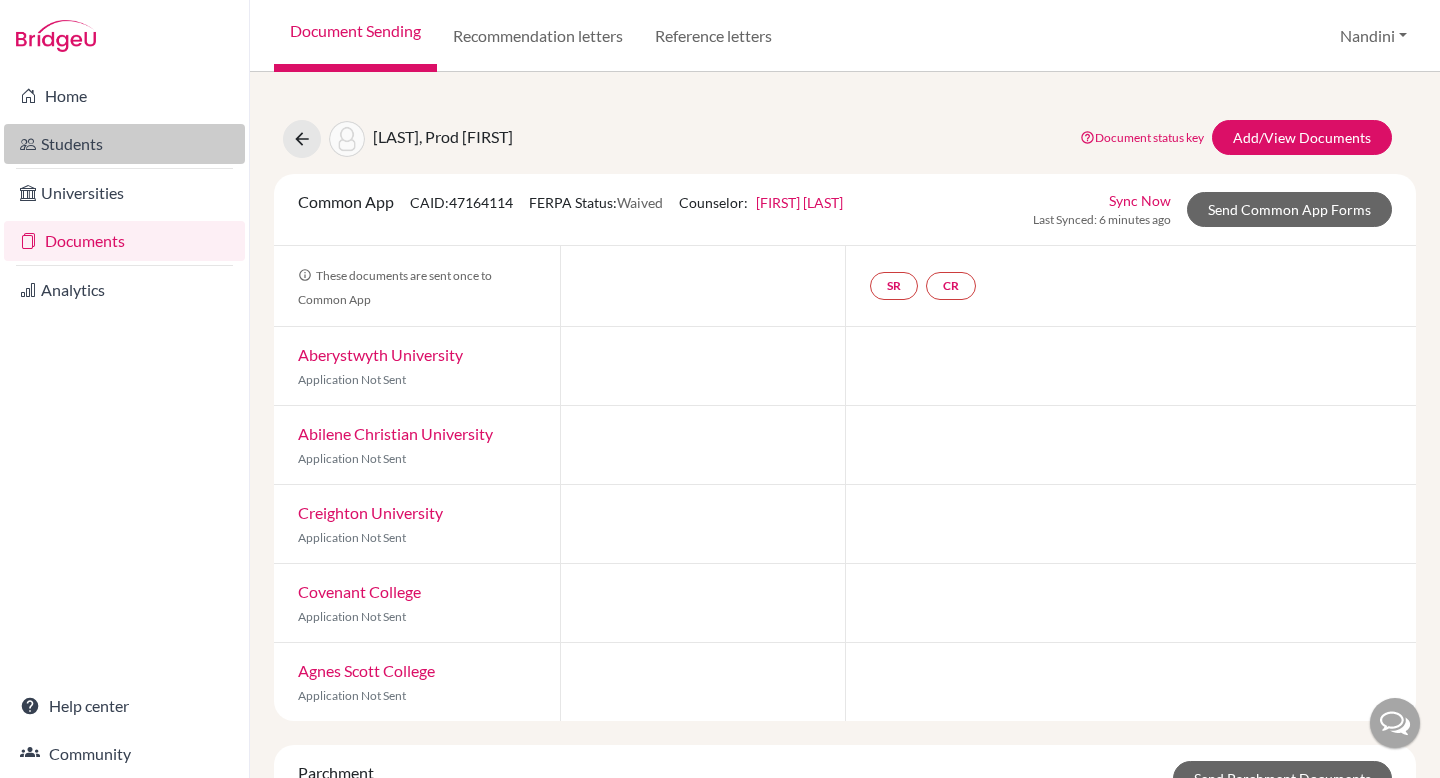 click on "Students" at bounding box center [124, 144] 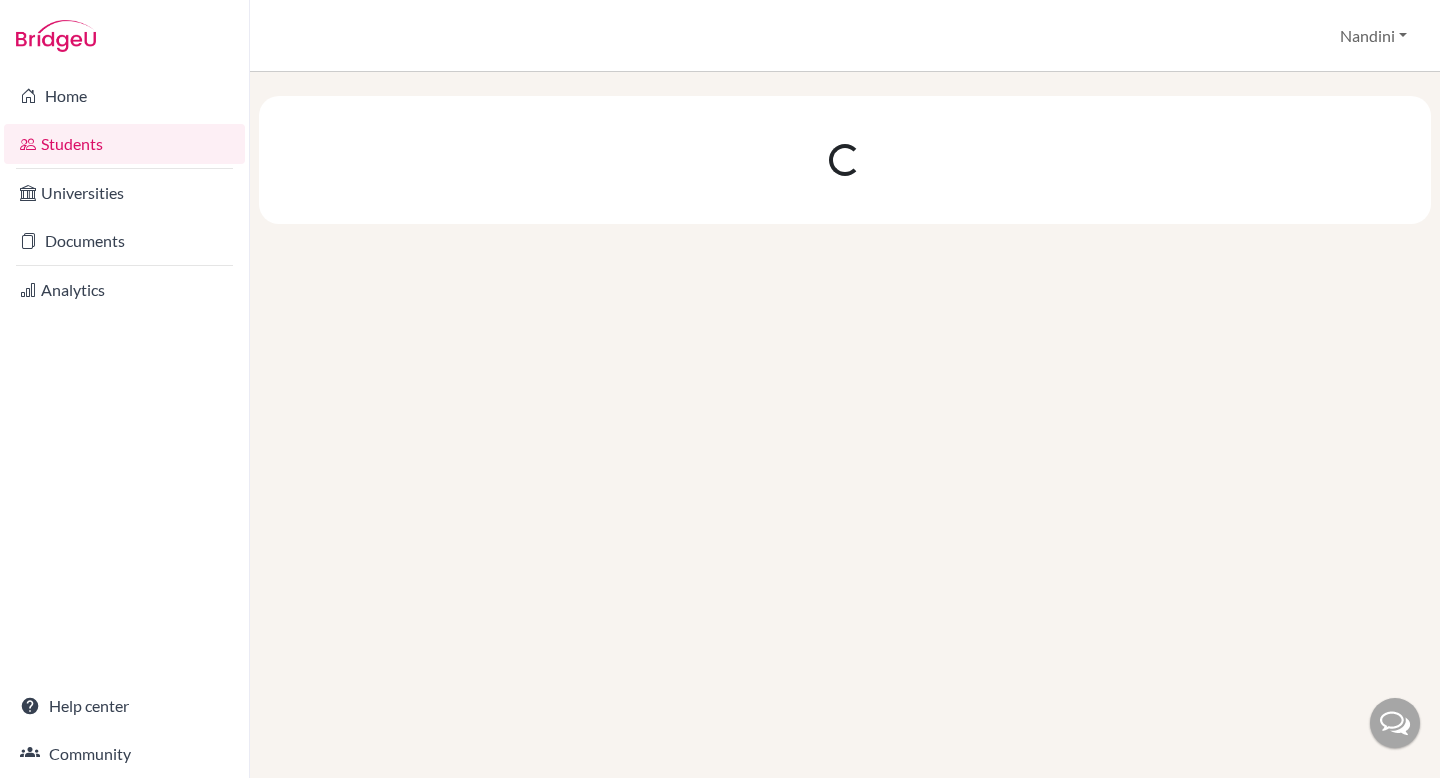 scroll, scrollTop: 0, scrollLeft: 0, axis: both 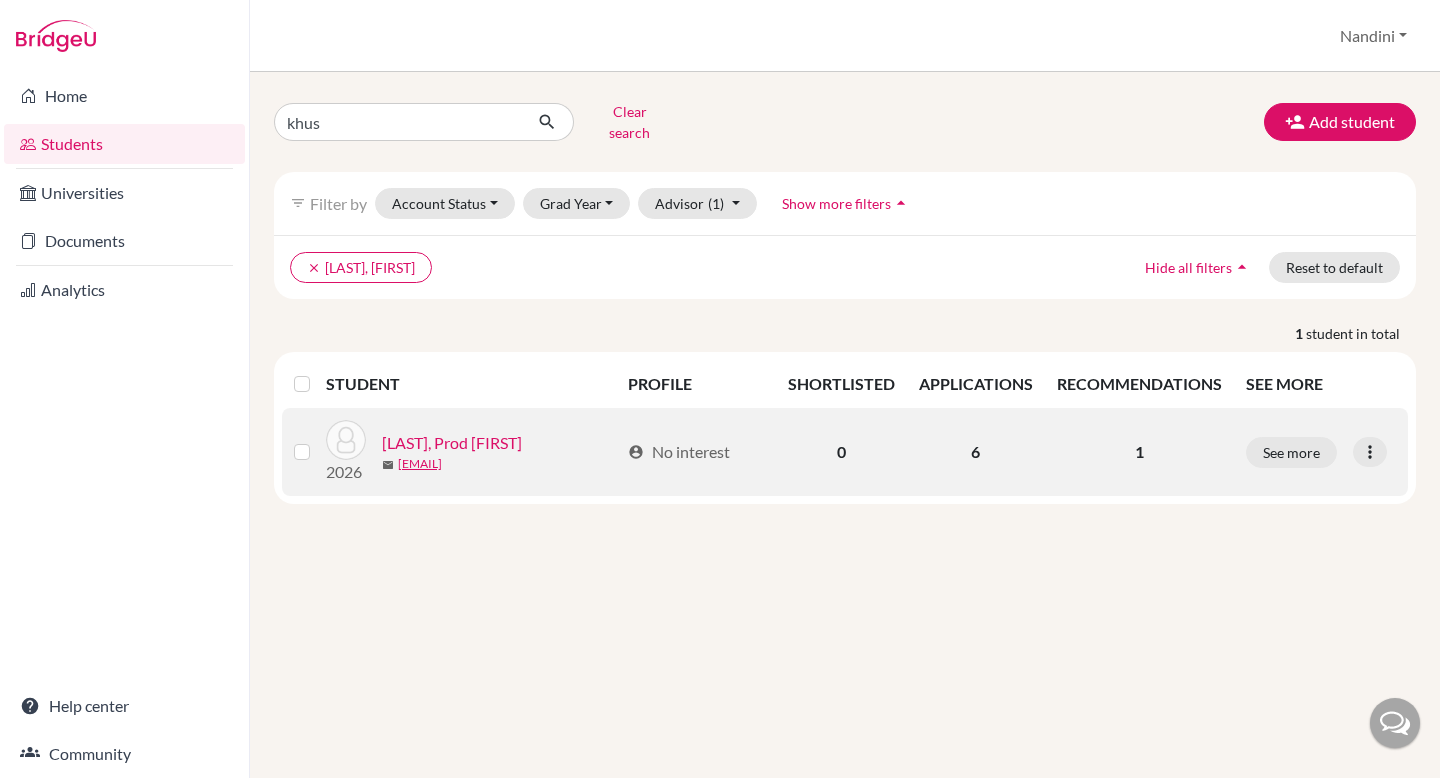 click on "[LAST], Prod [FIRST]" at bounding box center (452, 443) 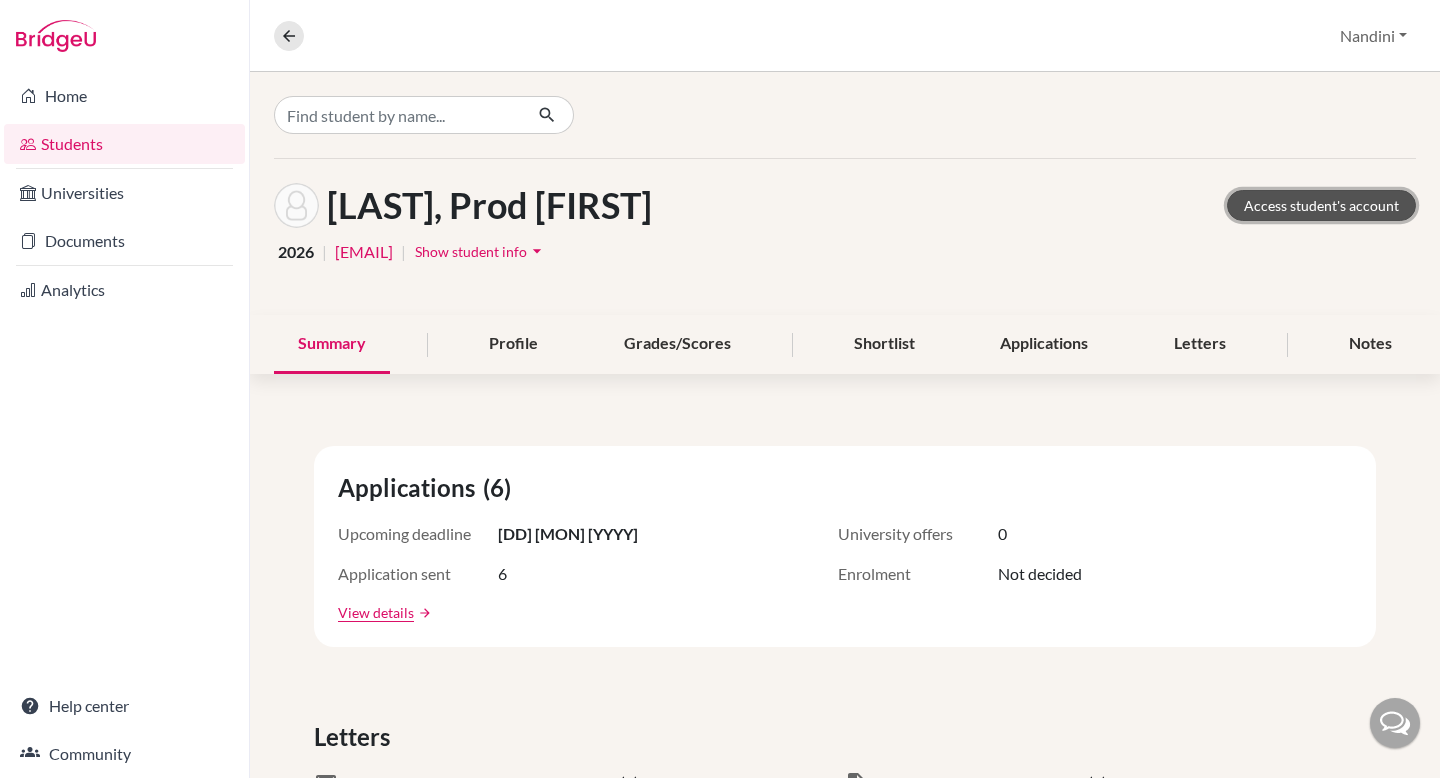 click on "Access student's account" at bounding box center (1321, 205) 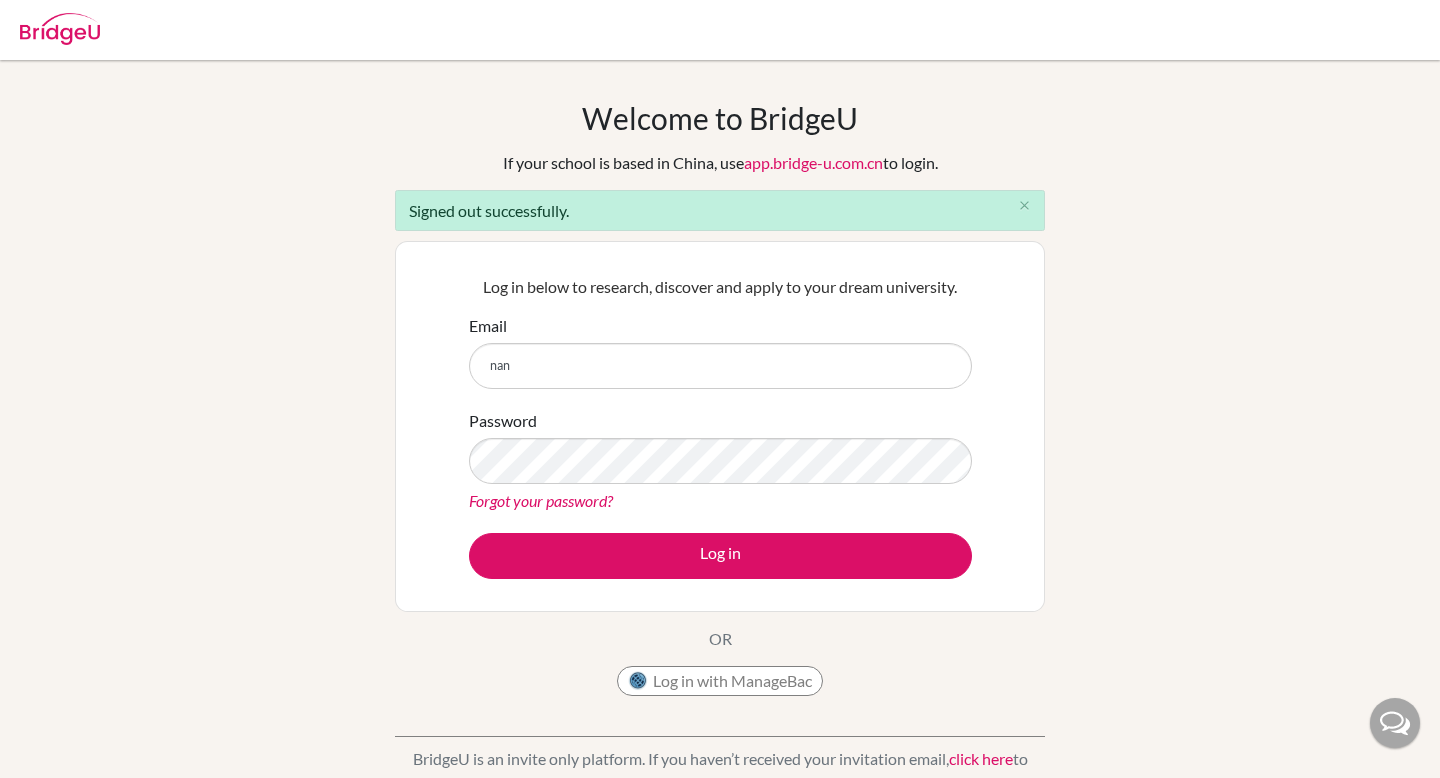 scroll, scrollTop: 0, scrollLeft: 0, axis: both 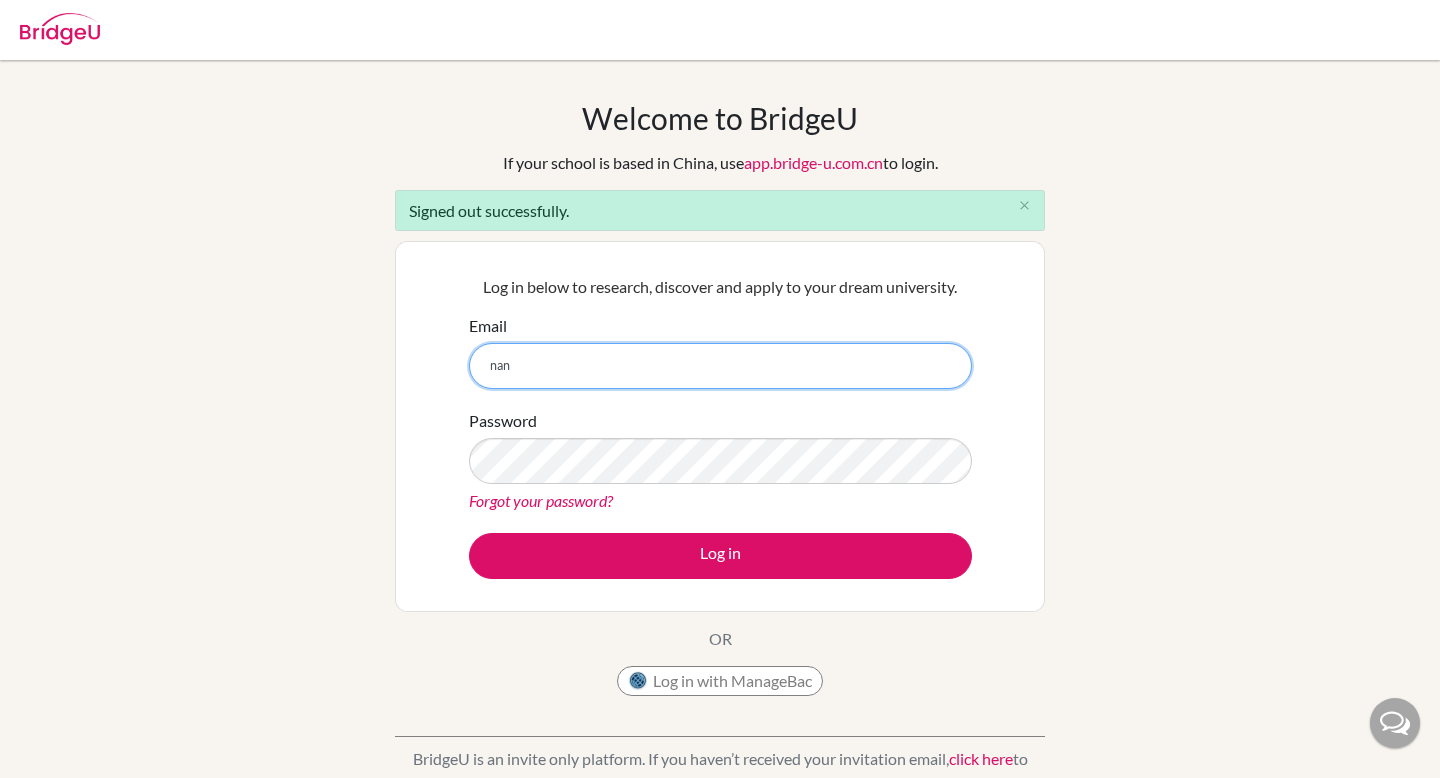 type on "[EMAIL]" 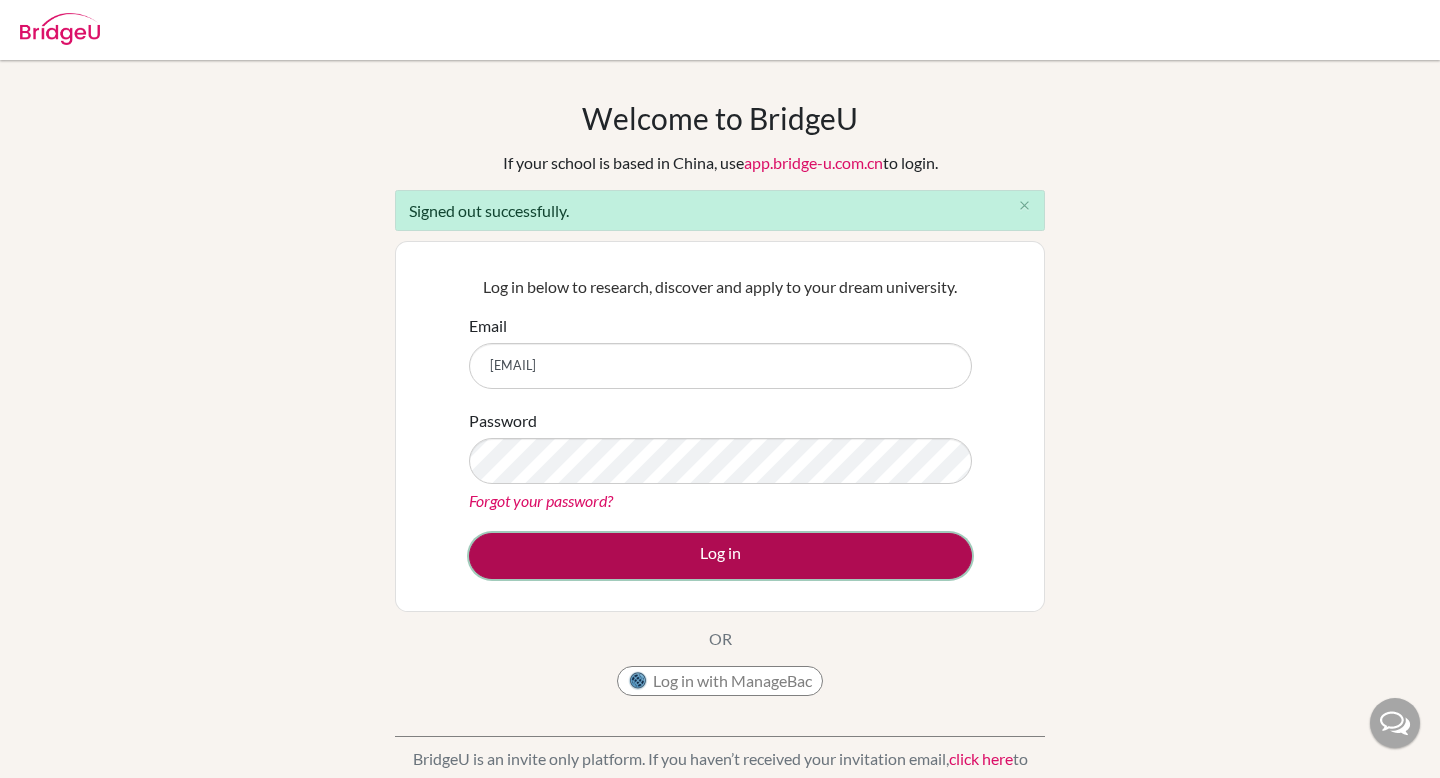 click on "Log in" at bounding box center [720, 556] 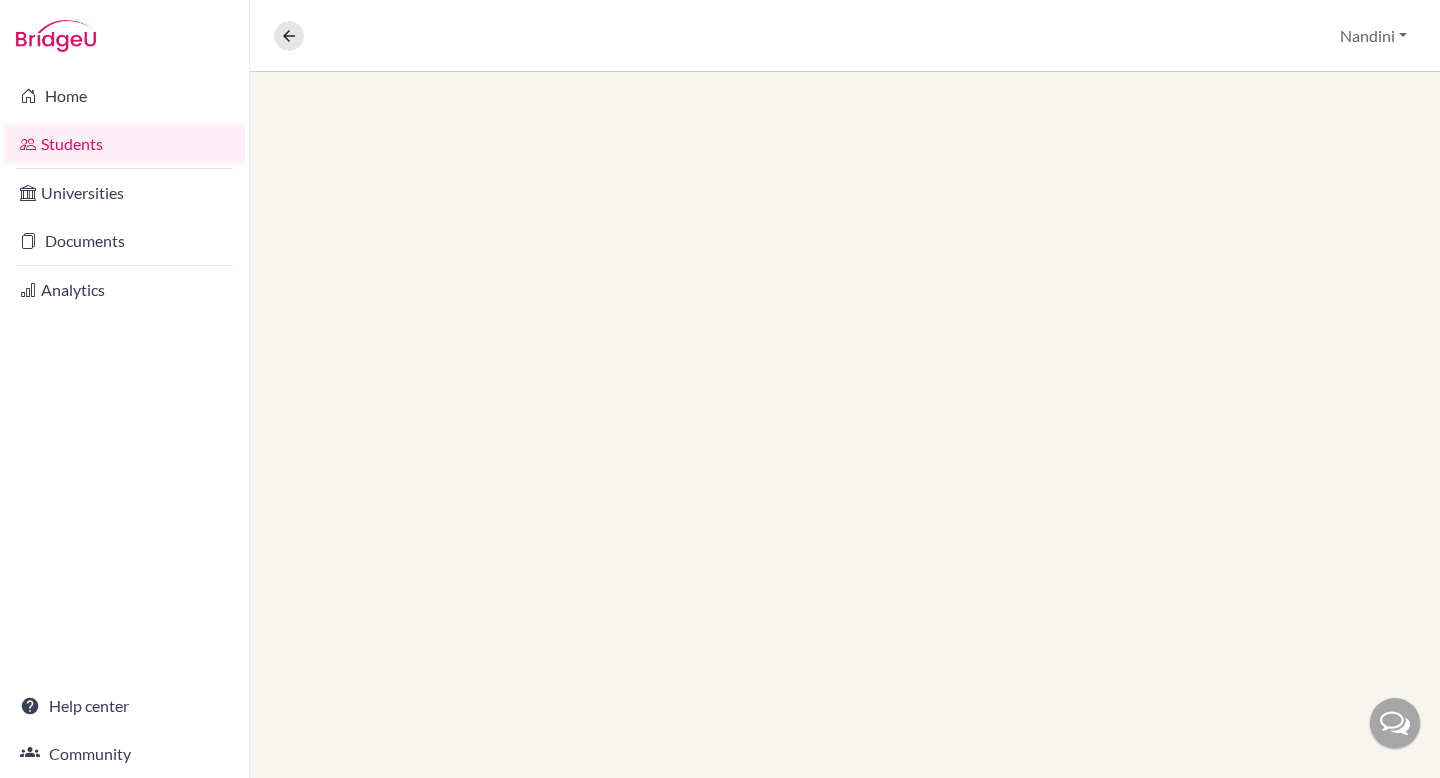 scroll, scrollTop: 0, scrollLeft: 0, axis: both 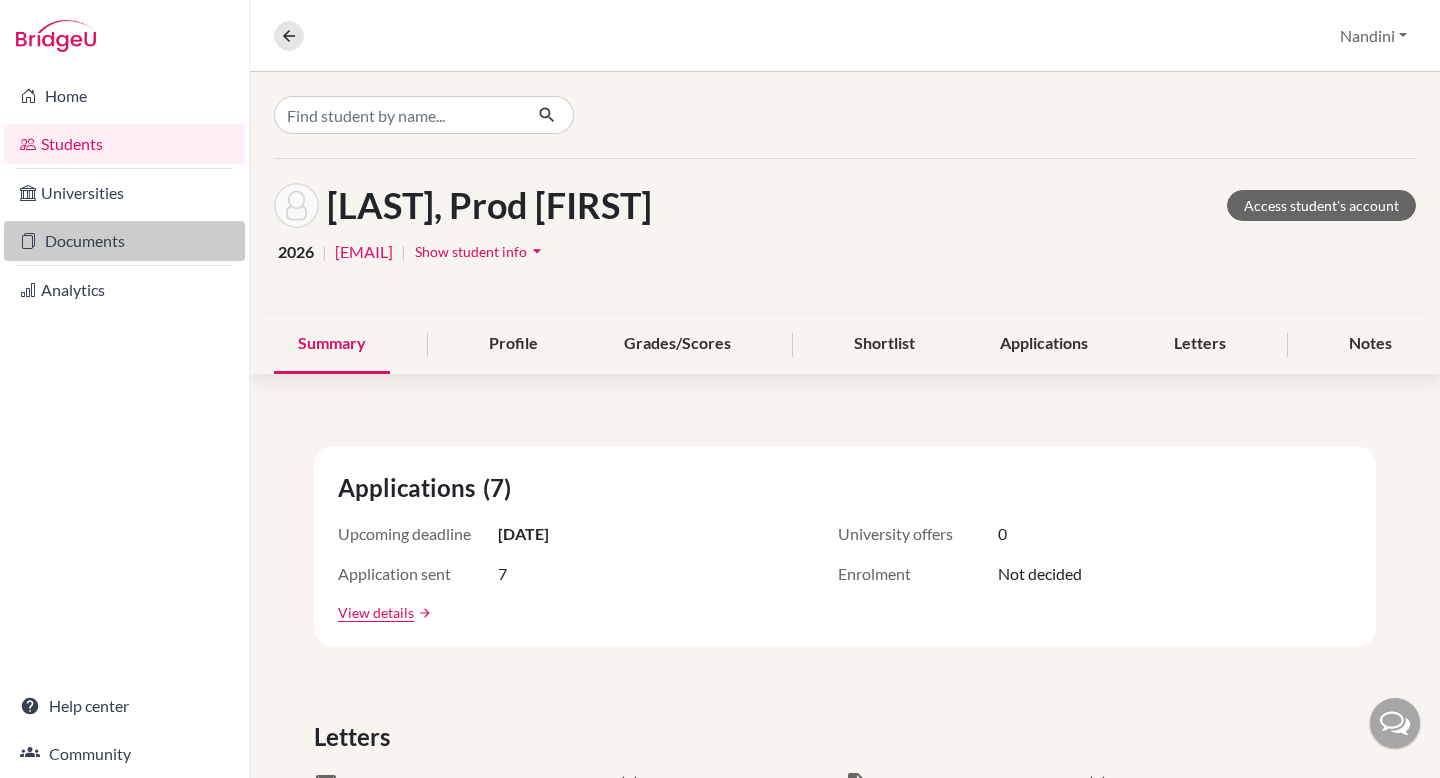 click on "Documents" at bounding box center (124, 241) 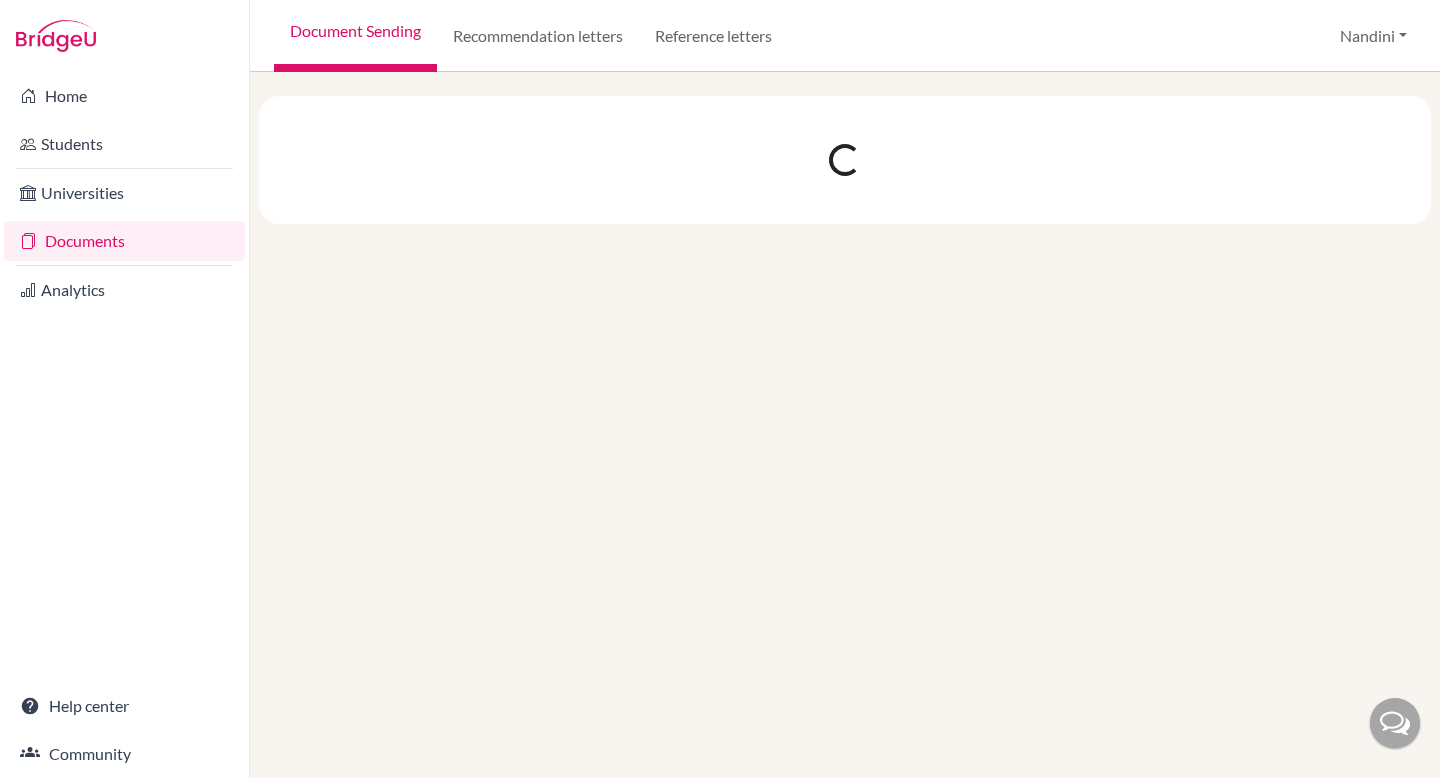 scroll, scrollTop: 0, scrollLeft: 0, axis: both 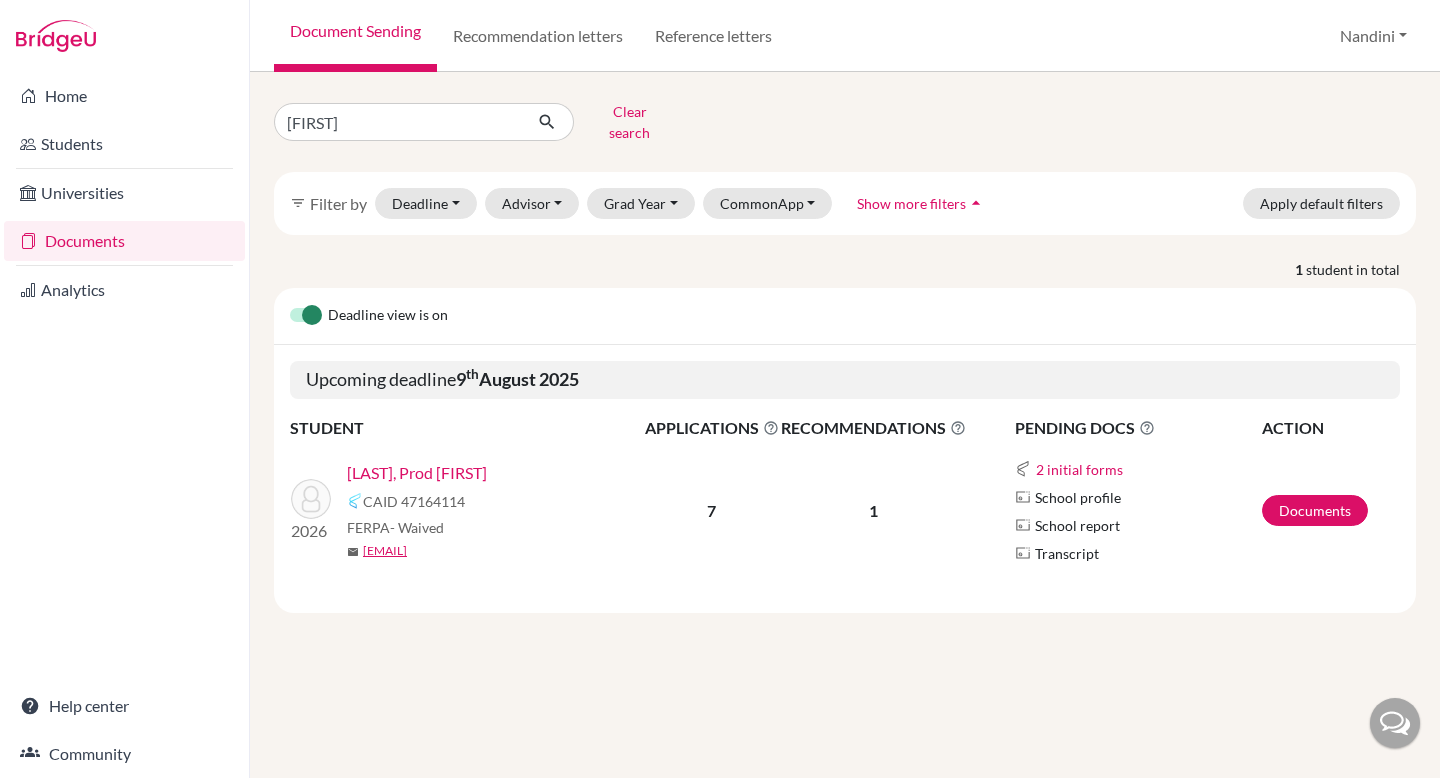 click on "[LAST], Prod [FIRST]" at bounding box center (417, 473) 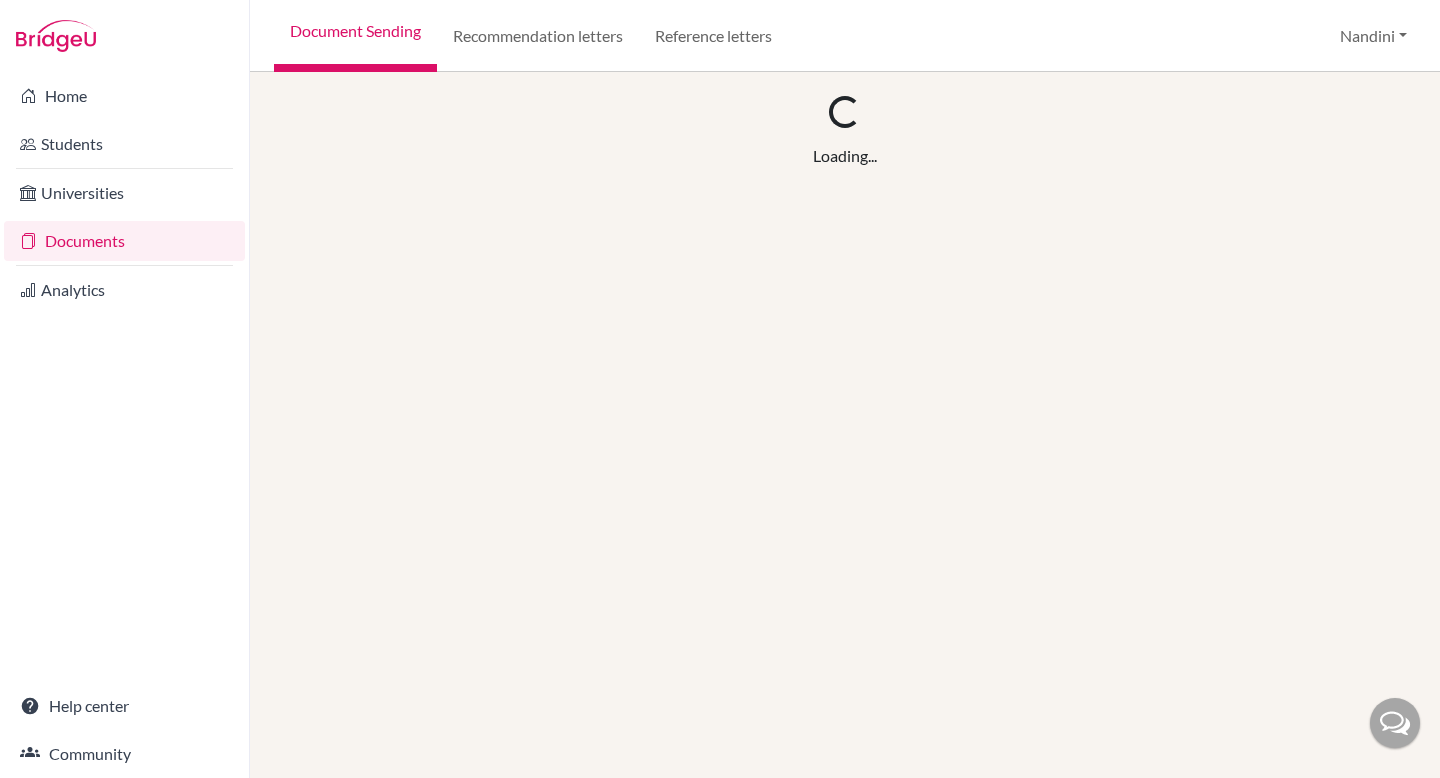 scroll, scrollTop: 0, scrollLeft: 0, axis: both 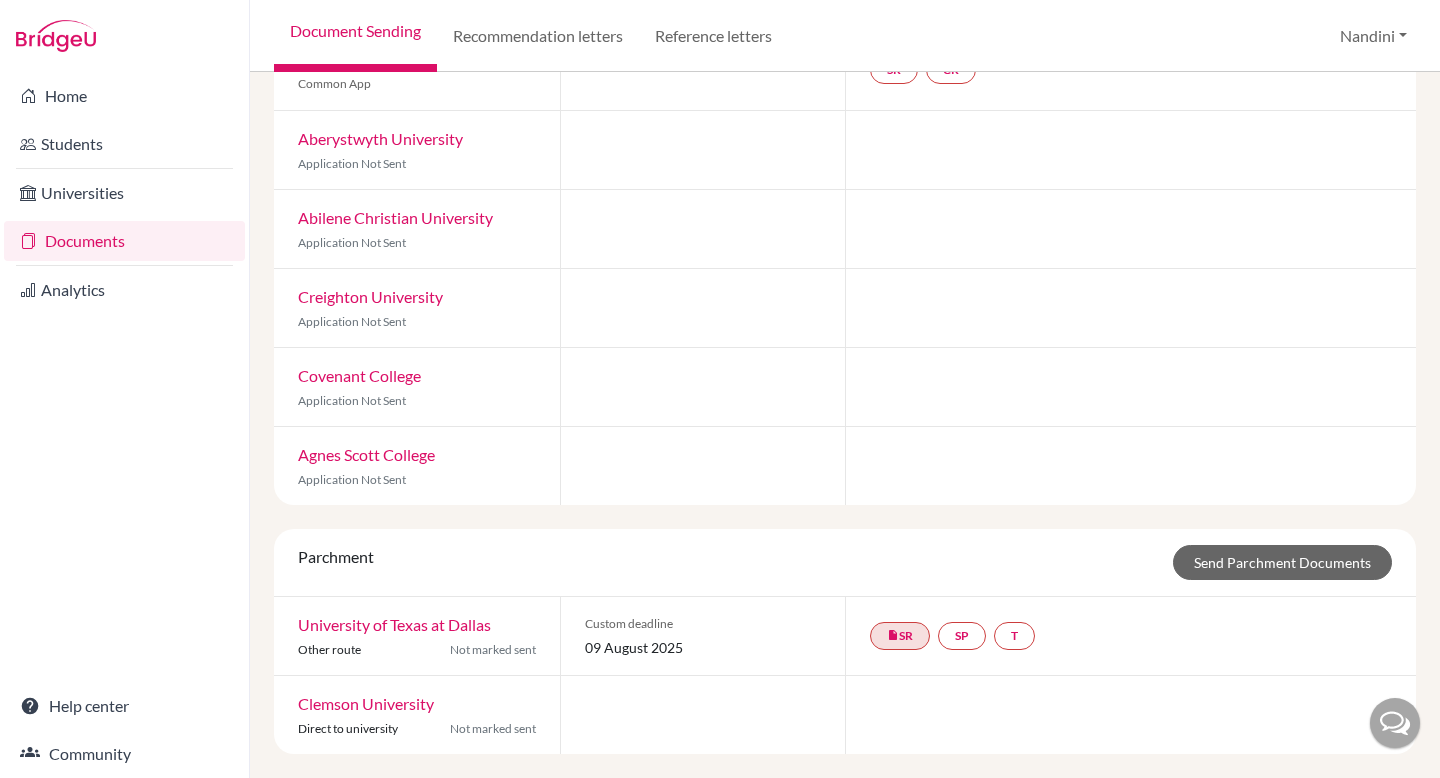 click on "Clemson University" at bounding box center (366, 703) 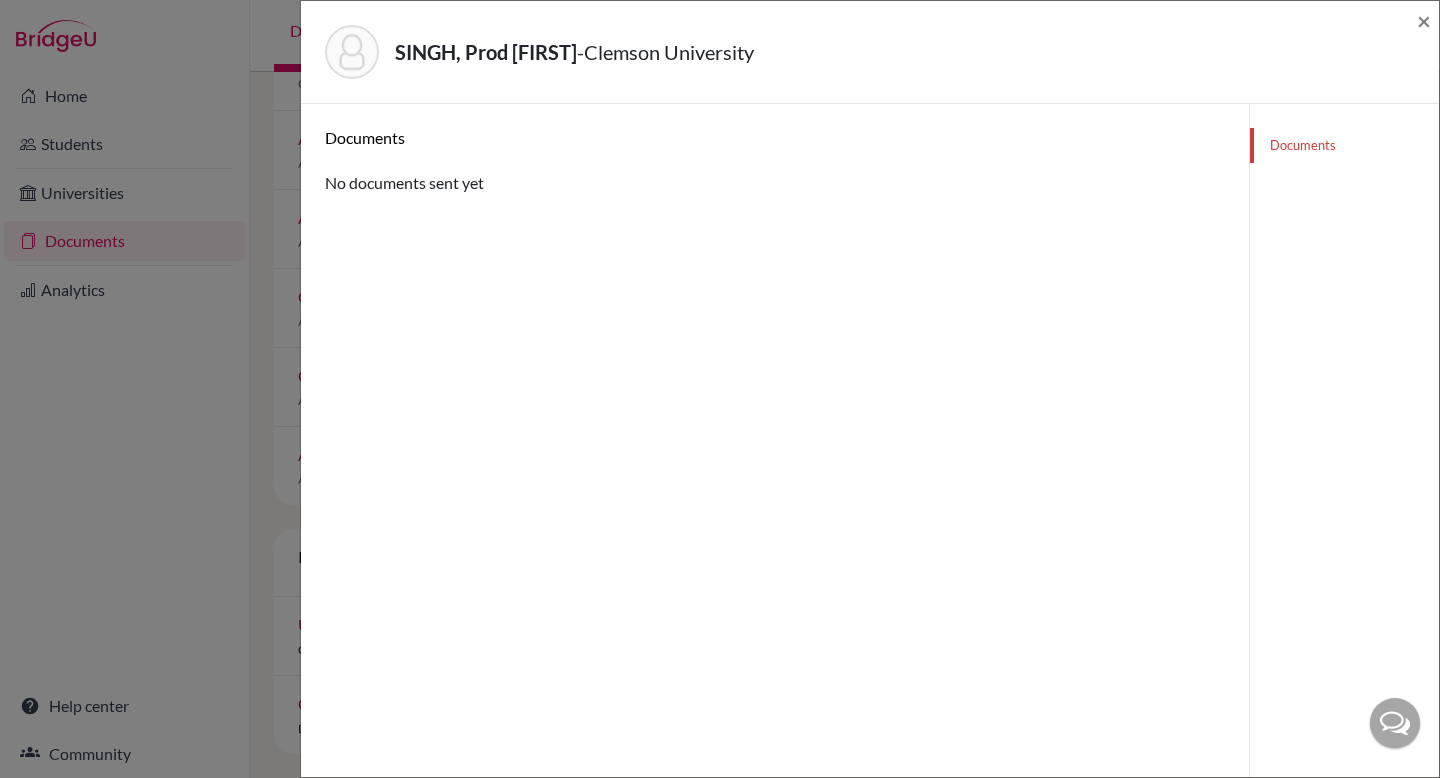 click on "Documents No documents sent yet" at bounding box center [775, 161] 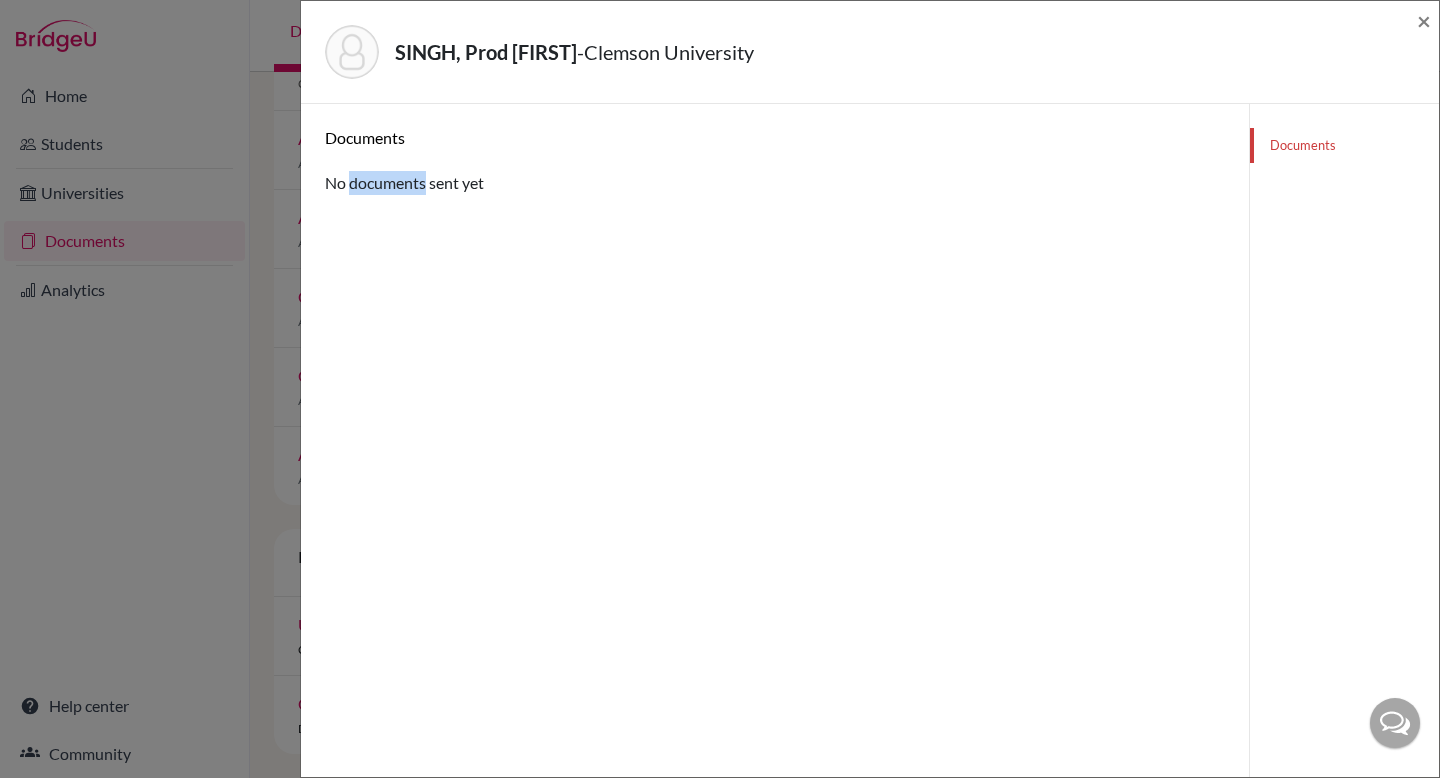 click on "Documents No documents sent yet" at bounding box center (775, 161) 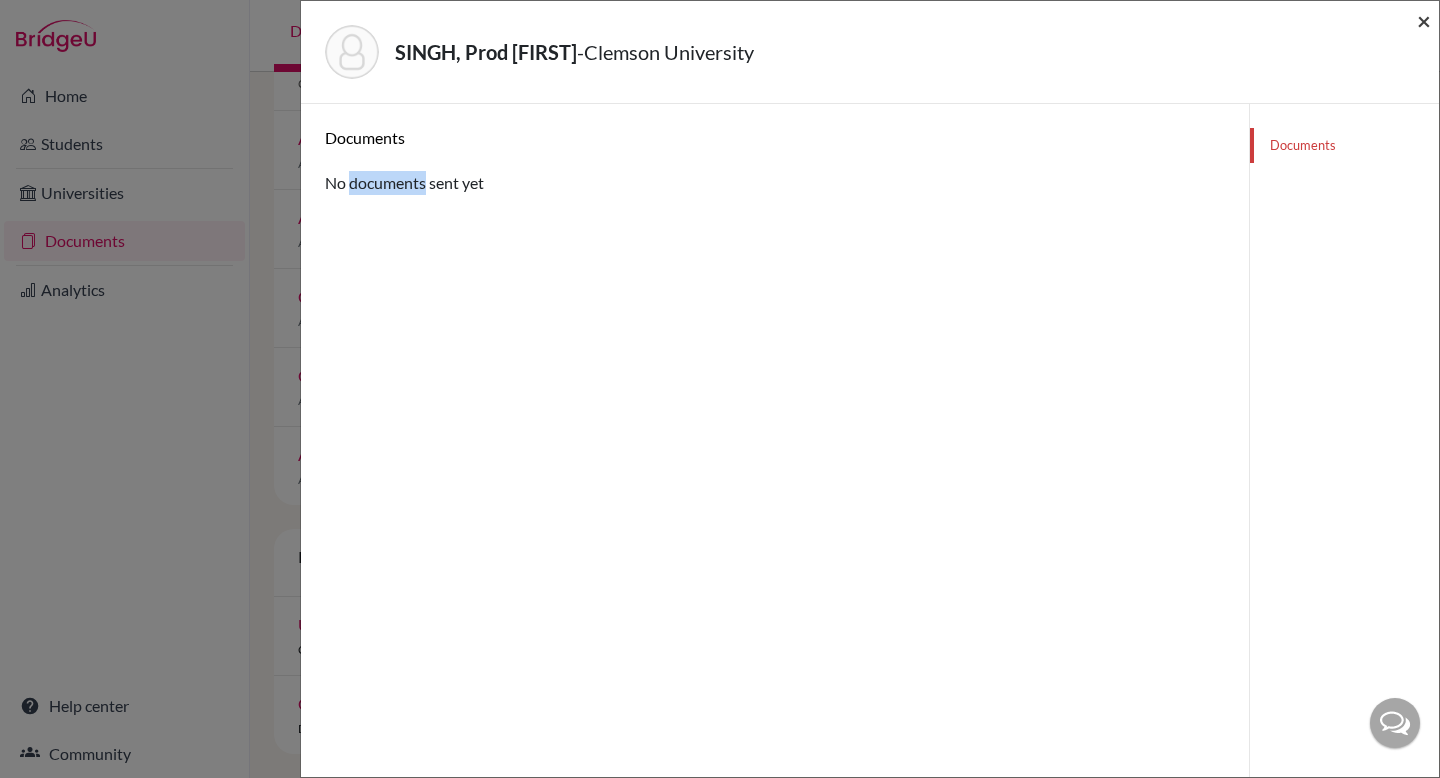 click on "×" at bounding box center [1424, 20] 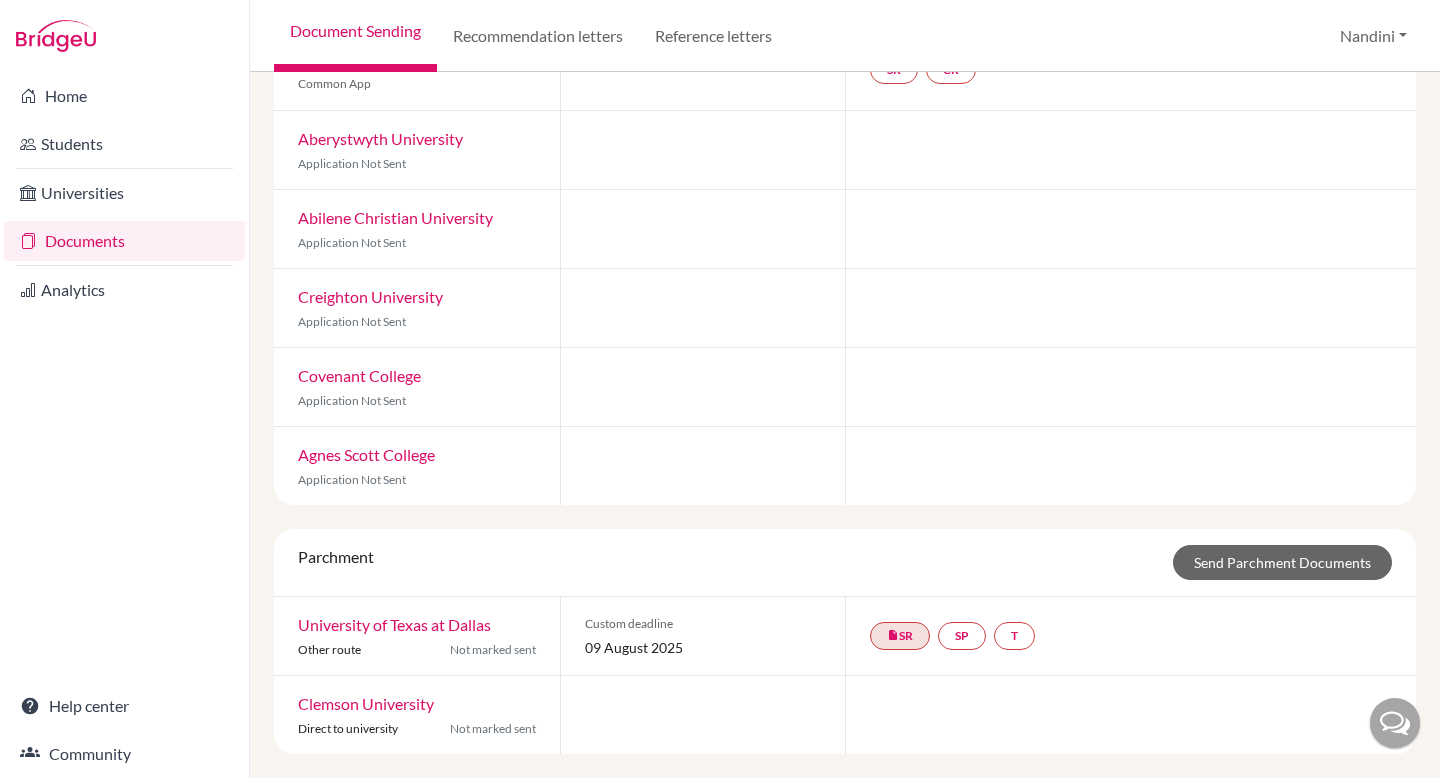 scroll, scrollTop: 0, scrollLeft: 0, axis: both 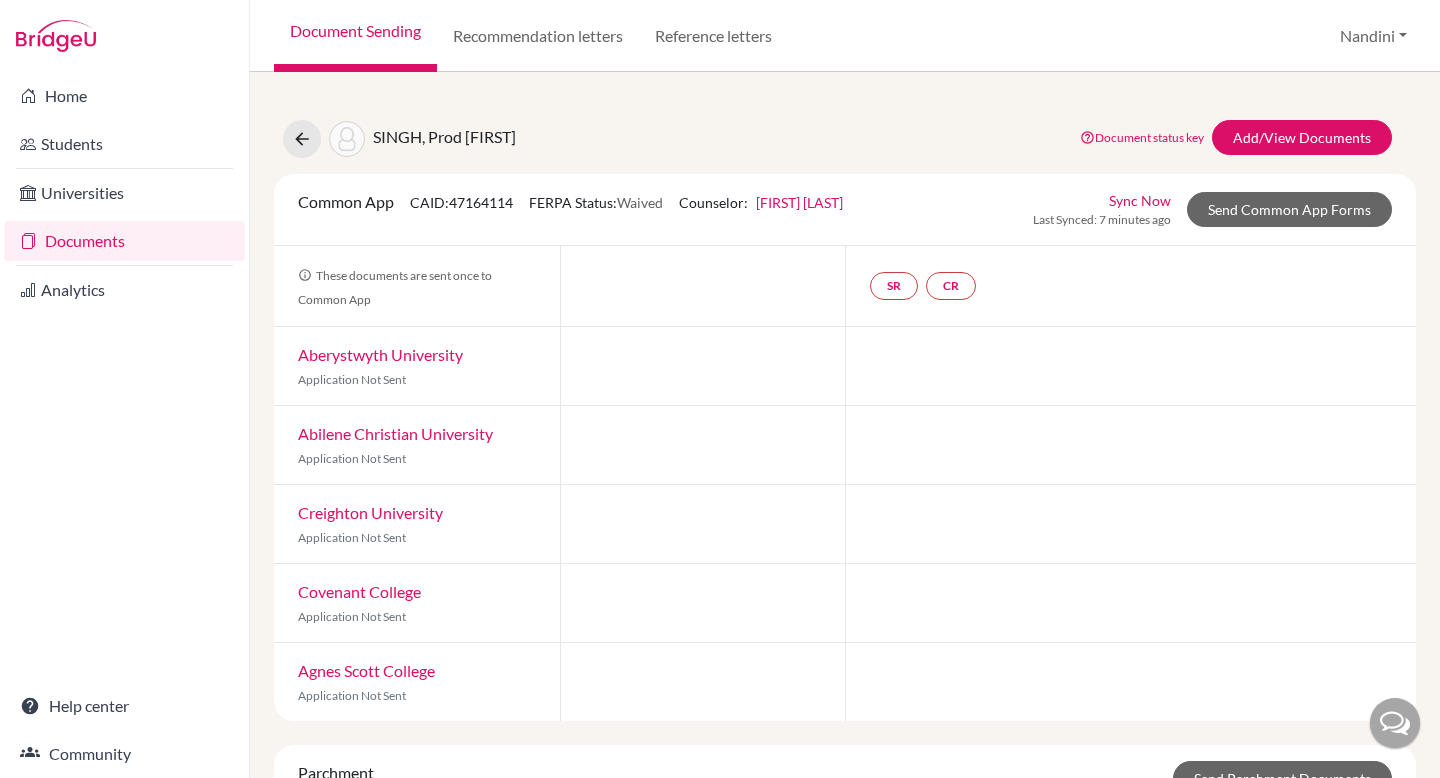 click on "SINGH, Prod Khushboo  Document status key TR Requirement. Document not uploaded yet. TR Document uploaded / form saved. Ready to send to universities. TR Document is "sending". TR Document has been sent. TR Document has failed to send. Contact our team via live chat or hi@bridge-u.com Add/View Documents Common App  CAID:  47164114  FERPA Status:  Waived  Counselor: Khushboo Singh First Name Khushboo Last Name Singh Phone 44.078-904-44666 Position Advisor Email khushboo.singh+advisor1@cialfo.com.sg Recommender Id 17637045 Archived -- Change Counselor Sync Now Last Synced: 7 minutes ago Send Common App Forms These documents are sent once to Common App  SR  CR Aberystwyth University Application Not Sent Abilene Christian University Application Not Sent Creighton University Application Not Sent Covenant College Application Not Sent Agnes Scott College Application Not Sent Parchment  Send Parchment Documents University of Texas at Dallas Other route Not marked sent Custom deadline 09 August 2025  SR  SP  T" at bounding box center [845, 533] 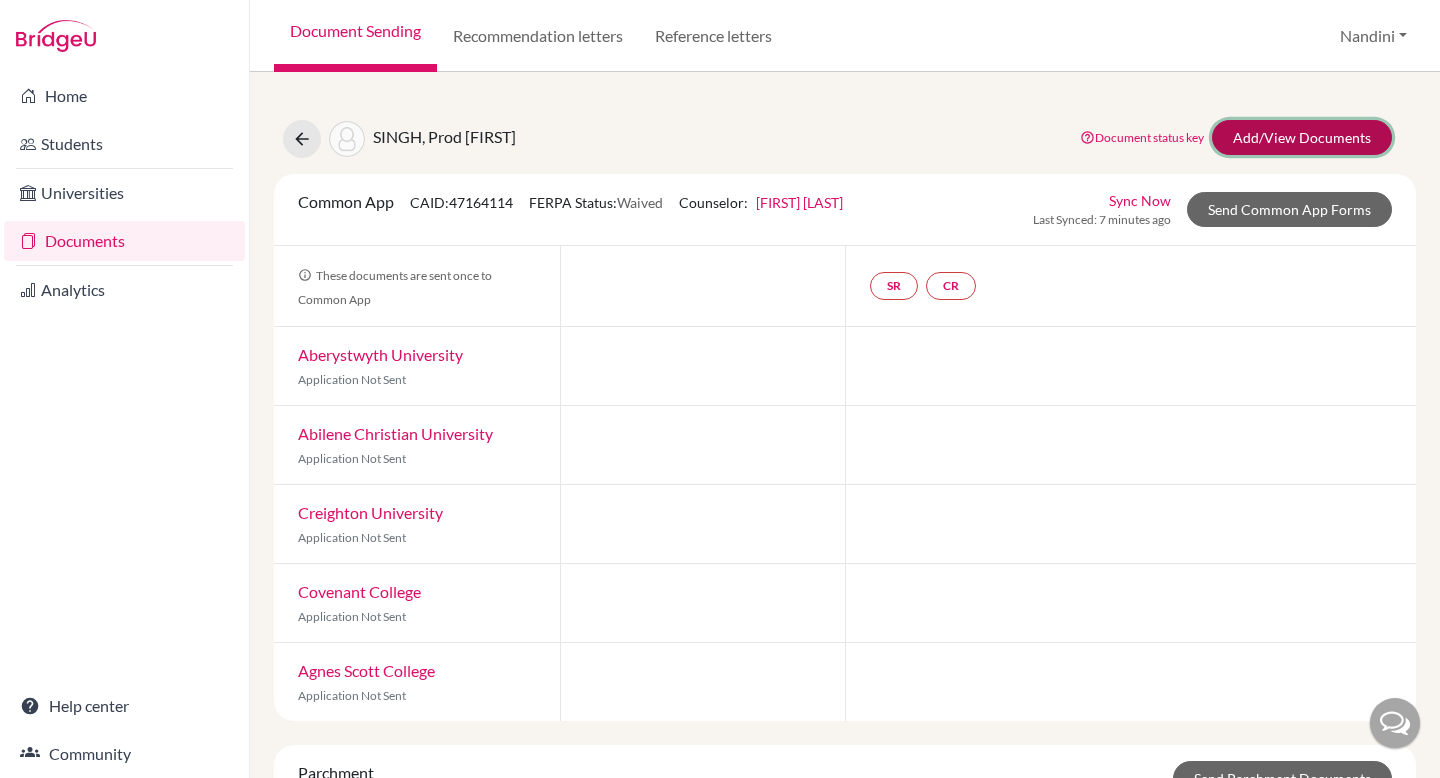 click on "Add/View Documents" at bounding box center [1302, 137] 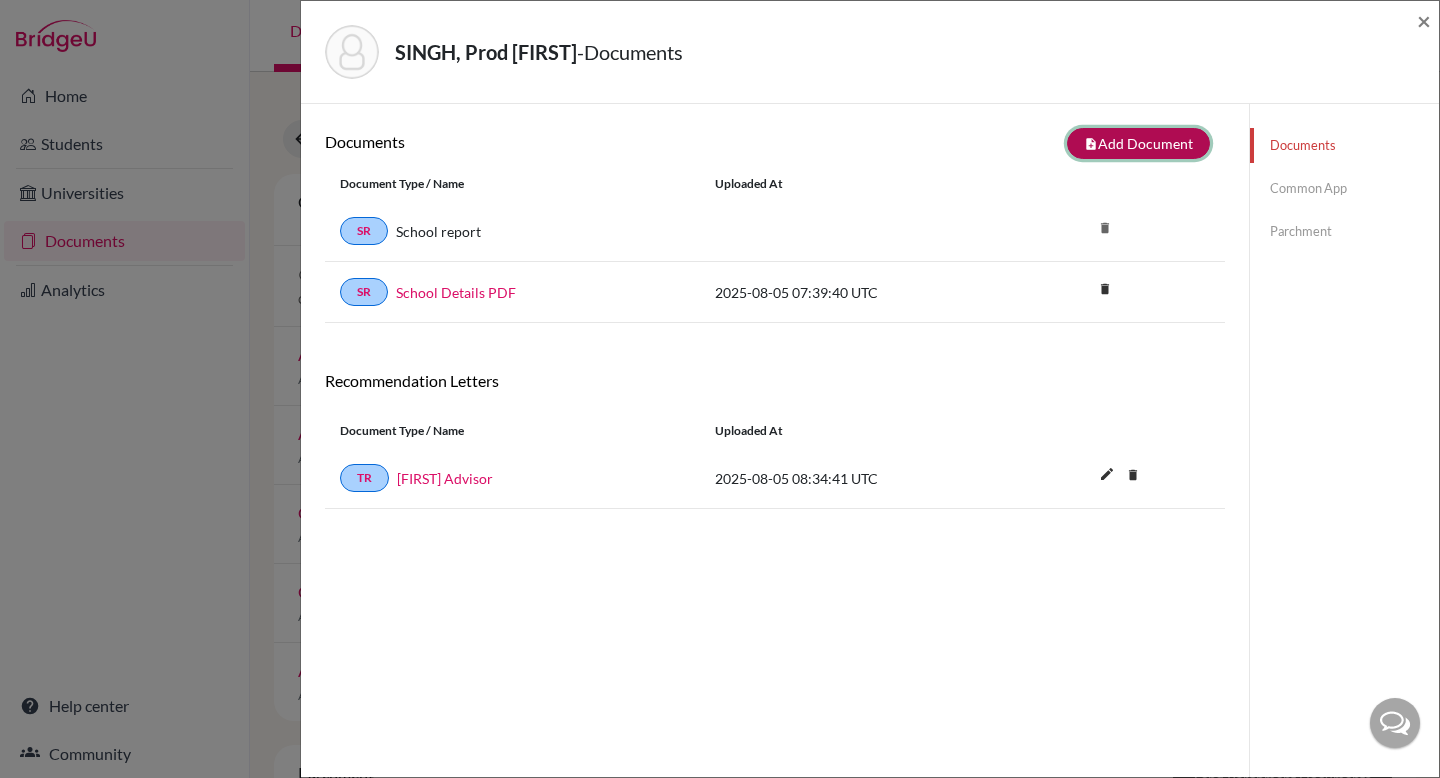 click on "note_add  Add Document" at bounding box center [1138, 143] 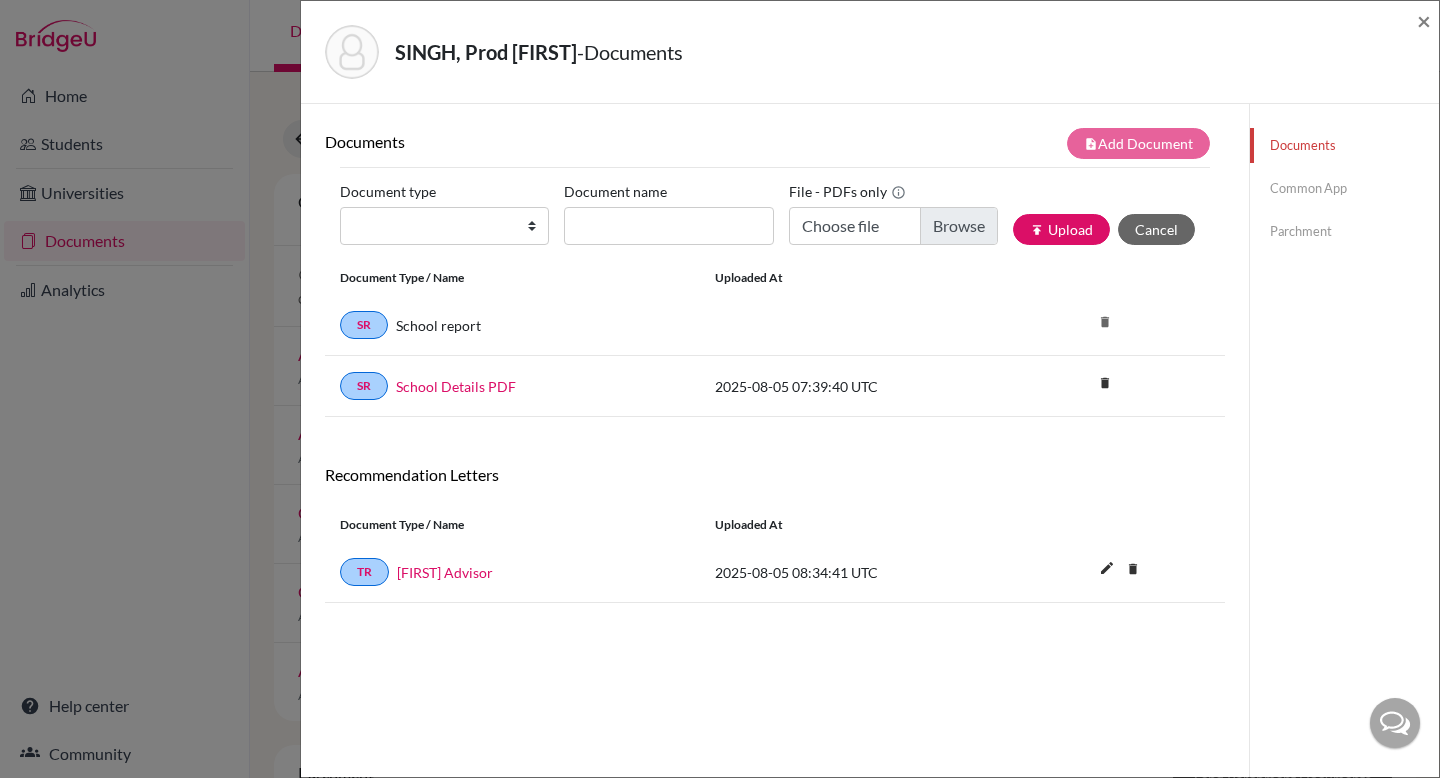 click on "Document type Change explanation for Common App reports Counselor recommendation International official results School profile School report Teacher recommendation Transcript Transcript Courses Other Document name File - PDFs only Choose file publish  Upload Cancel" at bounding box center (775, 218) 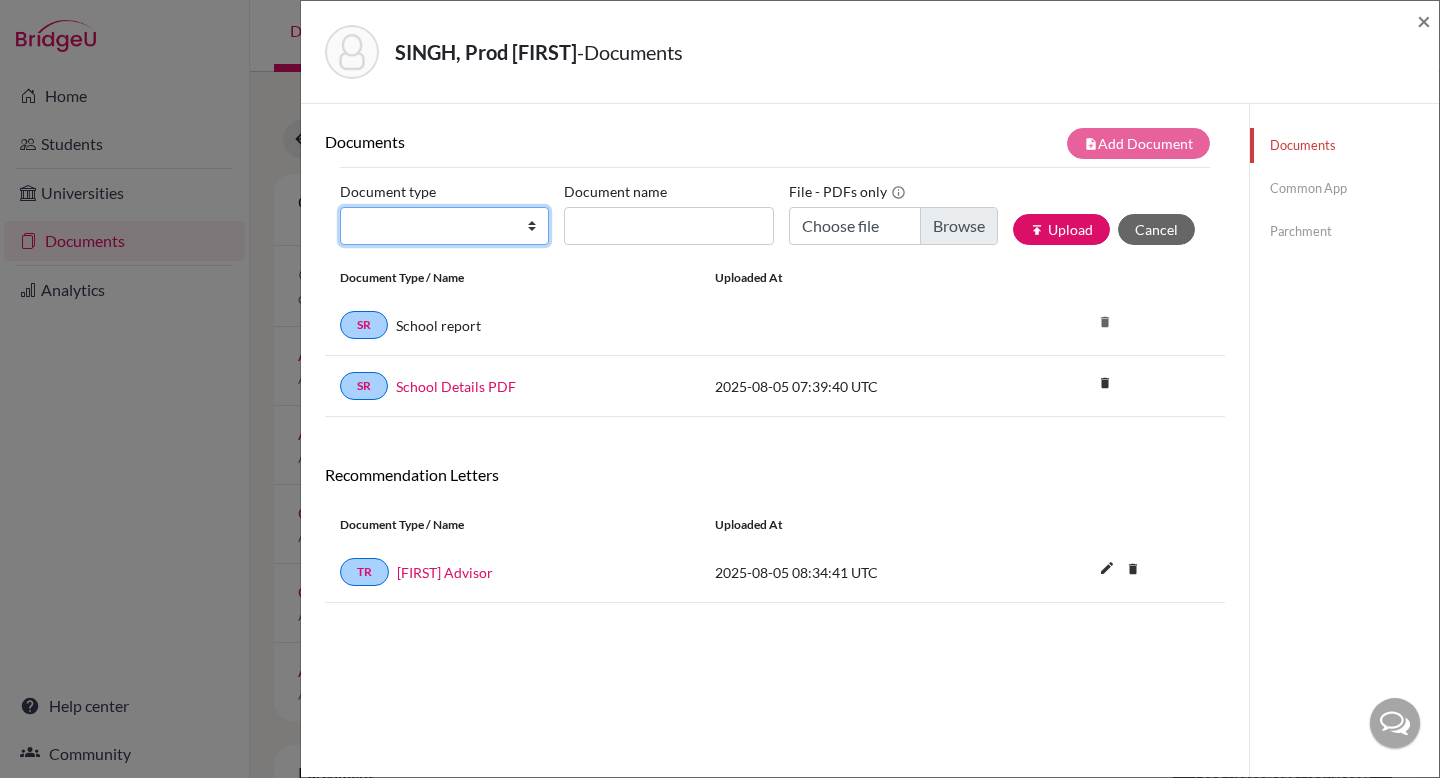 click on "Change explanation for Common App reports Counselor recommendation International official results School profile School report Teacher recommendation Transcript Transcript Courses Other" at bounding box center [444, 226] 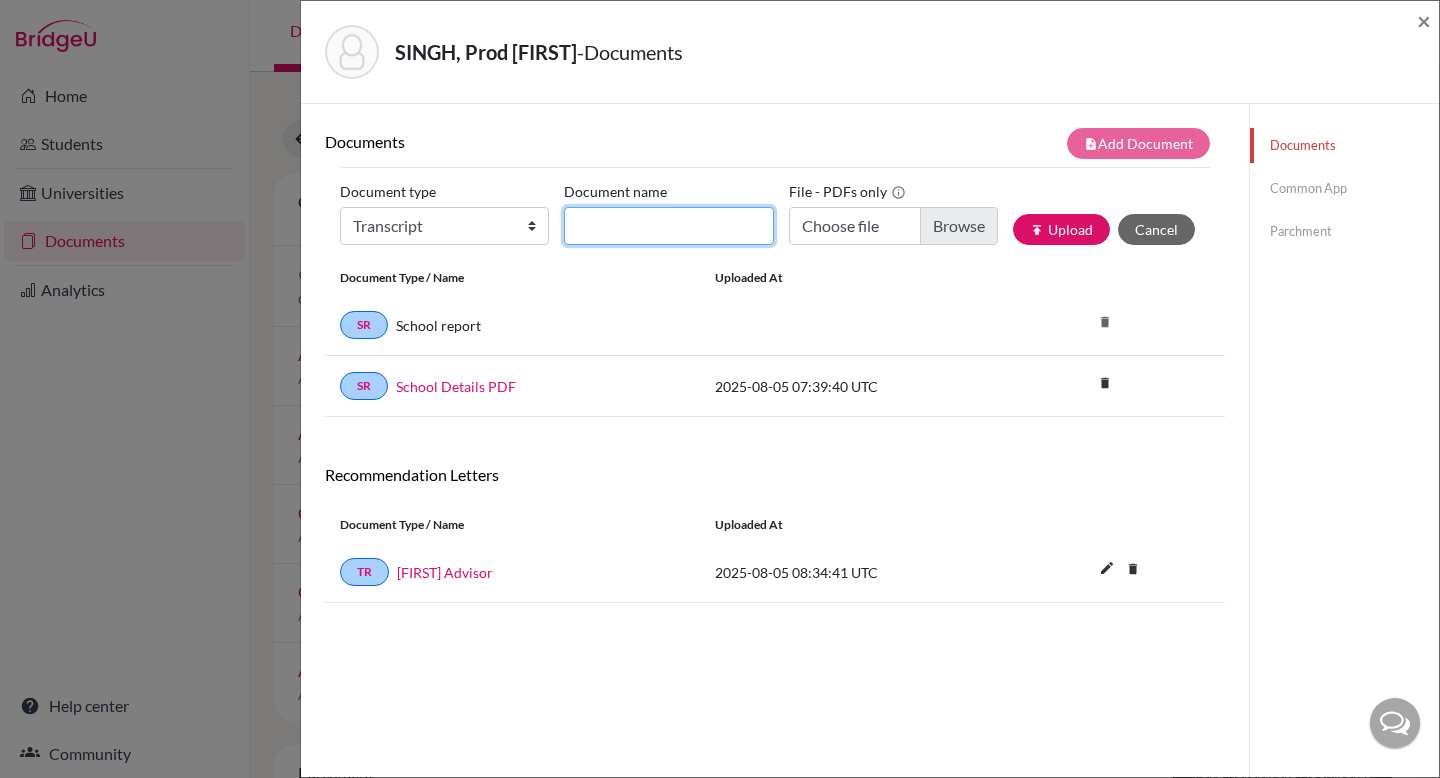 click on "Document name" 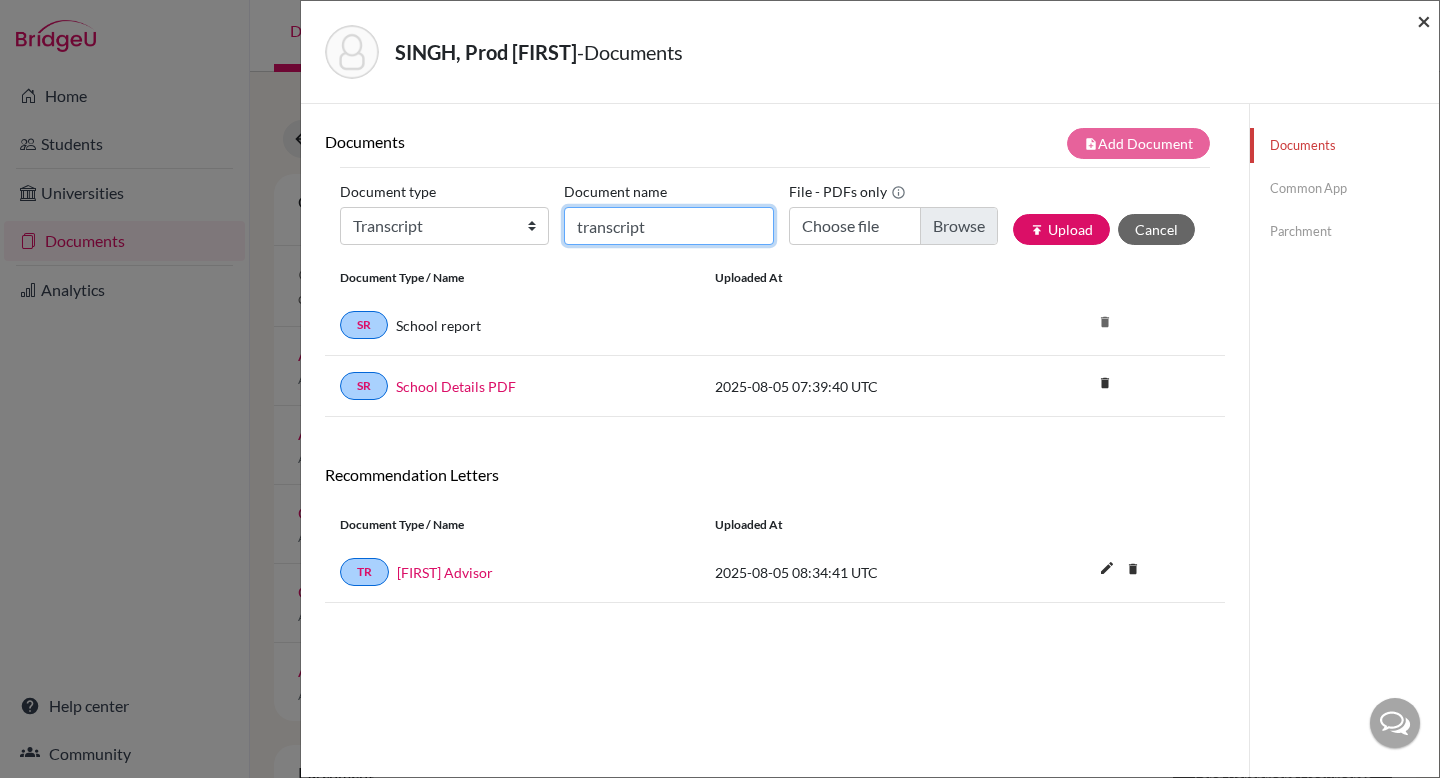 type on "transcript" 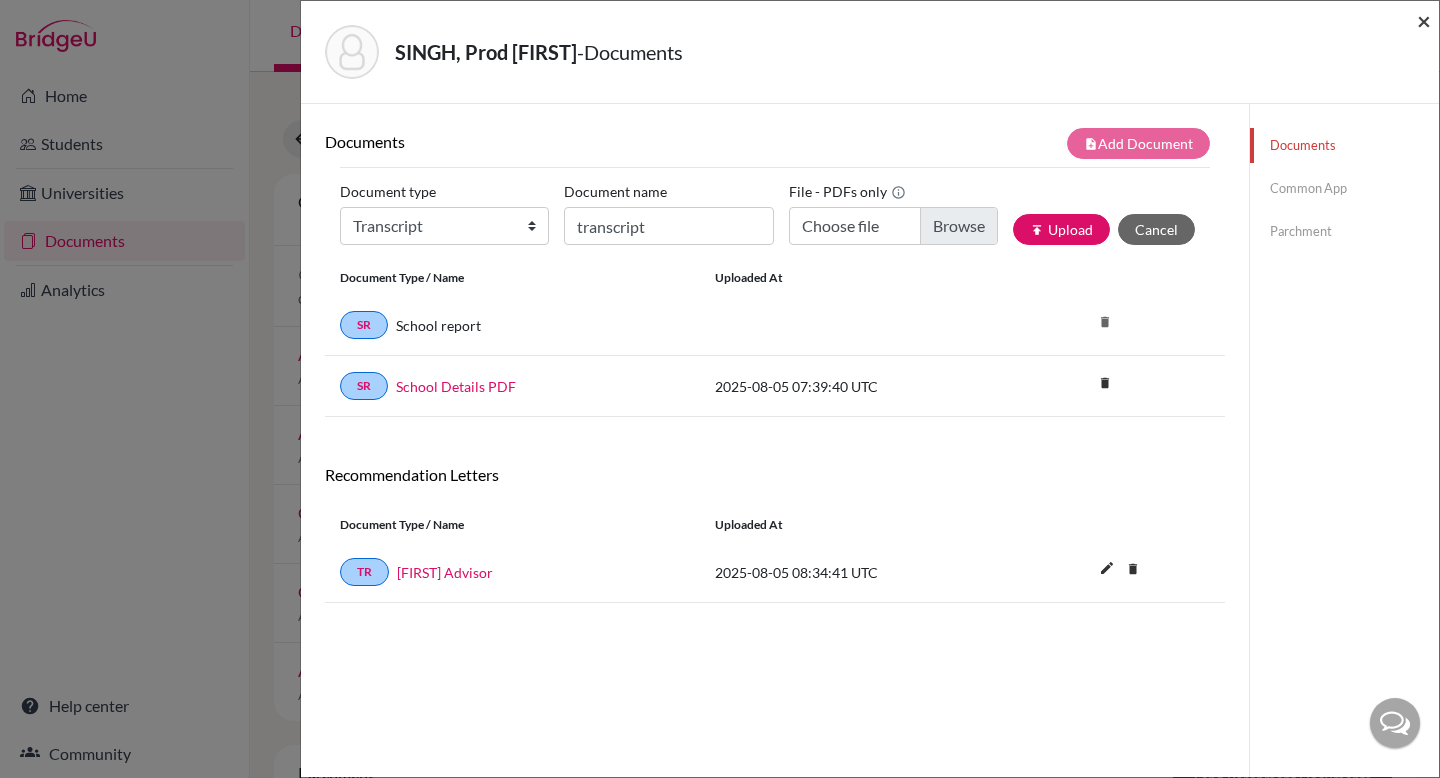 click on "×" at bounding box center (1424, 20) 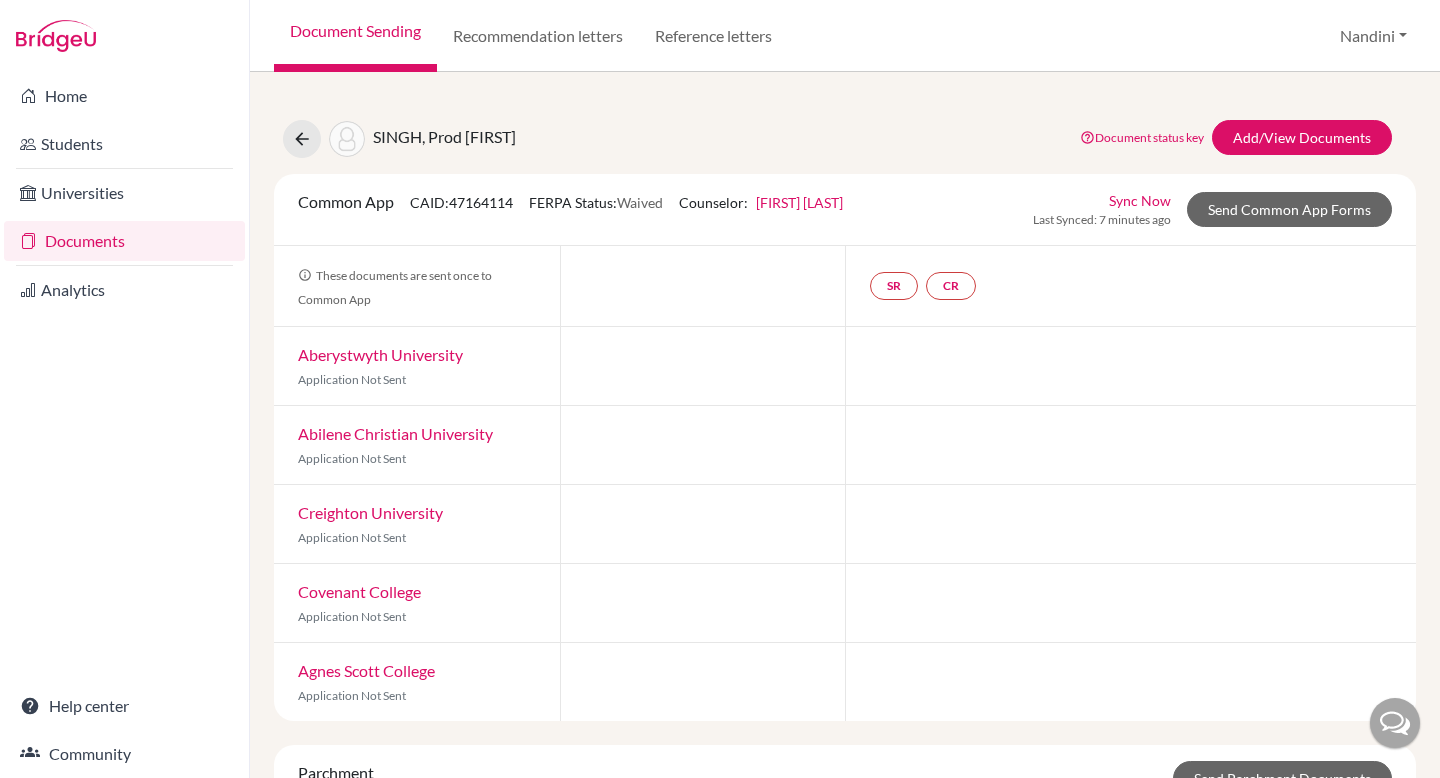 scroll, scrollTop: 216, scrollLeft: 0, axis: vertical 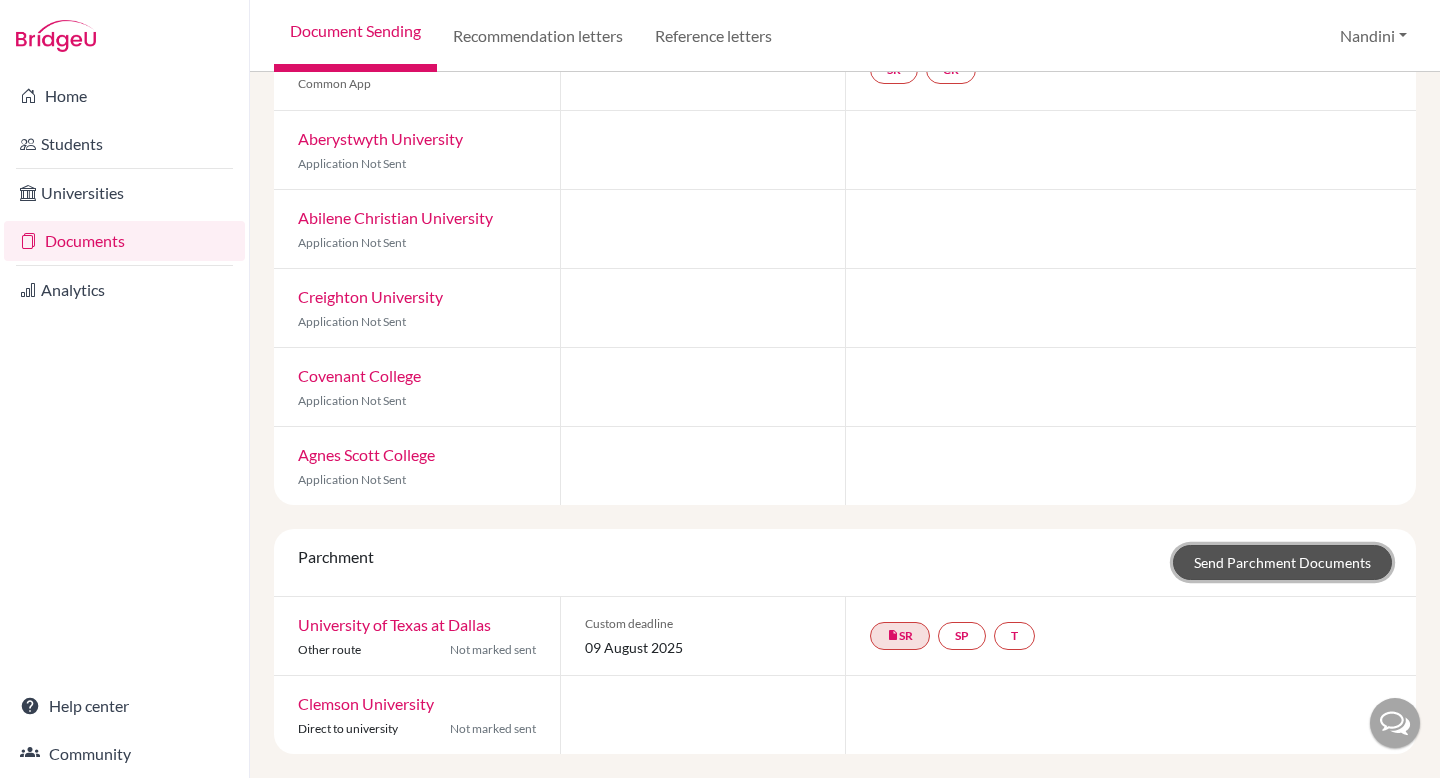click on "Send Parchment Documents" 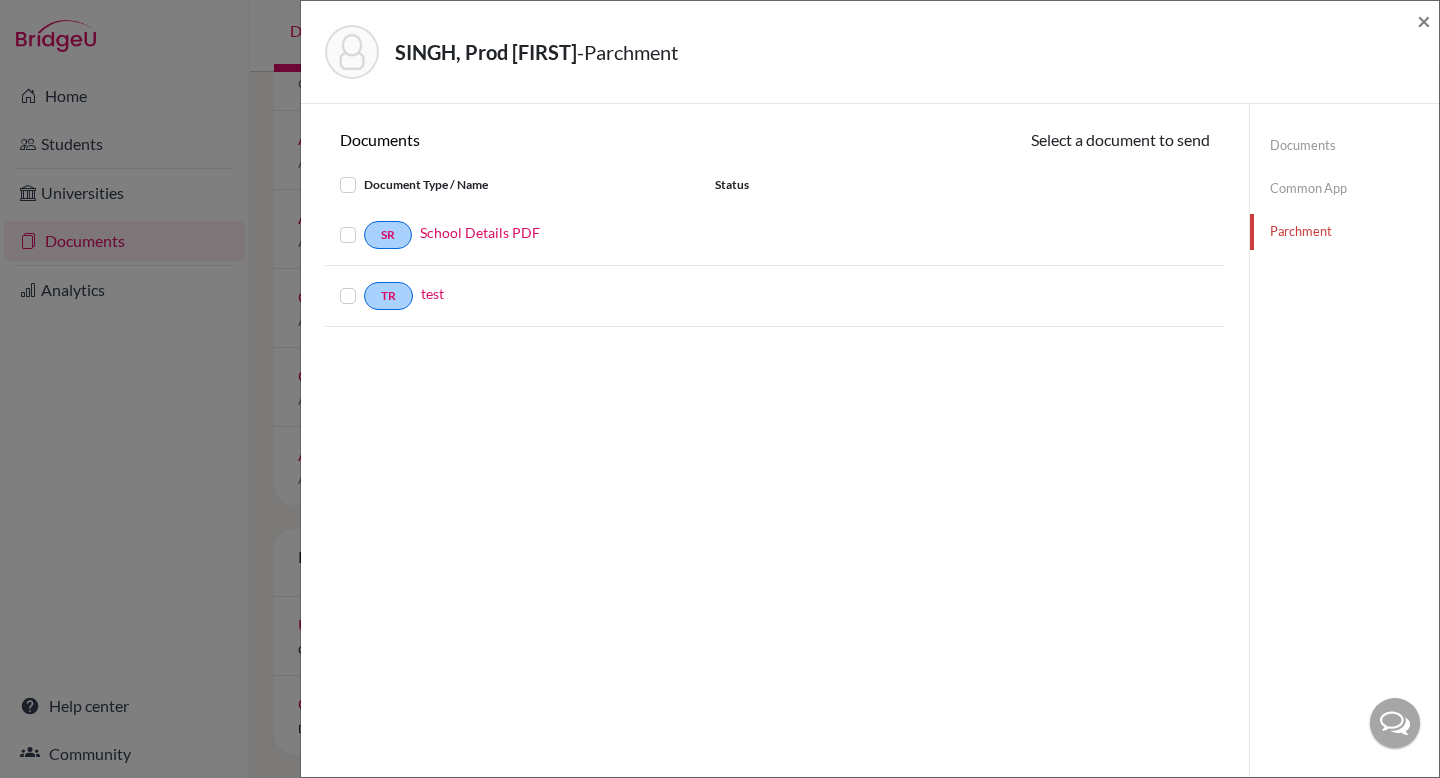 click at bounding box center (364, 284) 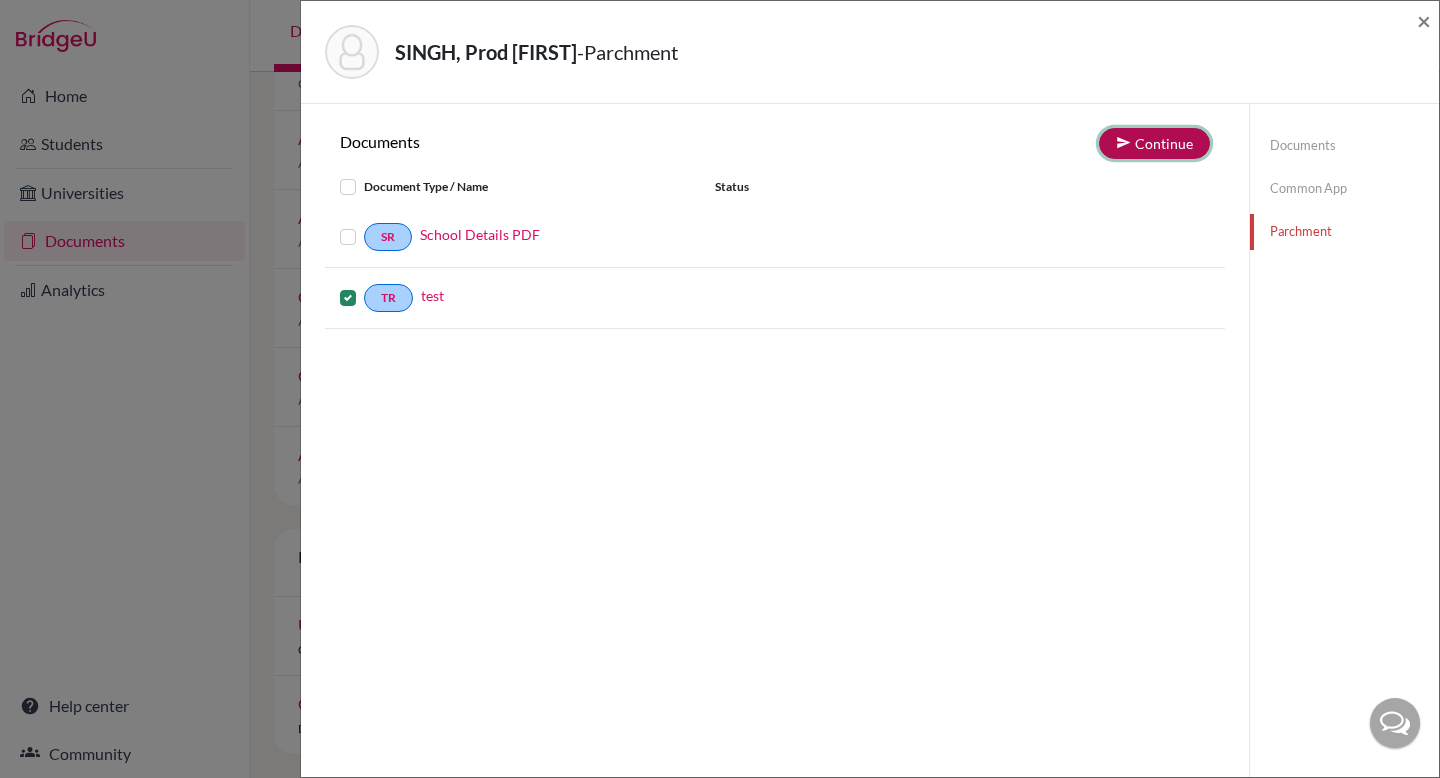 click at bounding box center [1123, 142] 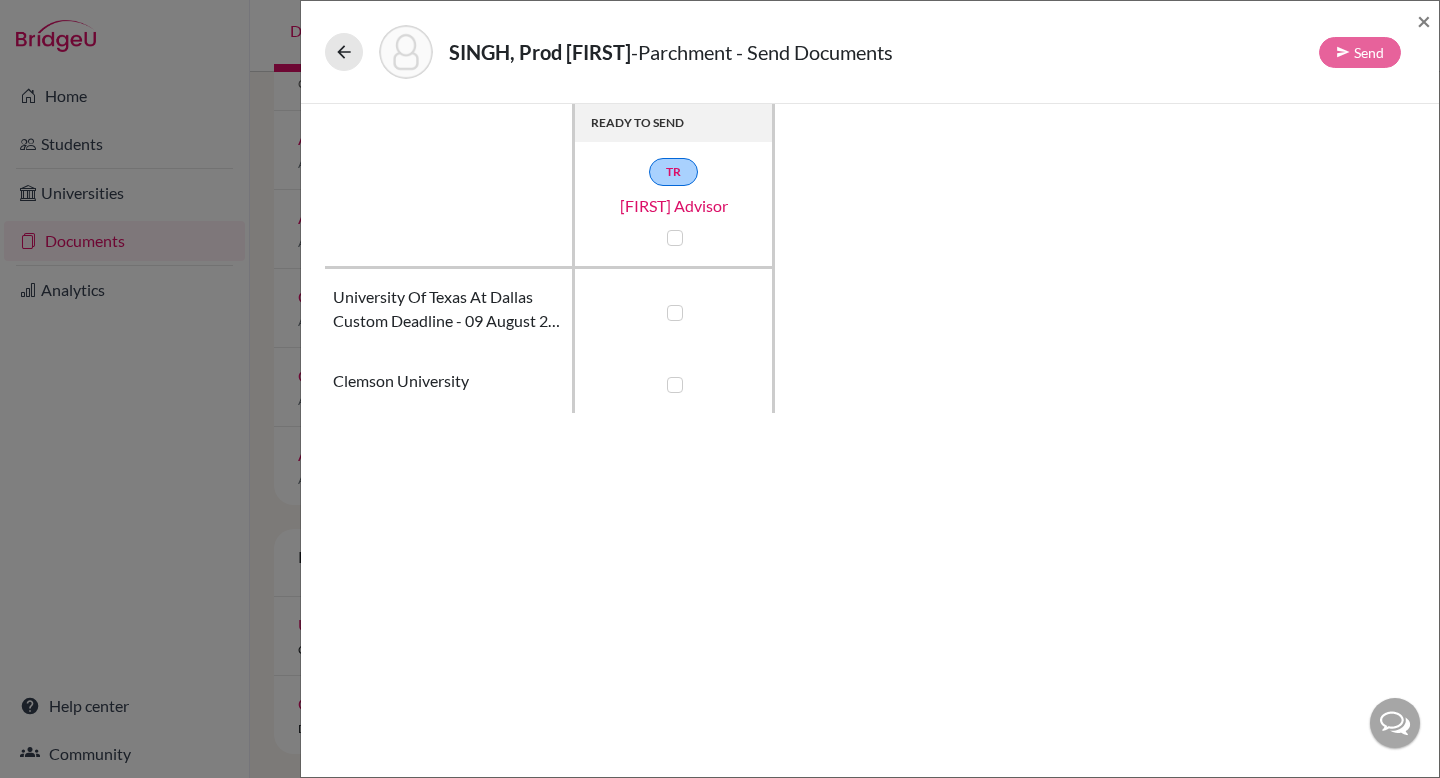 click at bounding box center [675, 385] 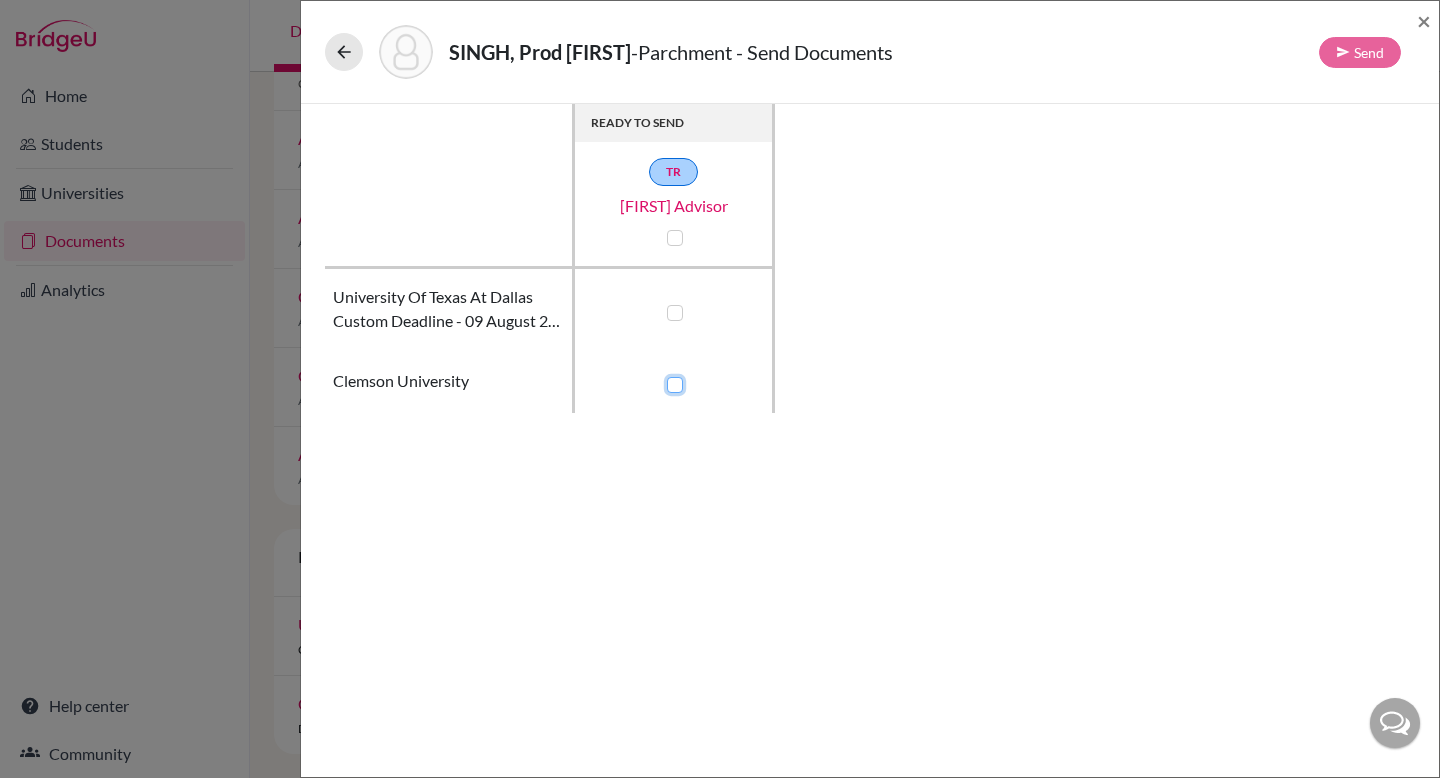 click at bounding box center [670, 383] 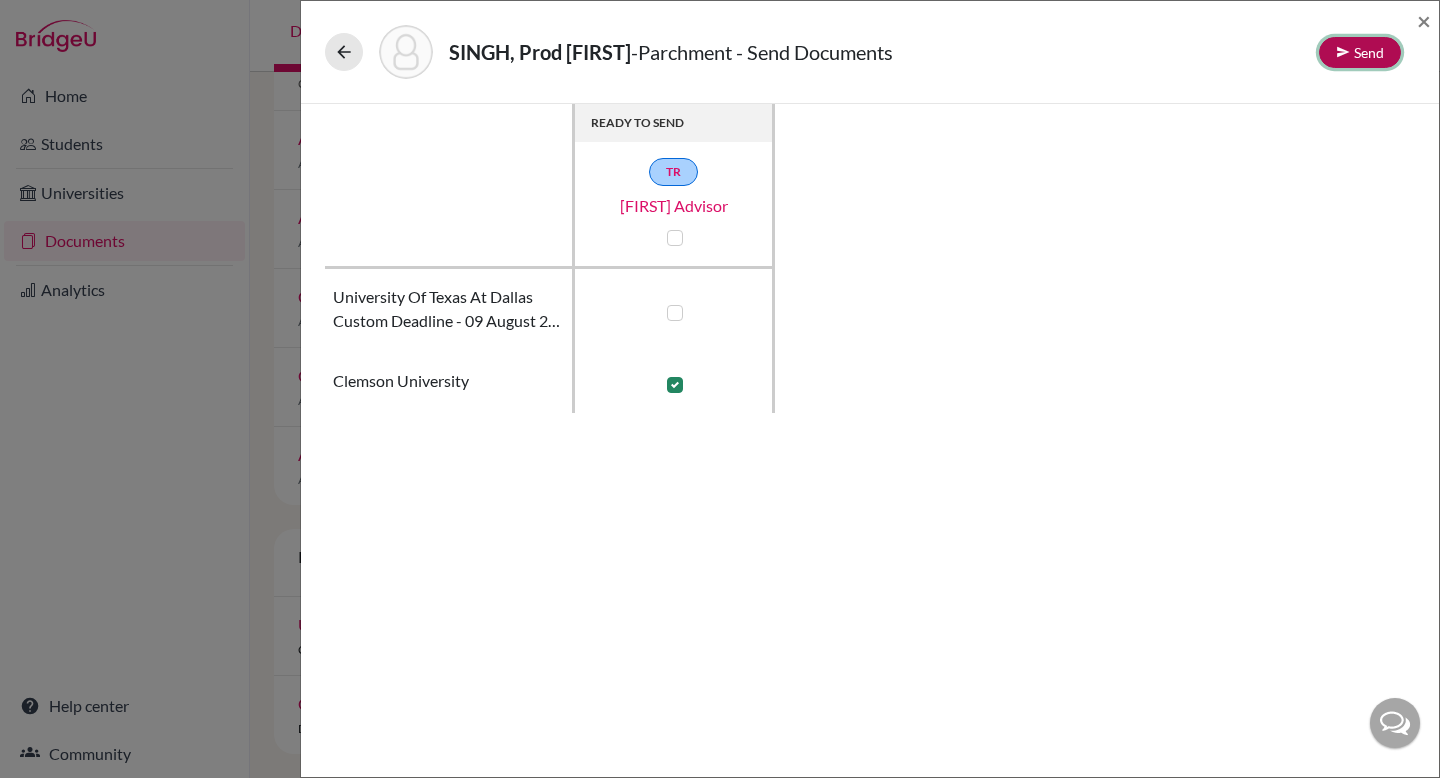 click on "Send" 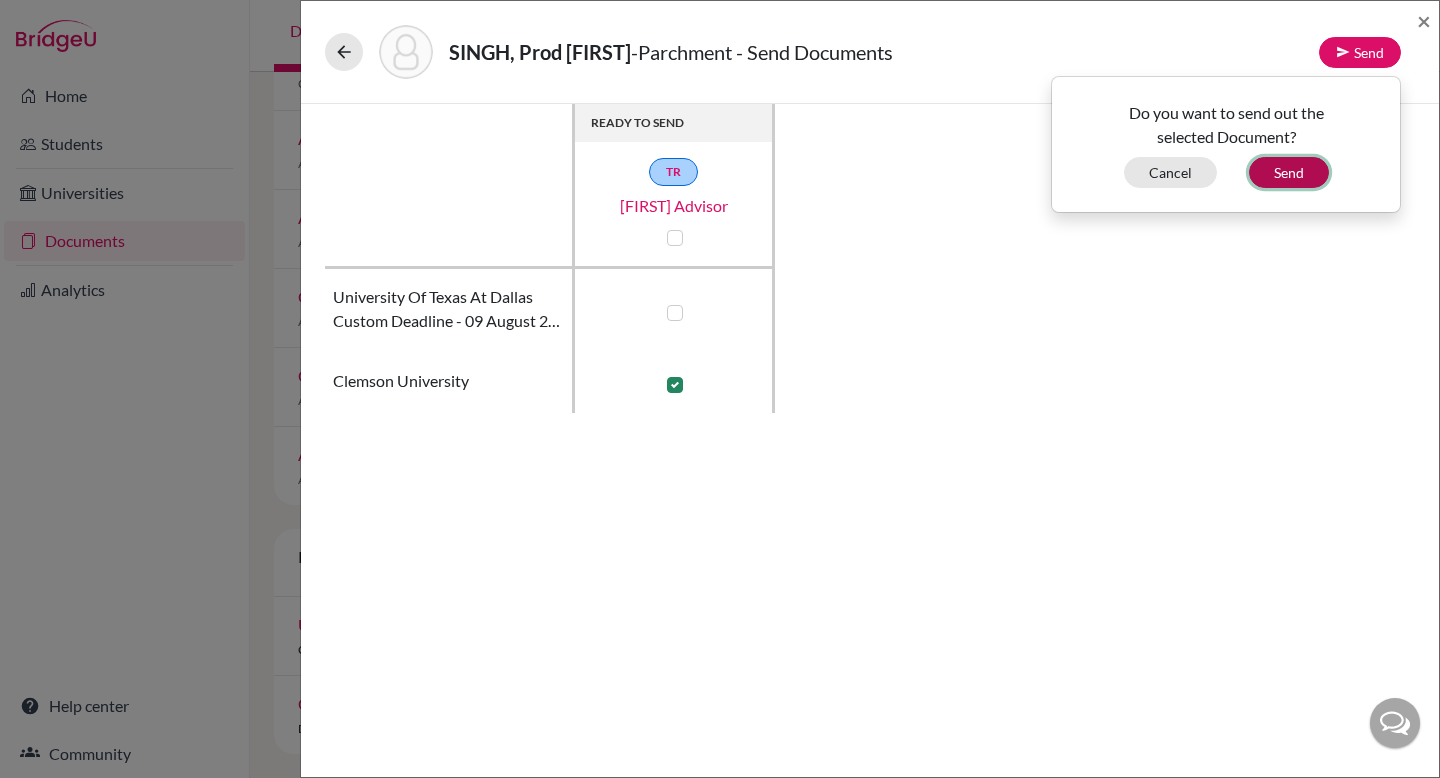 click on "Send" at bounding box center (1289, 172) 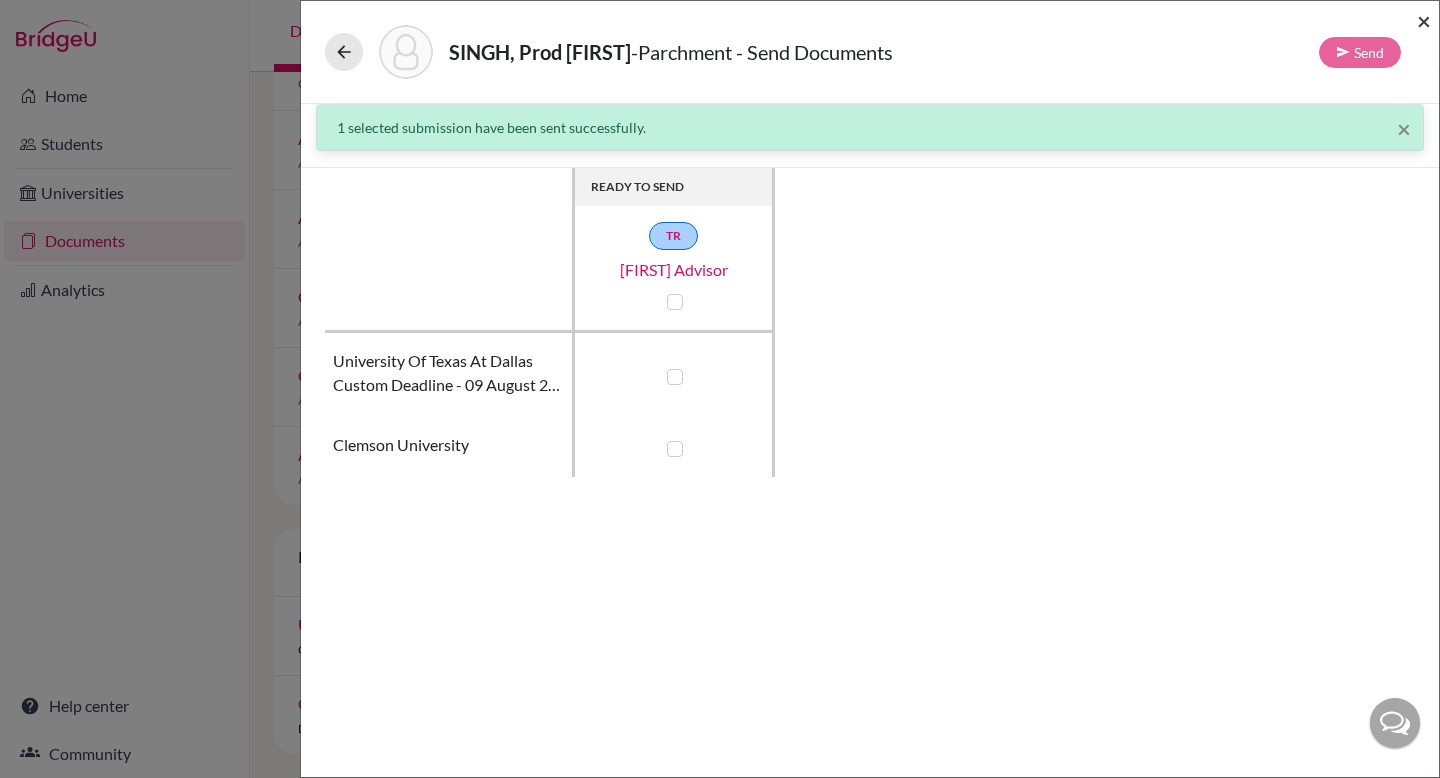 click on "×" at bounding box center [1424, 20] 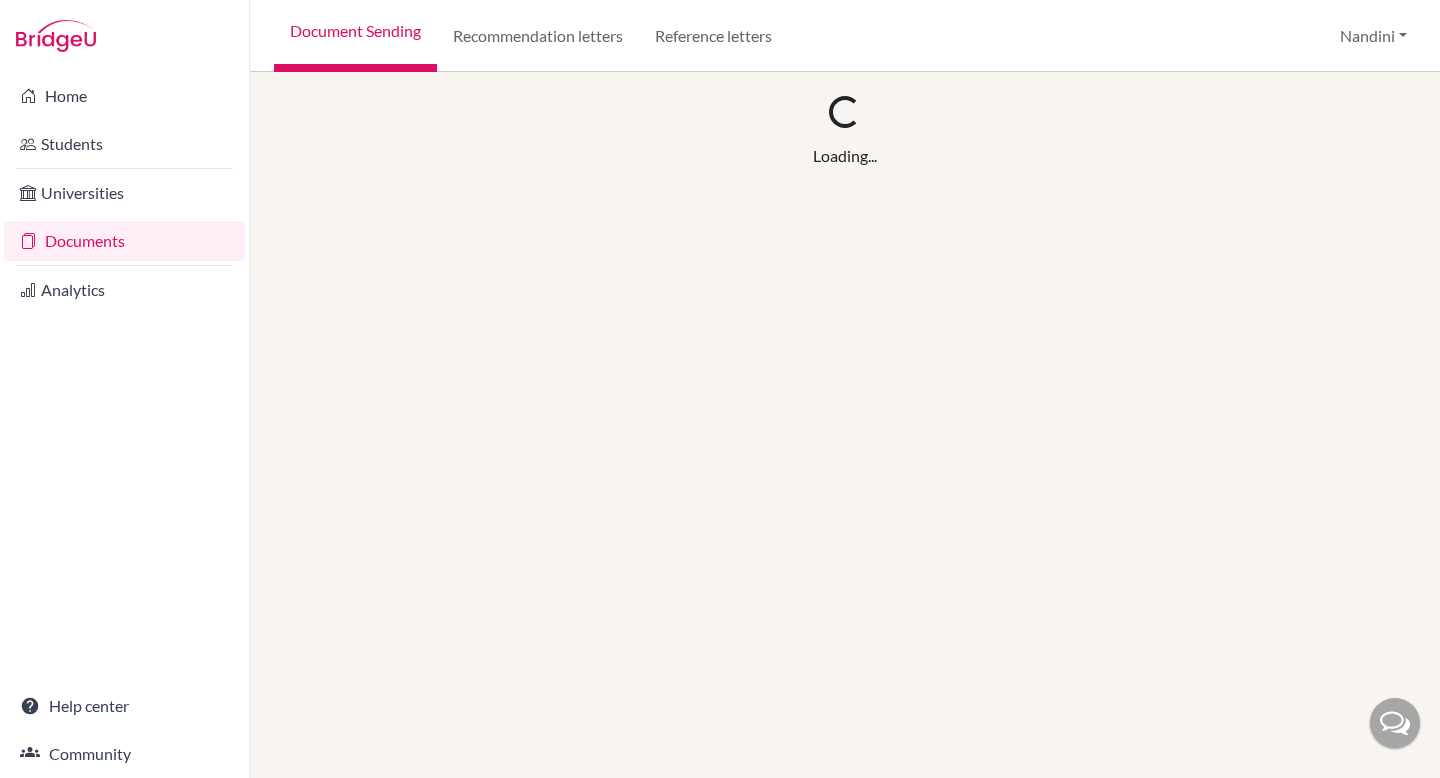scroll, scrollTop: 0, scrollLeft: 0, axis: both 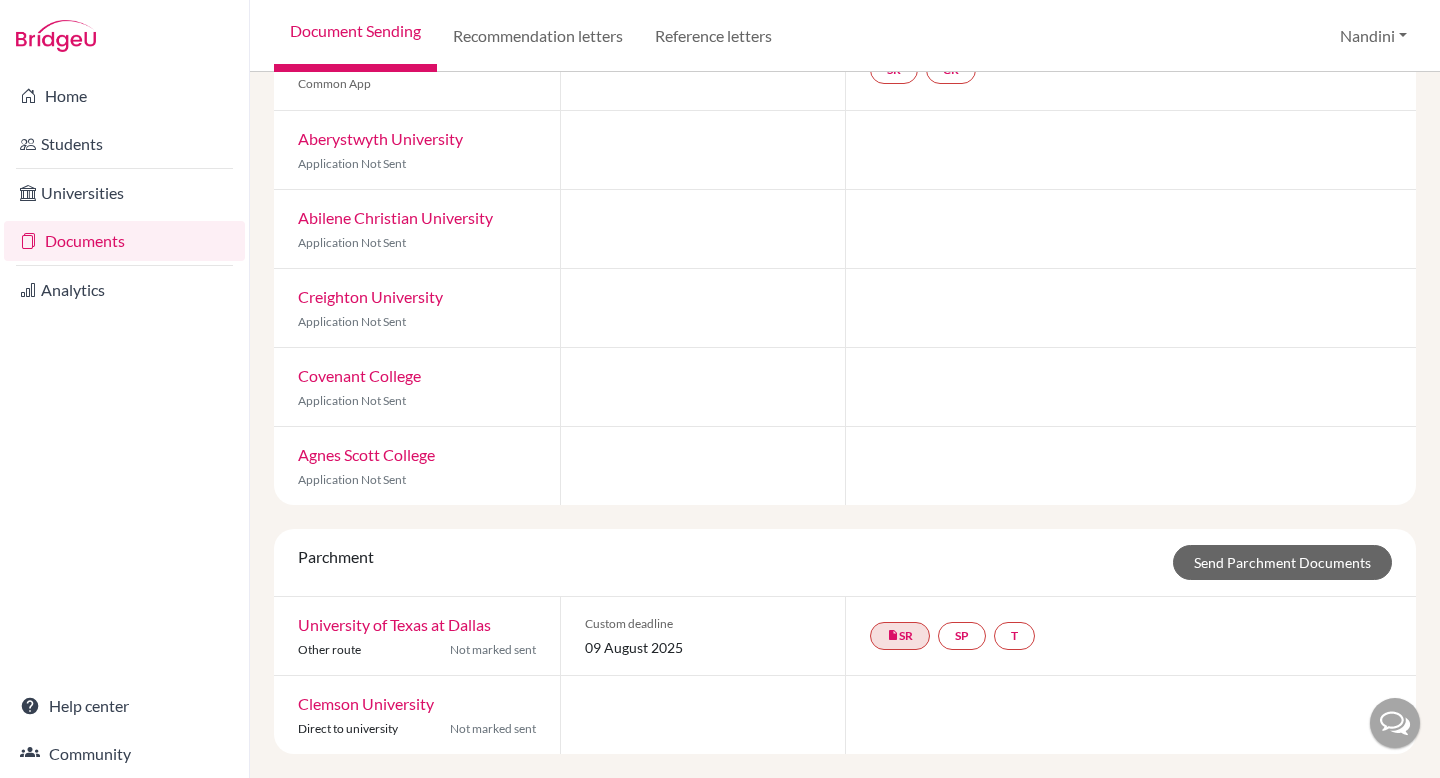 click on "Not marked sent" at bounding box center (493, 729) 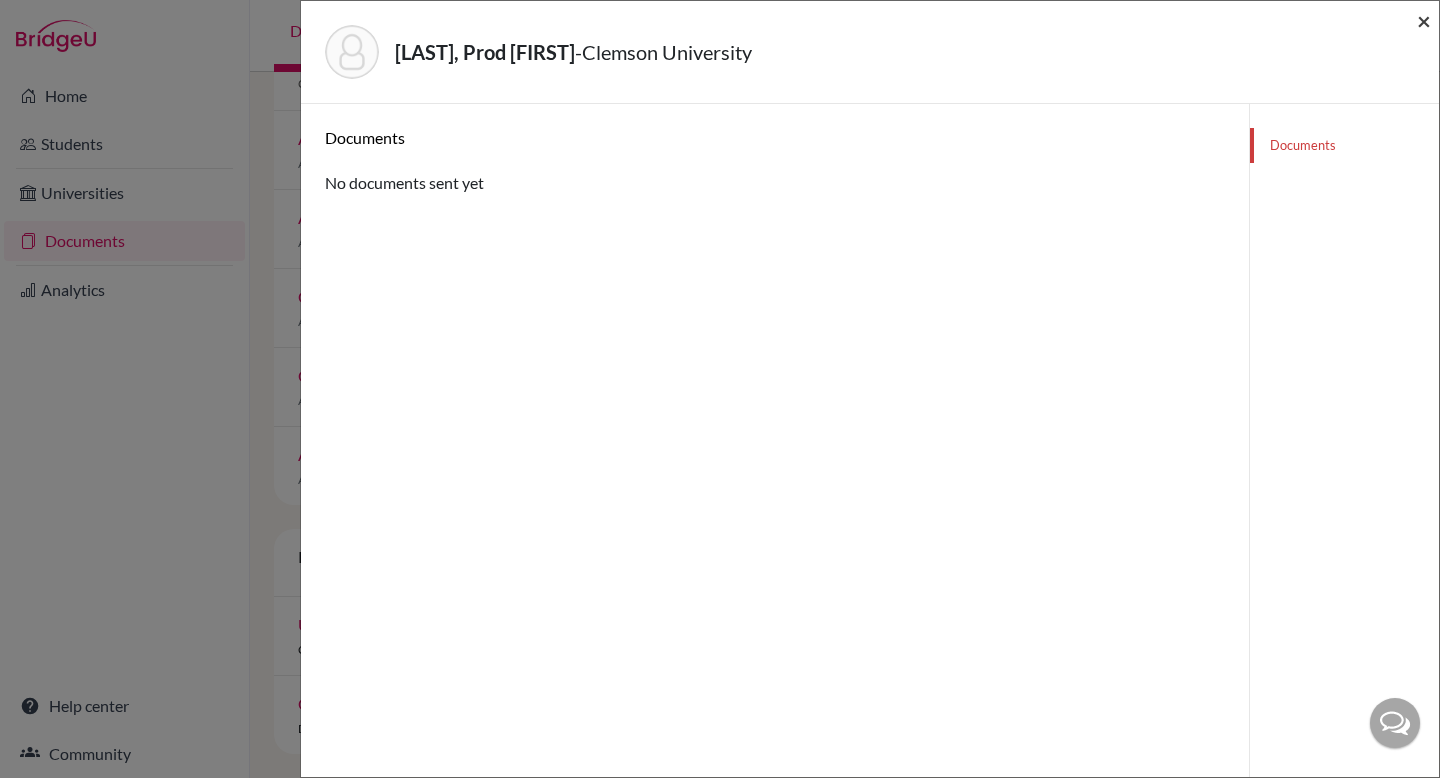 click on "×" at bounding box center (1424, 20) 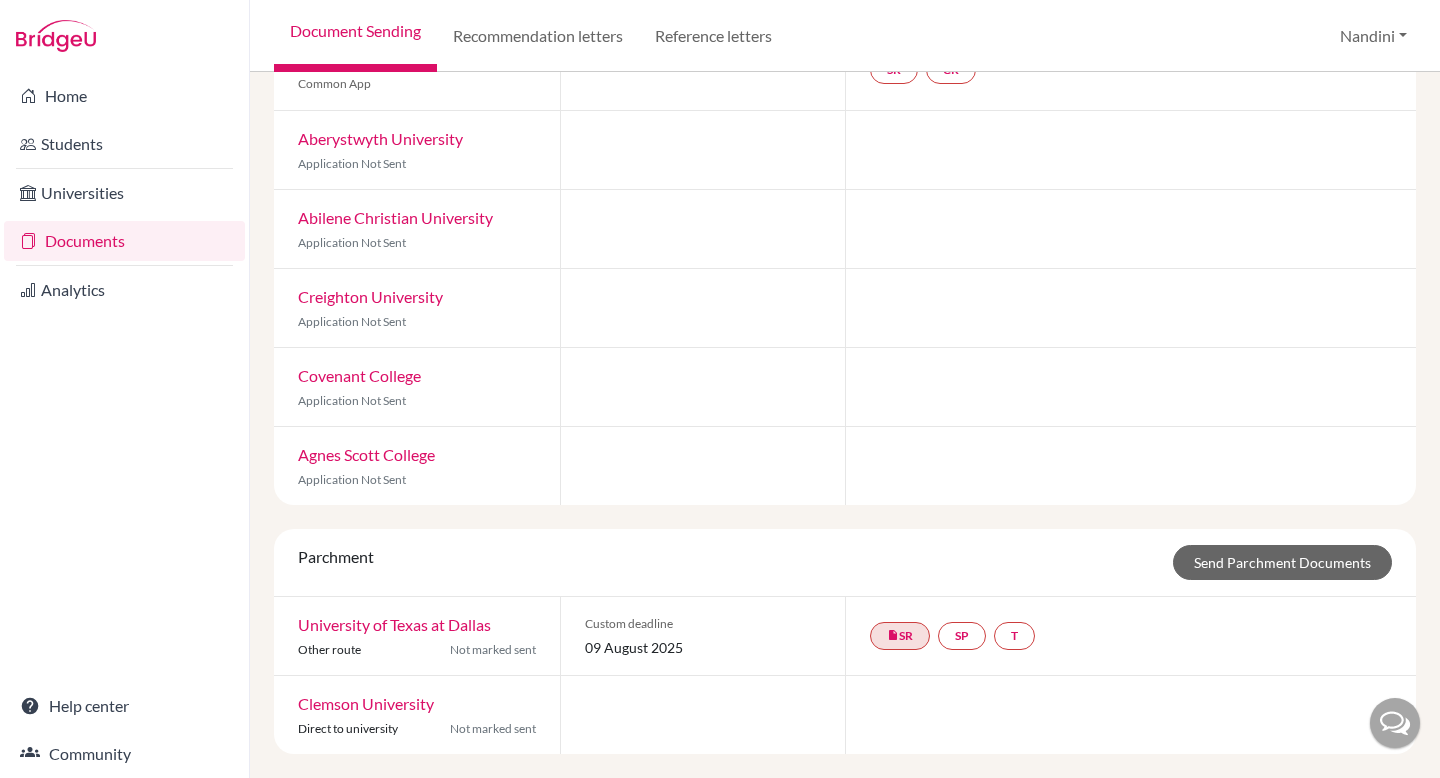 scroll, scrollTop: 0, scrollLeft: 0, axis: both 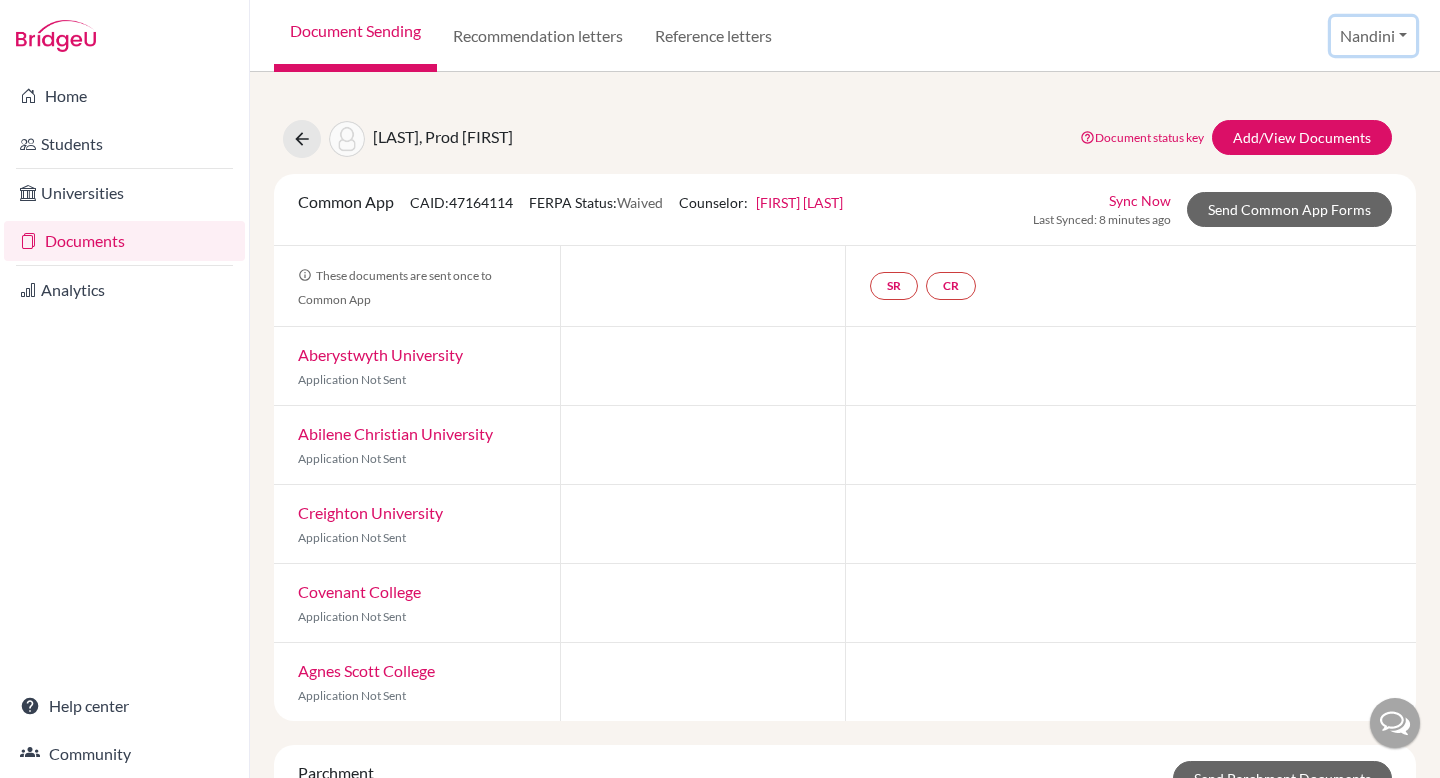 click on "Nandini" at bounding box center [1373, 36] 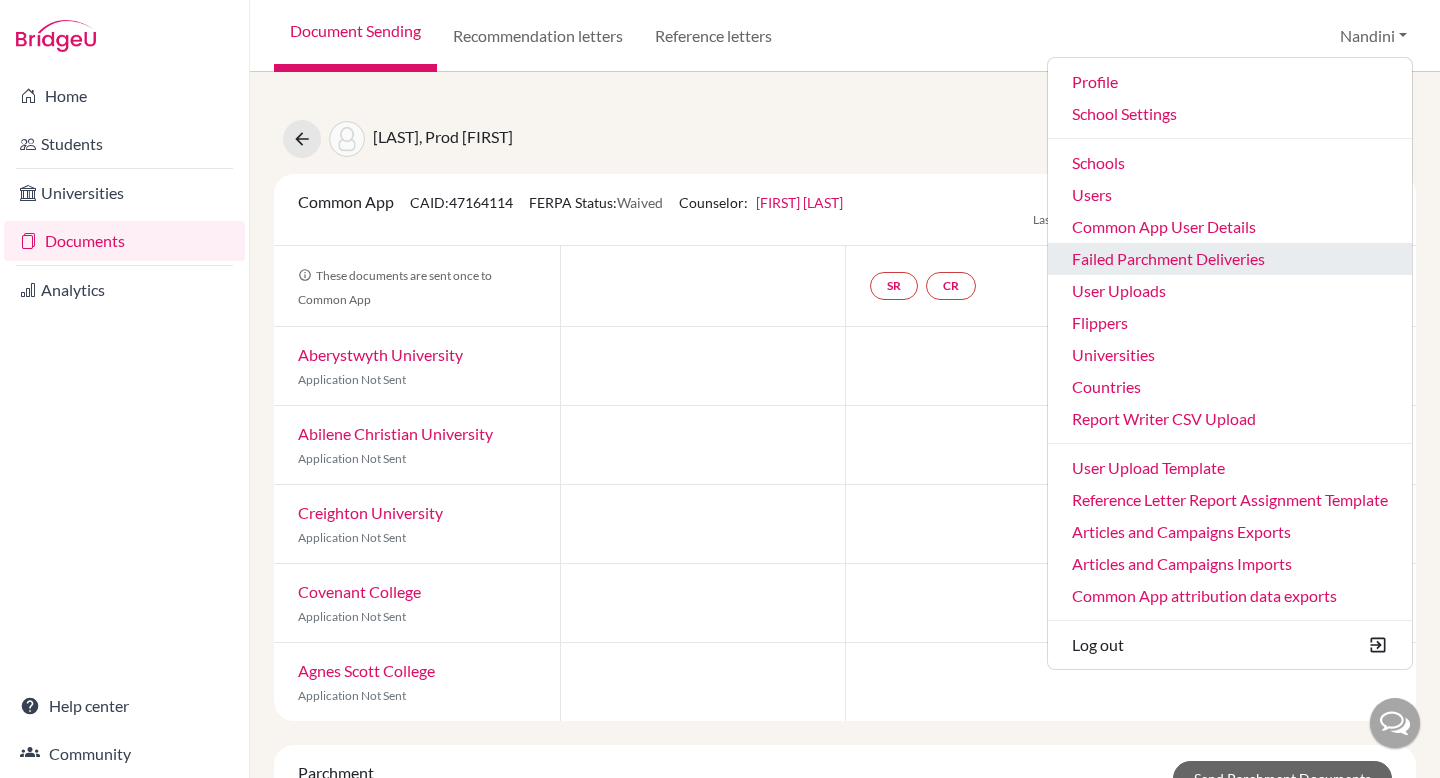click on "Failed Parchment Deliveries" at bounding box center [1230, 259] 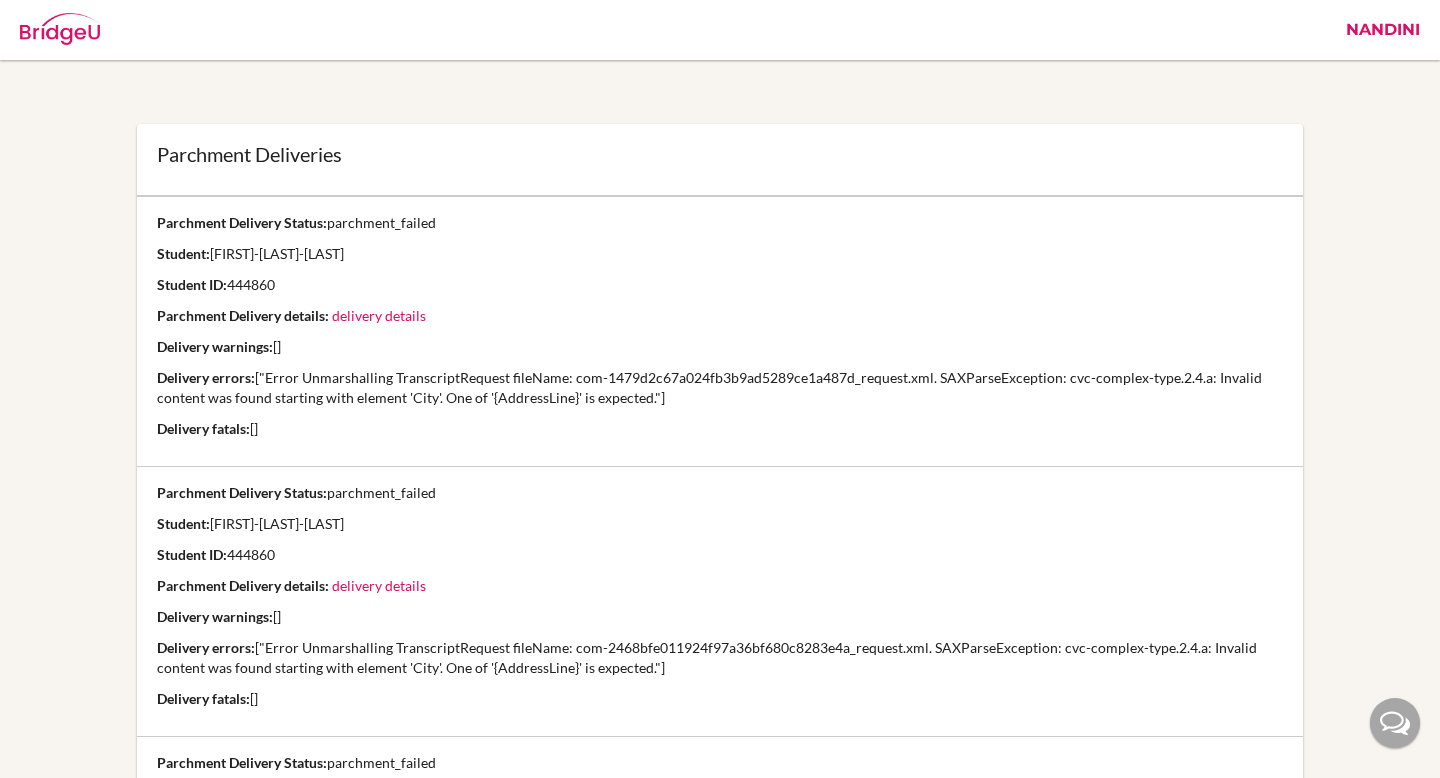 scroll, scrollTop: 0, scrollLeft: 0, axis: both 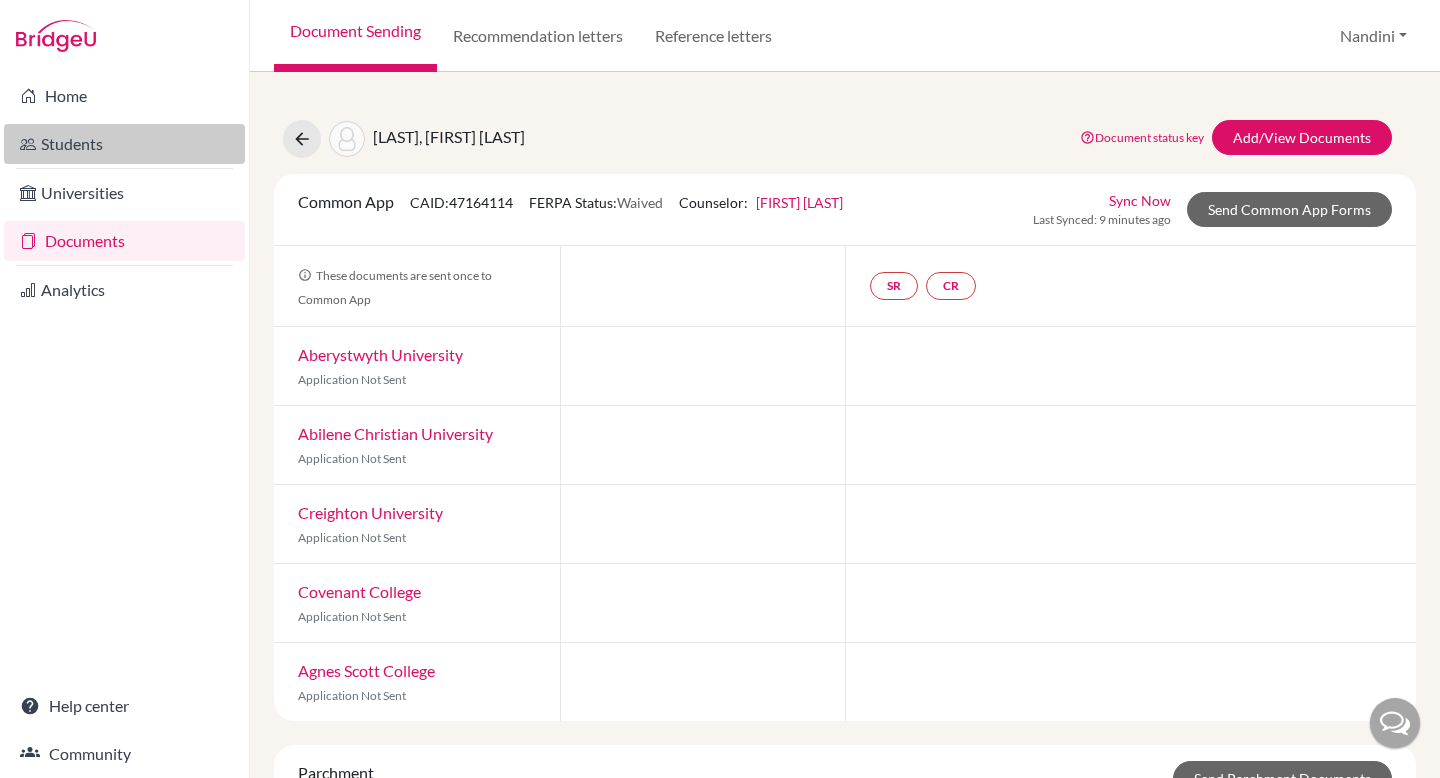 click on "Students" at bounding box center (124, 144) 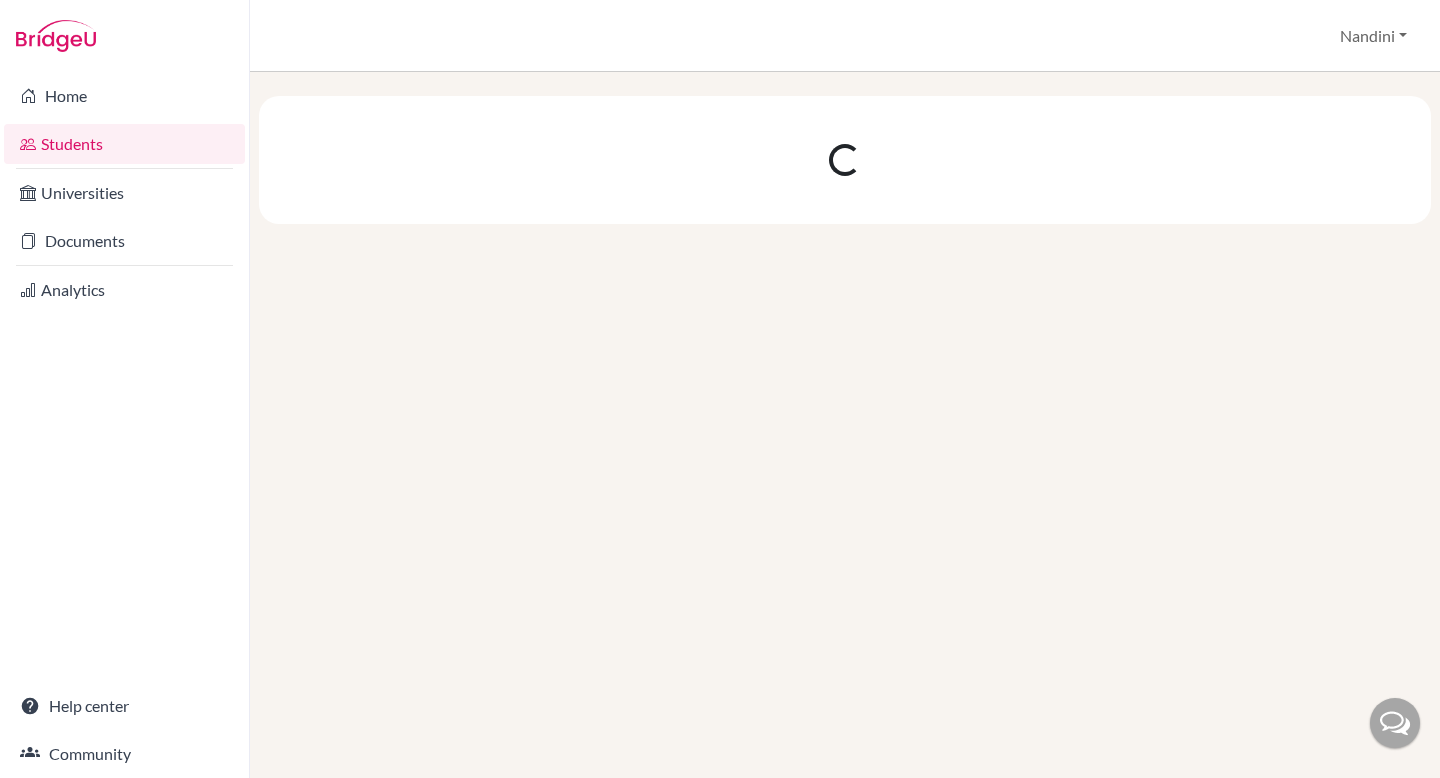 scroll, scrollTop: 0, scrollLeft: 0, axis: both 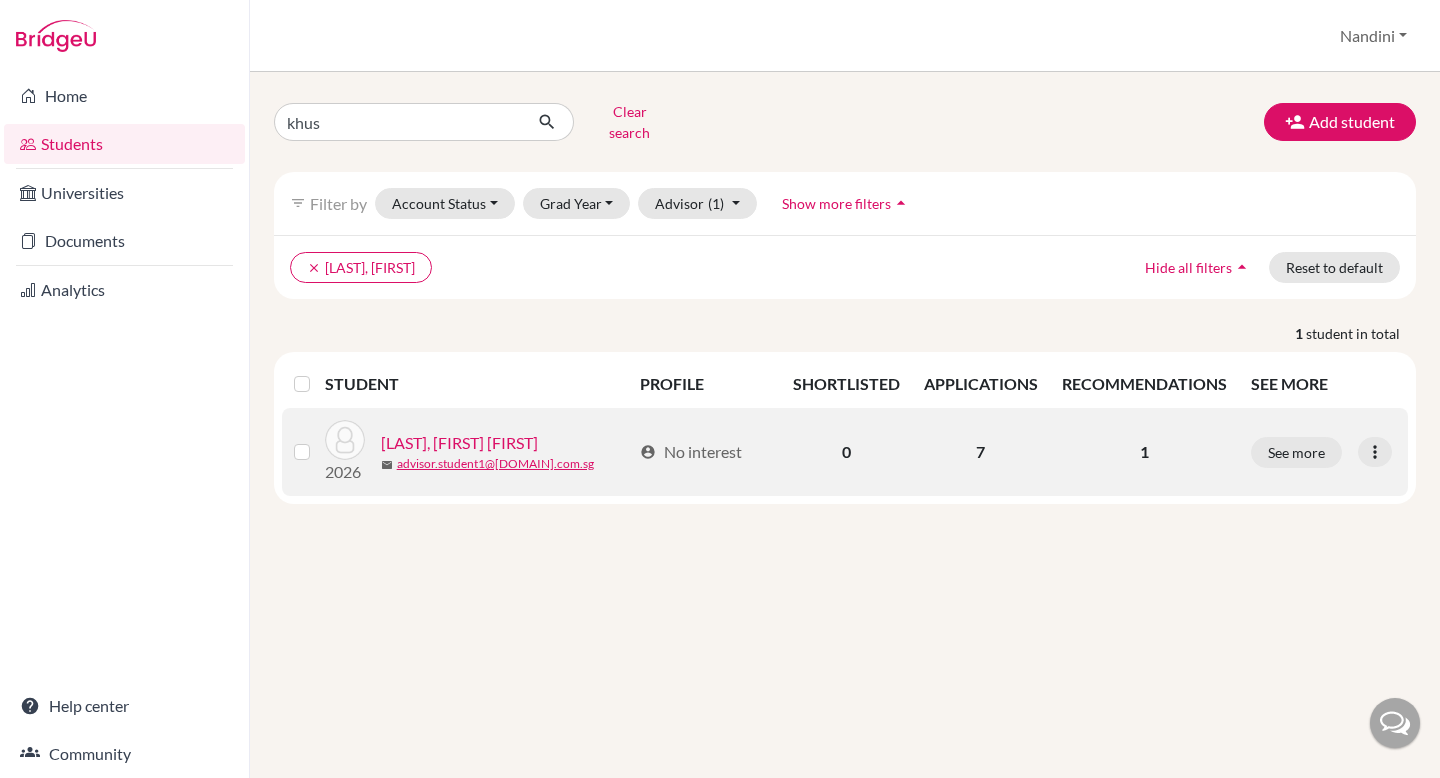 click on "[LAST], [FIRST] [FIRST]" at bounding box center (459, 443) 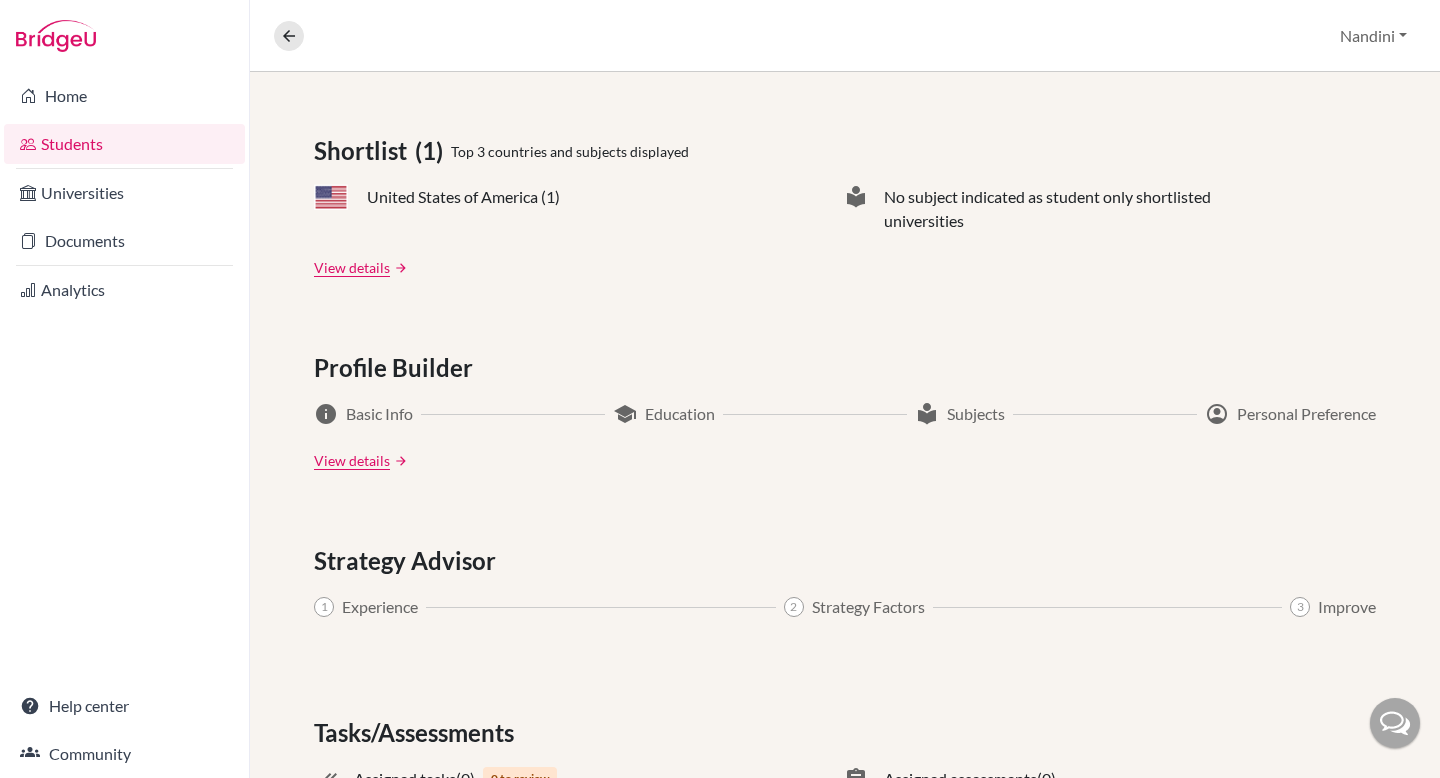 scroll, scrollTop: 981, scrollLeft: 0, axis: vertical 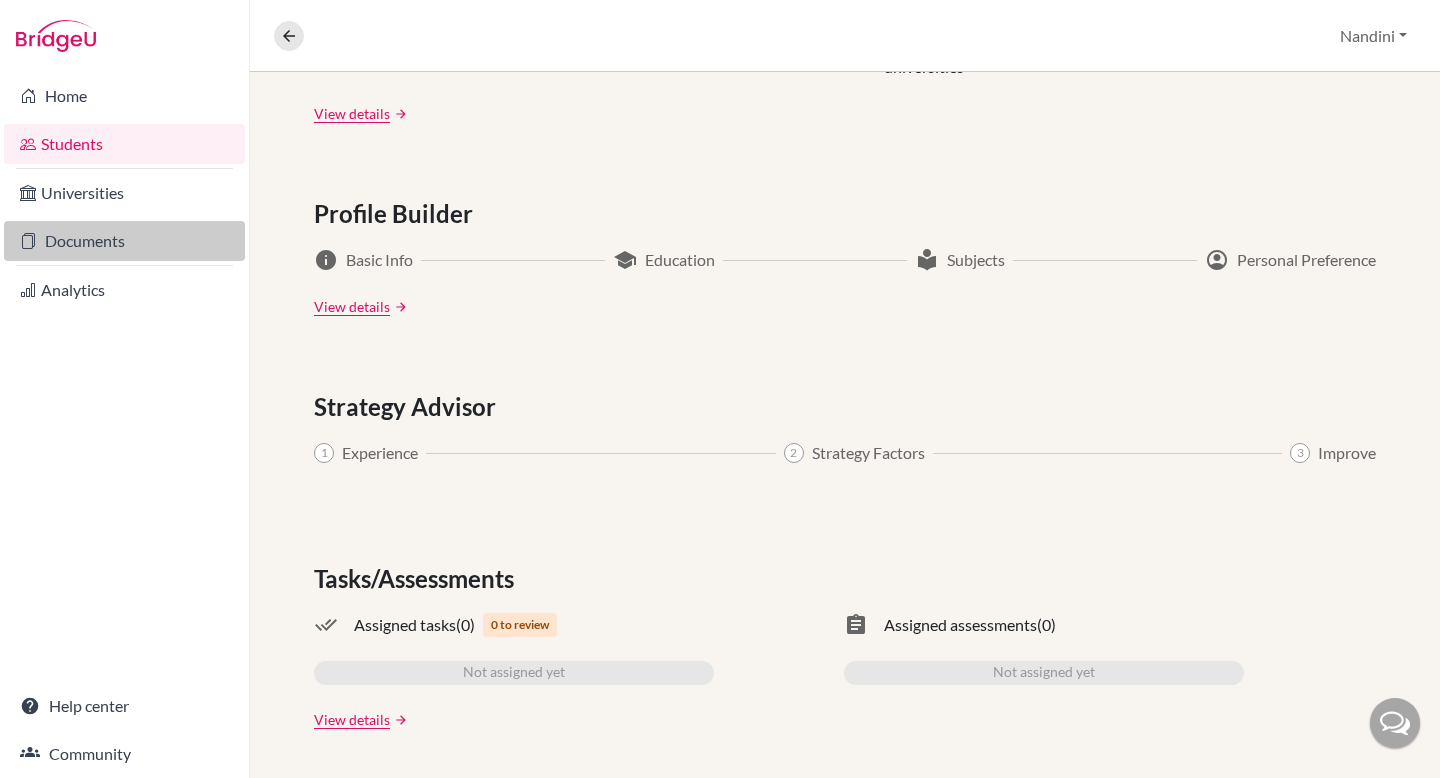 click on "Documents" at bounding box center (124, 241) 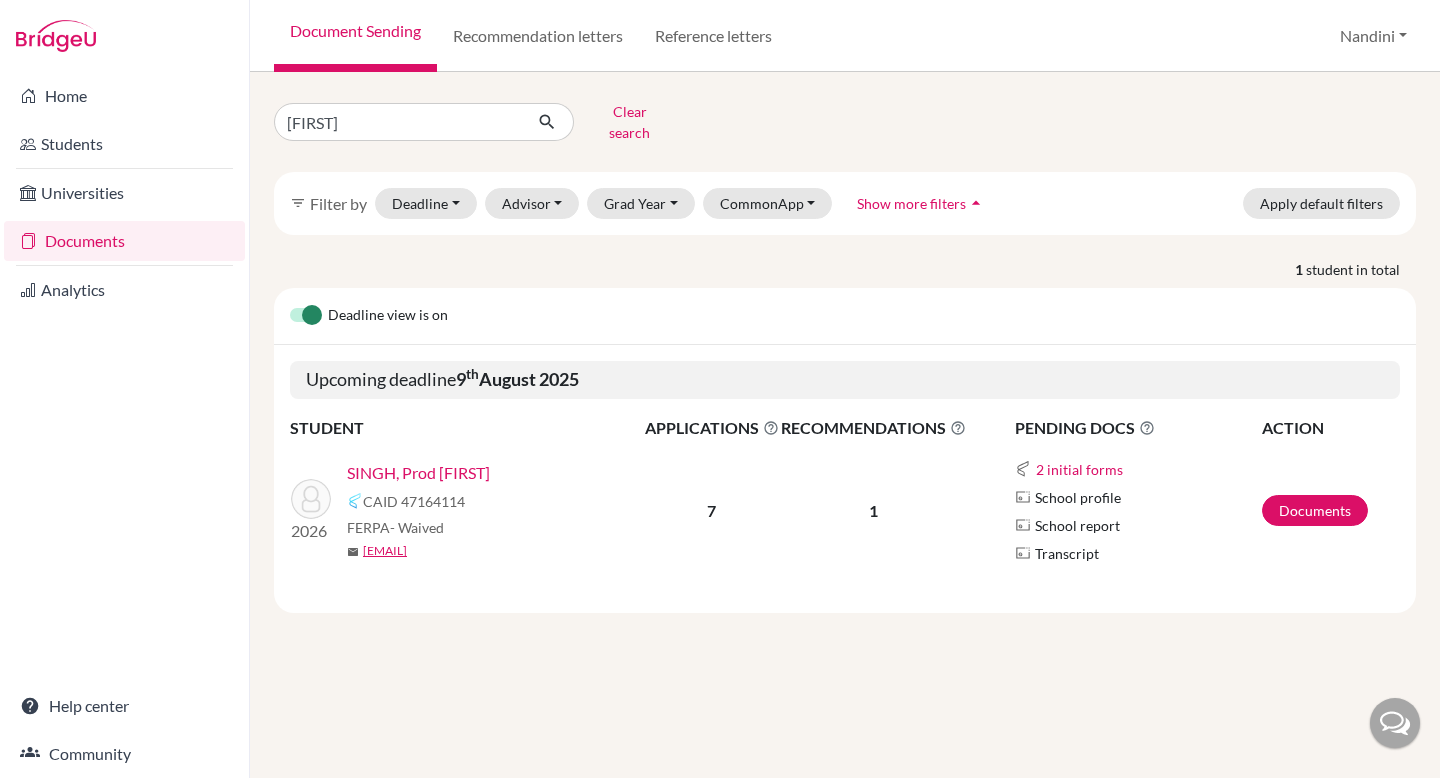scroll, scrollTop: 0, scrollLeft: 0, axis: both 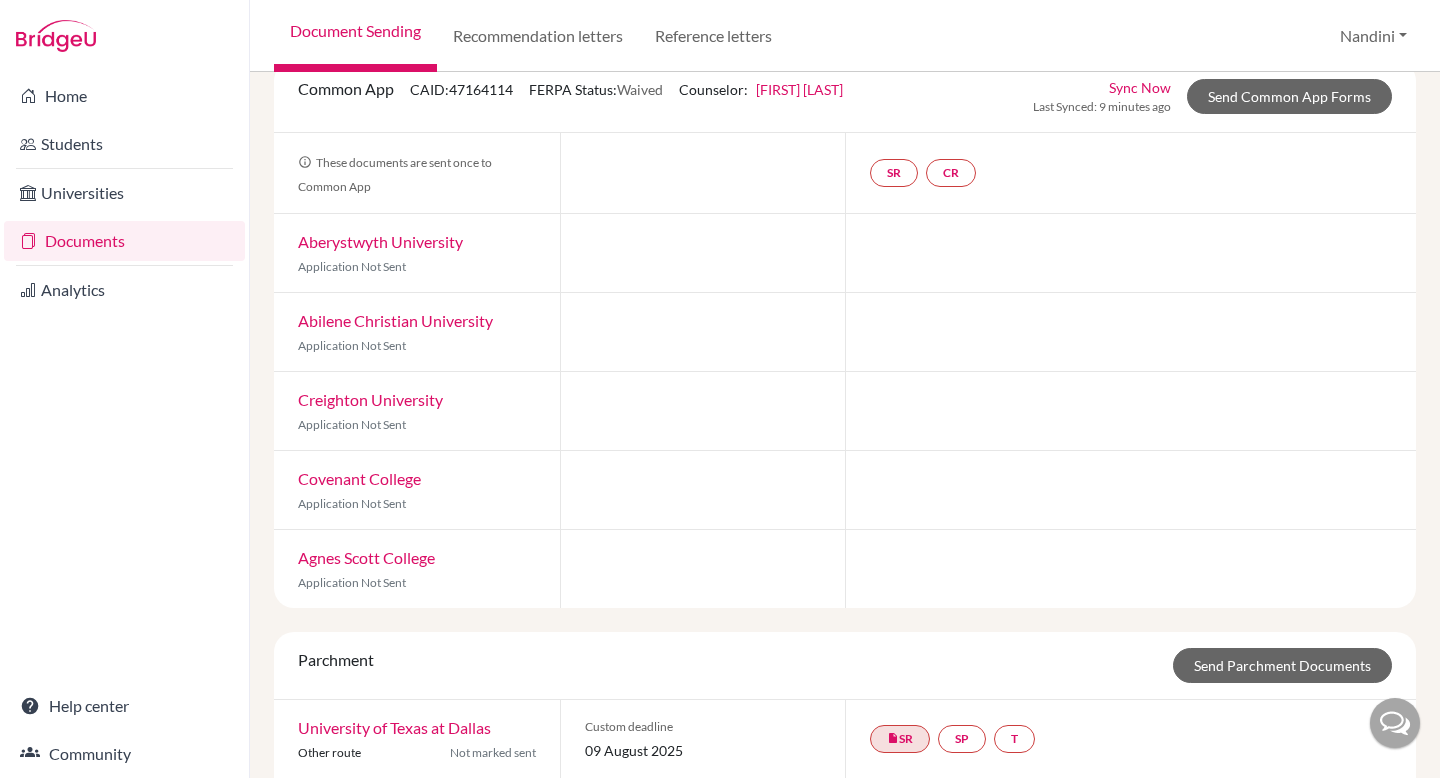 click on "Sync Now" at bounding box center (1140, 87) 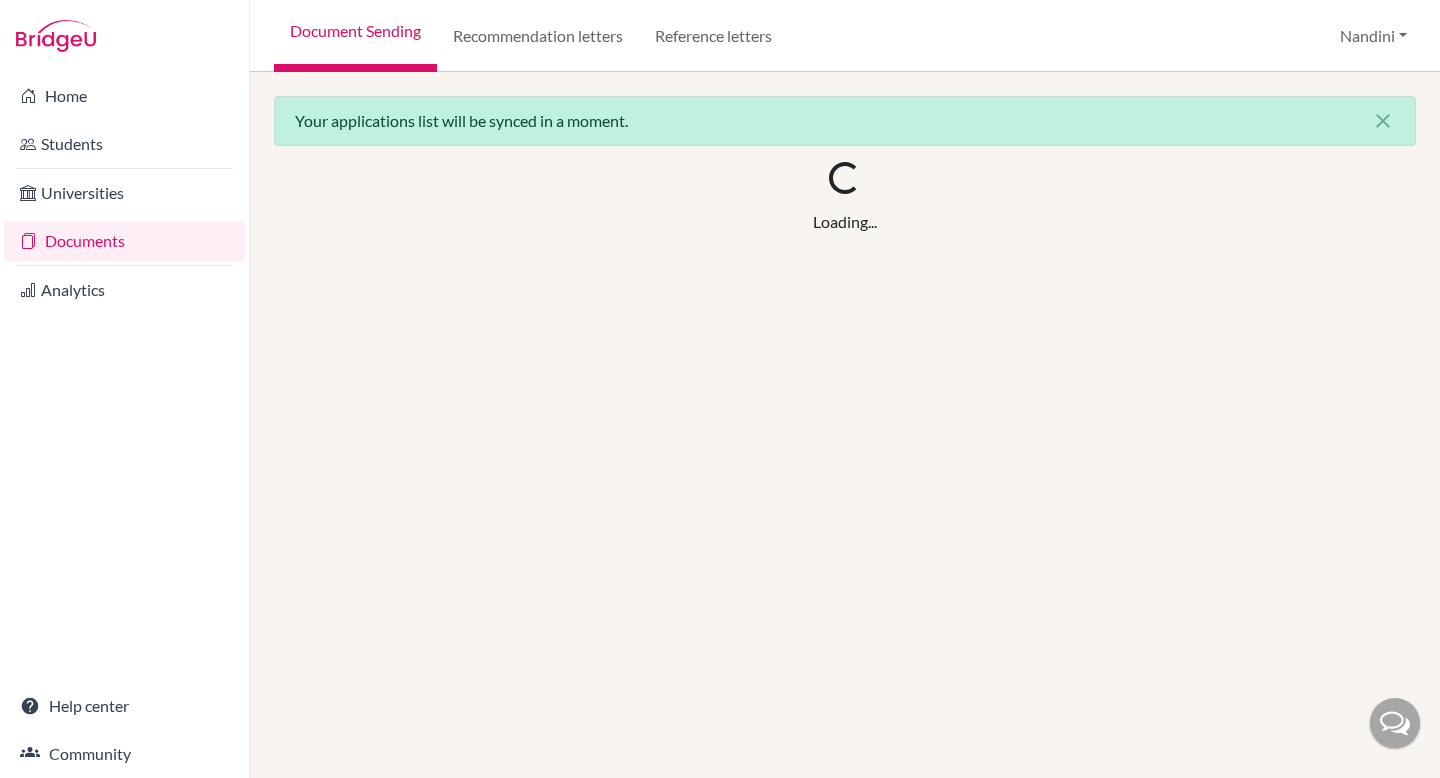 scroll, scrollTop: 0, scrollLeft: 0, axis: both 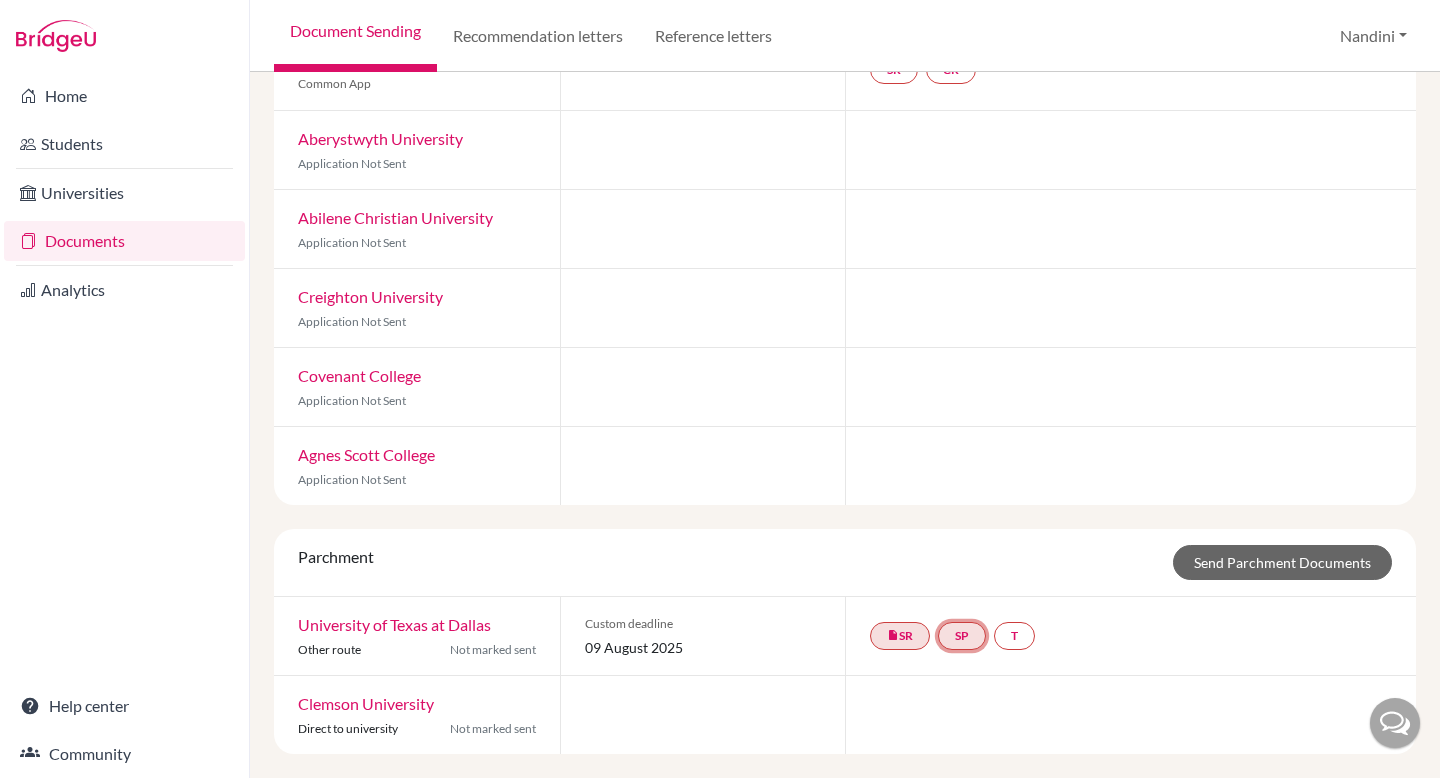 click on "SP" 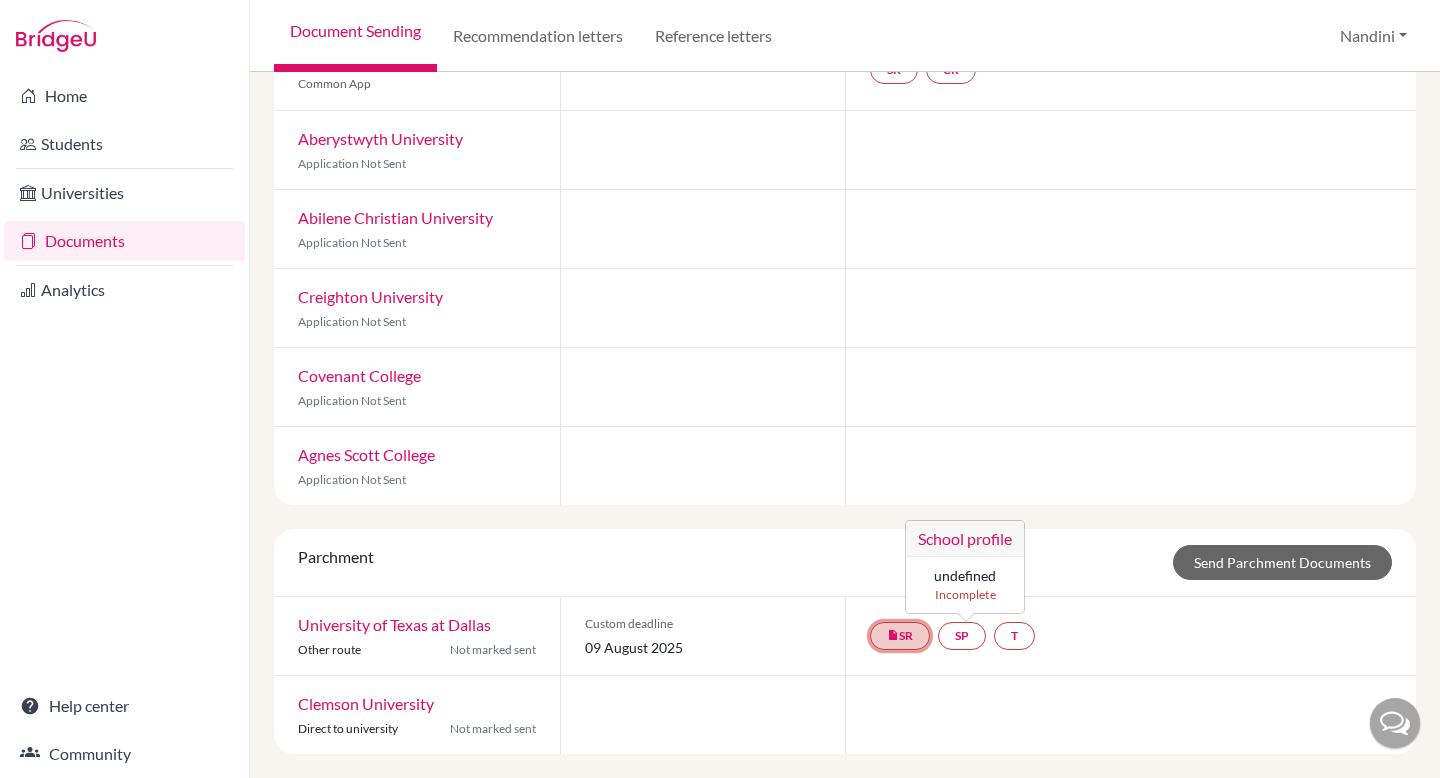 click on "insert_drive_file  SR" 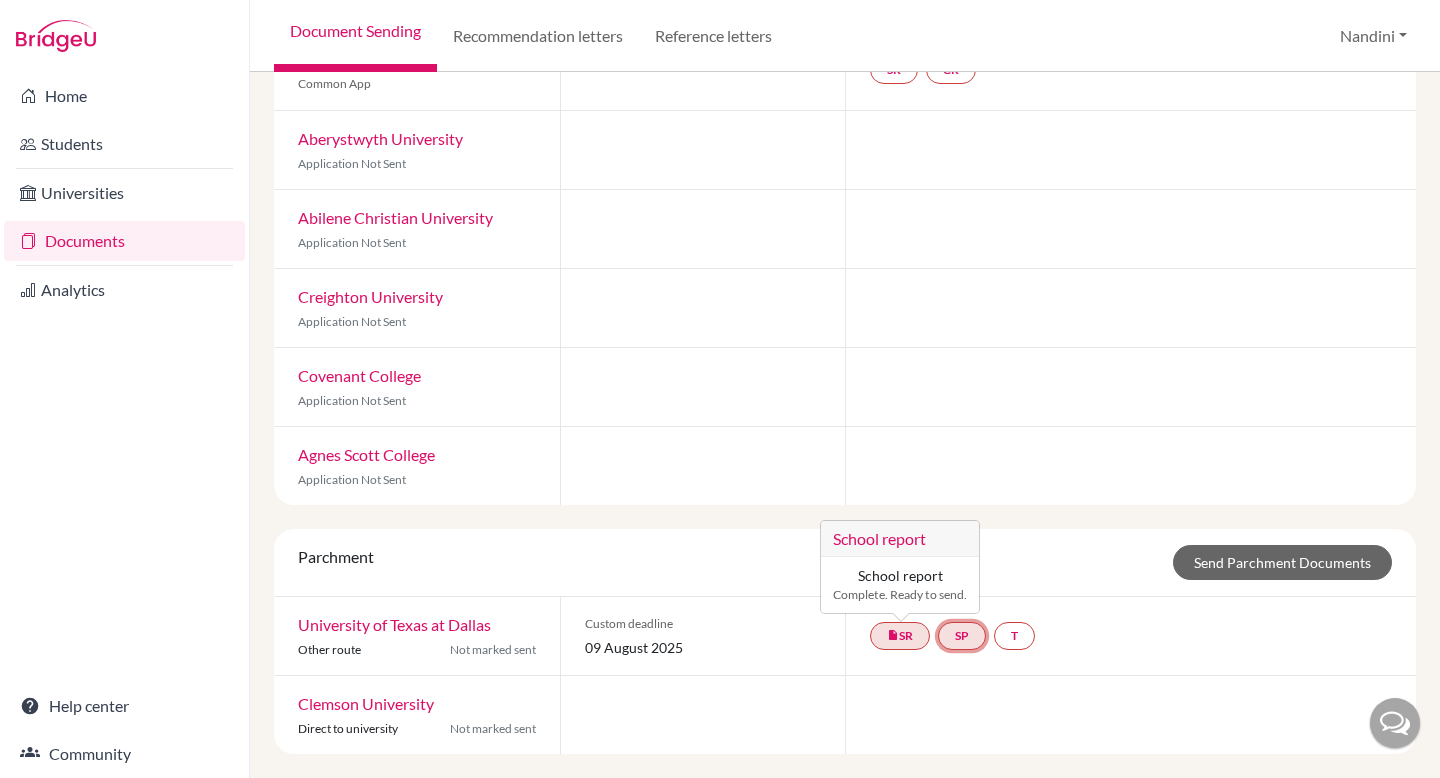 click on "SP" 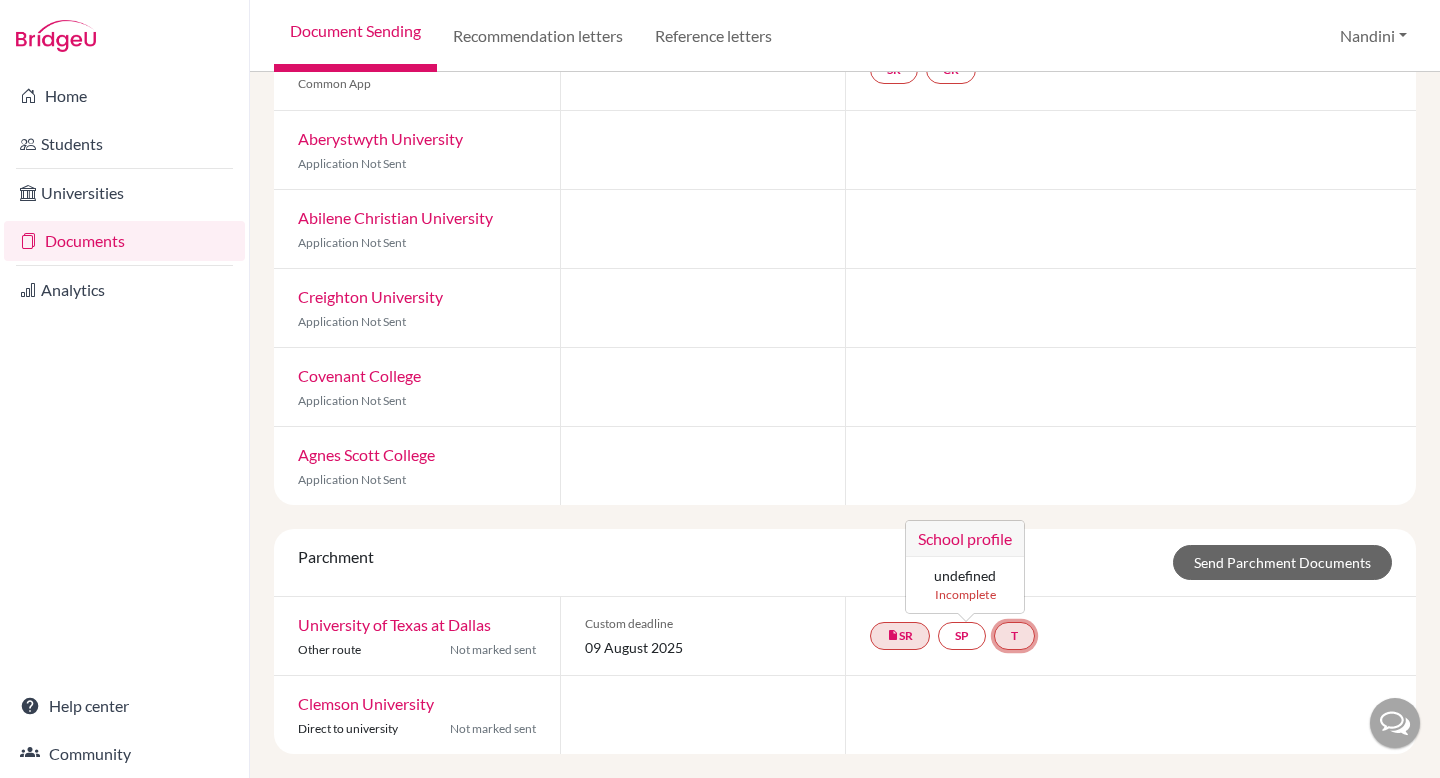 click on "T" 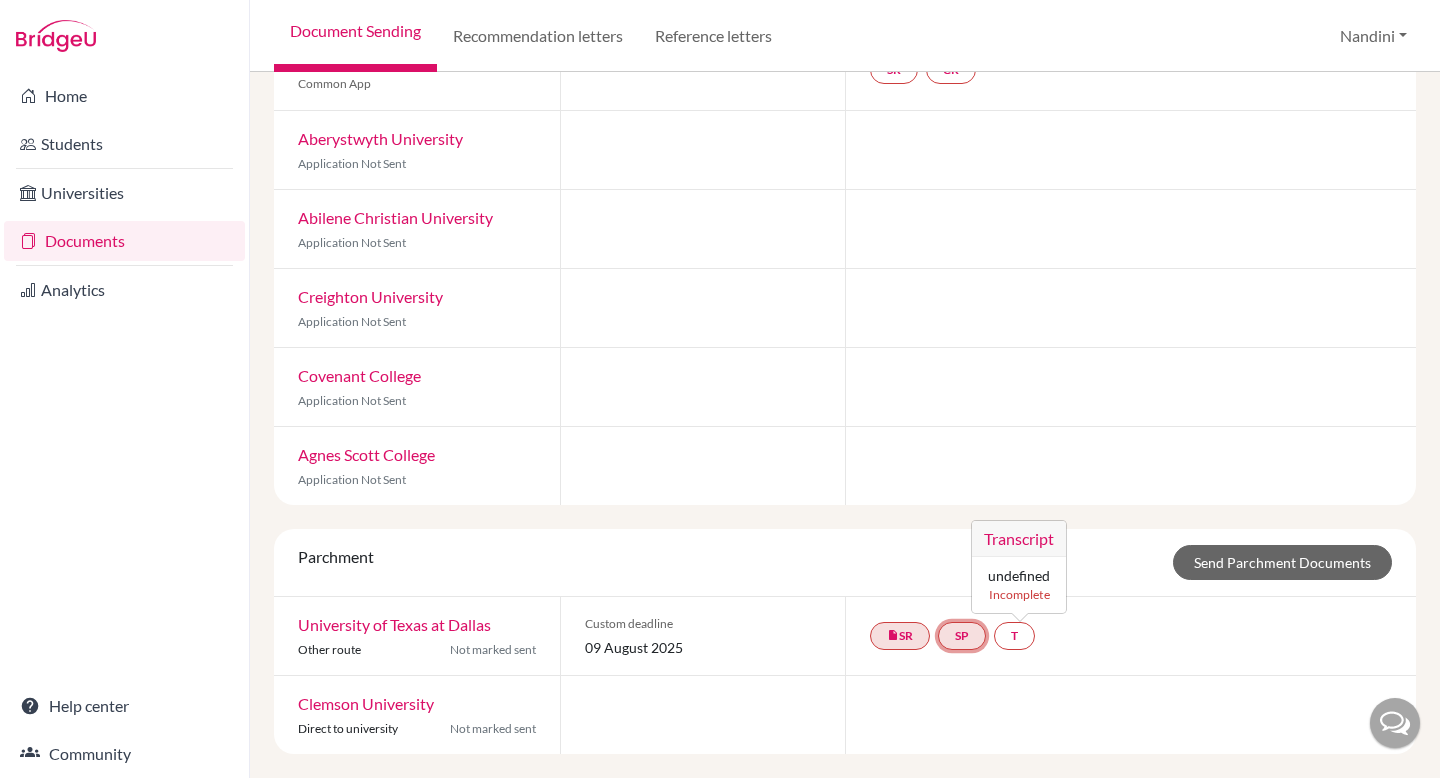 click on "SP" 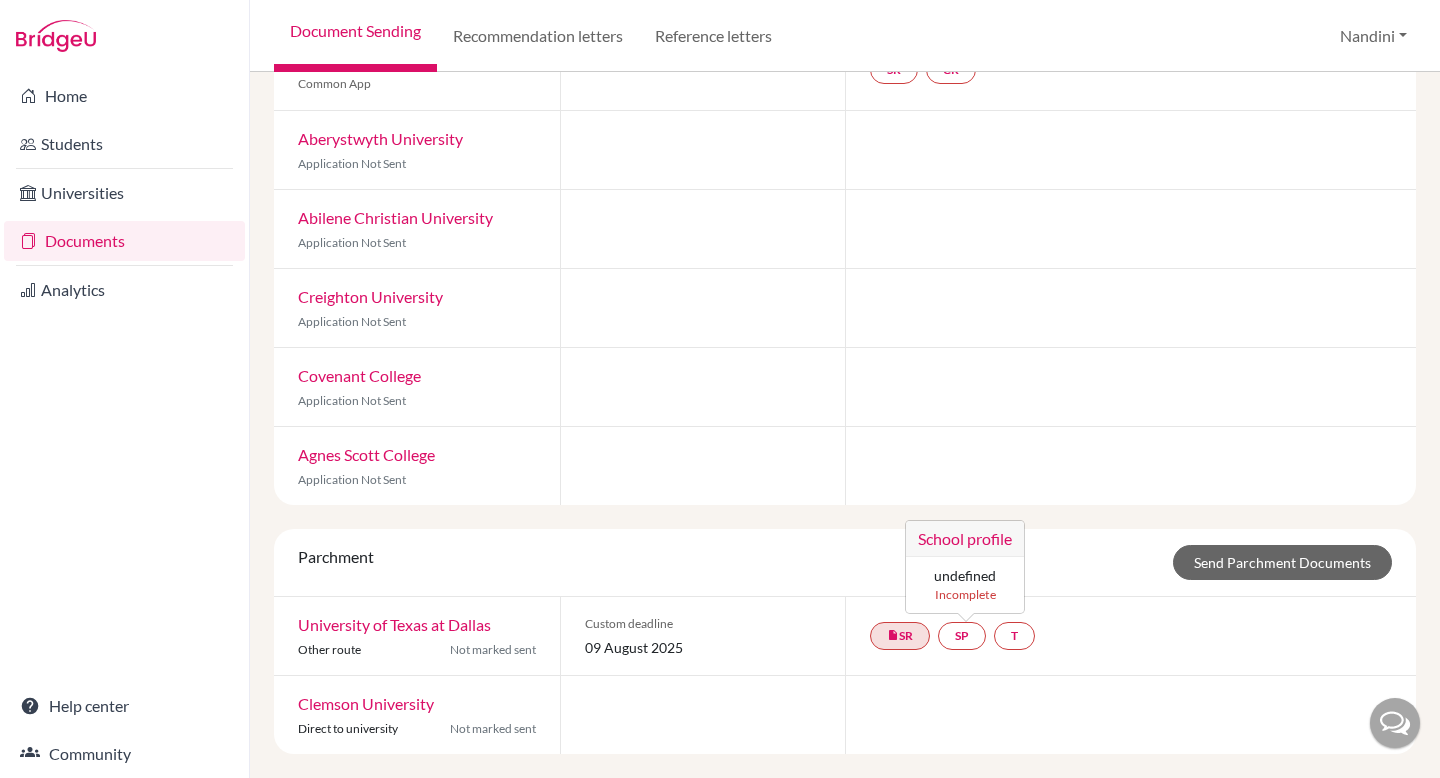 click on "University of Texas at Dallas" at bounding box center [394, 624] 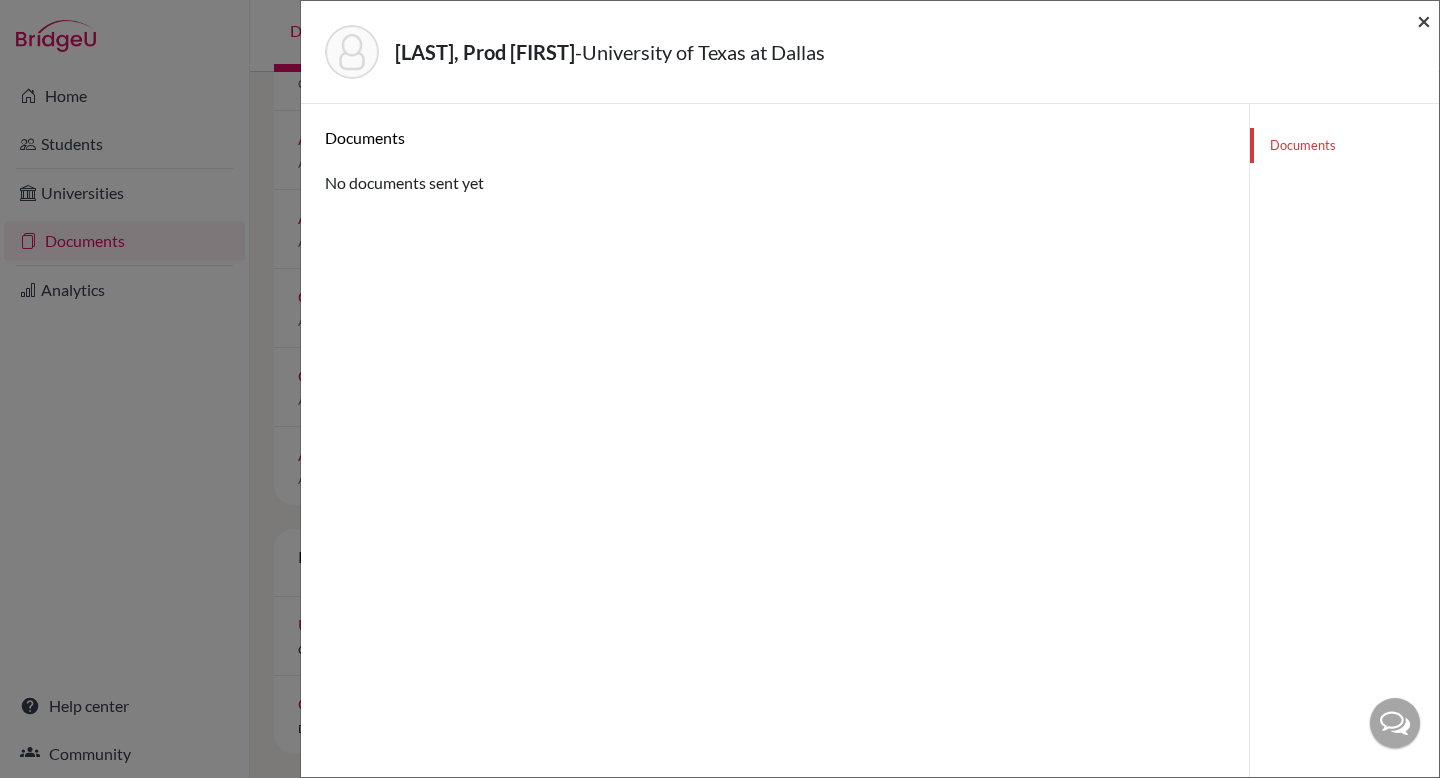 click on "×" at bounding box center (1424, 20) 